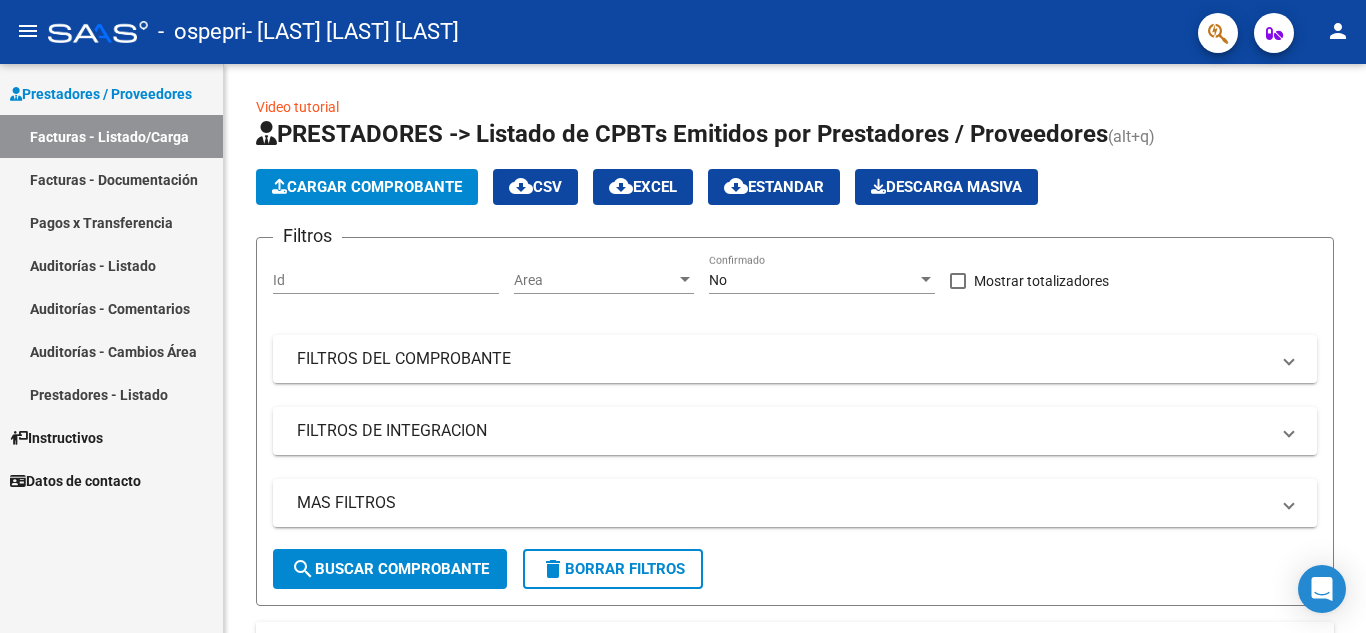 scroll, scrollTop: 0, scrollLeft: 0, axis: both 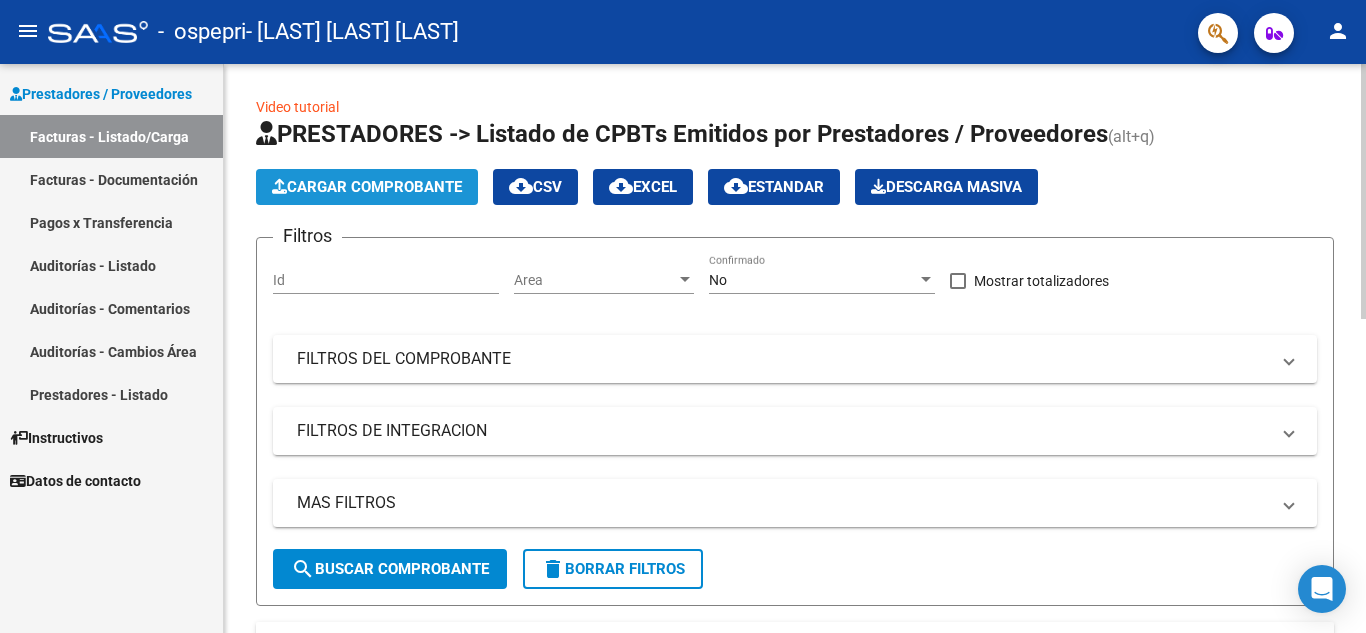 click on "Cargar Comprobante" 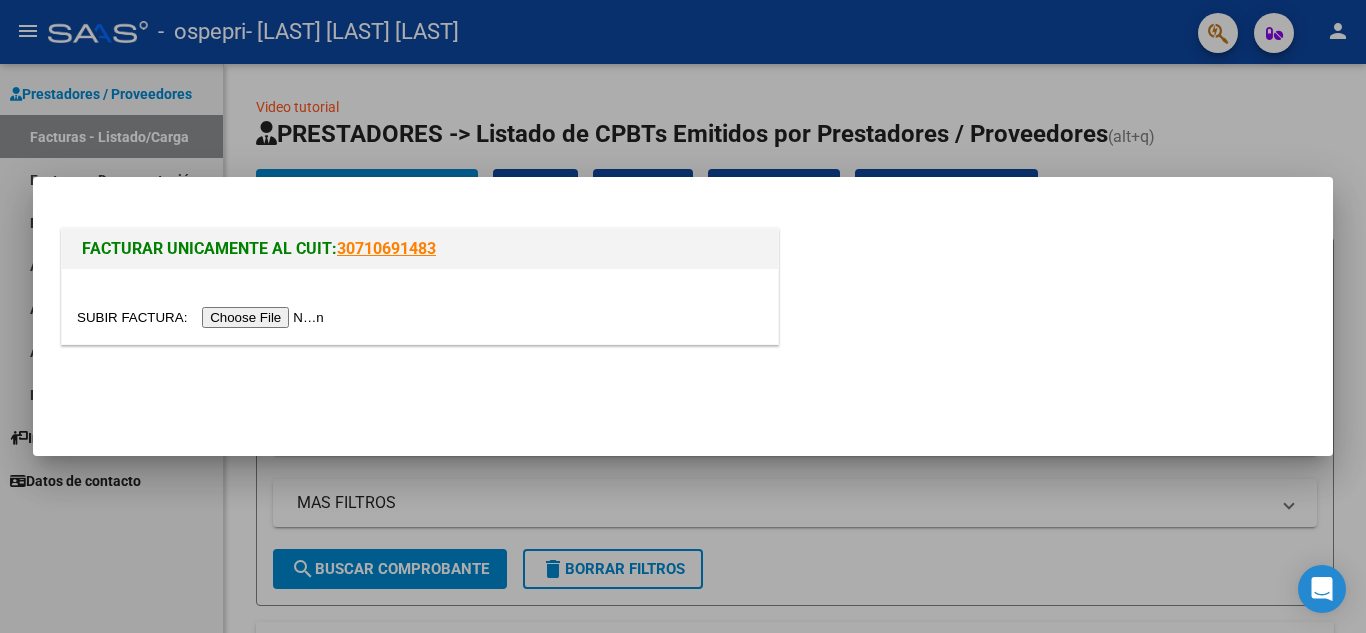 click at bounding box center [203, 317] 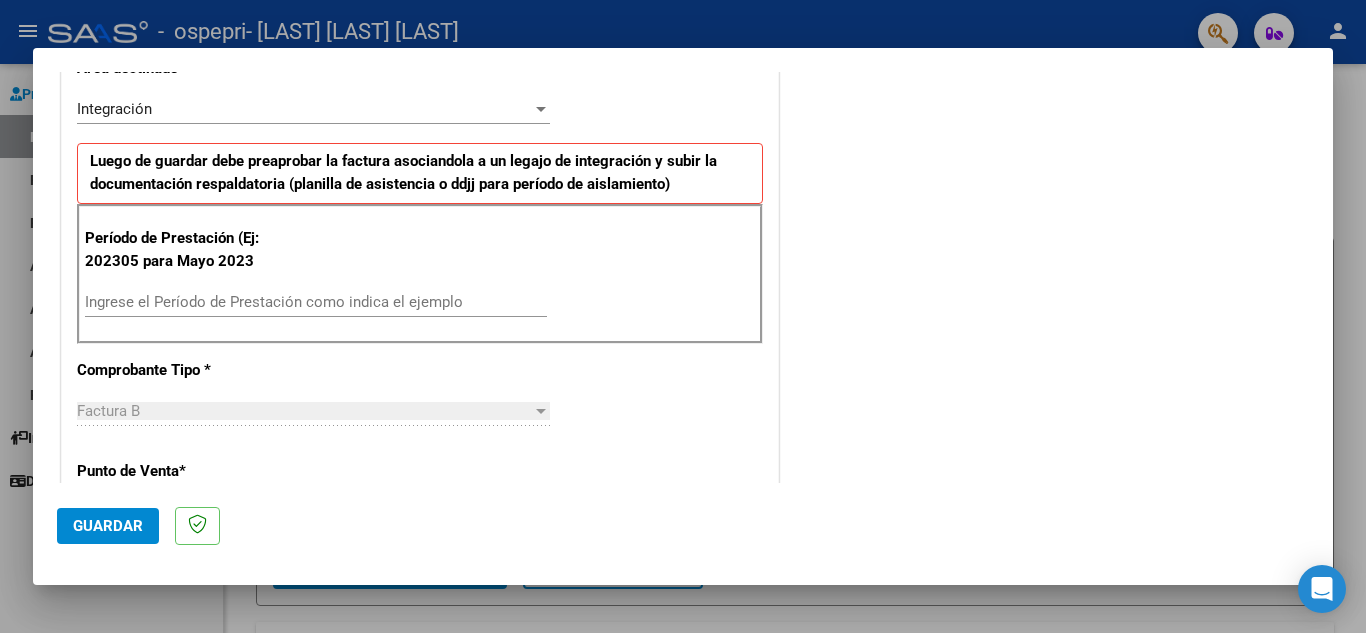 scroll, scrollTop: 480, scrollLeft: 0, axis: vertical 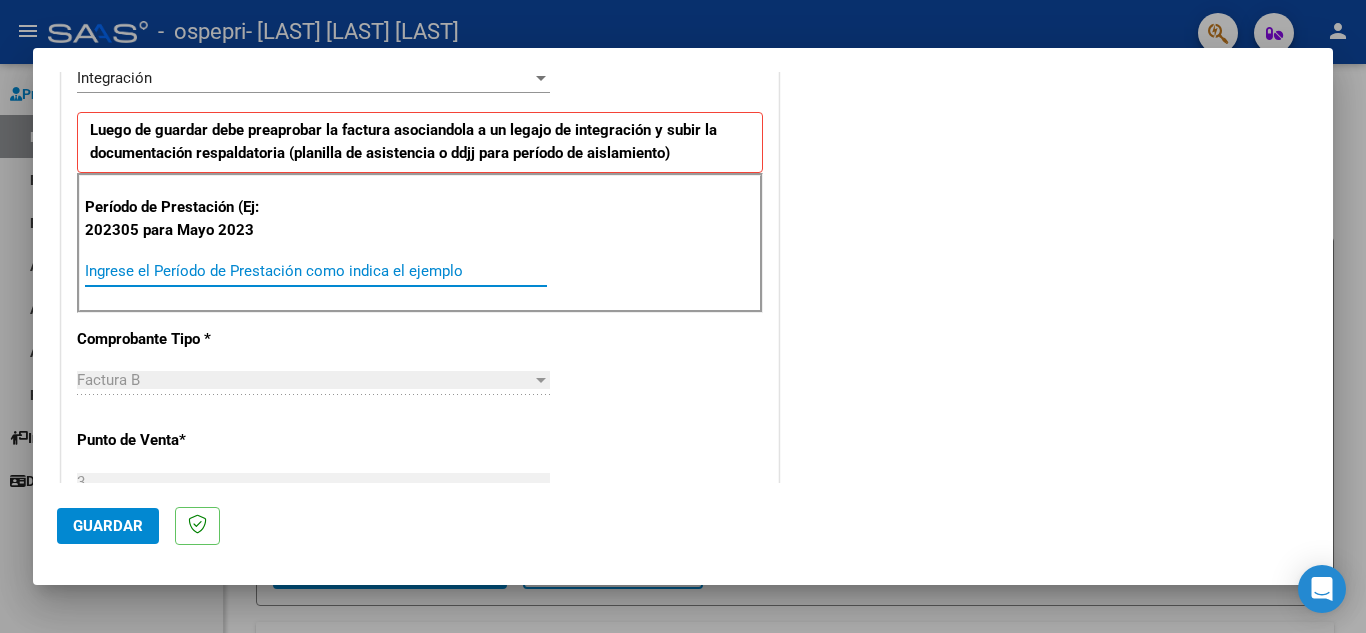 click on "Ingrese el Período de Prestación como indica el ejemplo" at bounding box center (316, 271) 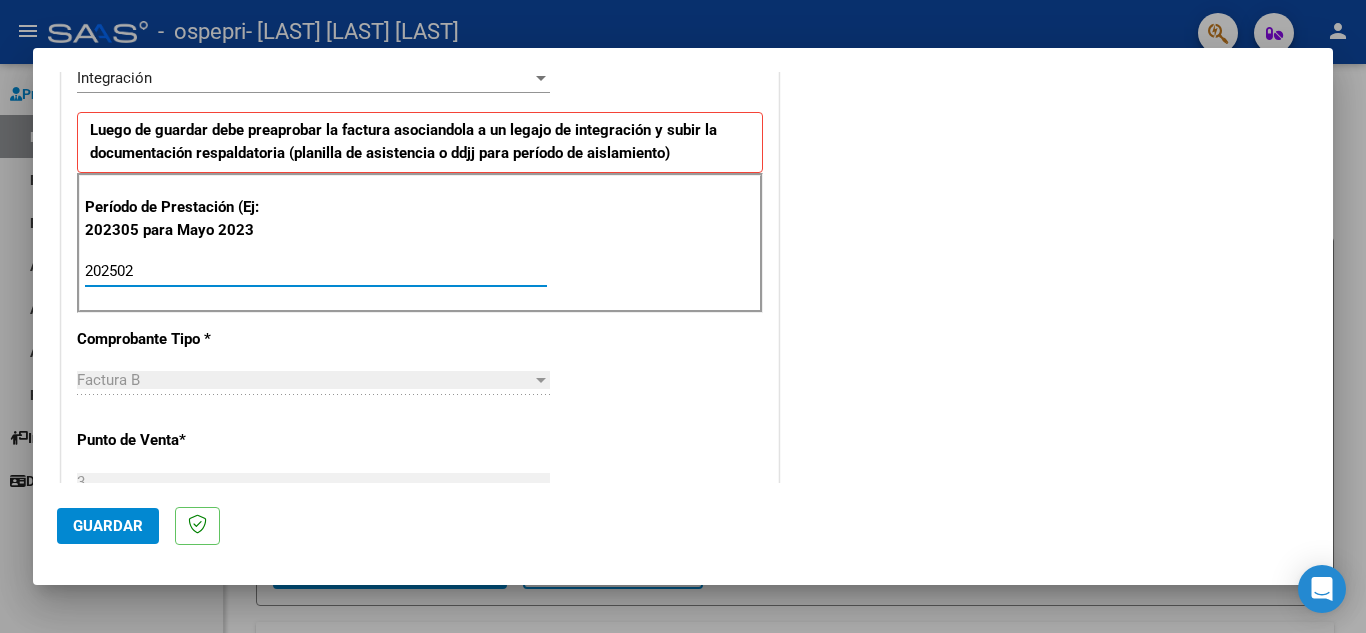 type on "202501" 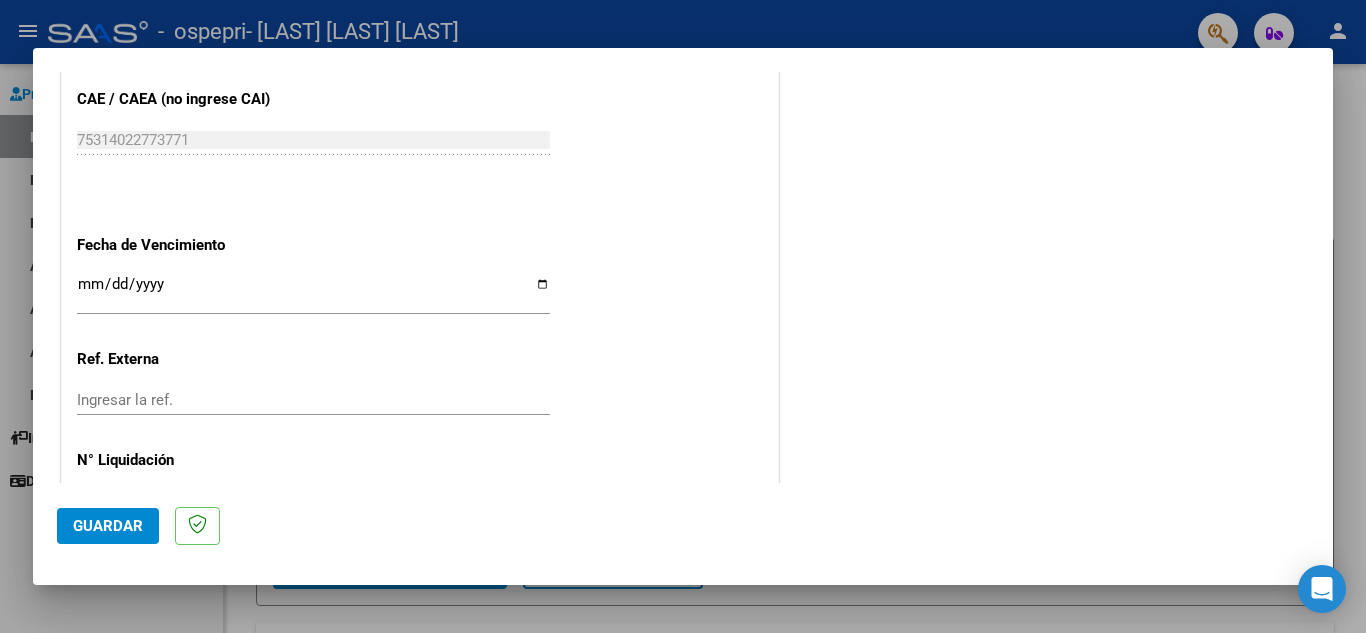scroll, scrollTop: 1240, scrollLeft: 0, axis: vertical 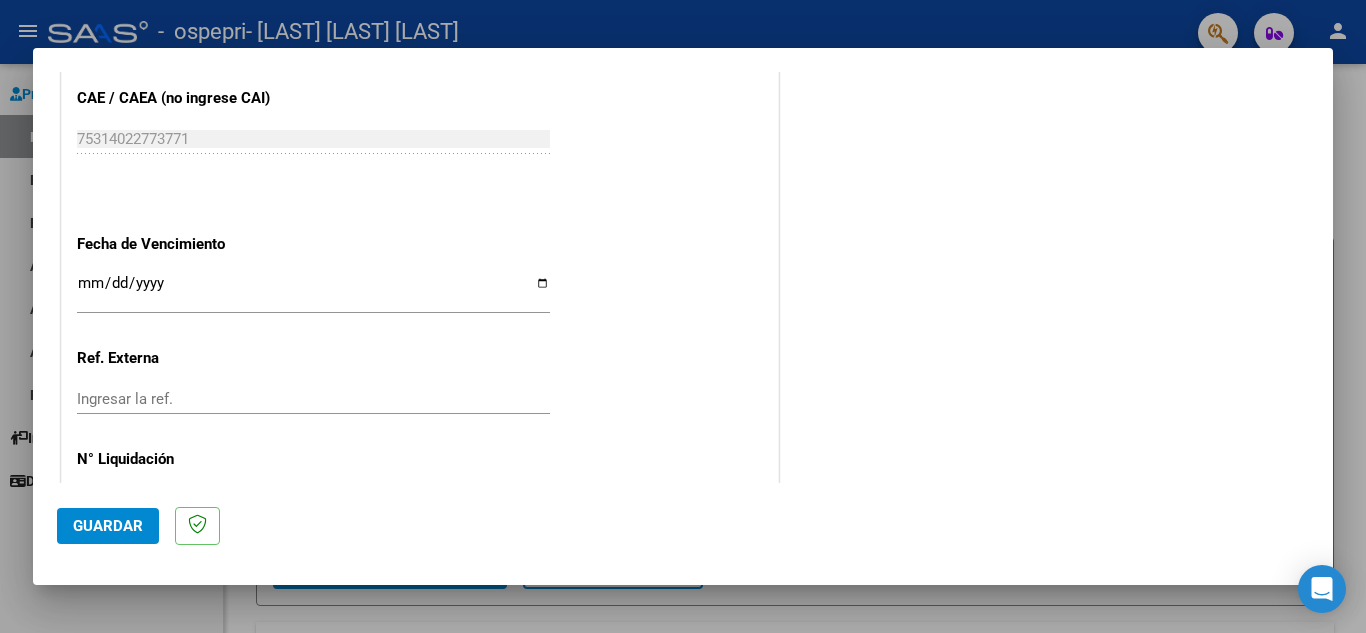 click on "Ingresar la fecha" 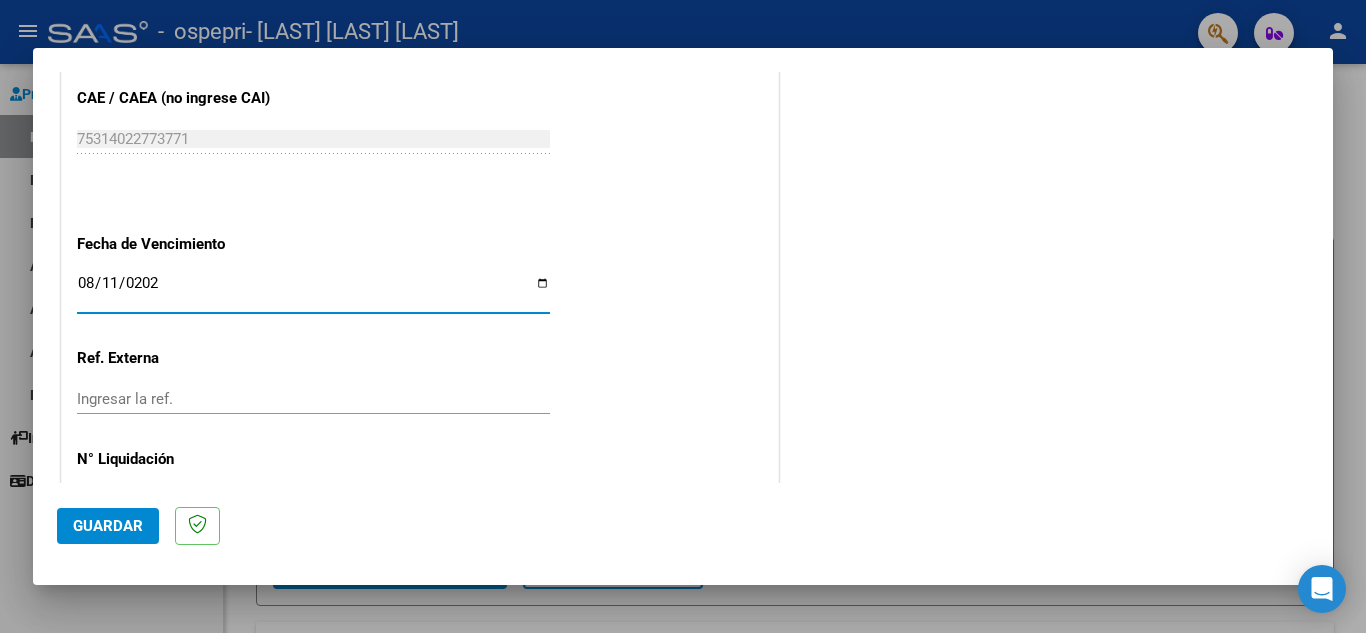 type on "2025-08-11" 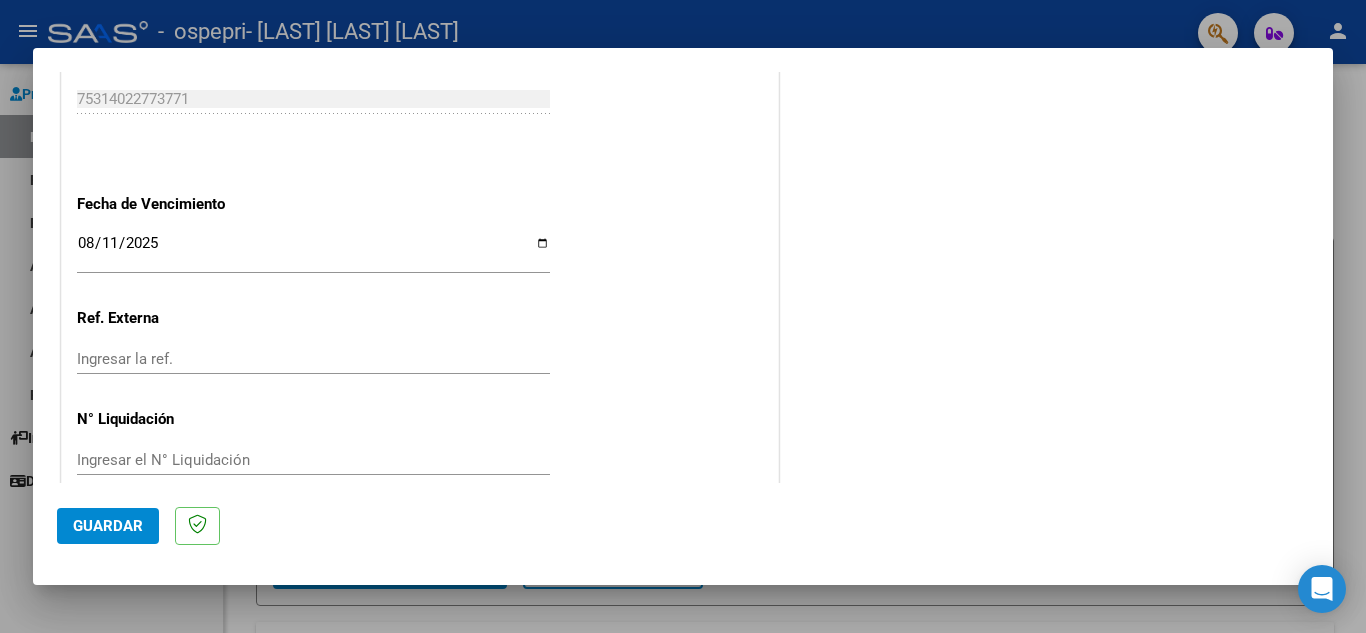 scroll, scrollTop: 1311, scrollLeft: 0, axis: vertical 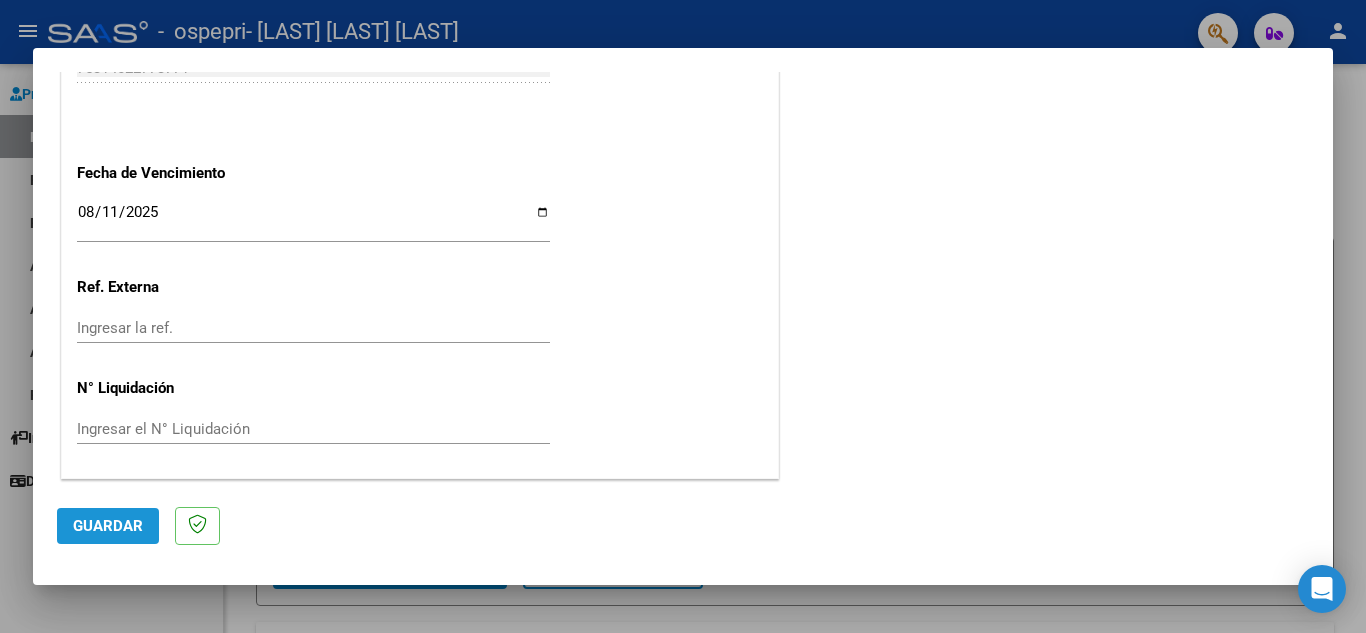 click on "Guardar" 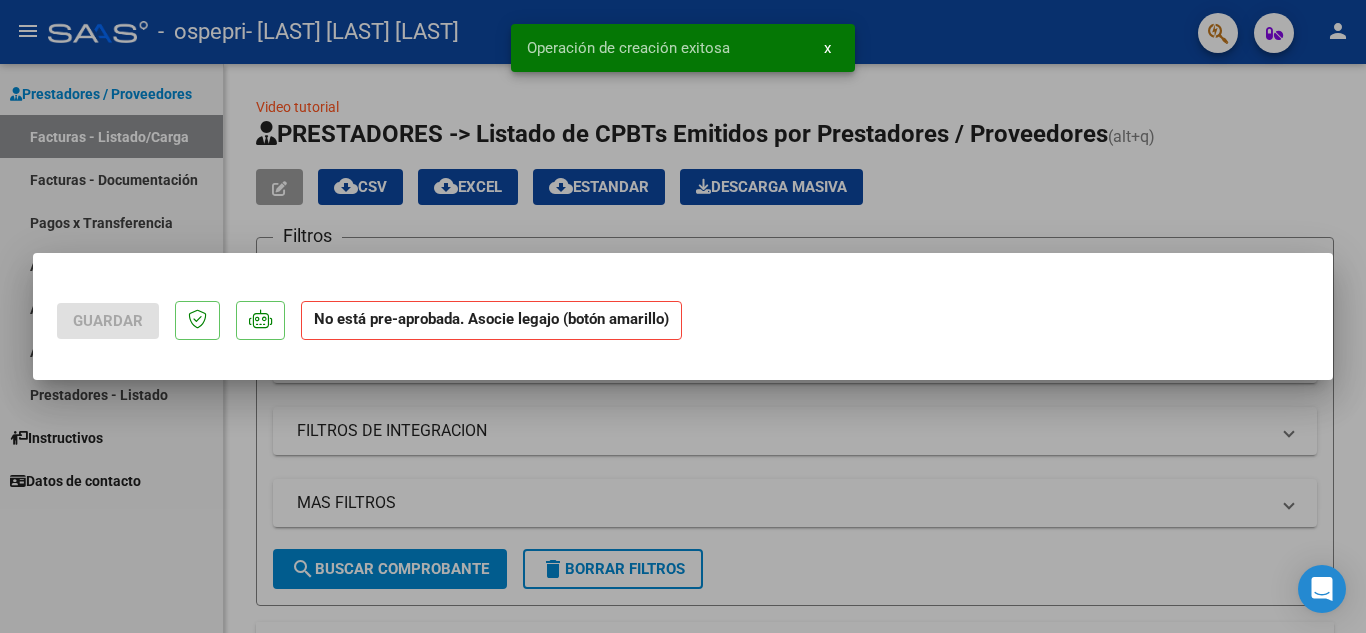 scroll, scrollTop: 0, scrollLeft: 0, axis: both 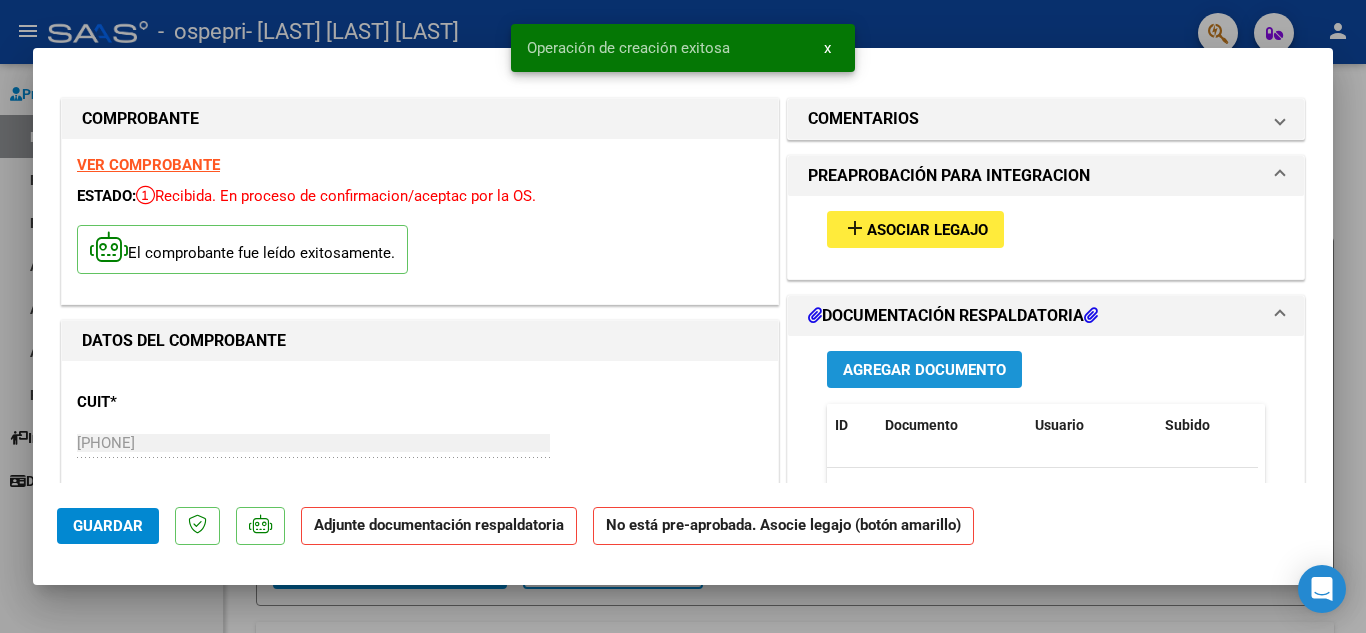 click on "Agregar Documento" at bounding box center (924, 370) 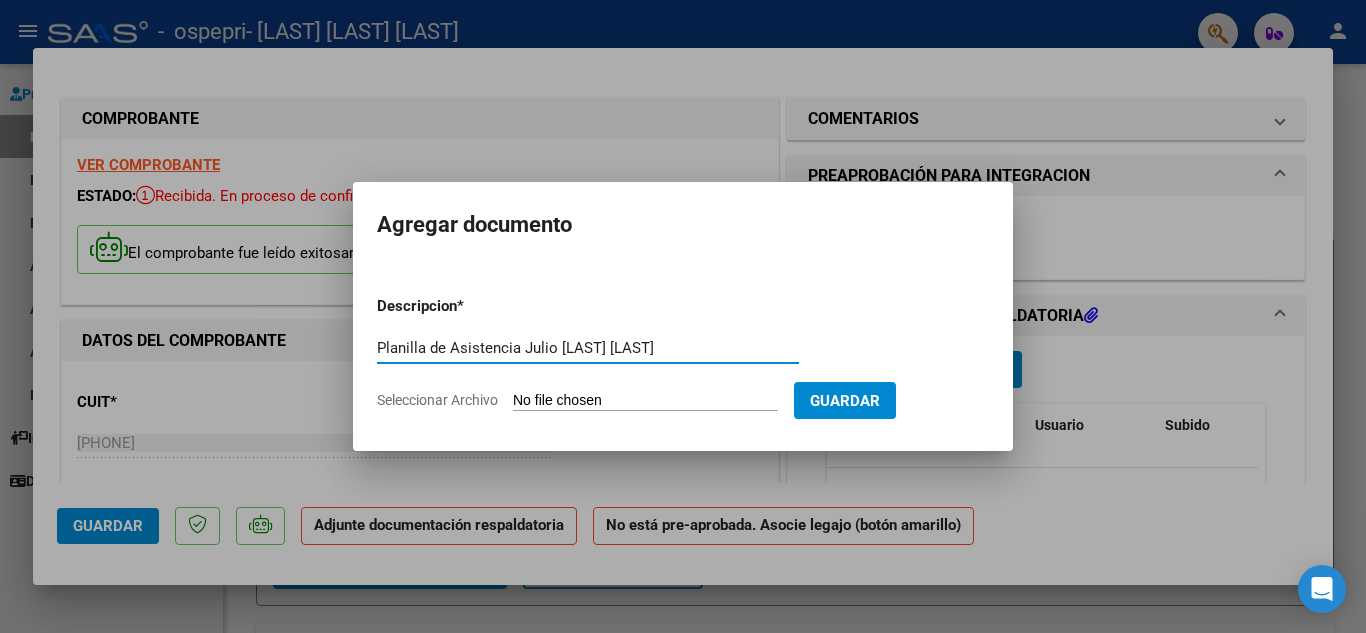 type on "Planilla de Asistencia Julio [LAST] [LAST]" 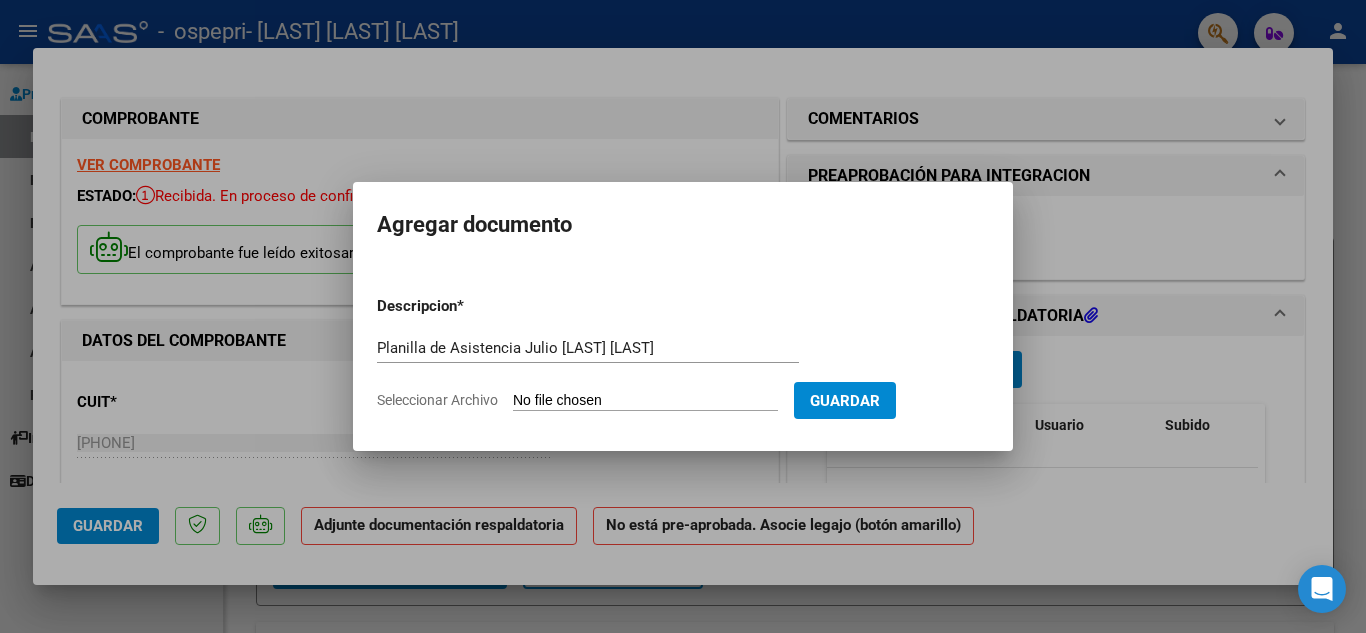 click on "Seleccionar Archivo" at bounding box center (645, 401) 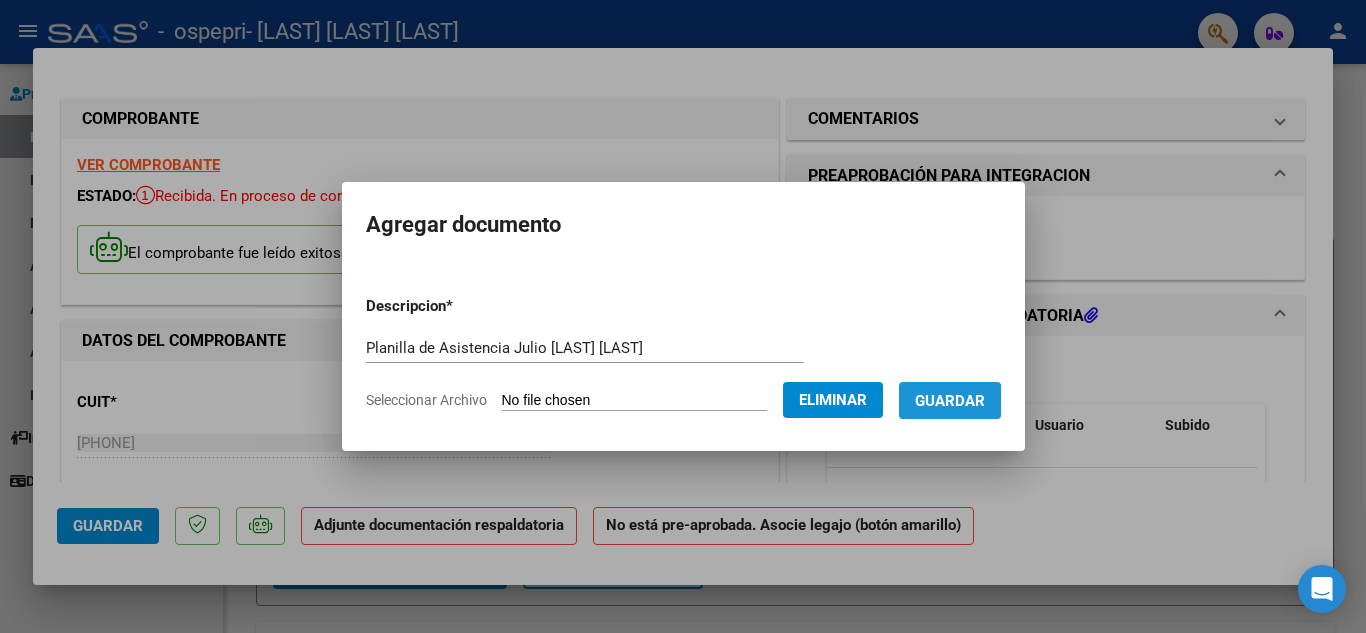 click on "Guardar" at bounding box center (950, 401) 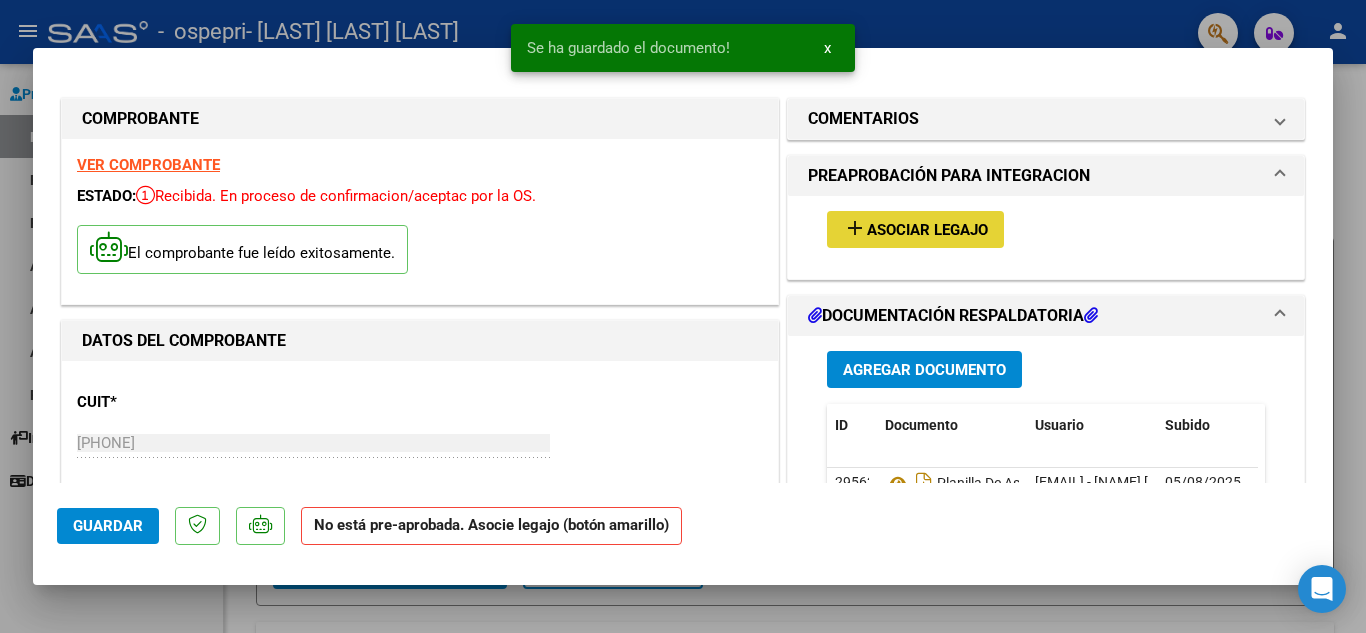 click on "Asociar Legajo" at bounding box center (927, 230) 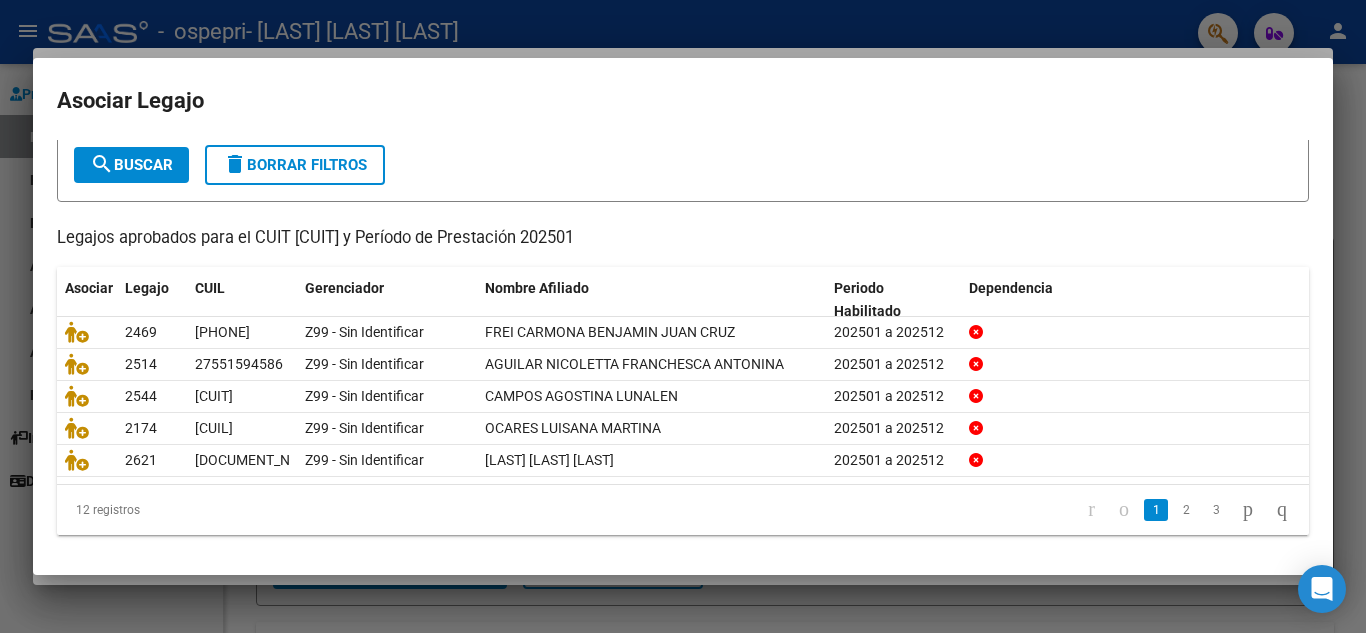 scroll, scrollTop: 115, scrollLeft: 0, axis: vertical 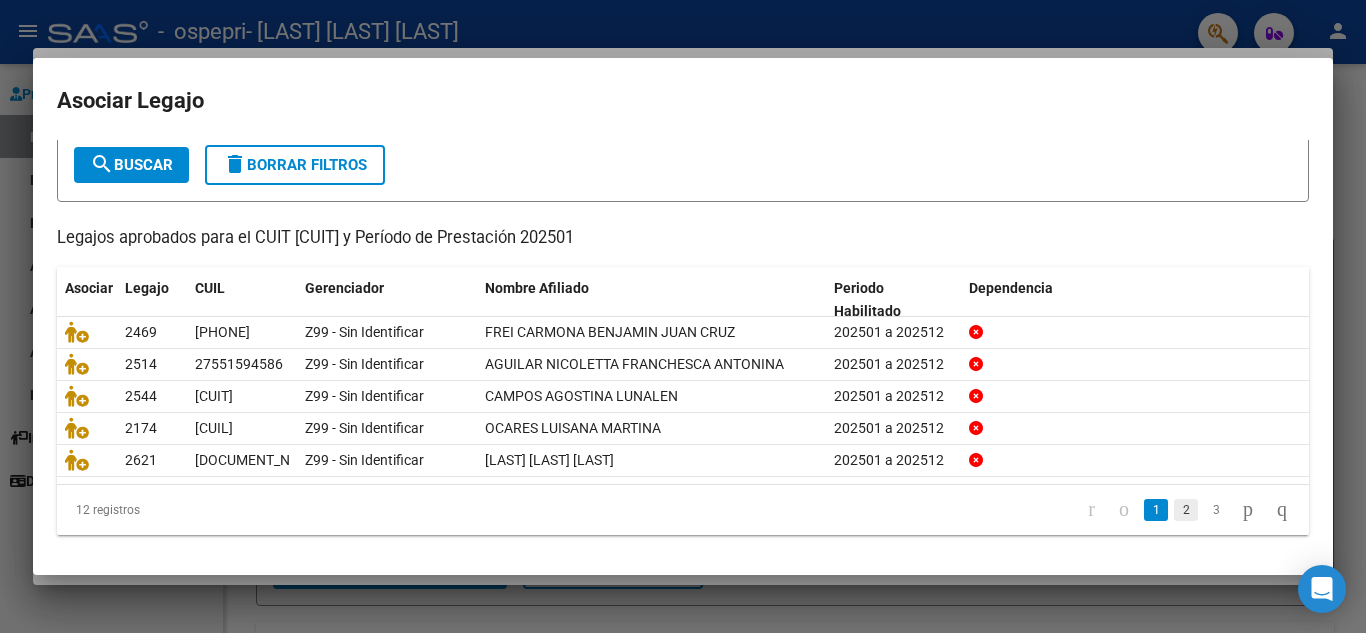 click on "2" 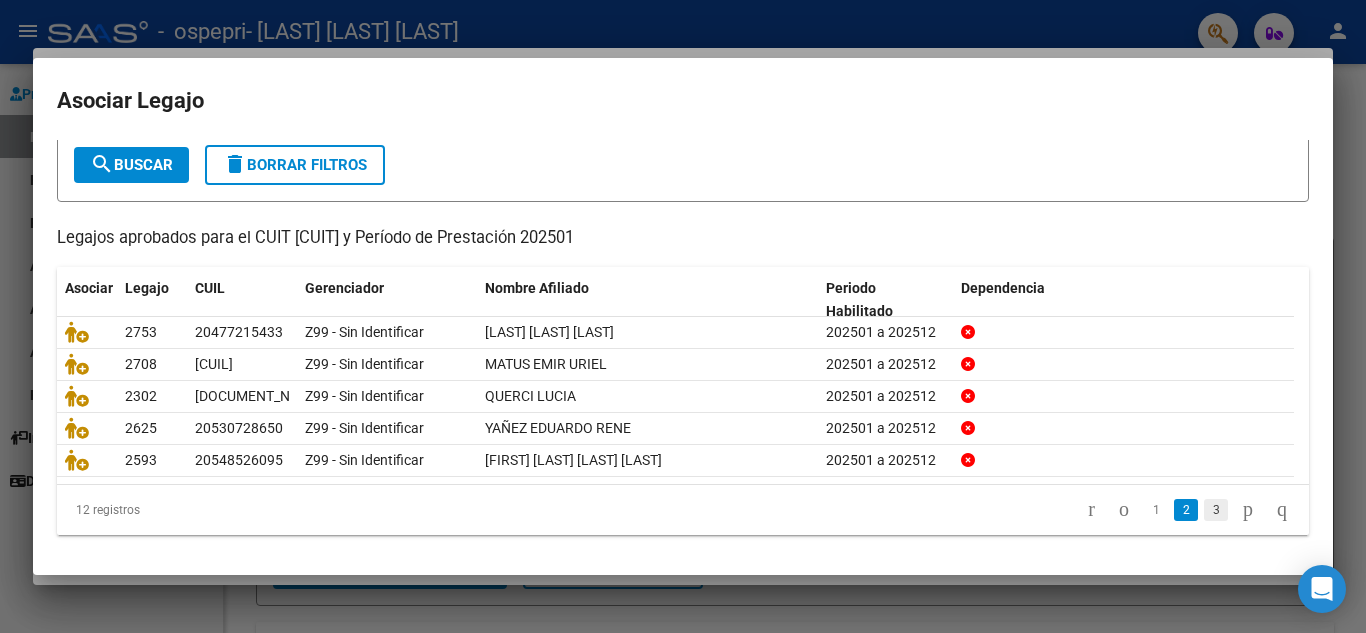 click on "3" 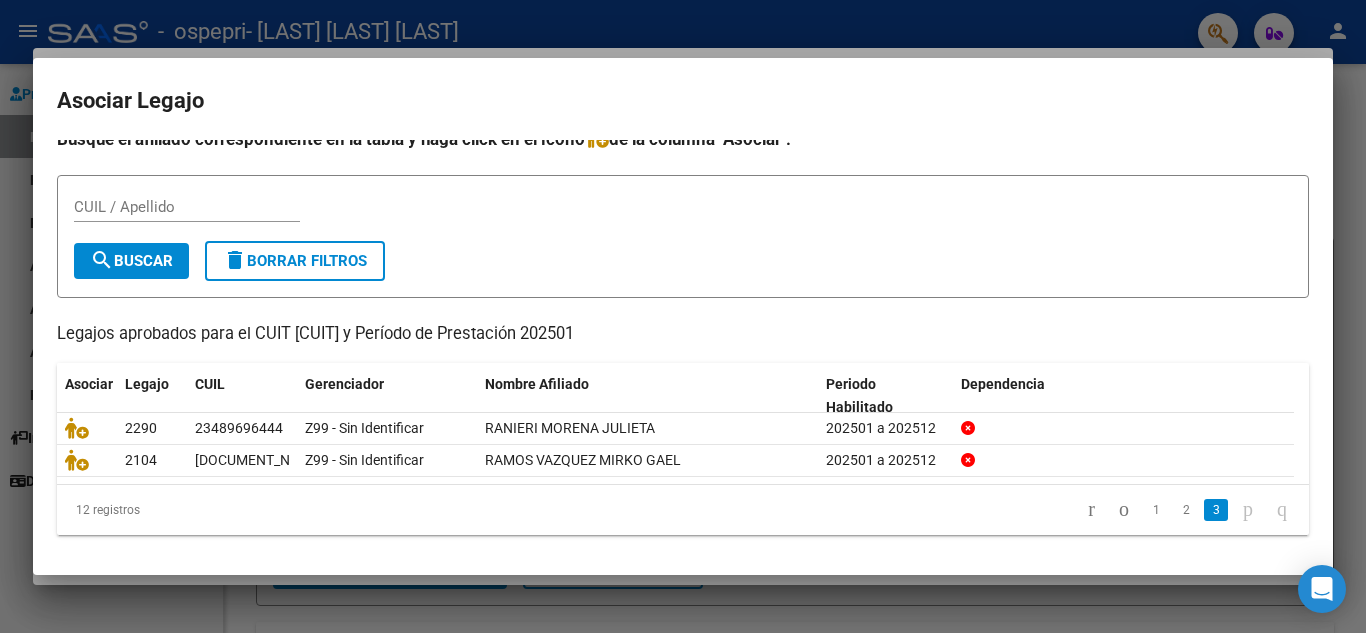 scroll, scrollTop: 16, scrollLeft: 0, axis: vertical 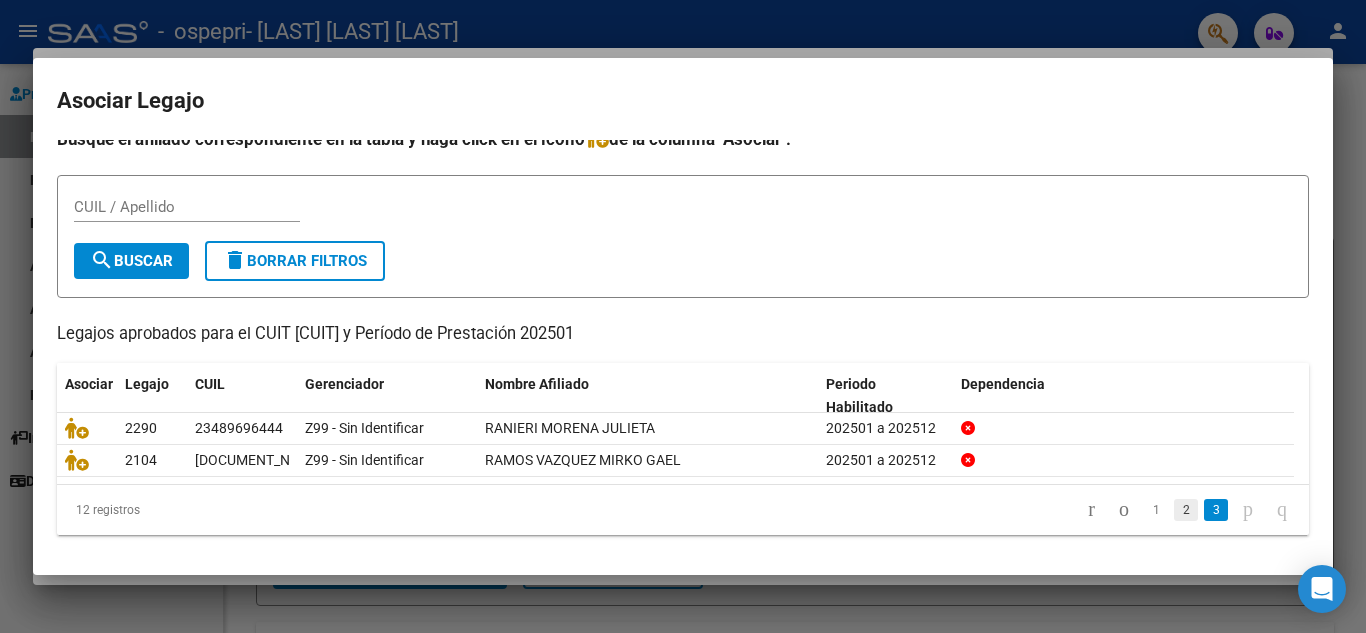click on "2" 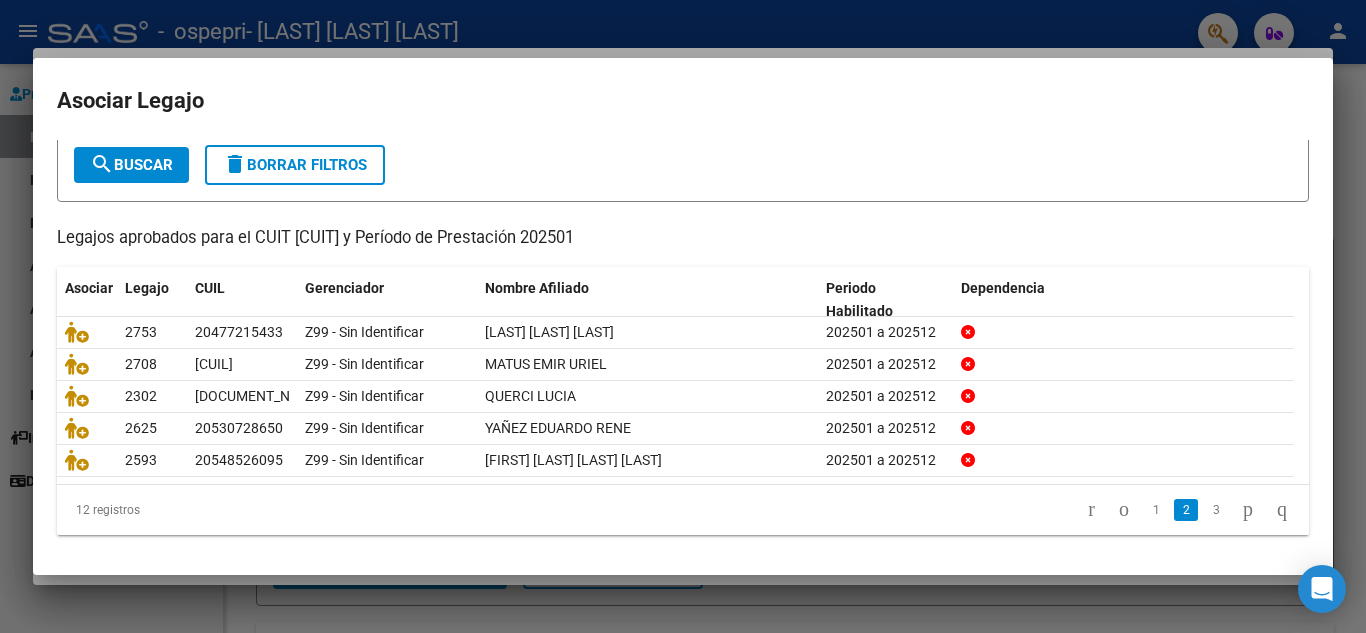 scroll, scrollTop: 115, scrollLeft: 0, axis: vertical 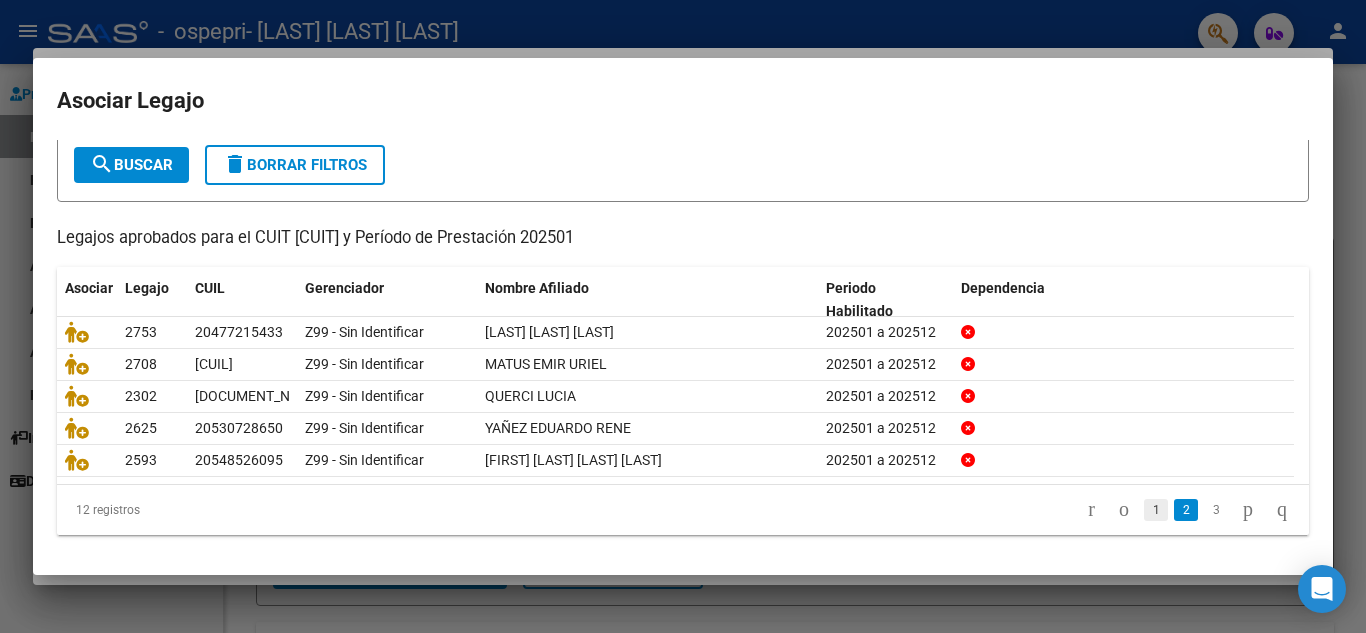 click on "1" 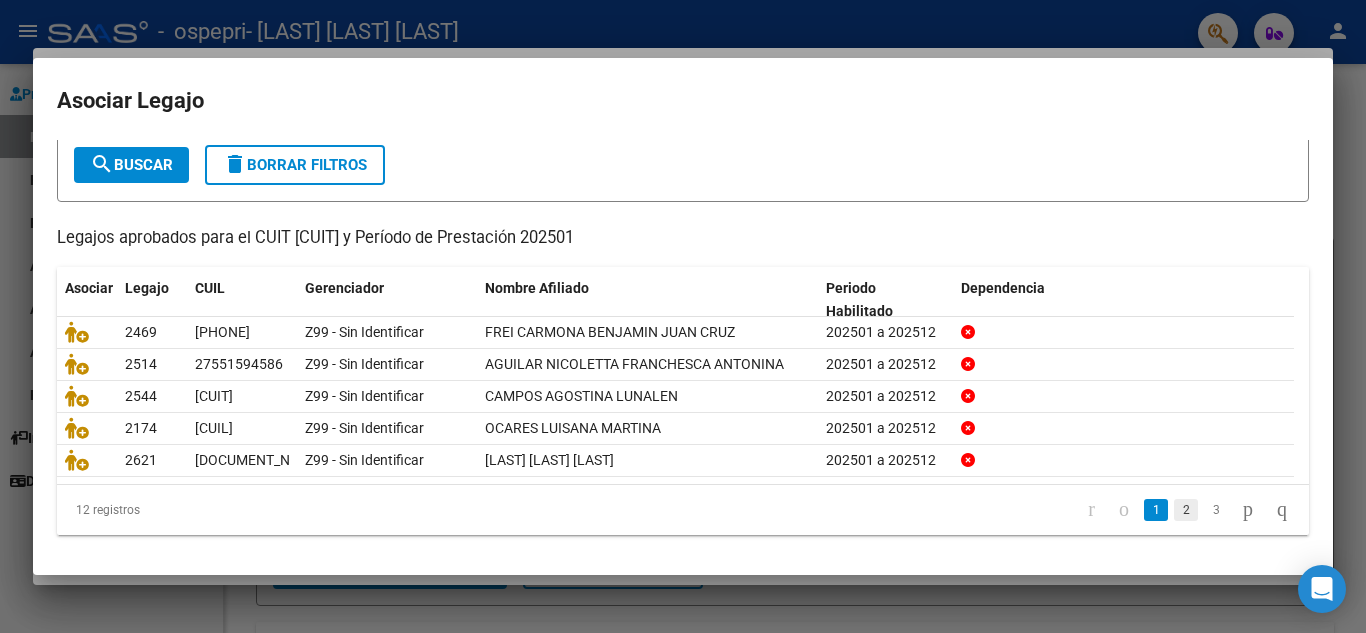 click on "2" 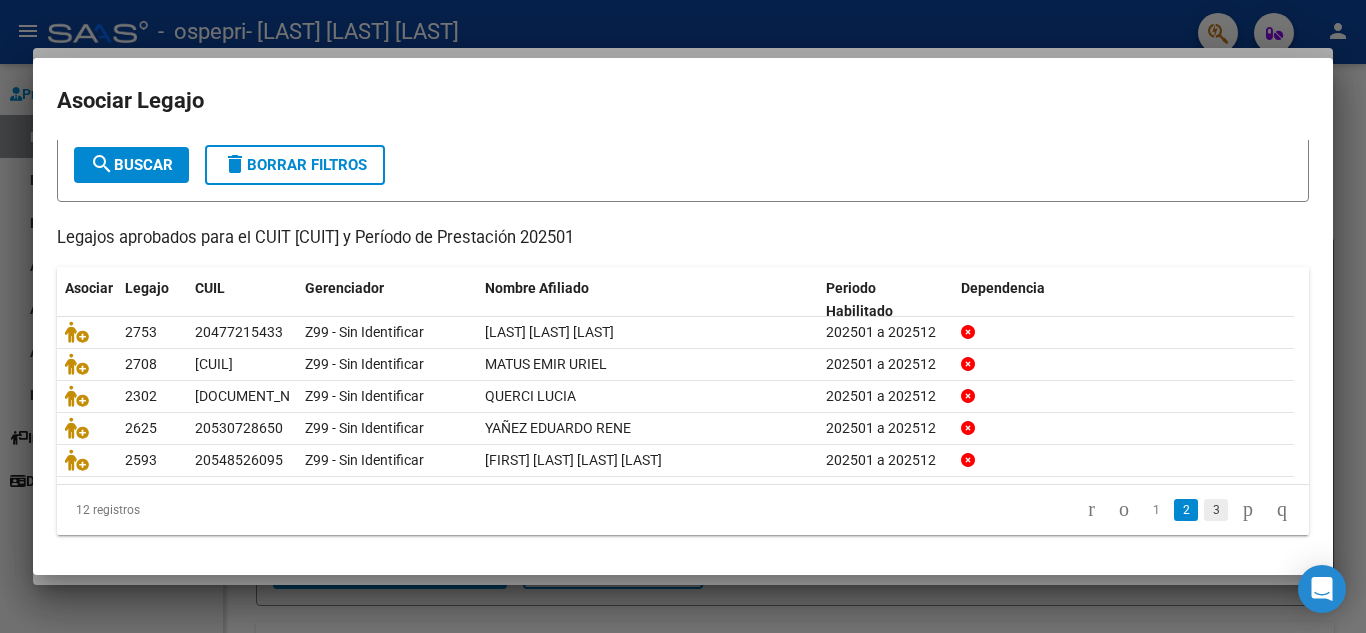click on "3" 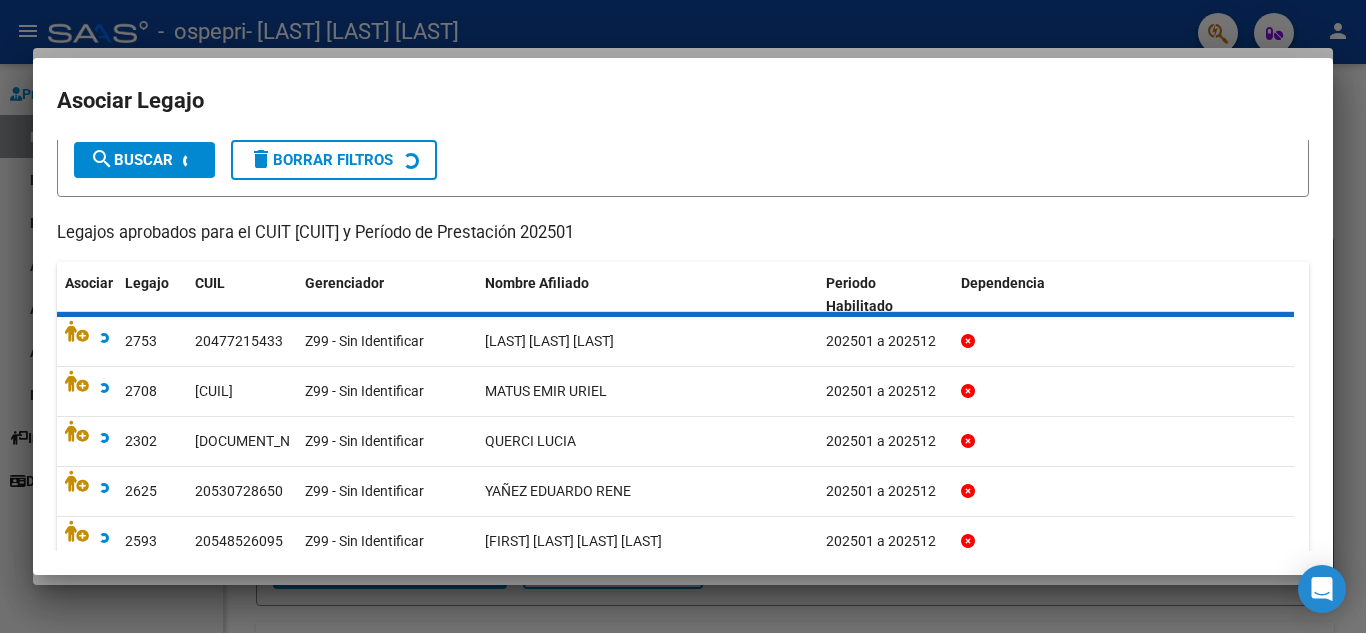 scroll, scrollTop: 16, scrollLeft: 0, axis: vertical 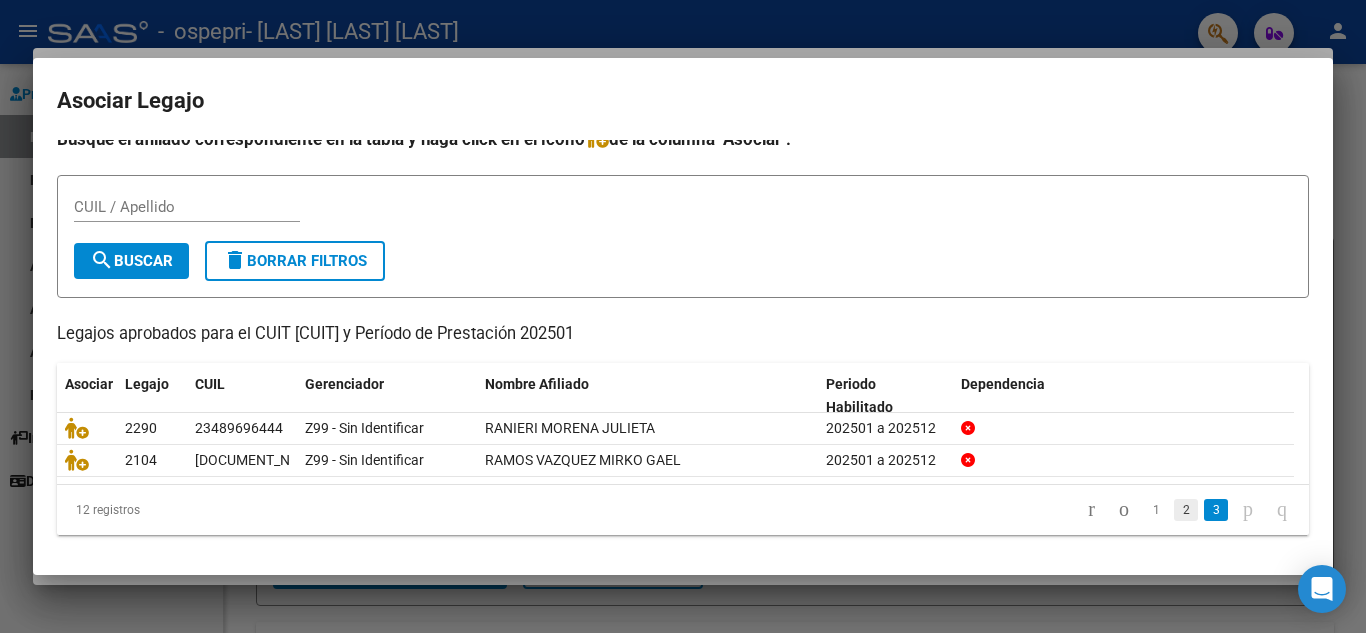 click on "2" 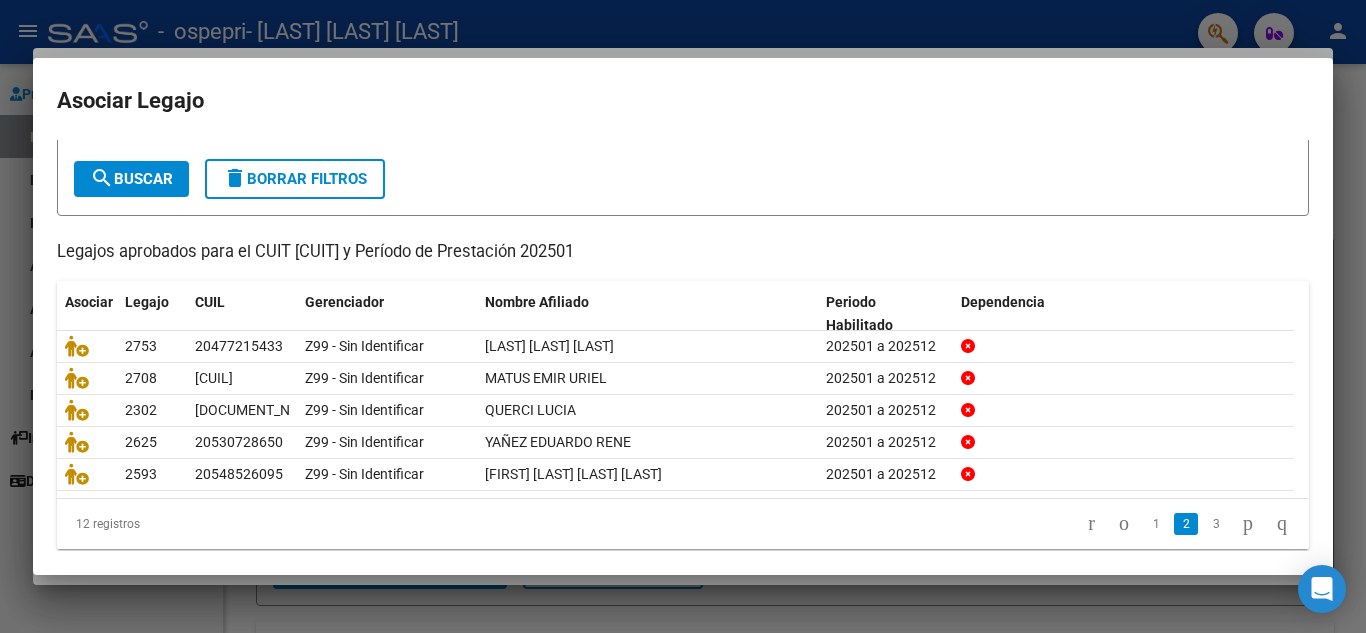 scroll, scrollTop: 115, scrollLeft: 0, axis: vertical 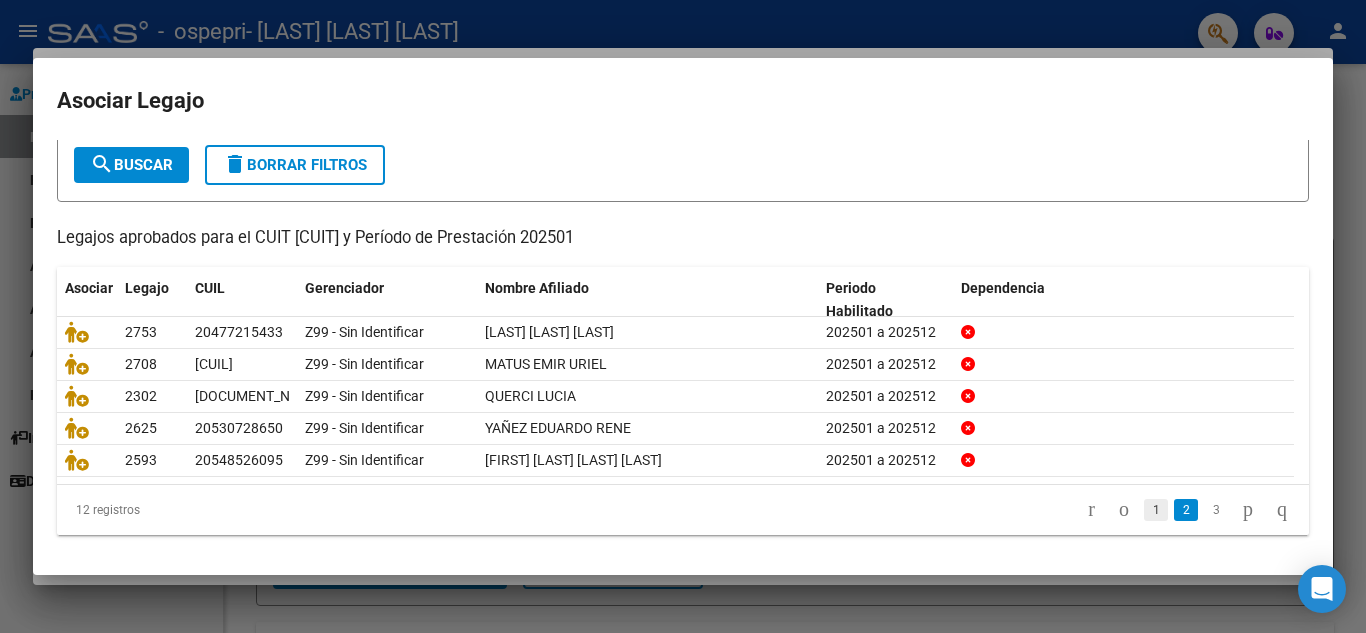 click on "1" 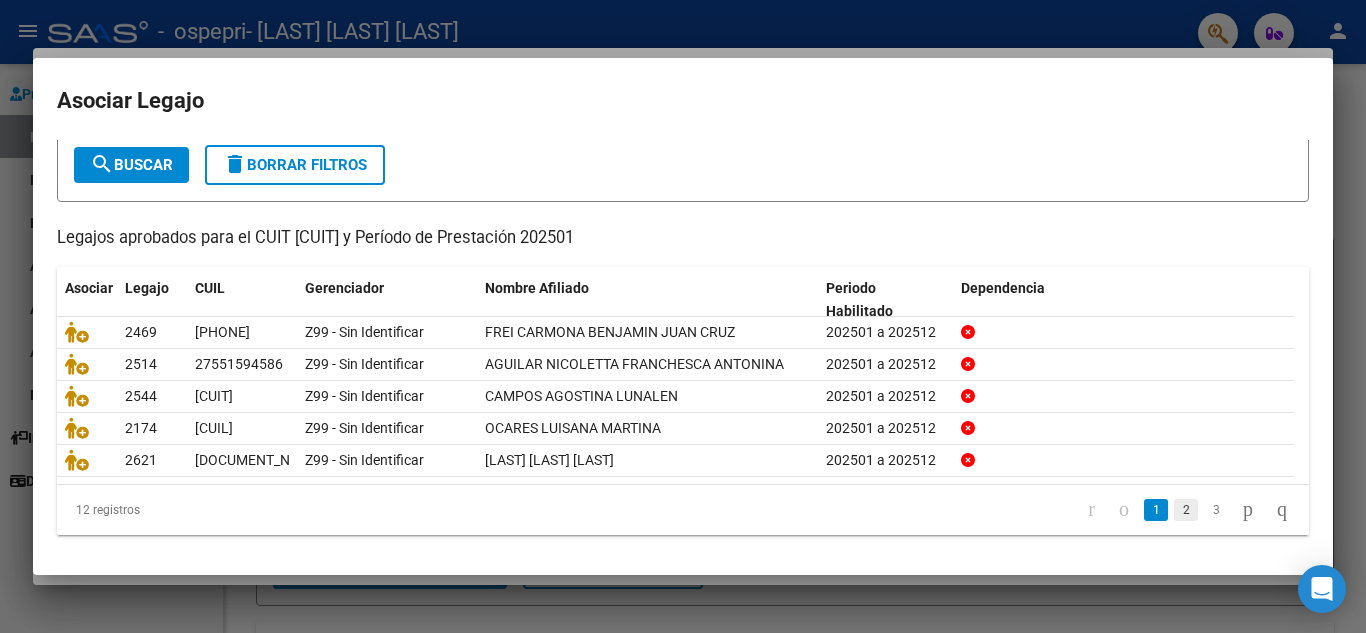 click on "2" 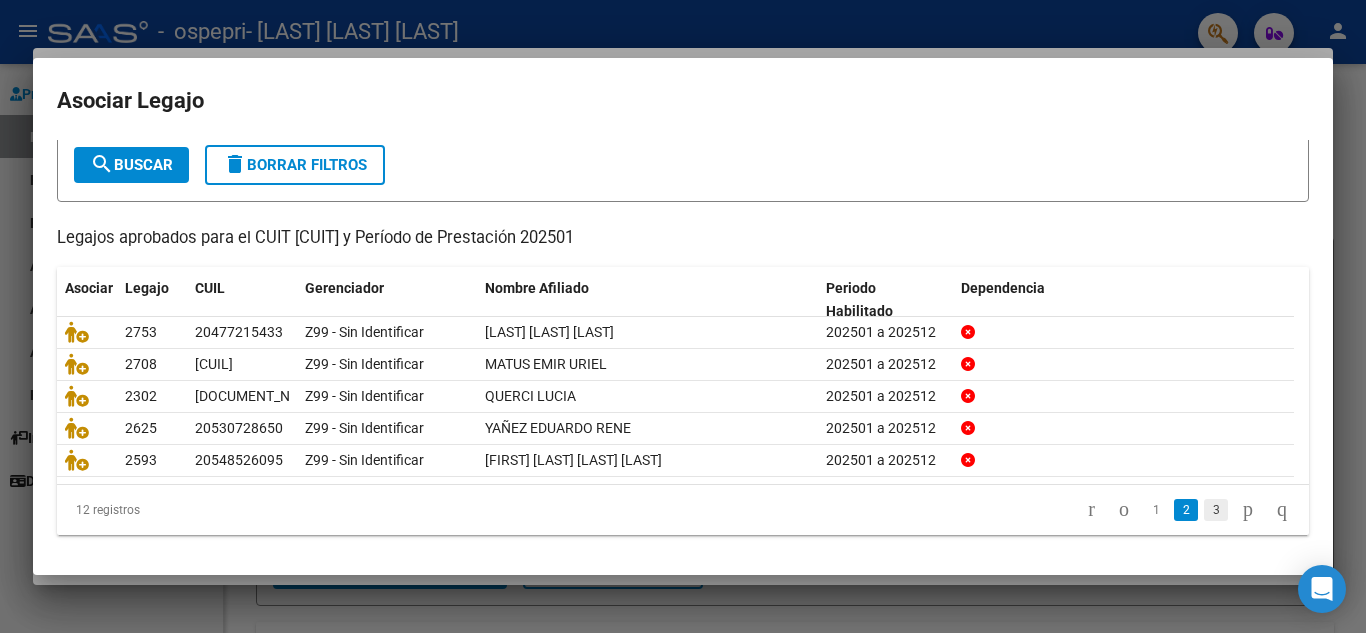 click on "3" 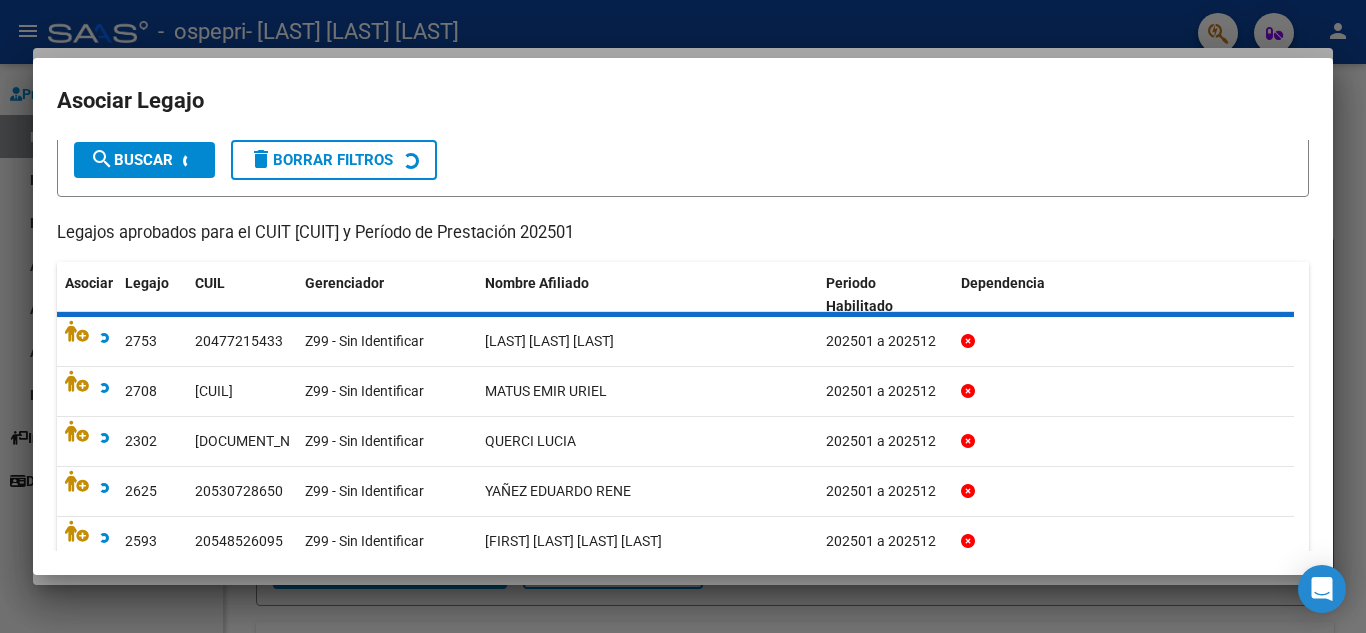 scroll, scrollTop: 16, scrollLeft: 0, axis: vertical 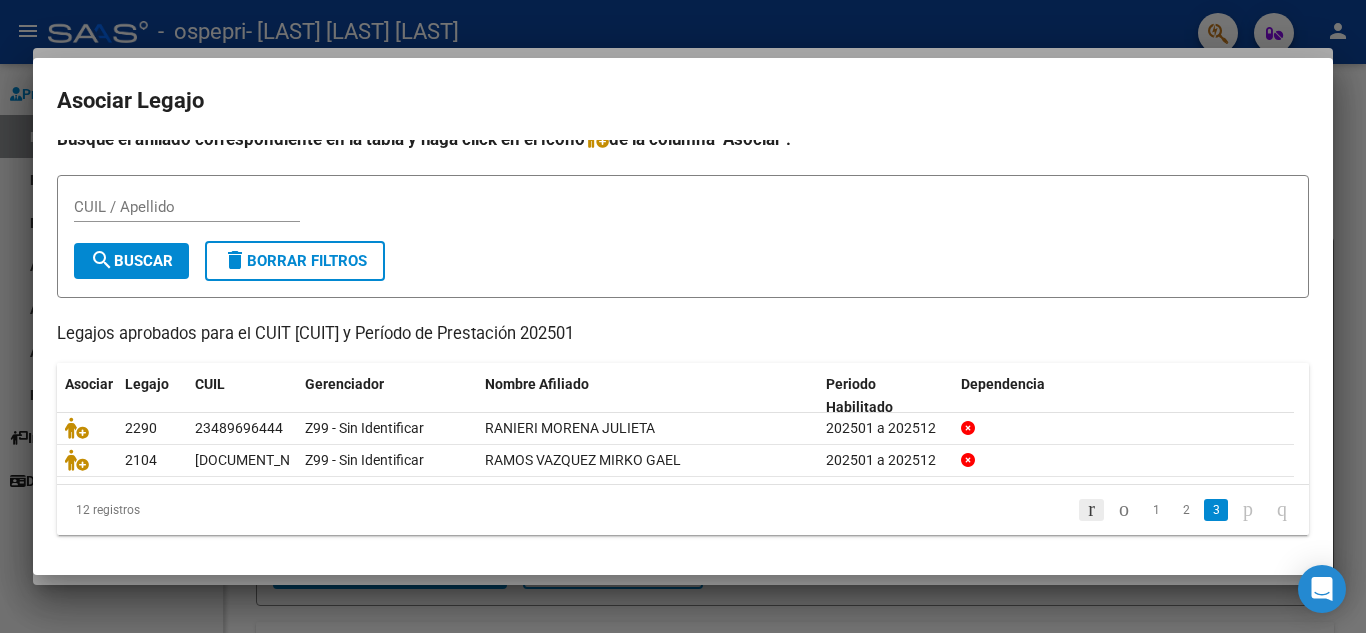 click 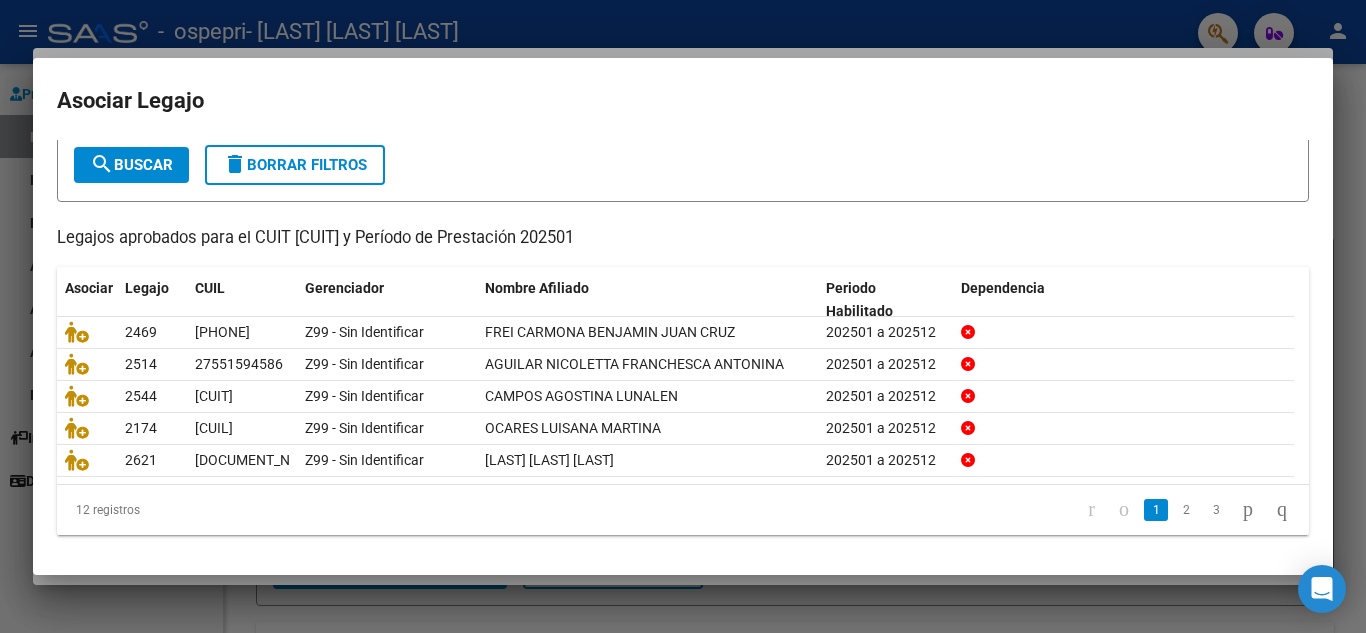 scroll, scrollTop: 115, scrollLeft: 0, axis: vertical 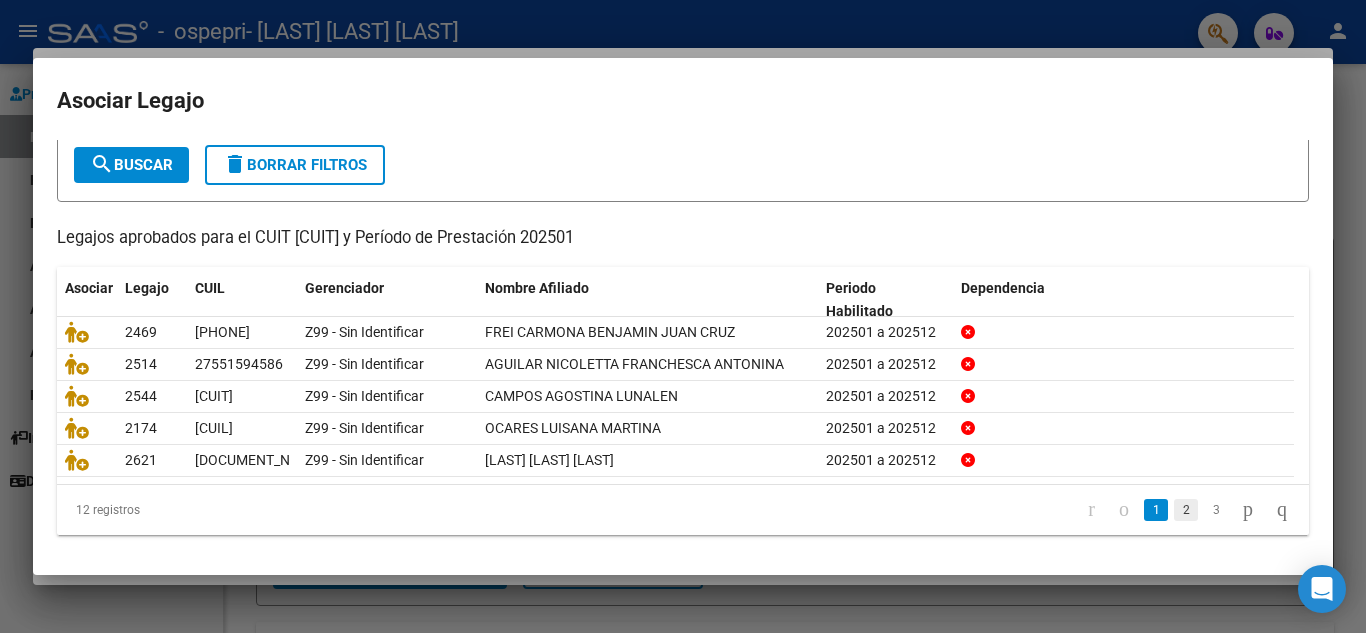 click on "2" 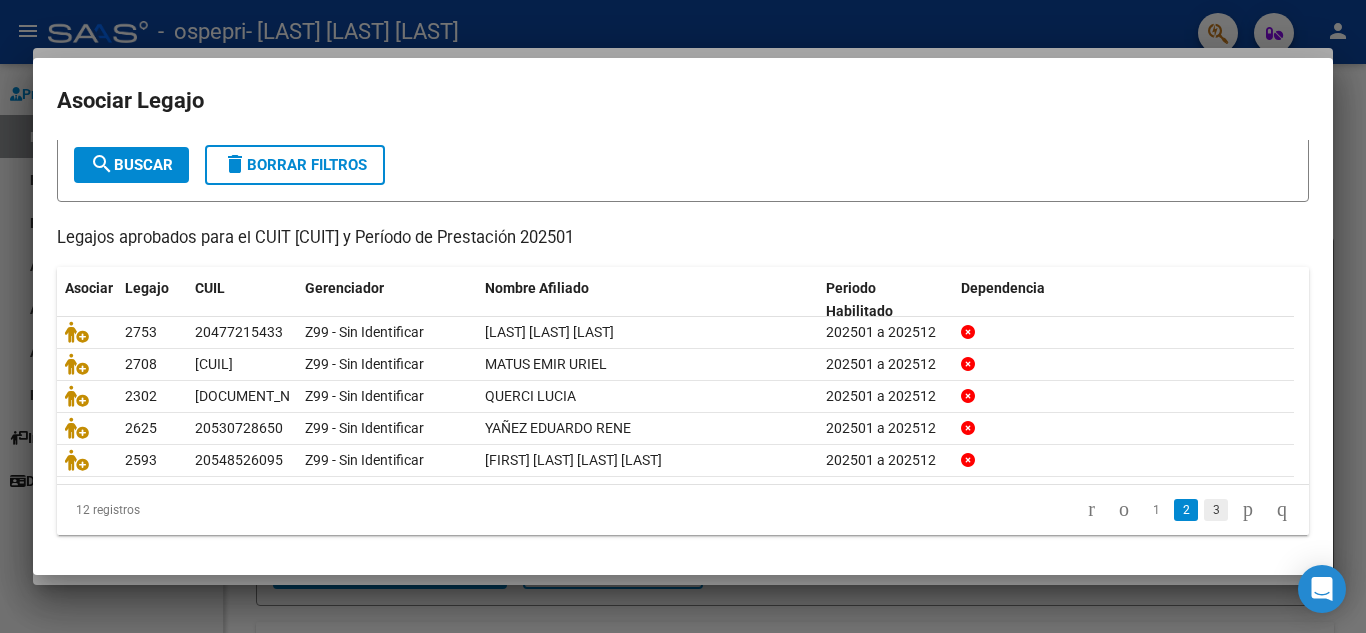 click on "3" 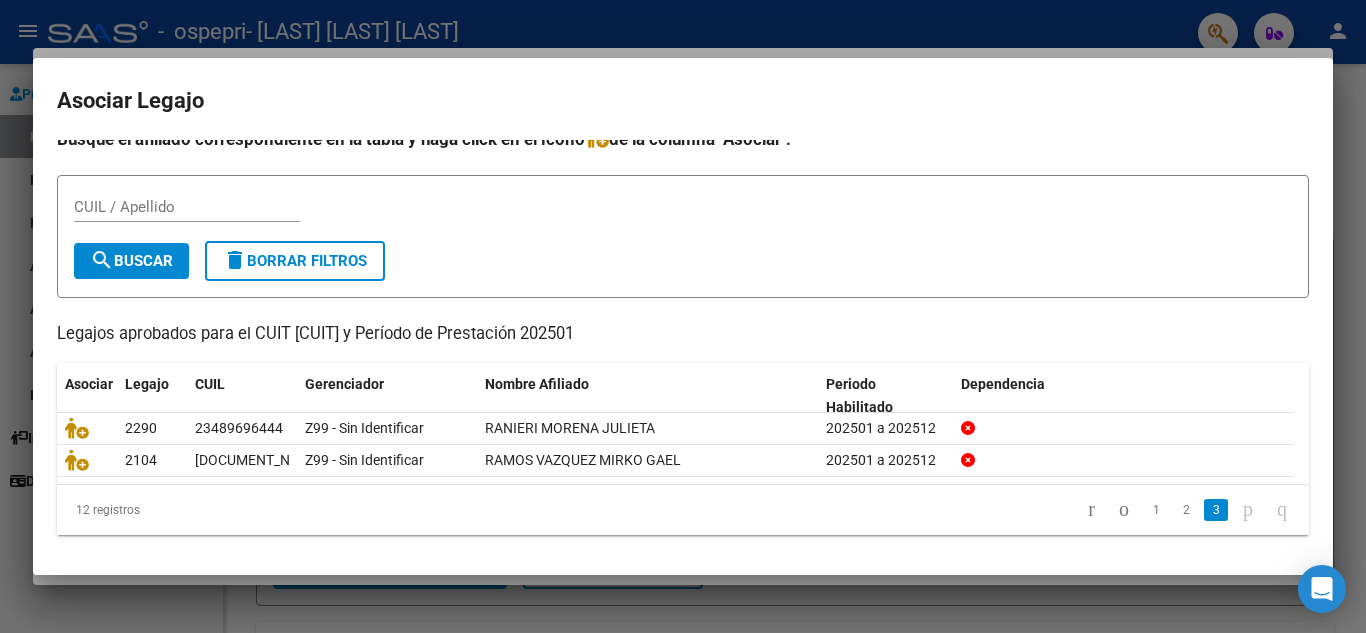 scroll, scrollTop: 16, scrollLeft: 0, axis: vertical 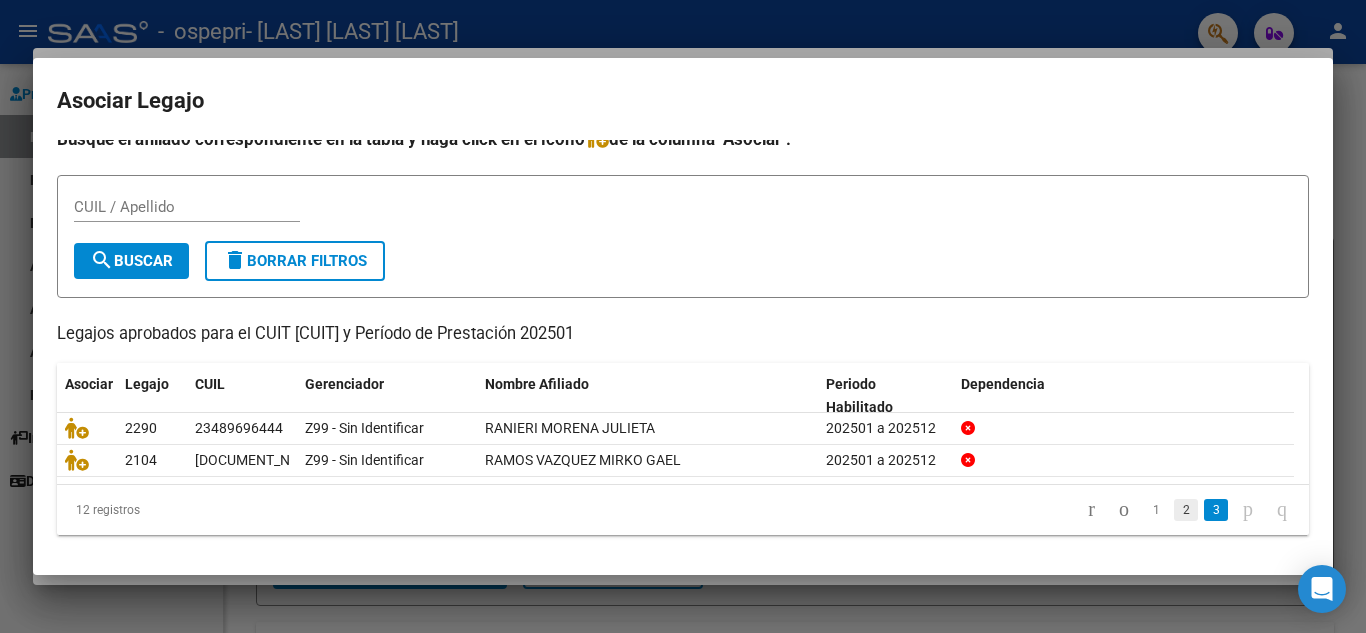 click on "2" 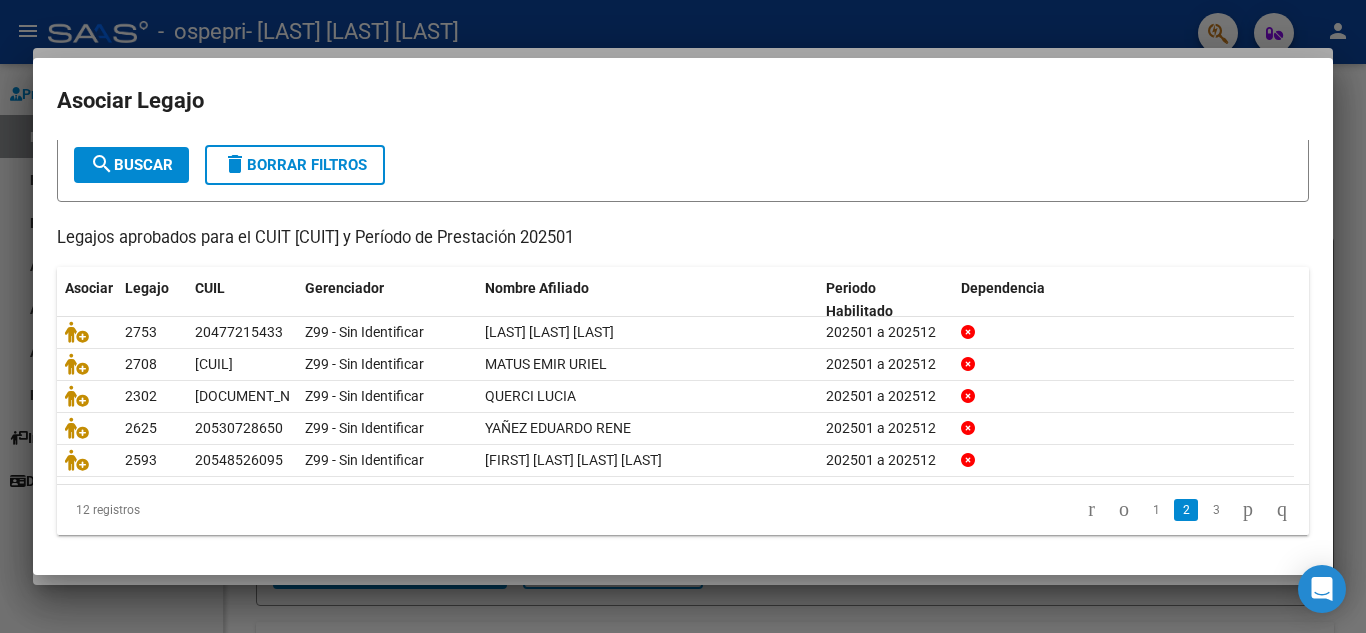 scroll, scrollTop: 115, scrollLeft: 0, axis: vertical 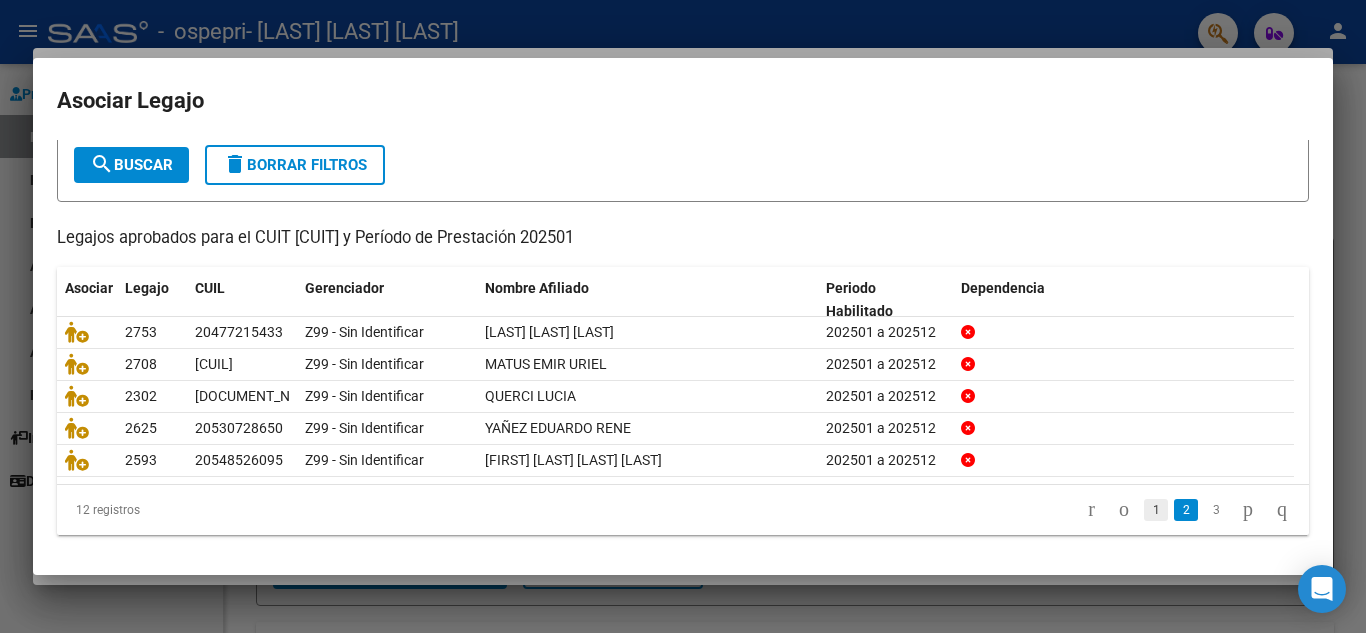 click on "1" 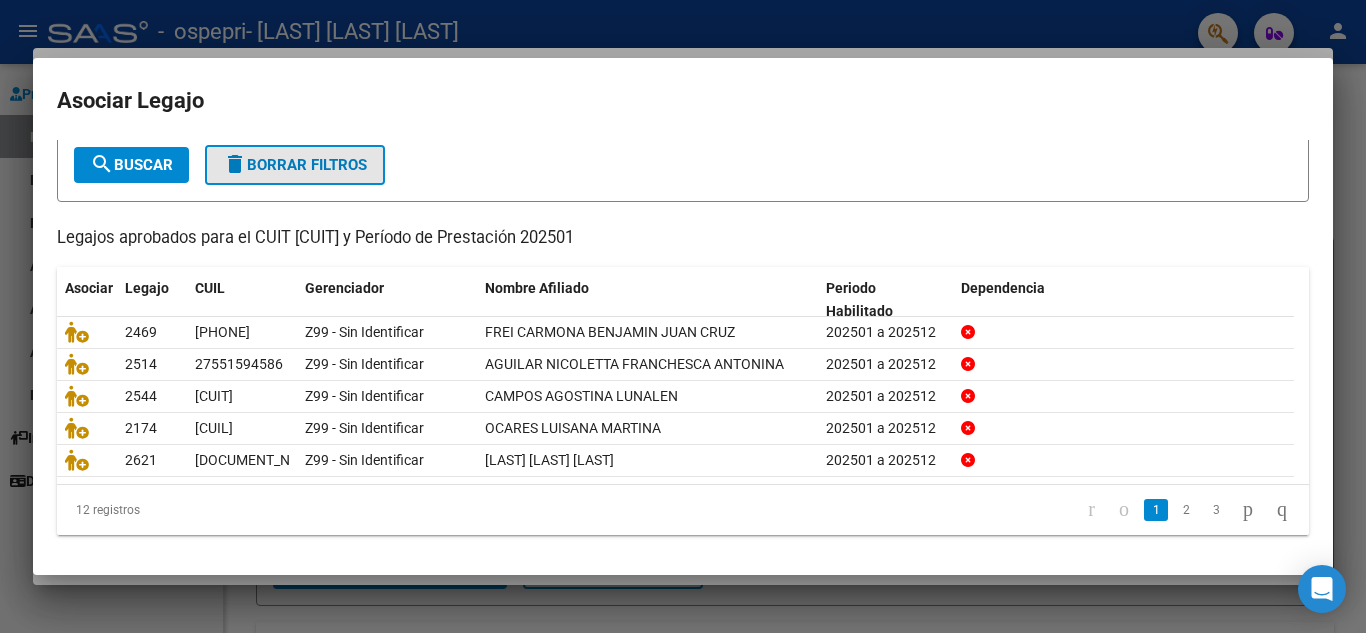 click on "delete  Borrar Filtros" at bounding box center [295, 165] 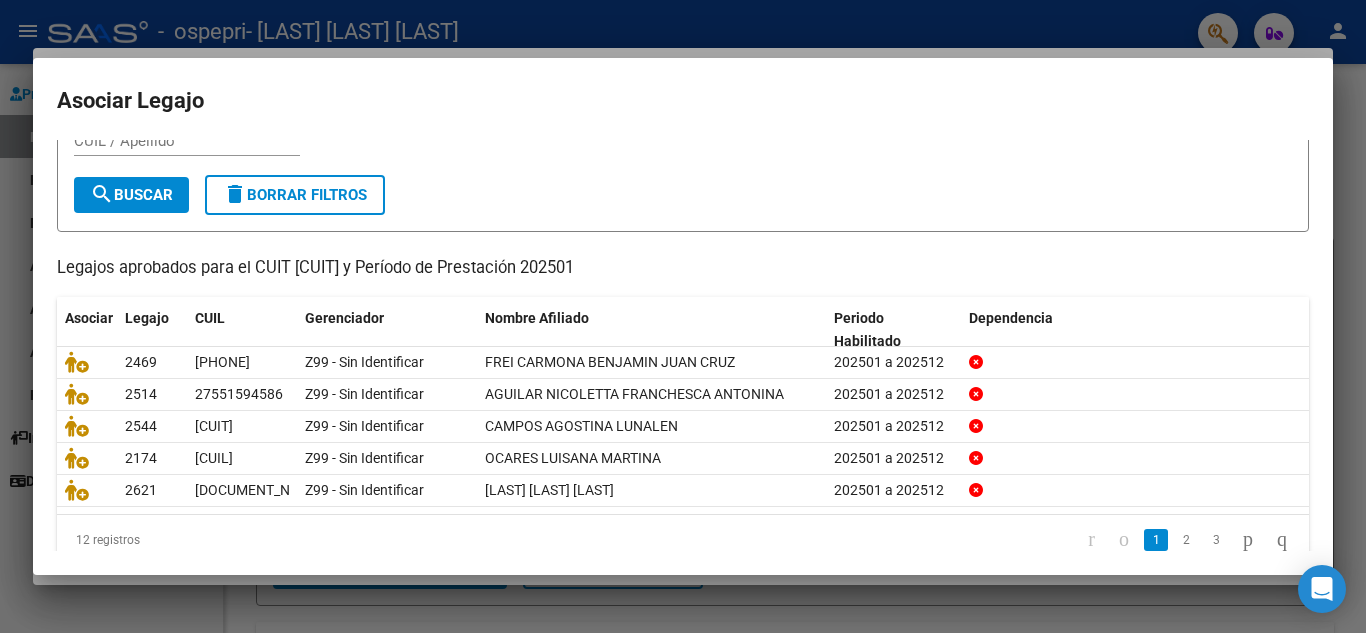 scroll, scrollTop: 115, scrollLeft: 0, axis: vertical 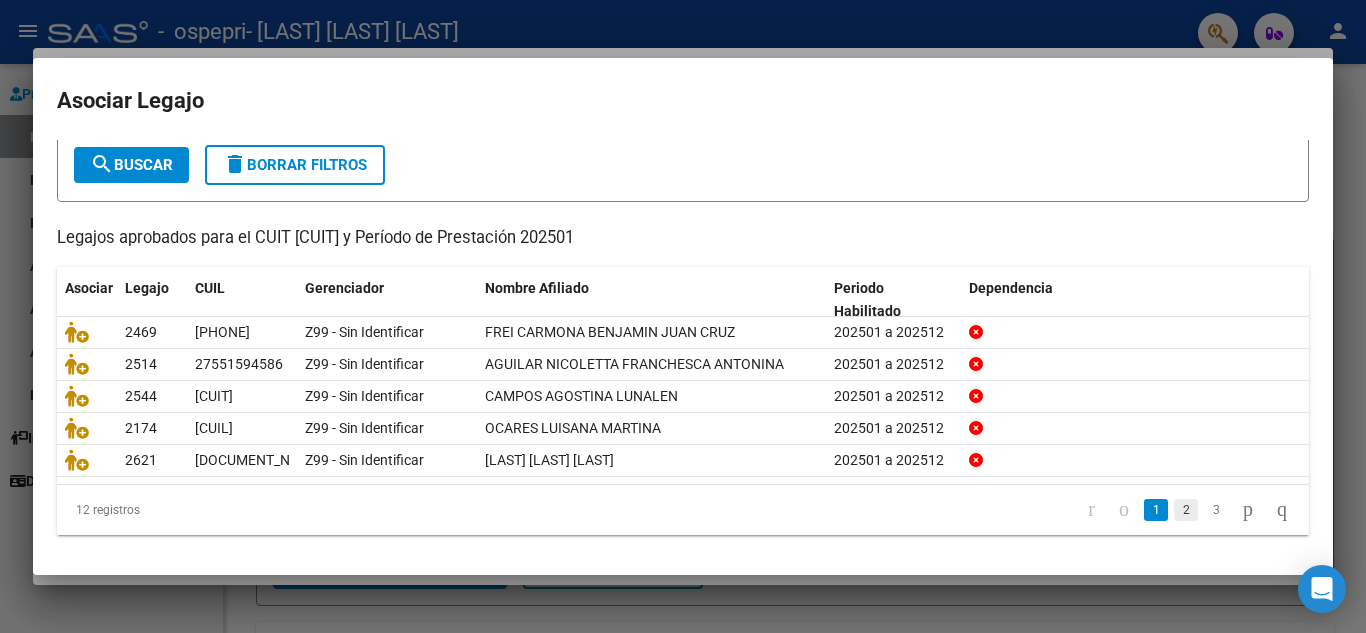 click on "2" 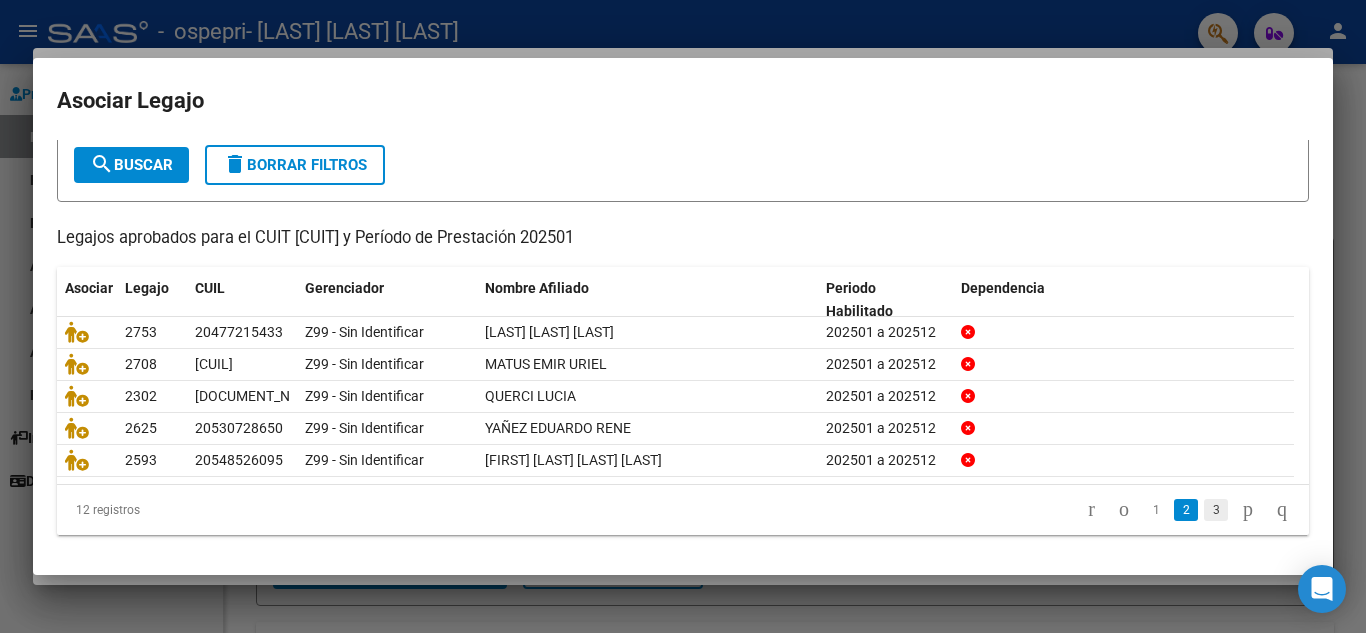 click on "3" 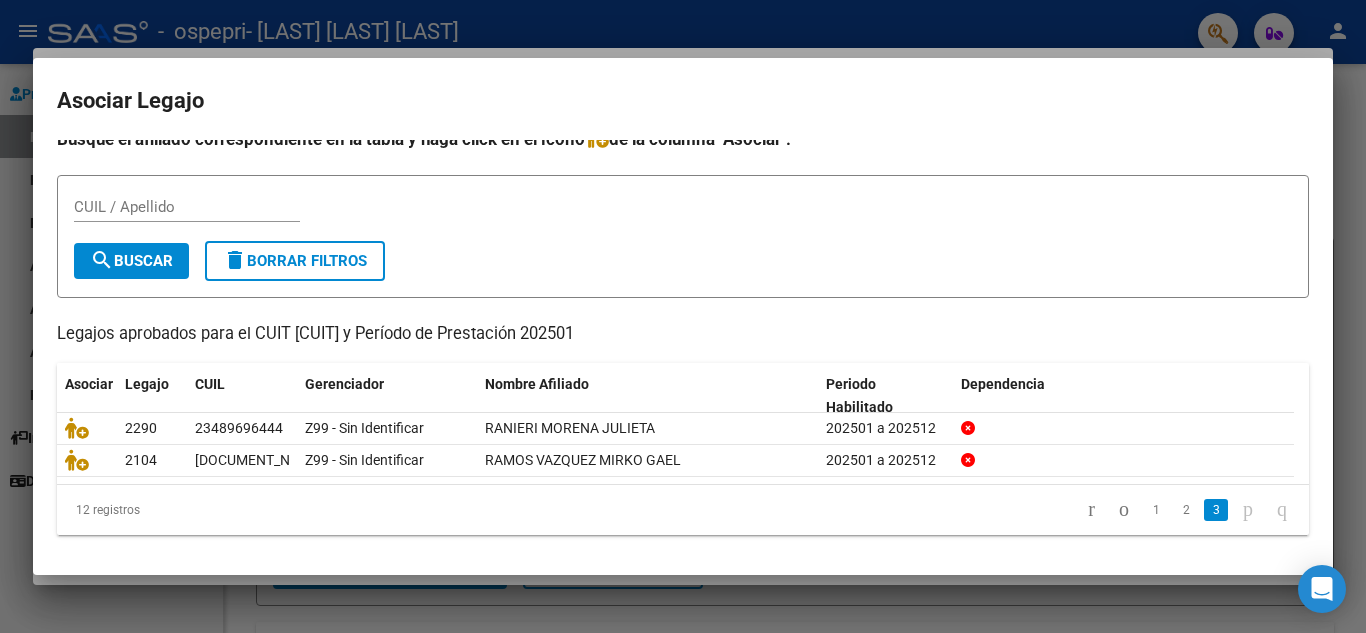 scroll, scrollTop: 16, scrollLeft: 0, axis: vertical 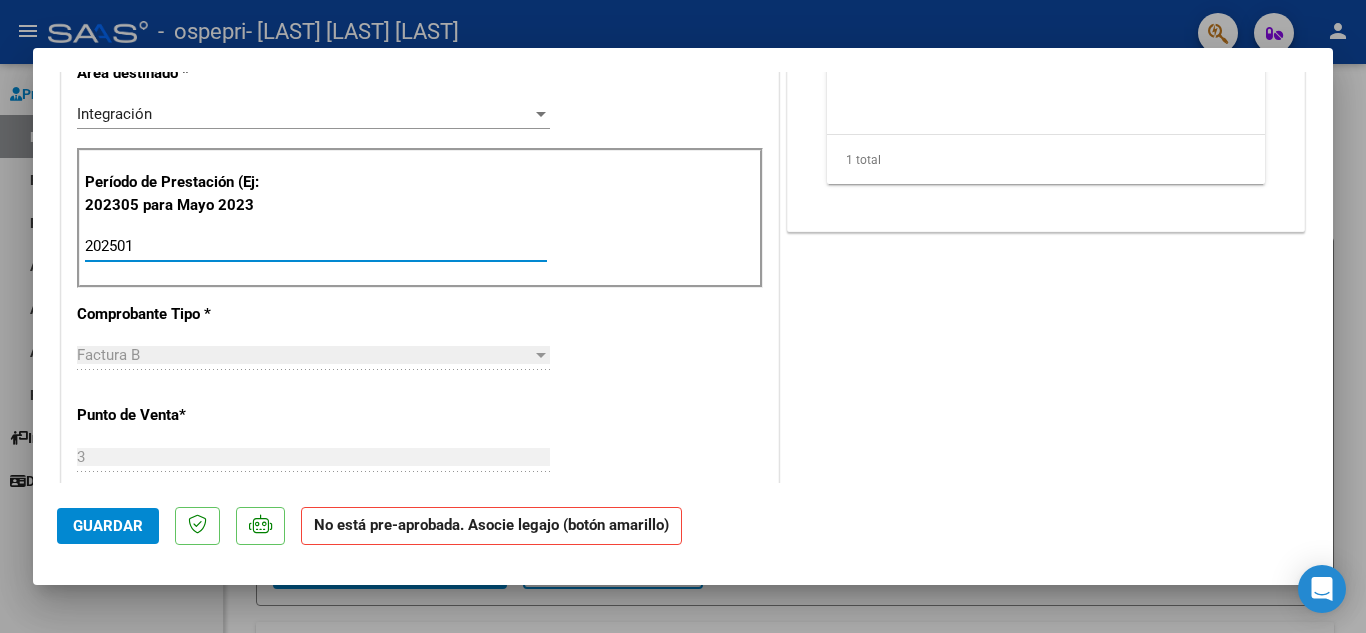 click on "202501" at bounding box center [316, 246] 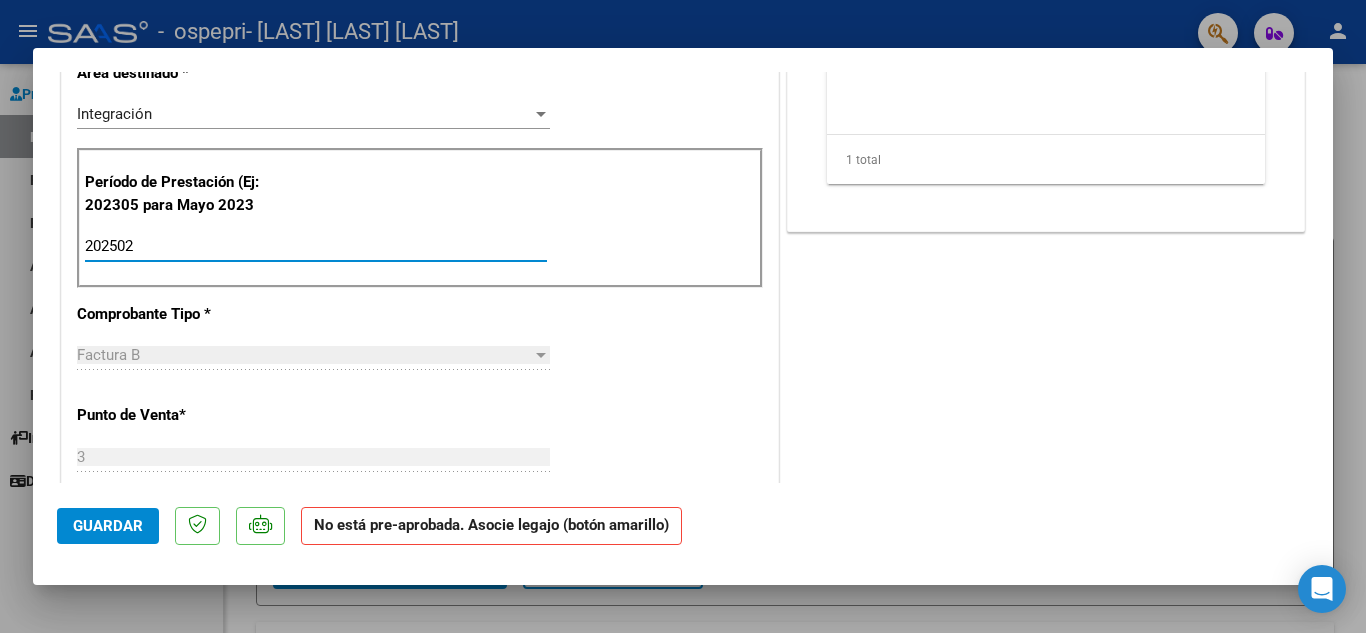 type on "202501" 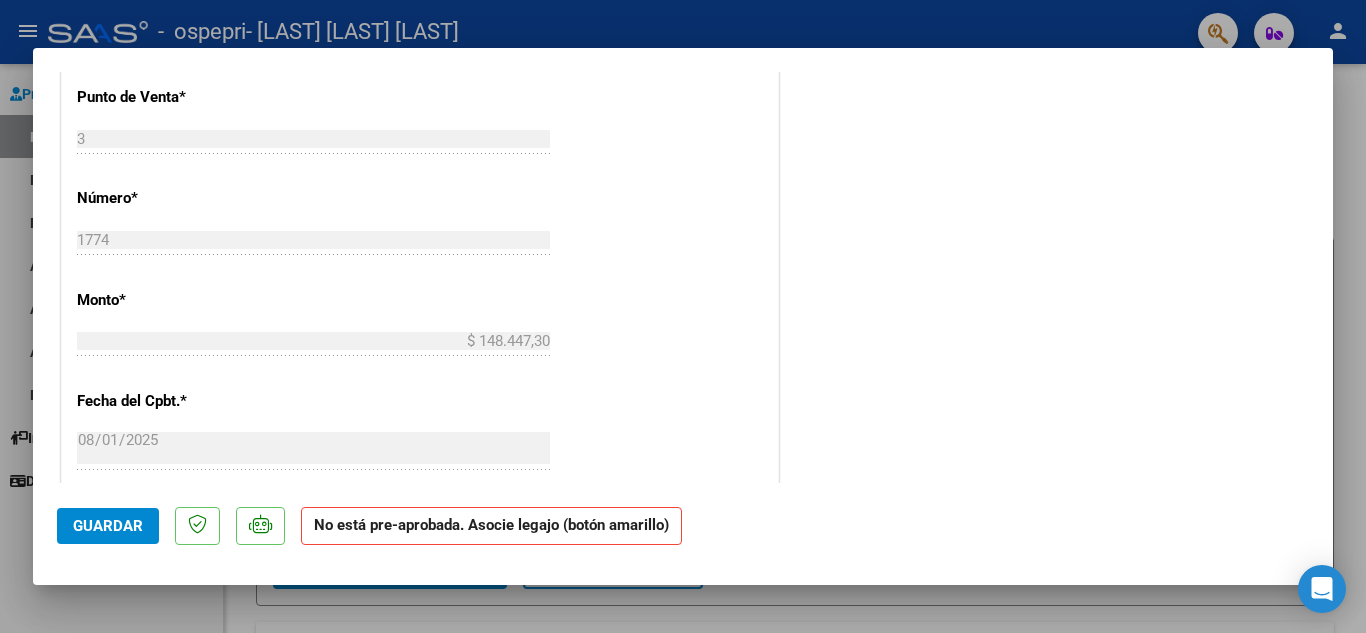 scroll, scrollTop: 840, scrollLeft: 0, axis: vertical 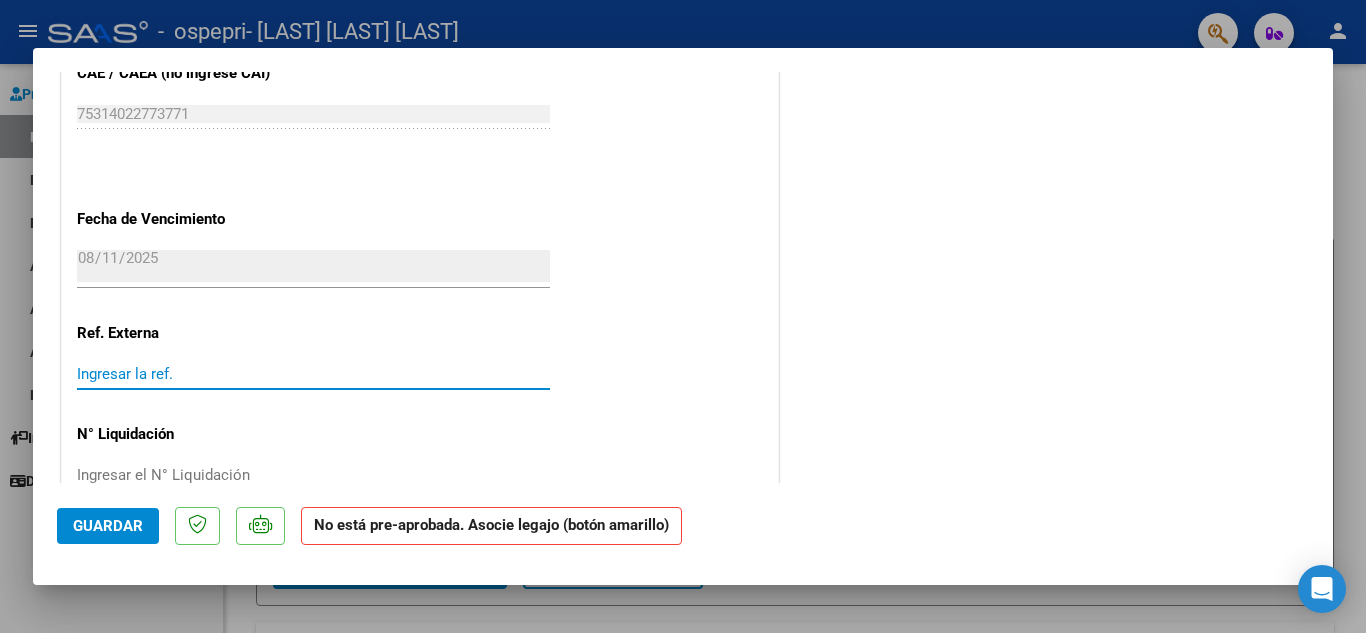 click on "Ingresar la ref." at bounding box center [313, 374] 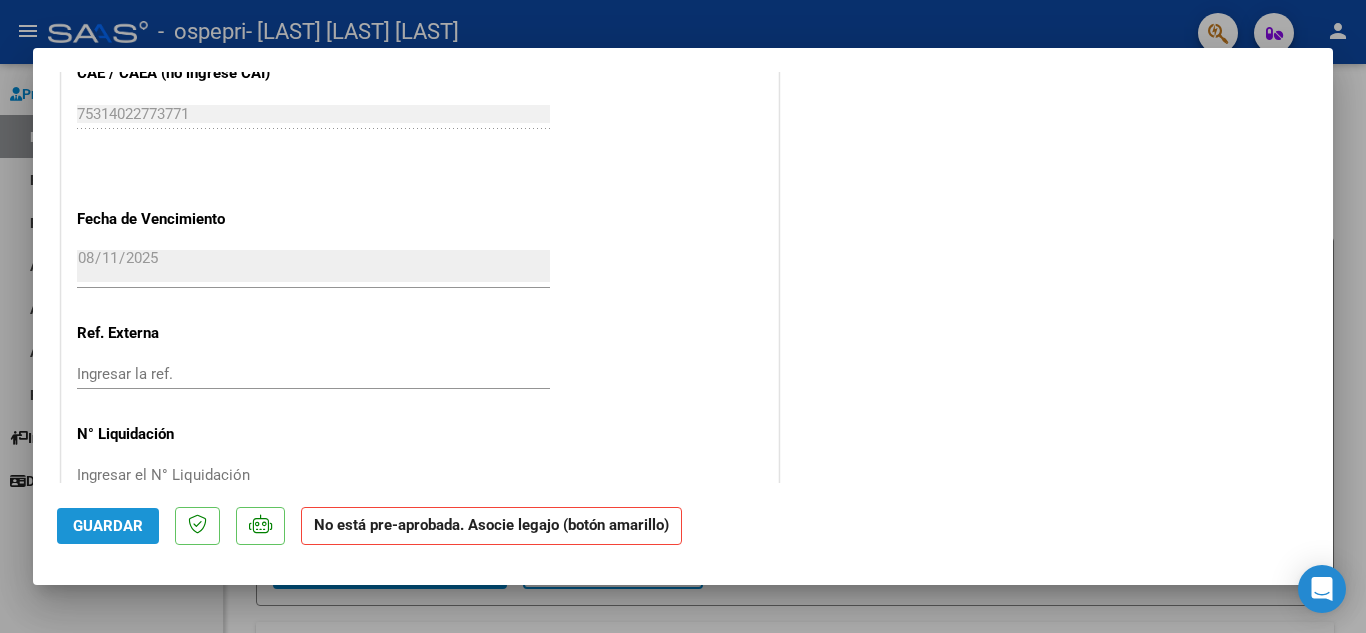 click on "Guardar" 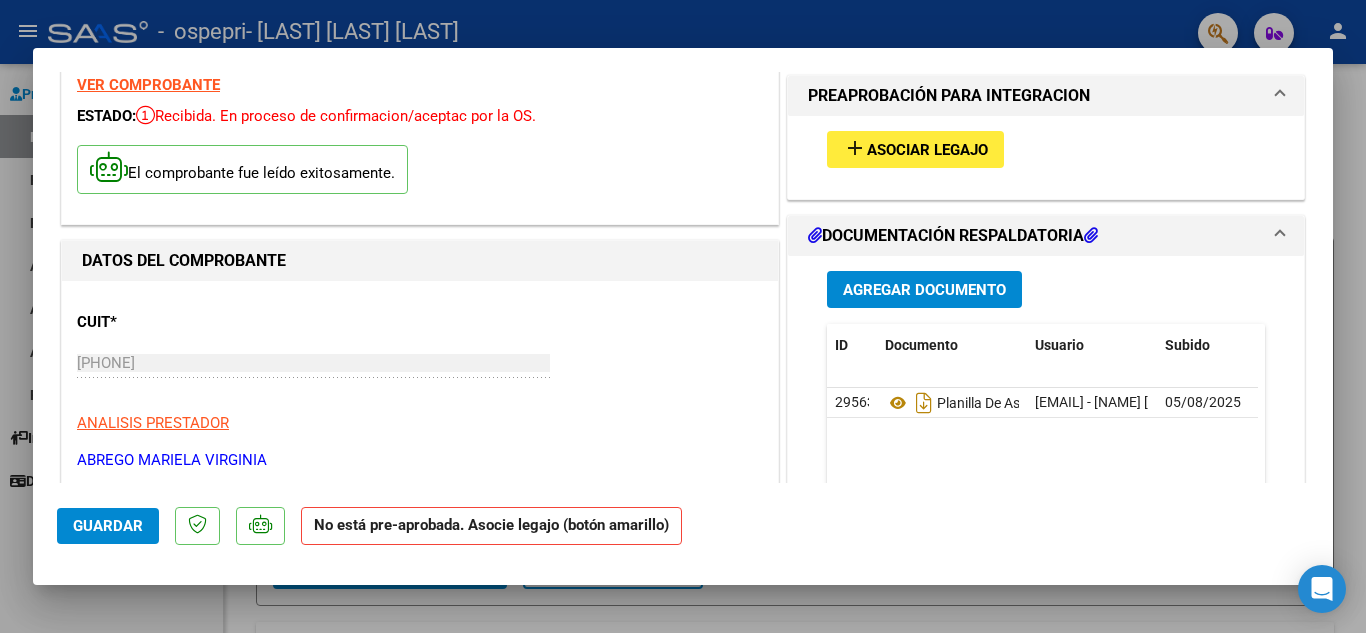 scroll, scrollTop: 40, scrollLeft: 0, axis: vertical 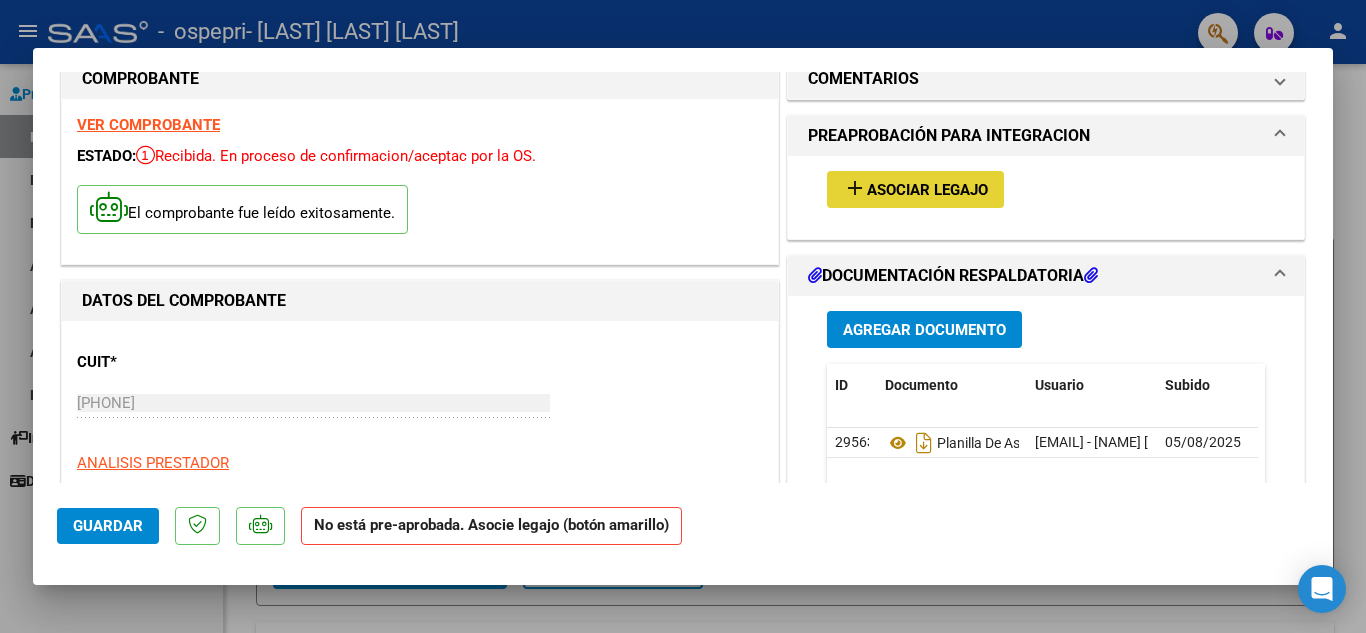 click on "Asociar Legajo" at bounding box center [927, 190] 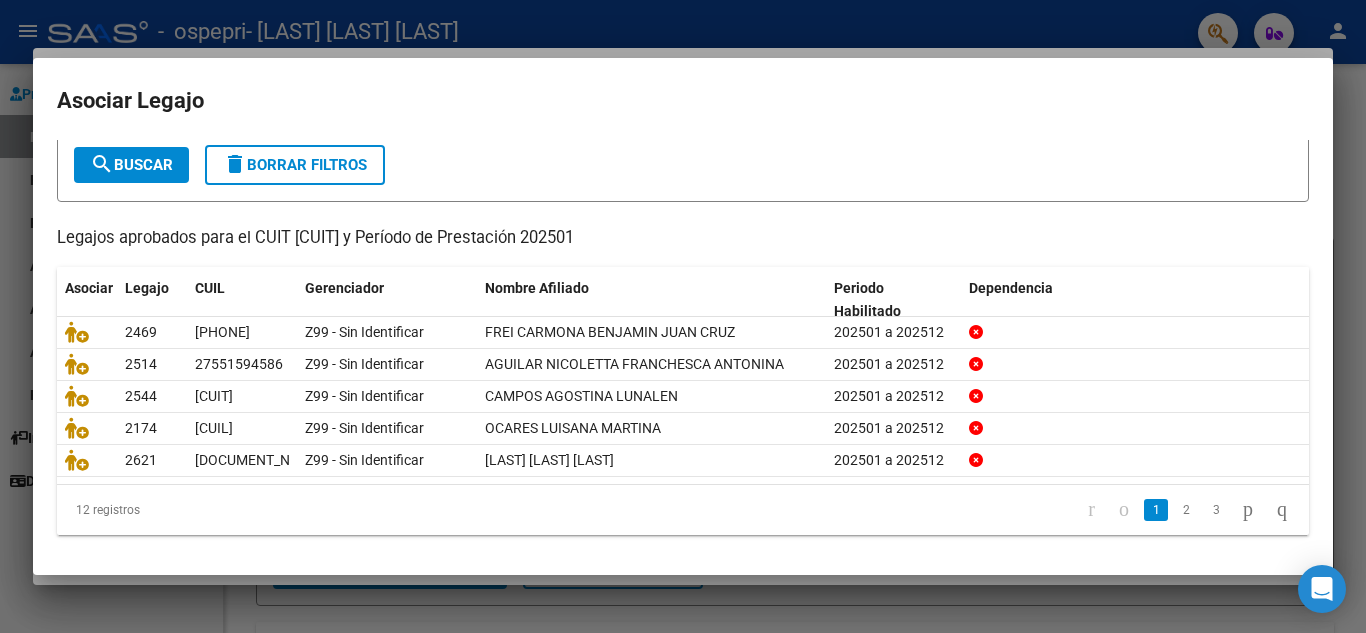 scroll, scrollTop: 115, scrollLeft: 0, axis: vertical 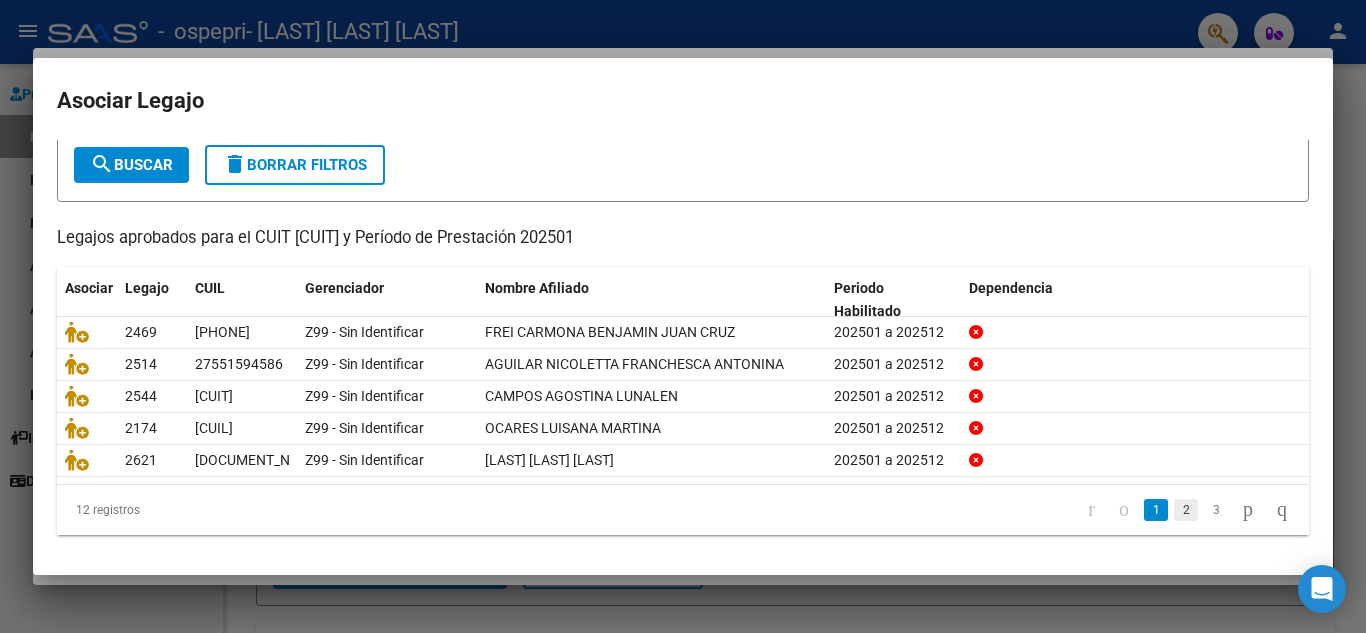 click on "2" 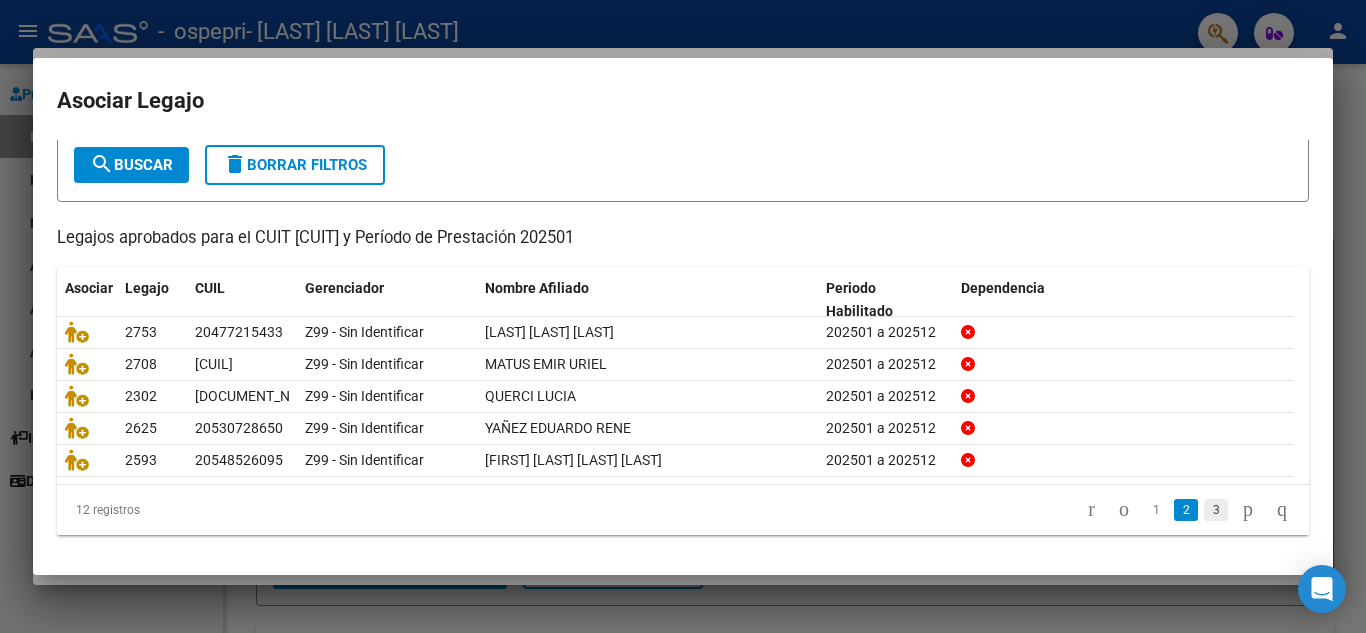 click on "3" 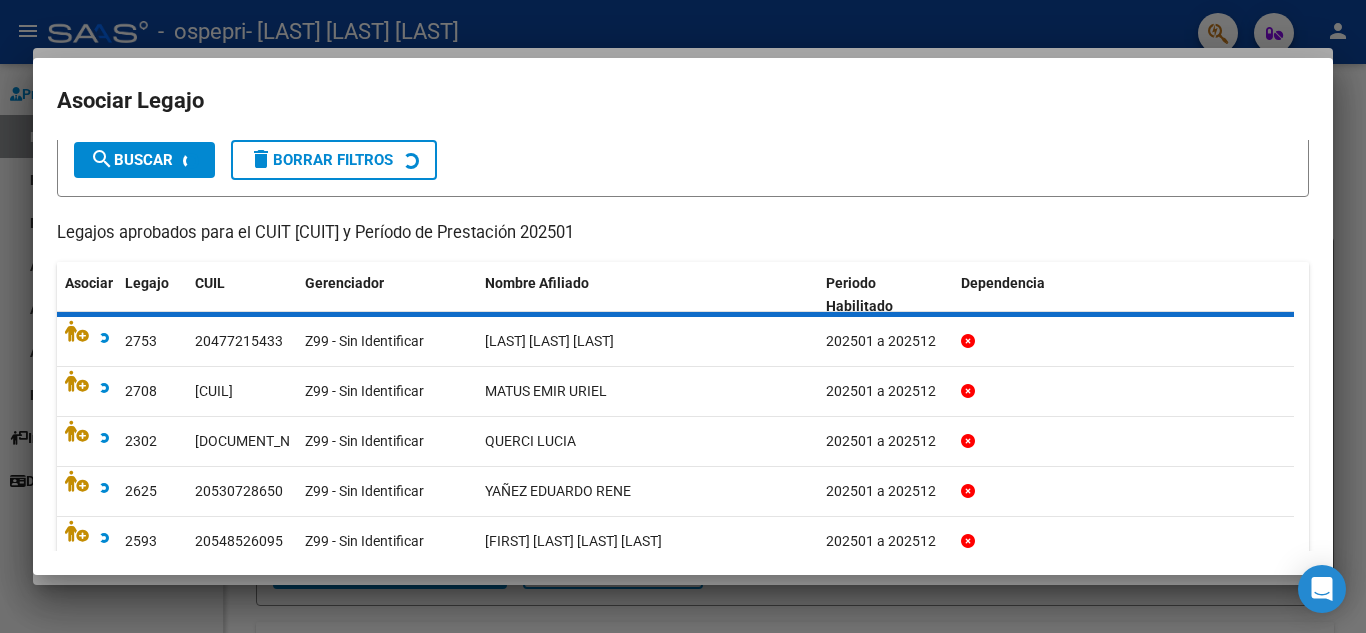 scroll, scrollTop: 16, scrollLeft: 0, axis: vertical 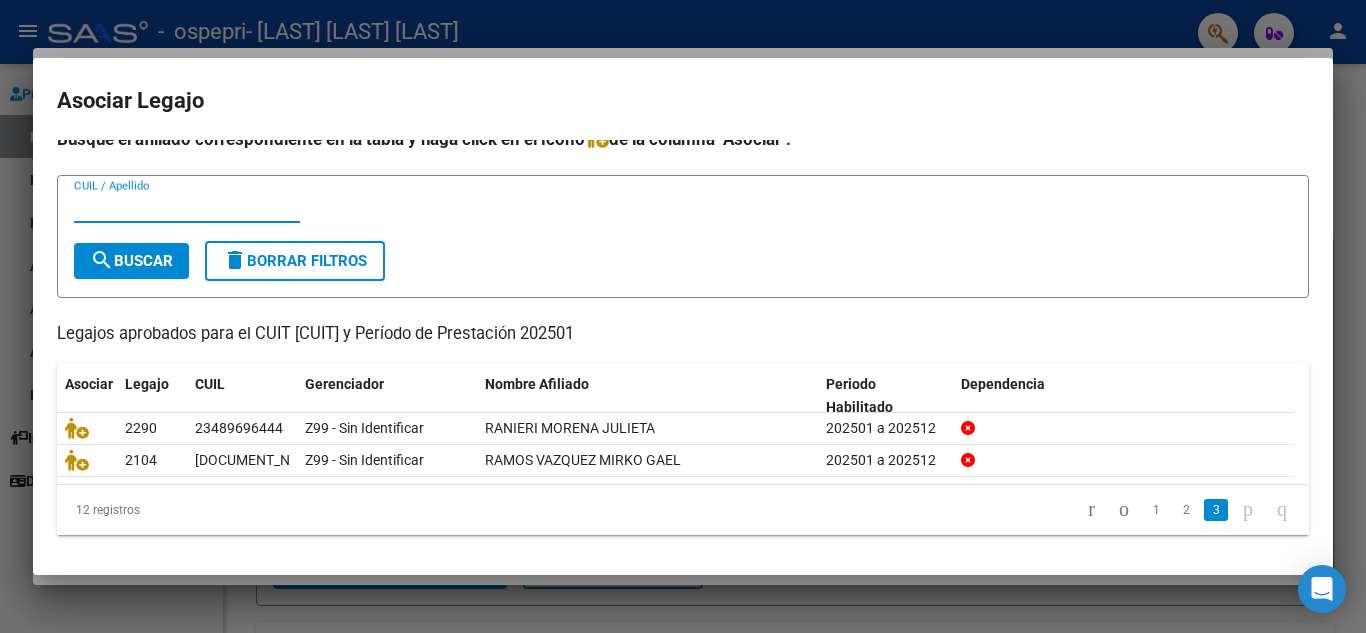 click on "CUIL / Apellido" at bounding box center [187, 207] 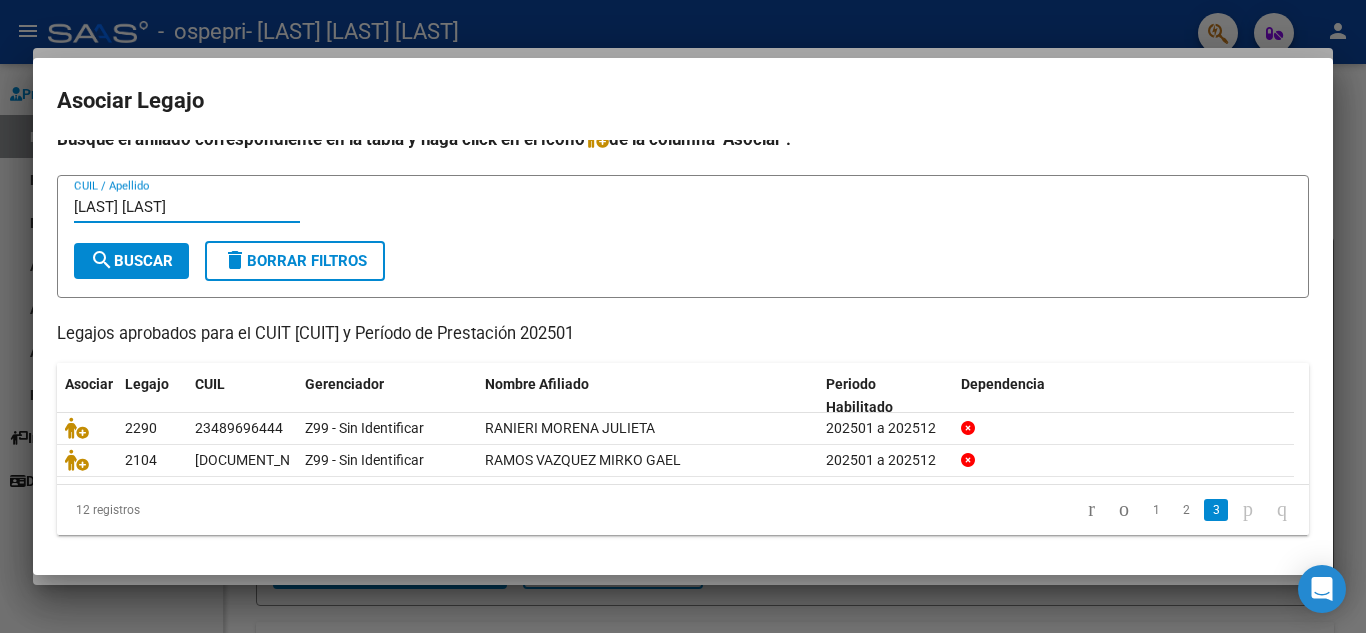 type on "[LAST] [LAST]" 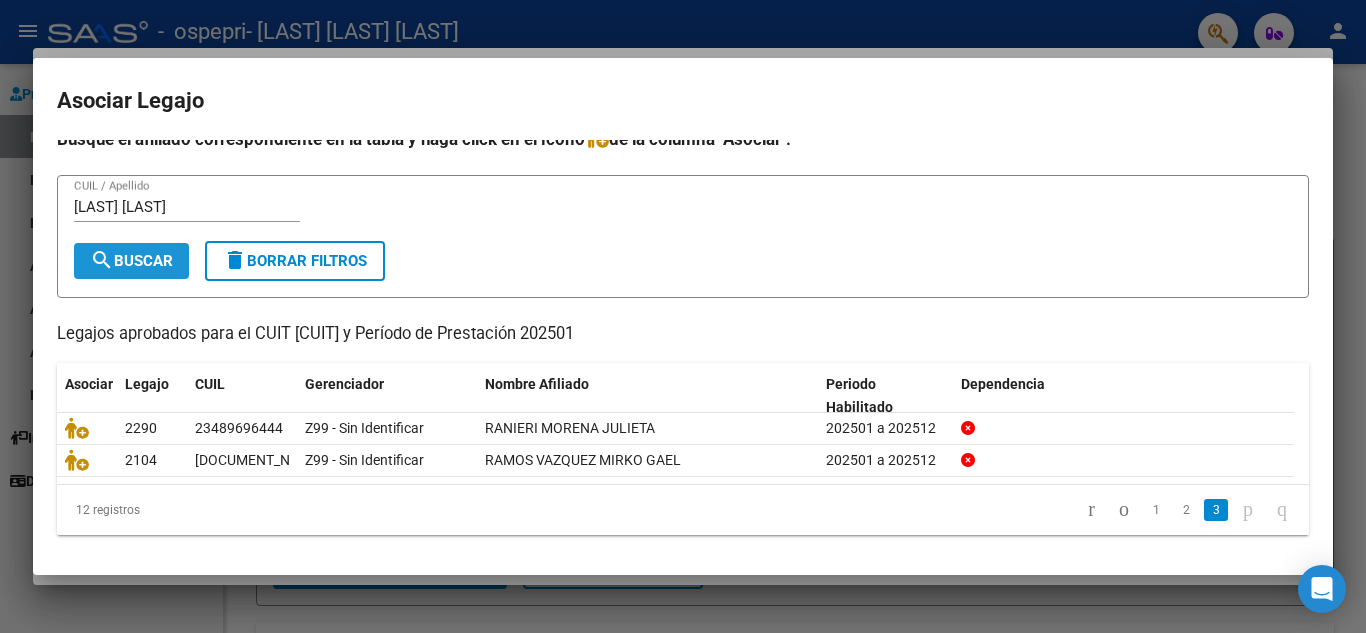 click on "search  Buscar" at bounding box center (131, 261) 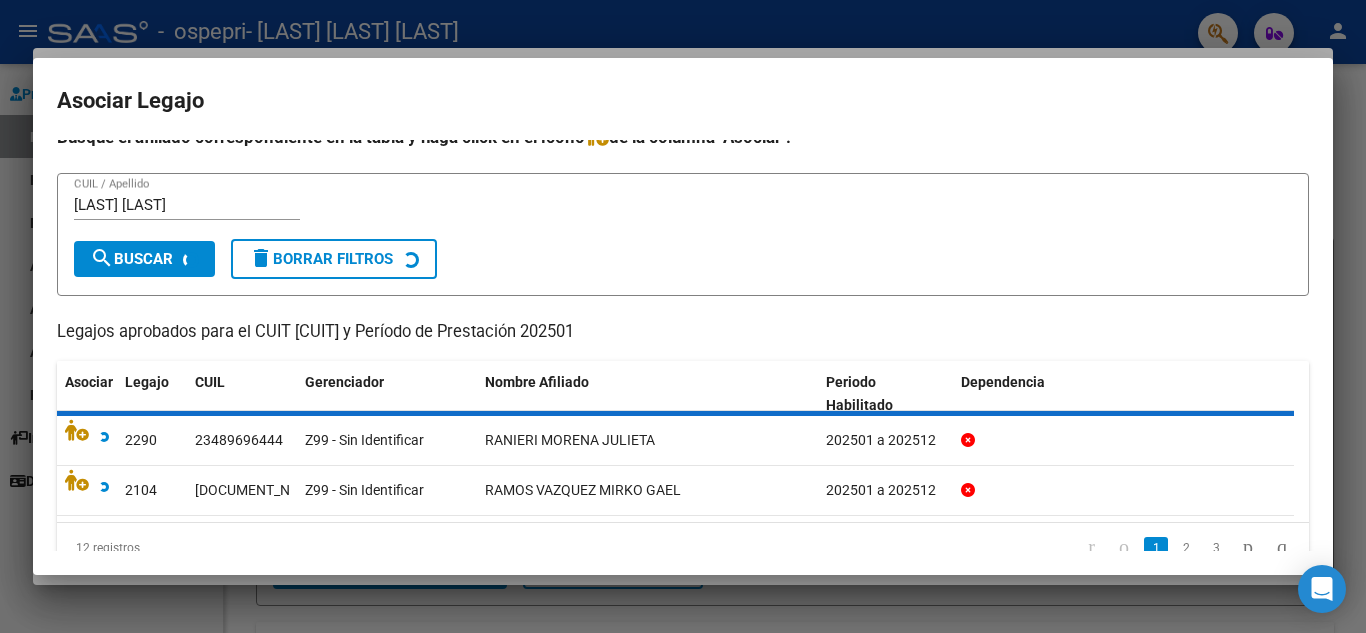 scroll, scrollTop: 0, scrollLeft: 0, axis: both 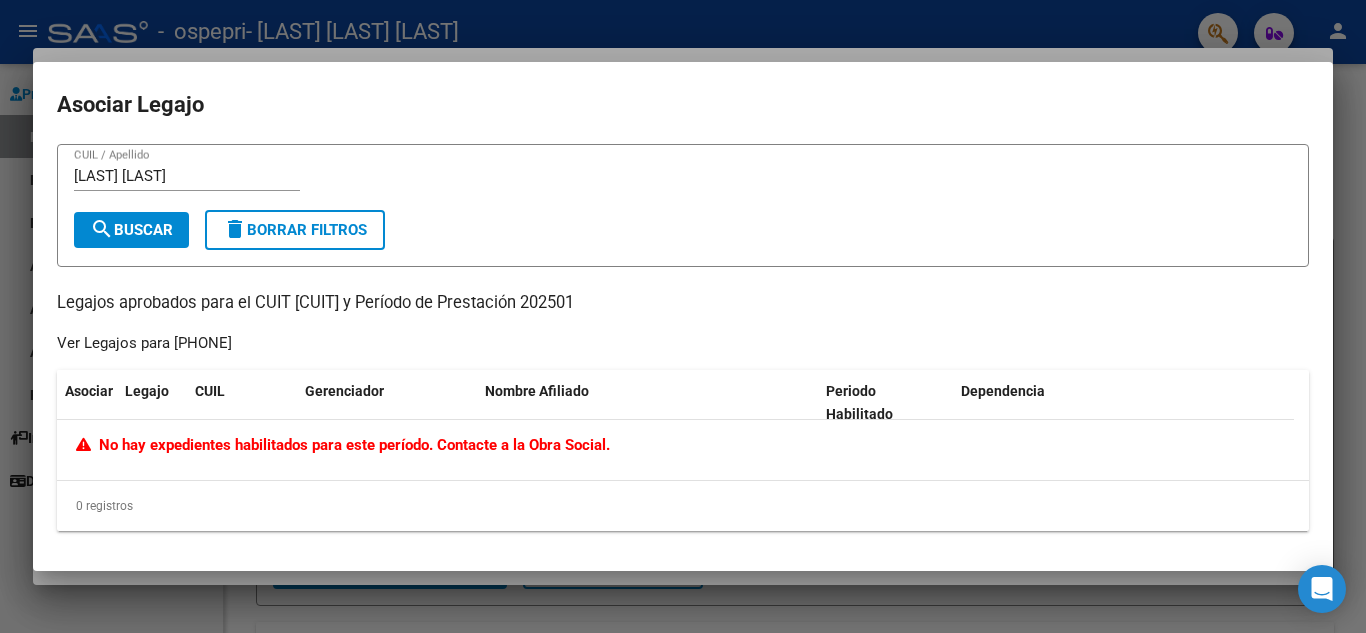 click at bounding box center (683, 316) 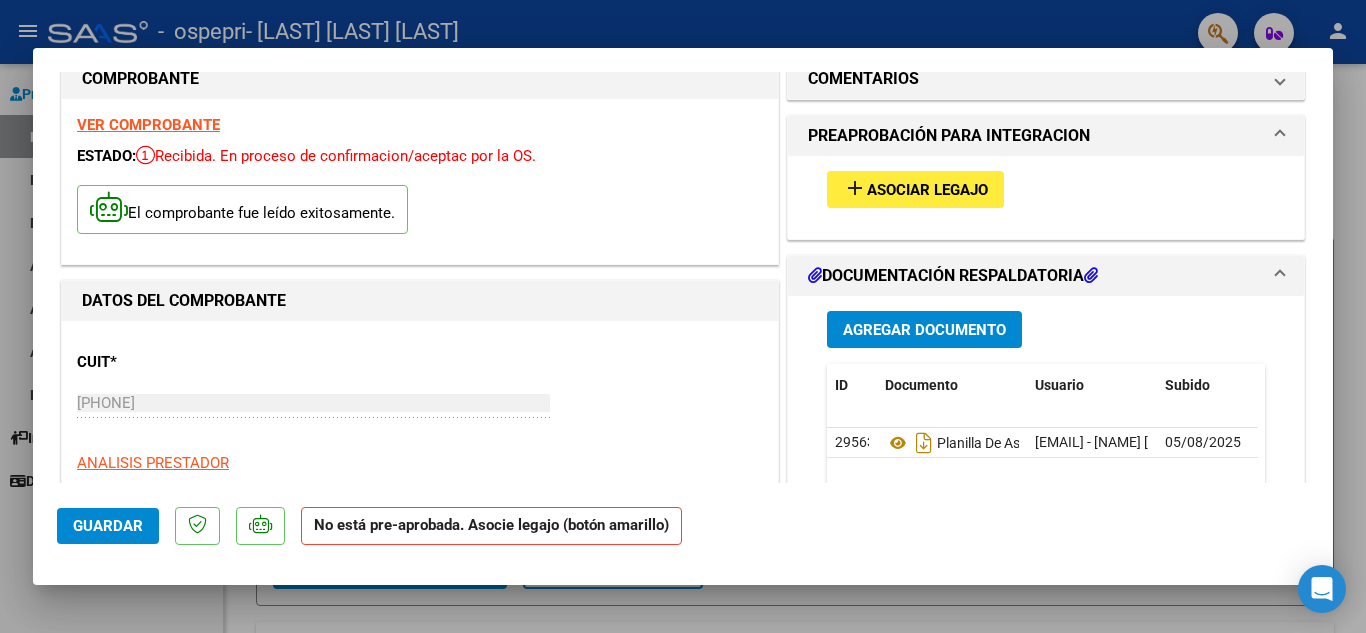 scroll, scrollTop: 0, scrollLeft: 0, axis: both 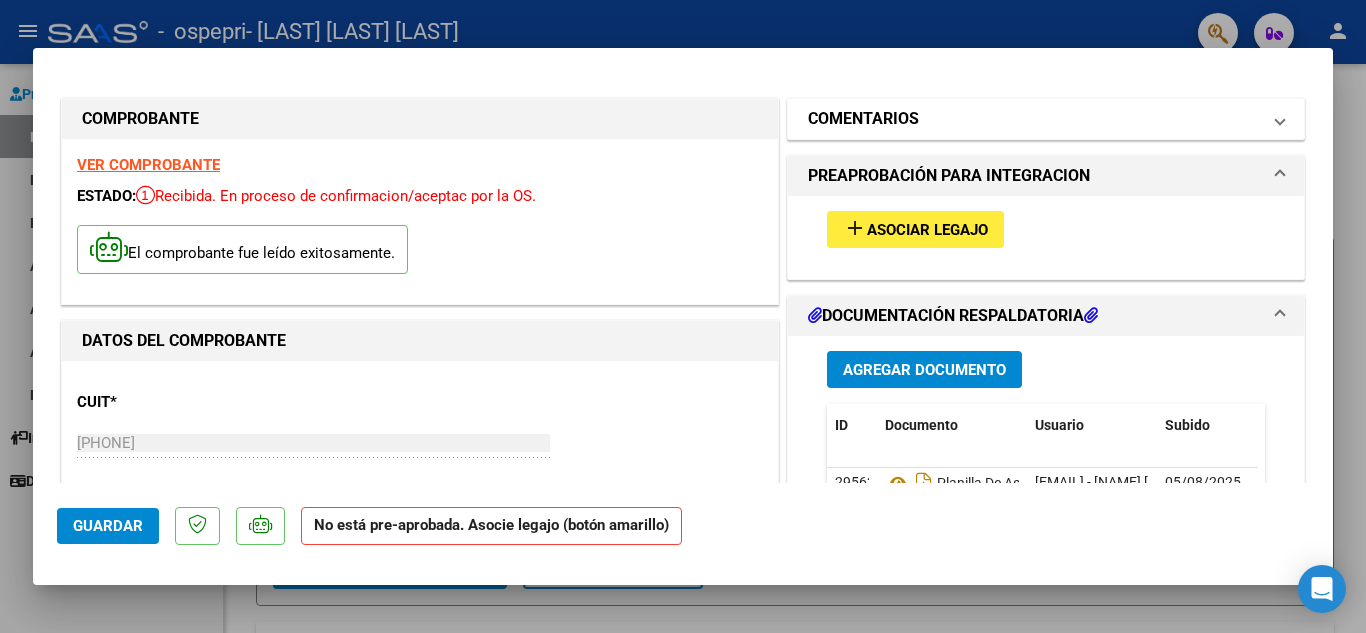 click at bounding box center [1280, 119] 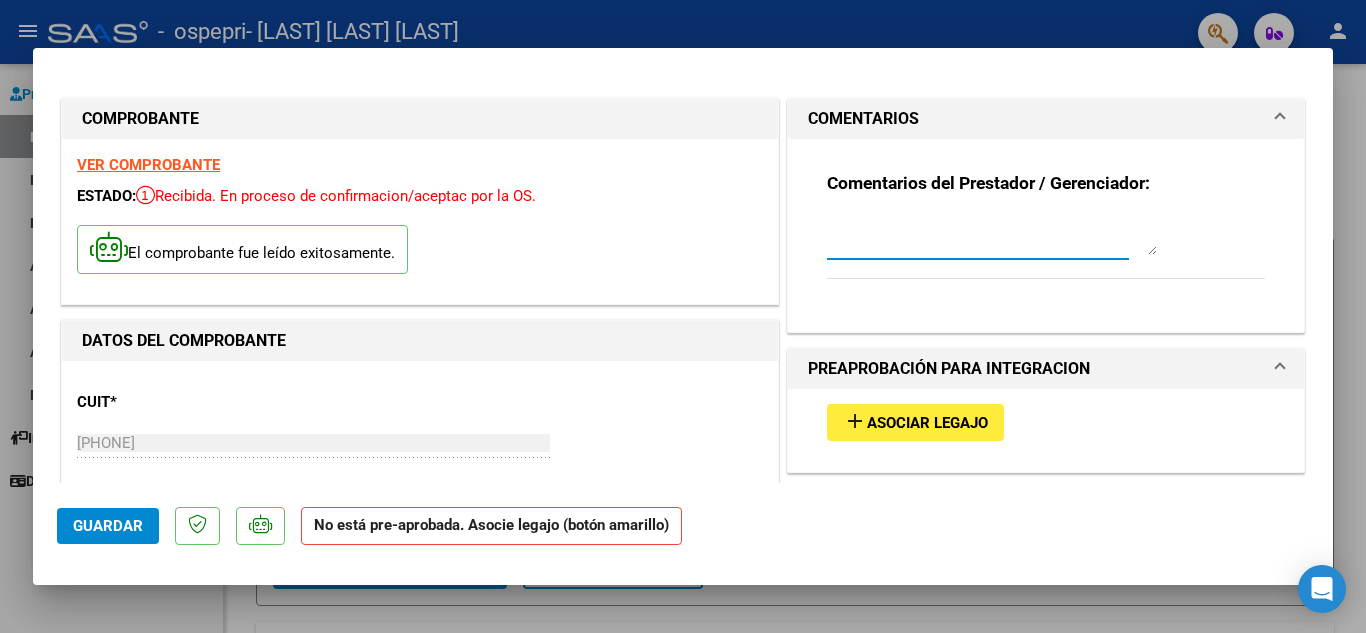 click at bounding box center [992, 235] 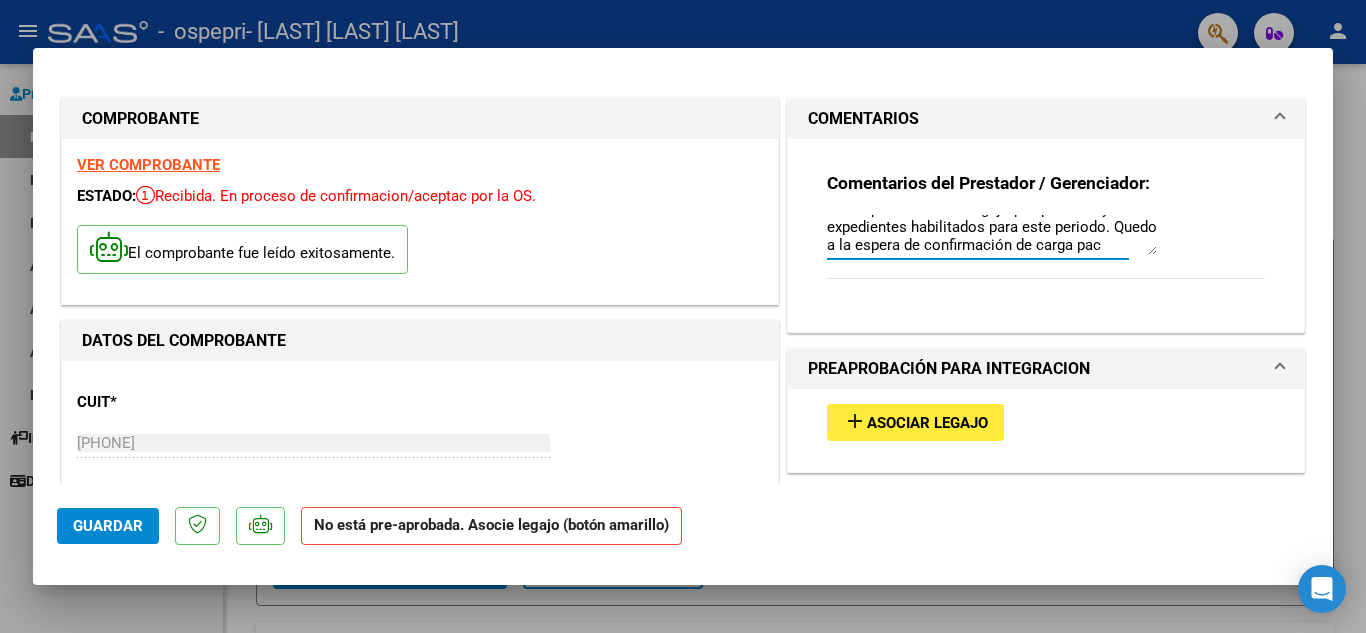 scroll, scrollTop: 35, scrollLeft: 0, axis: vertical 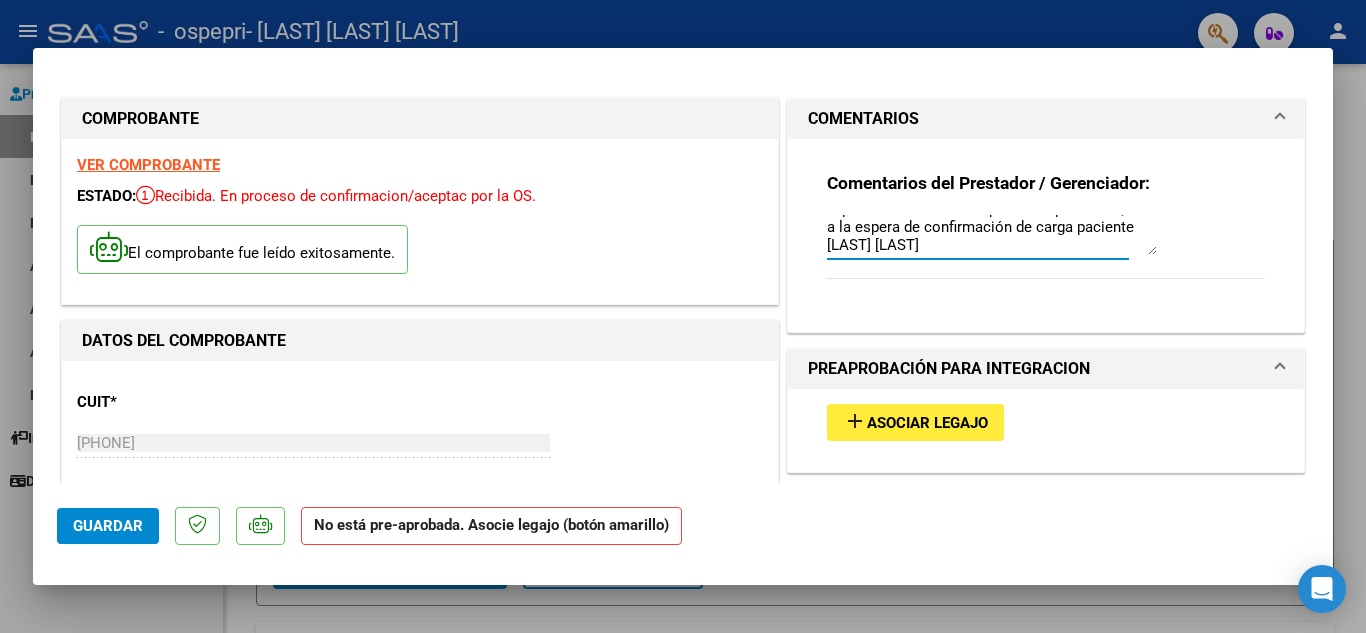 type on "No se puede asociar legajo porque no hay expedientes habilitados para este periodo. Quedo a la espera de confirmación de carga paciente [LAST] [LAST]" 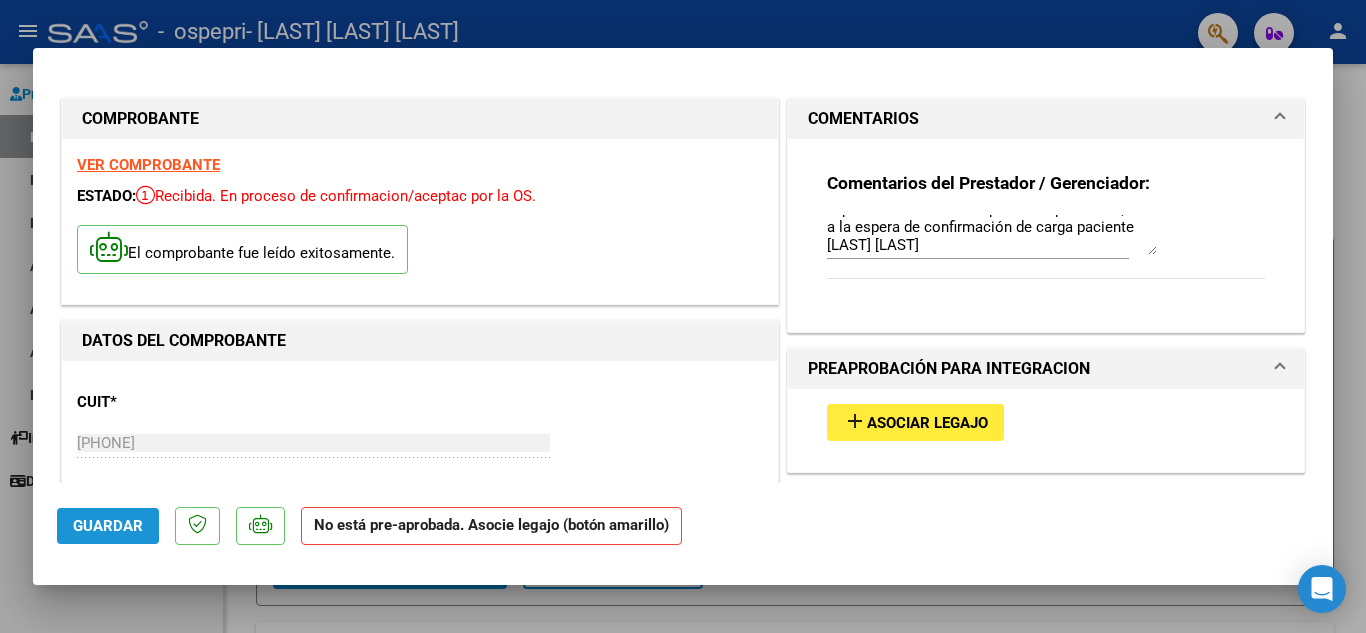 click on "Guardar" 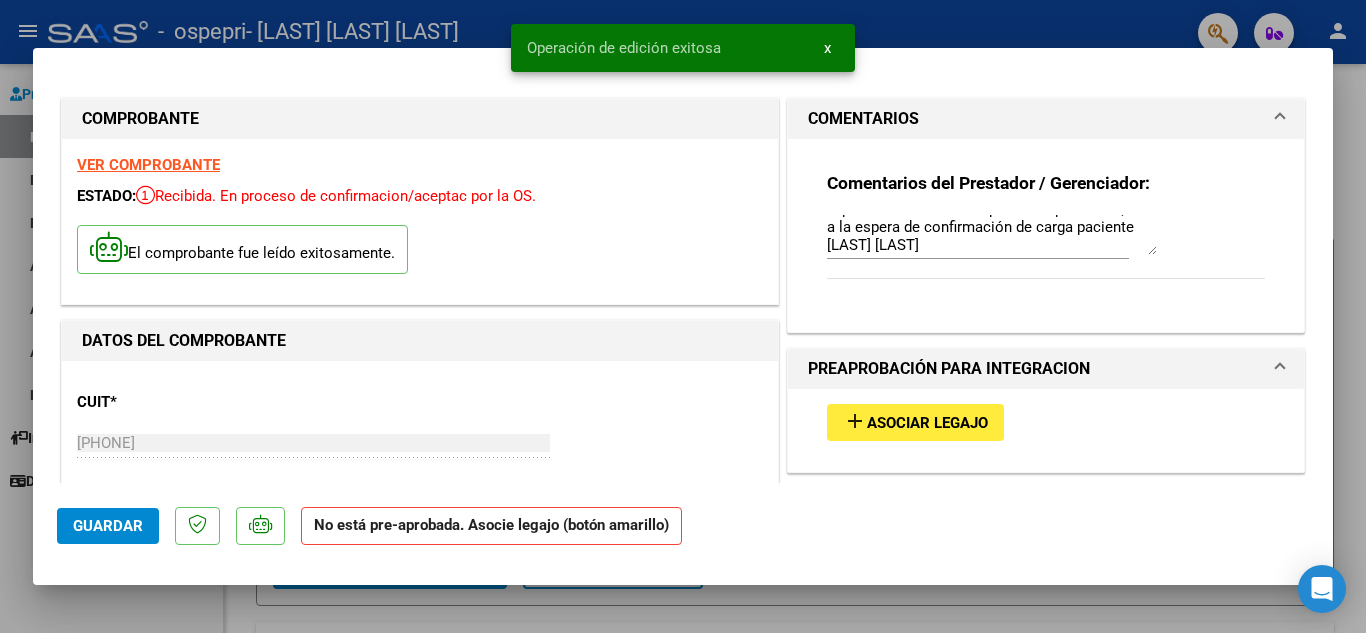 click at bounding box center (683, 316) 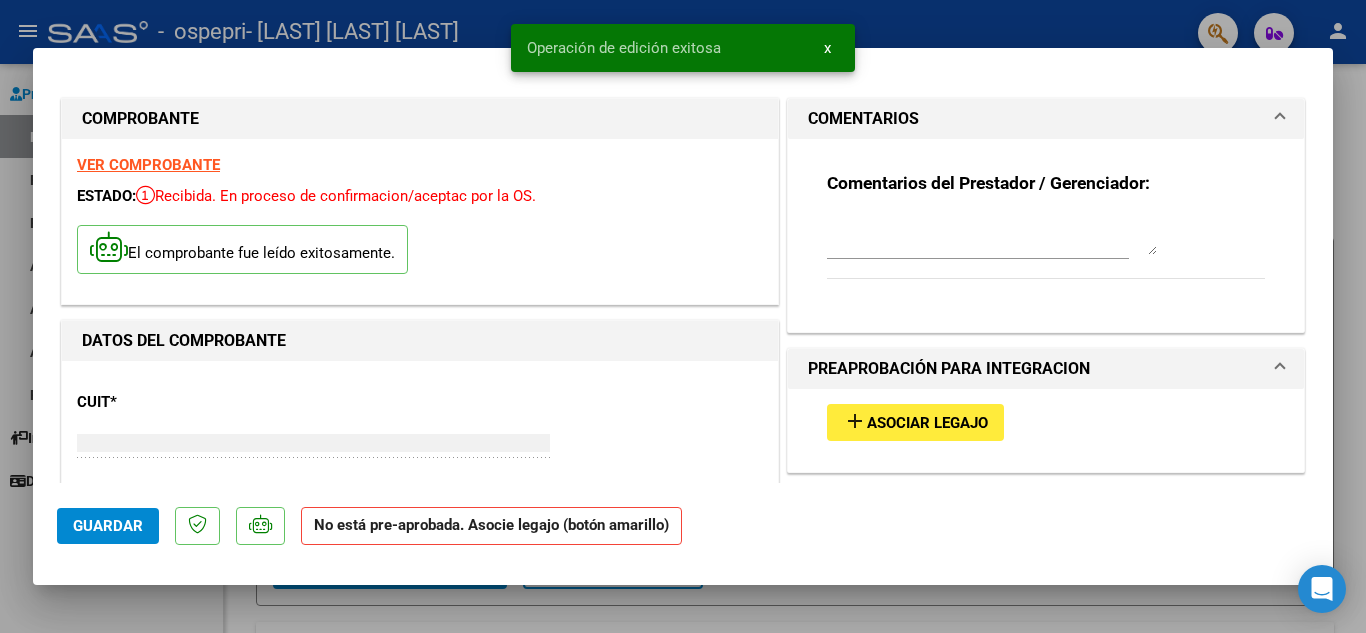 scroll, scrollTop: 0, scrollLeft: 0, axis: both 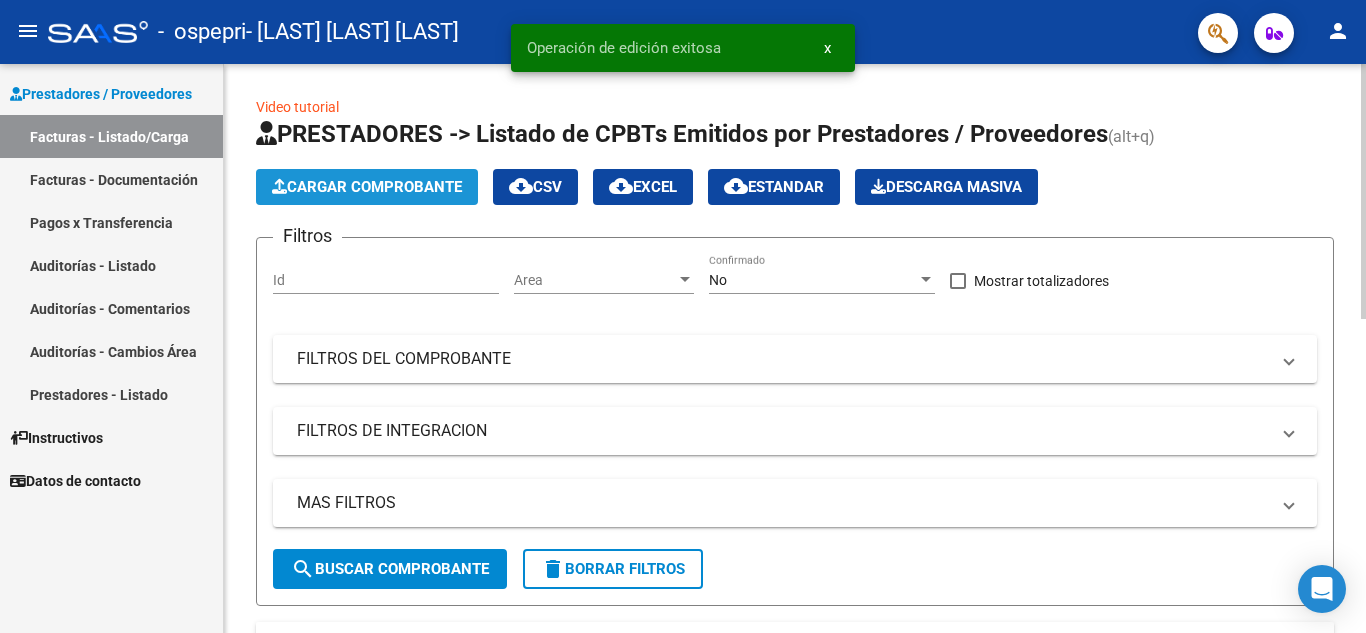 click on "Cargar Comprobante" 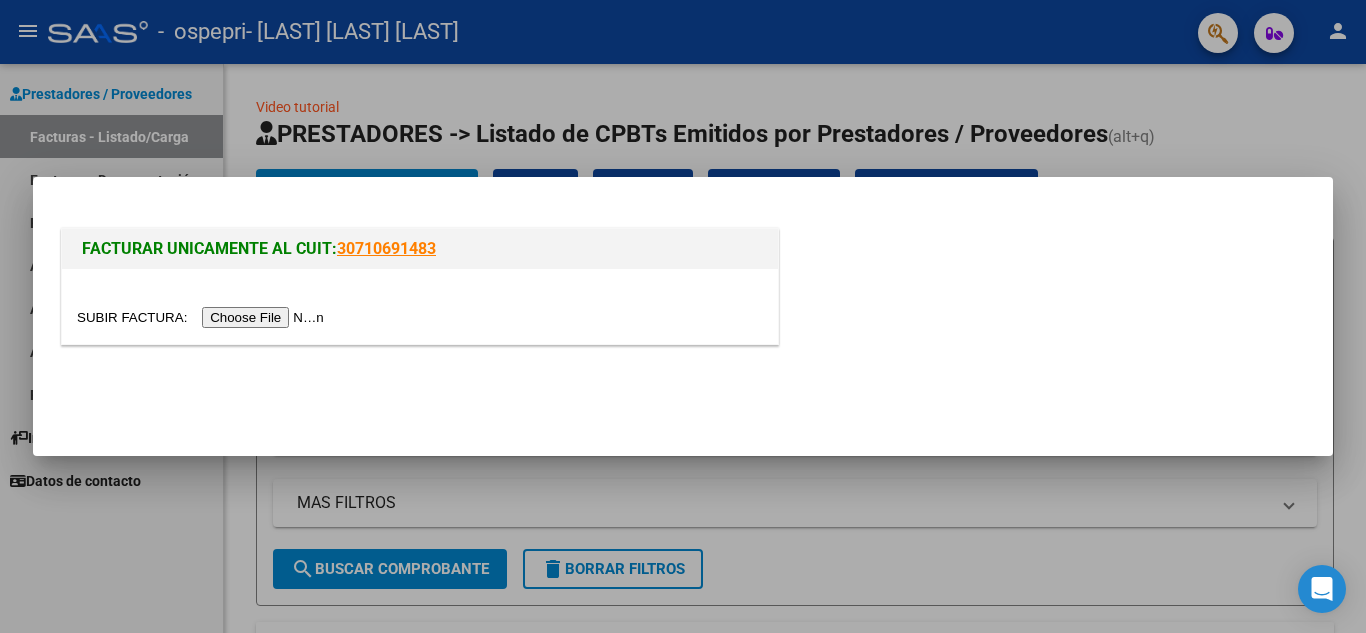 click at bounding box center [203, 317] 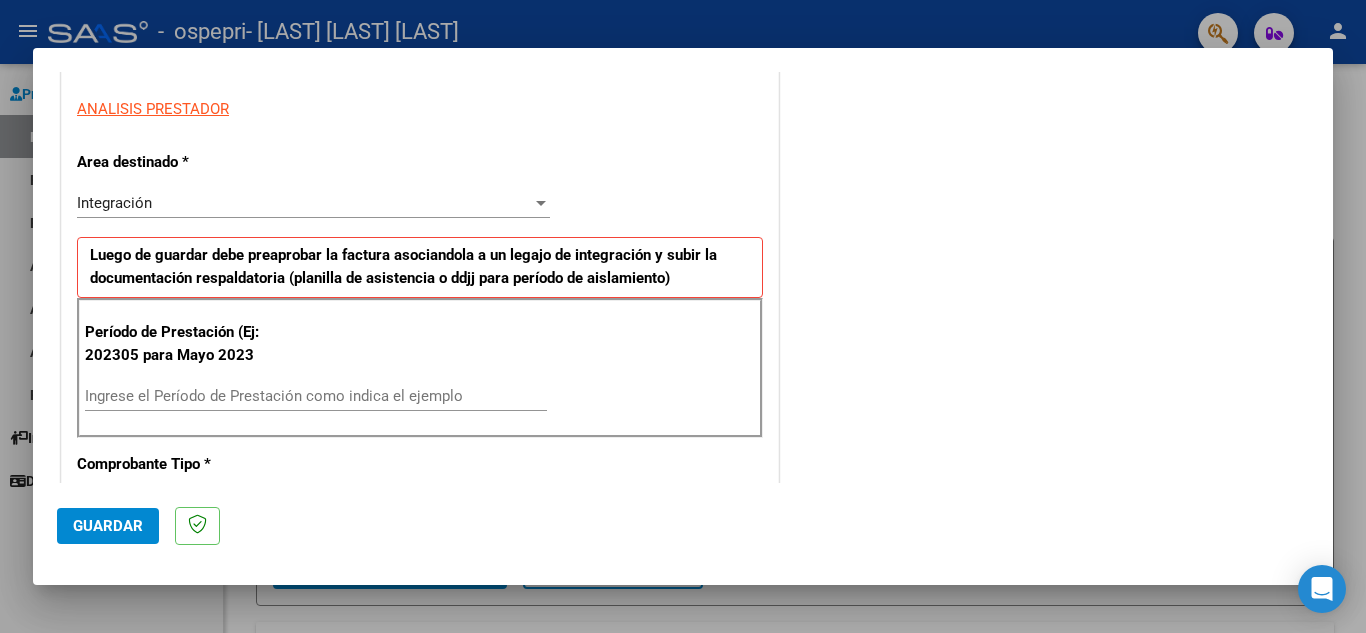 scroll, scrollTop: 360, scrollLeft: 0, axis: vertical 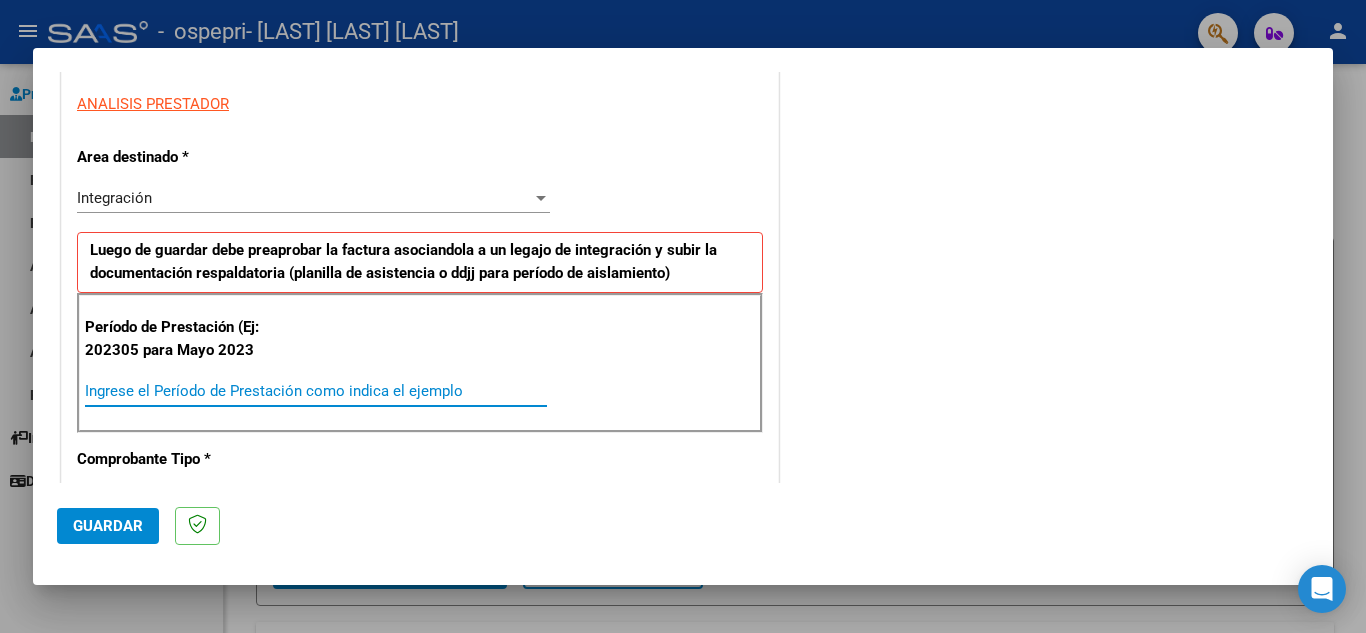 click on "Ingrese el Período de Prestación como indica el ejemplo" at bounding box center (316, 391) 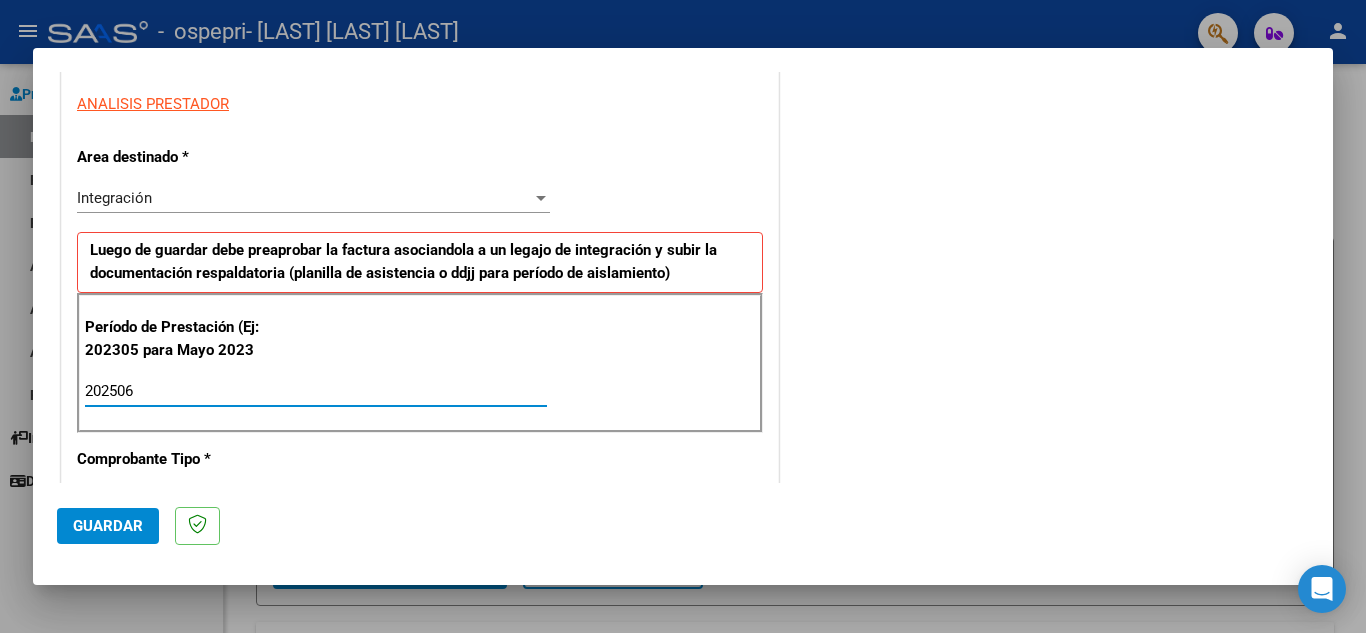 type on "202507" 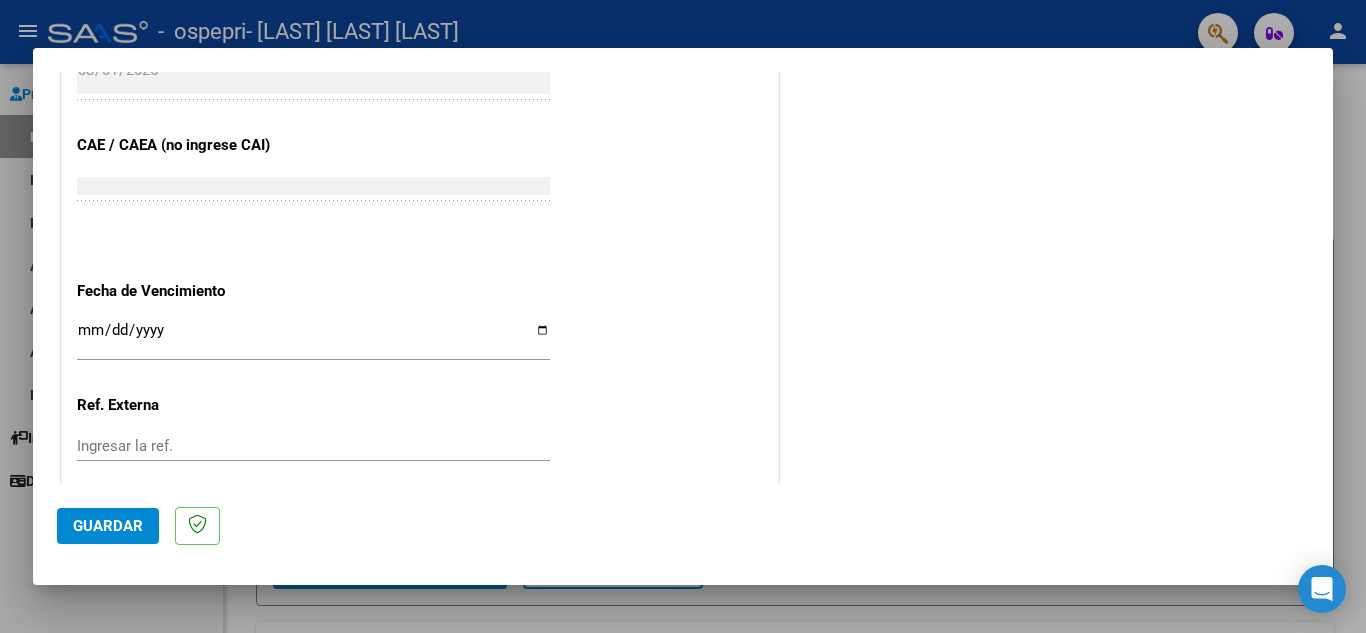 scroll, scrollTop: 1200, scrollLeft: 0, axis: vertical 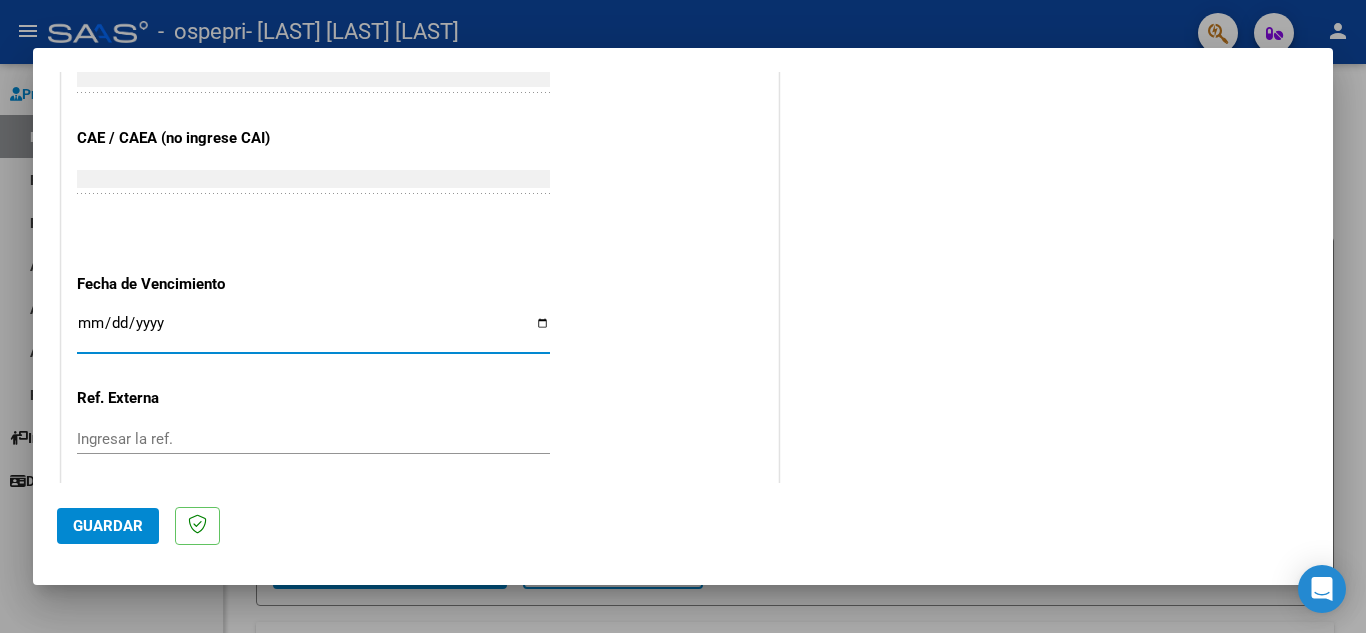 click on "Ingresar la fecha" at bounding box center [313, 331] 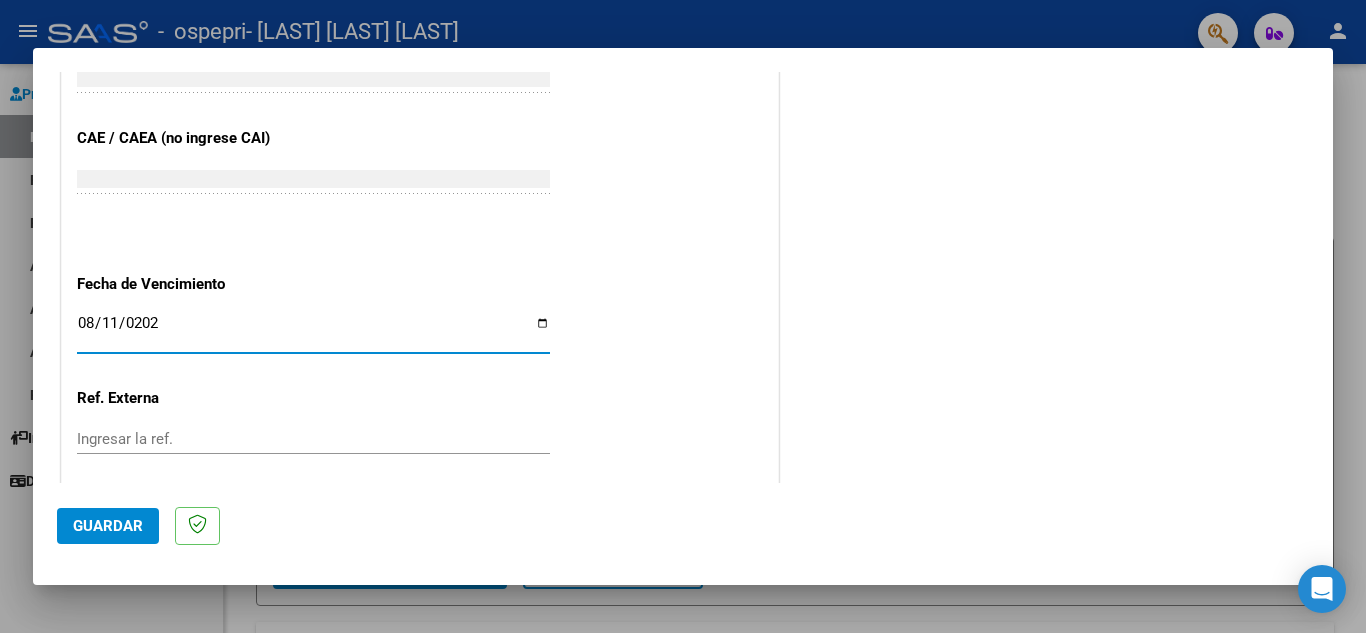 type on "2025-08-11" 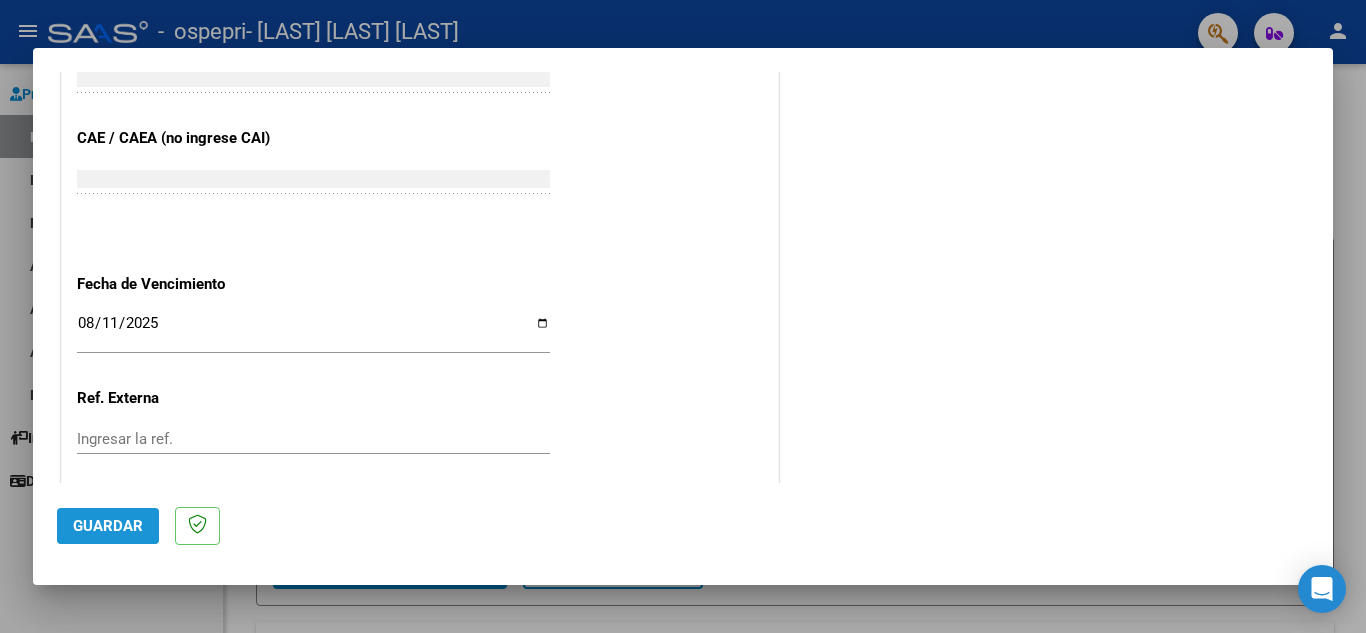 click on "Guardar" 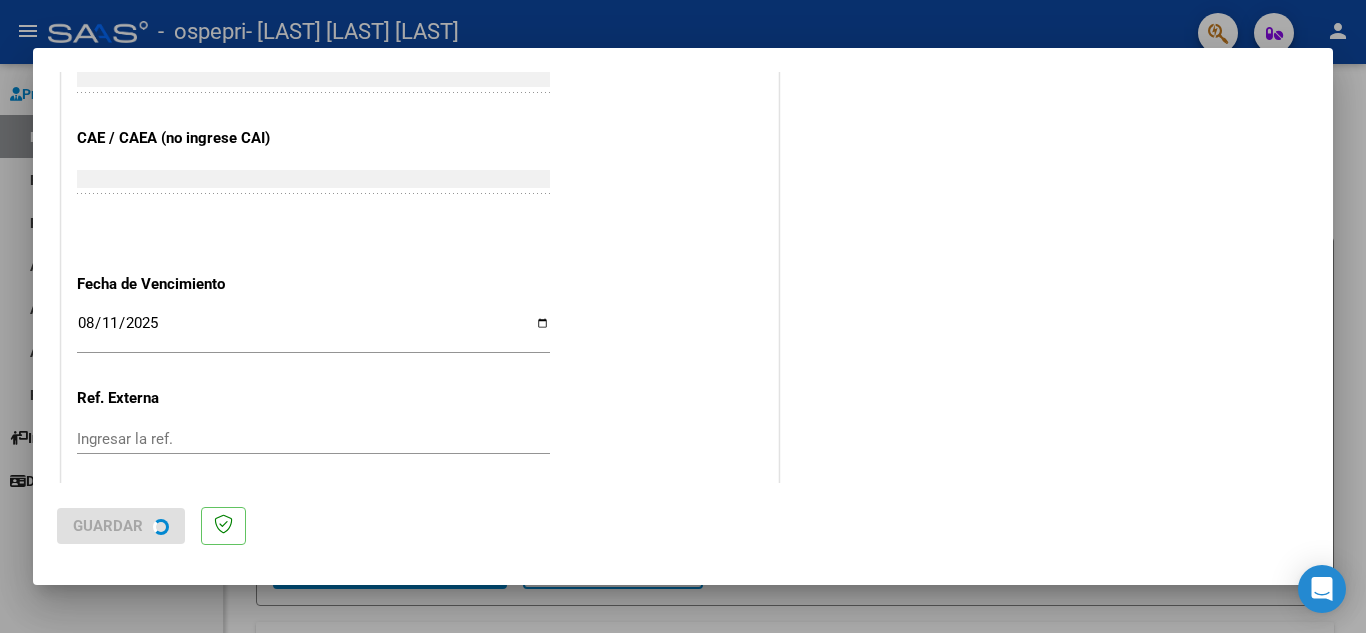 scroll, scrollTop: 0, scrollLeft: 0, axis: both 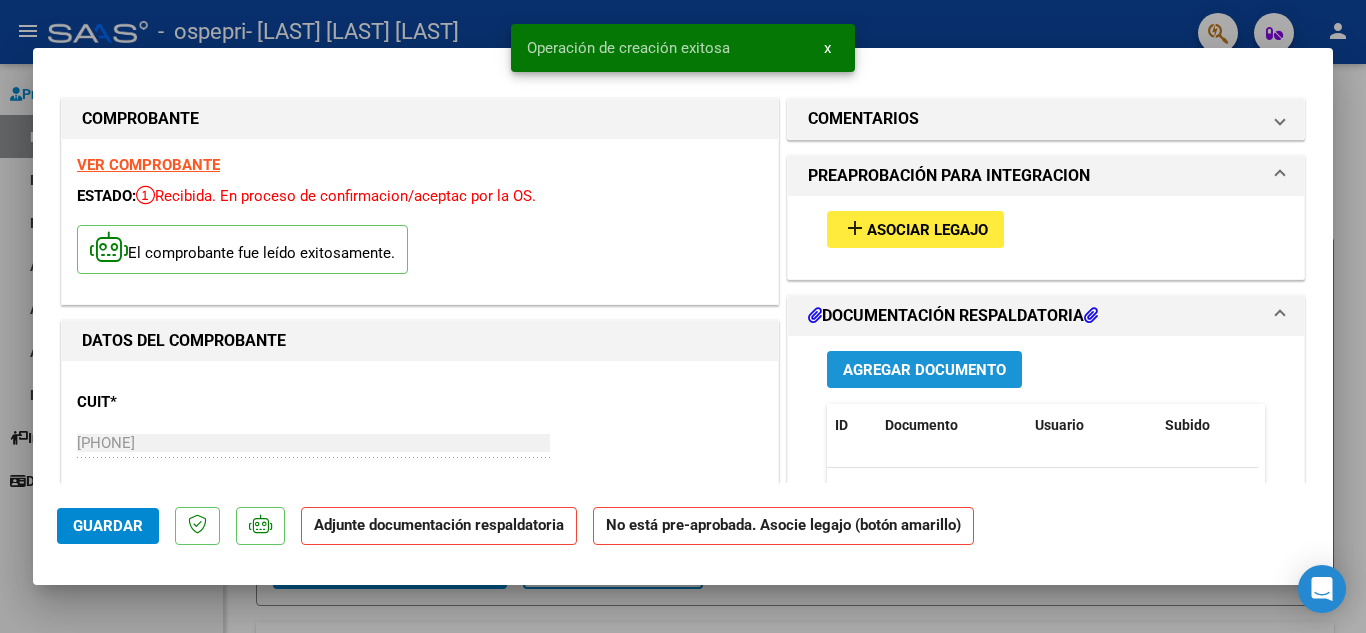 click on "Agregar Documento" at bounding box center [924, 370] 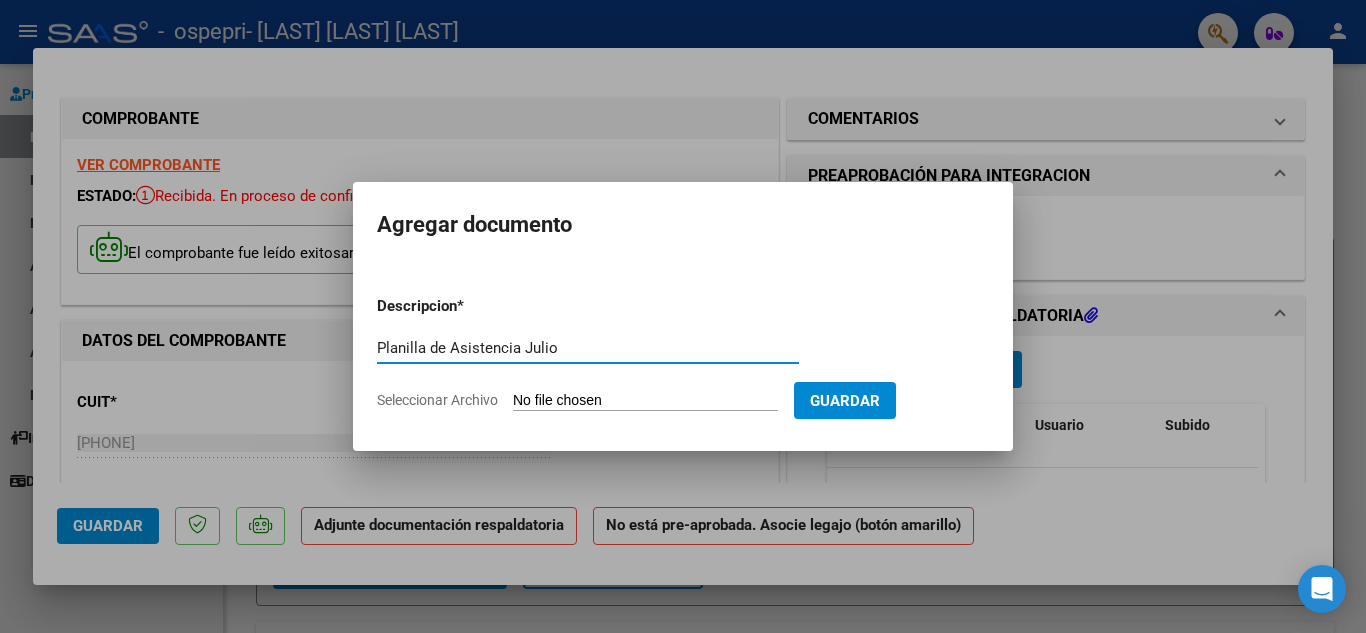 click on "Planilla de Asistencia Julio" at bounding box center [588, 348] 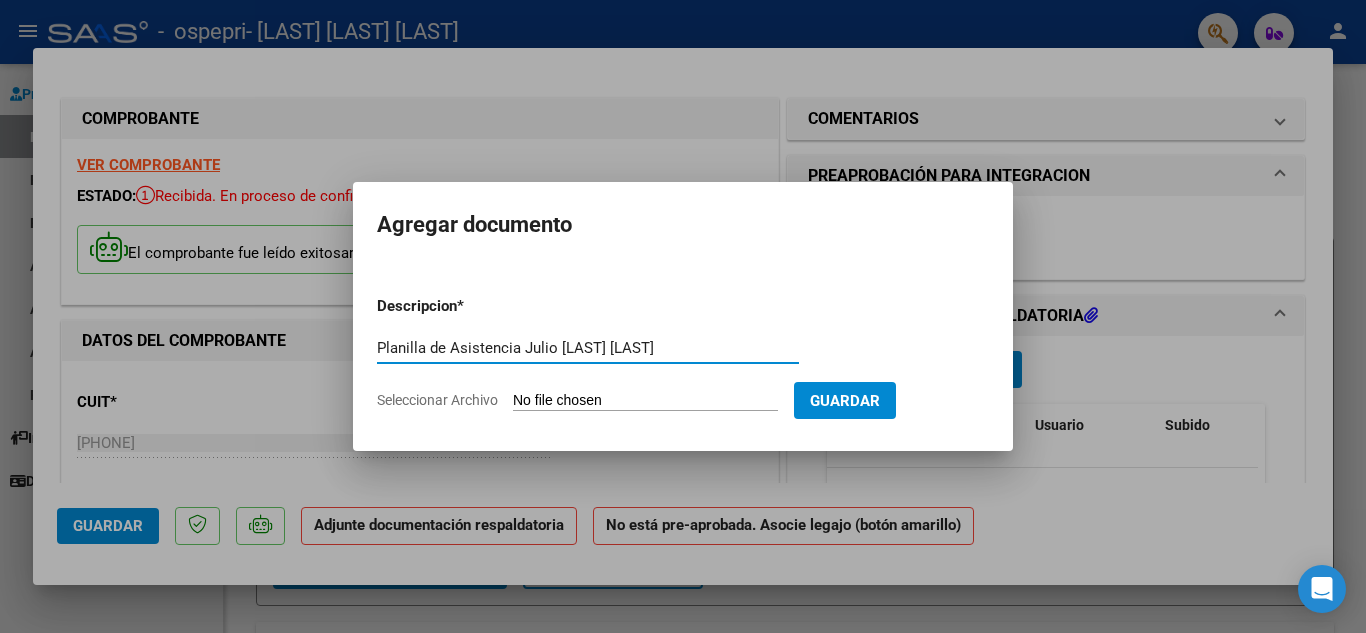 type on "Planilla de Asistencia Julio [LAST] [LAST]" 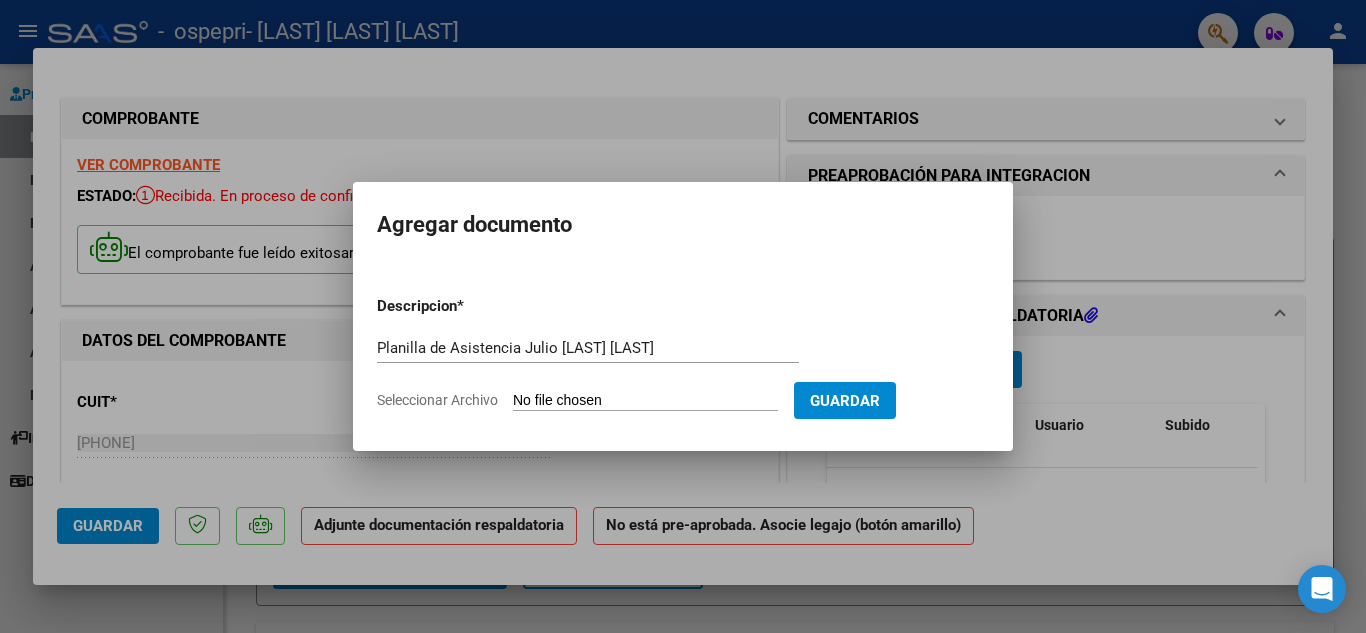 click on "Seleccionar Archivo" at bounding box center [645, 401] 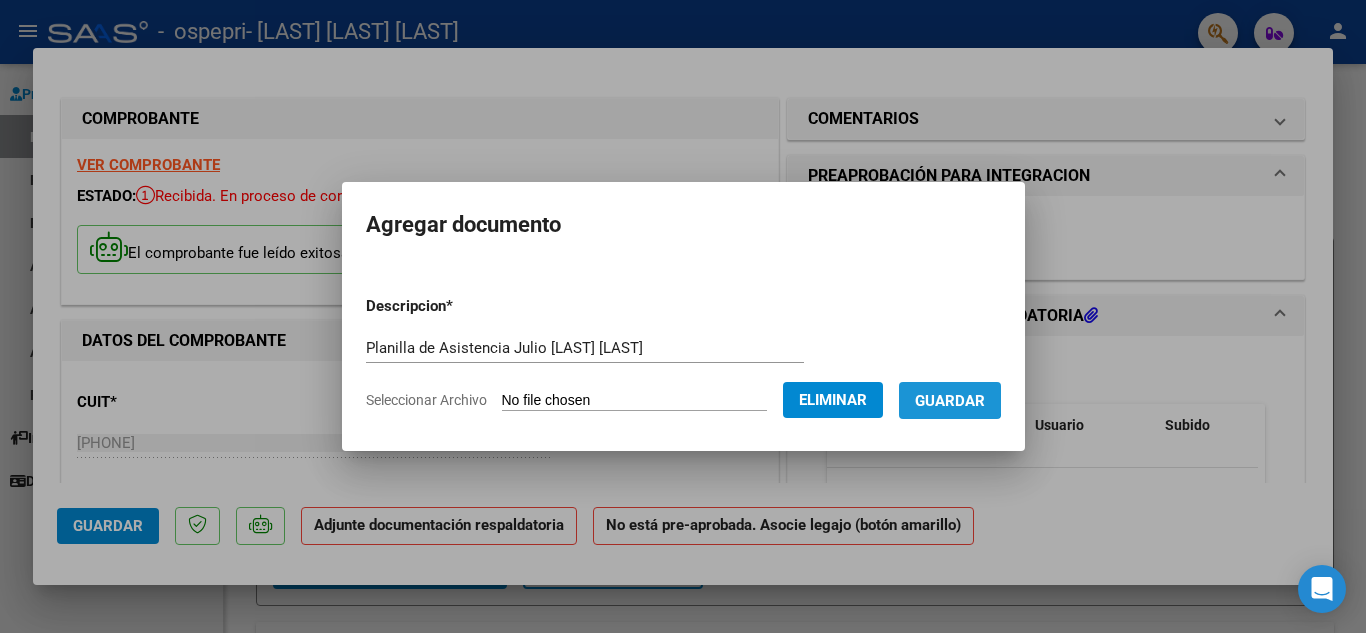 click on "Guardar" at bounding box center (950, 401) 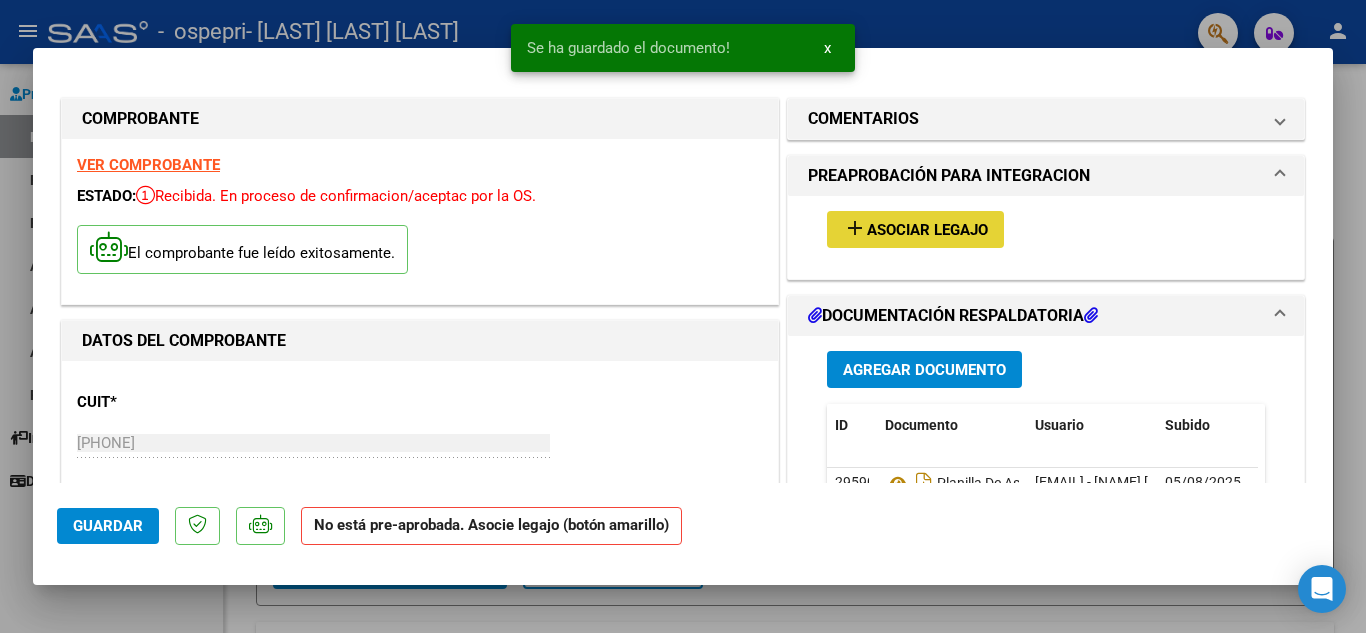 click on "add Asociar Legajo" at bounding box center [915, 229] 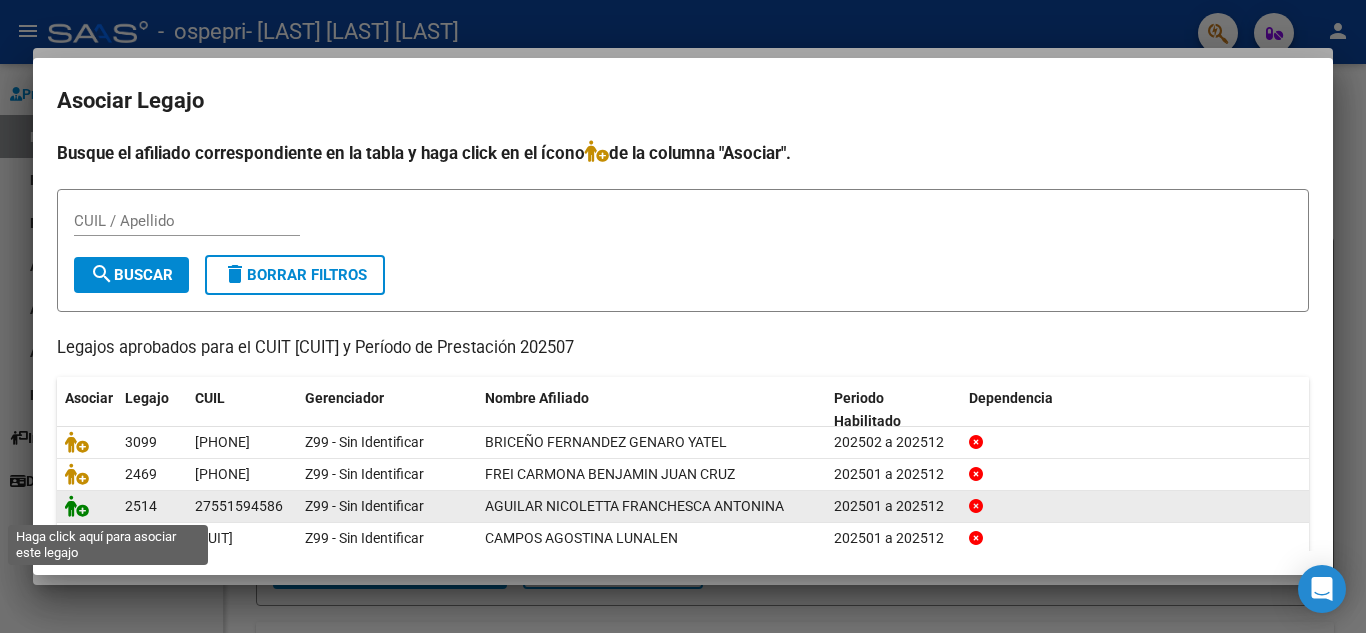 click 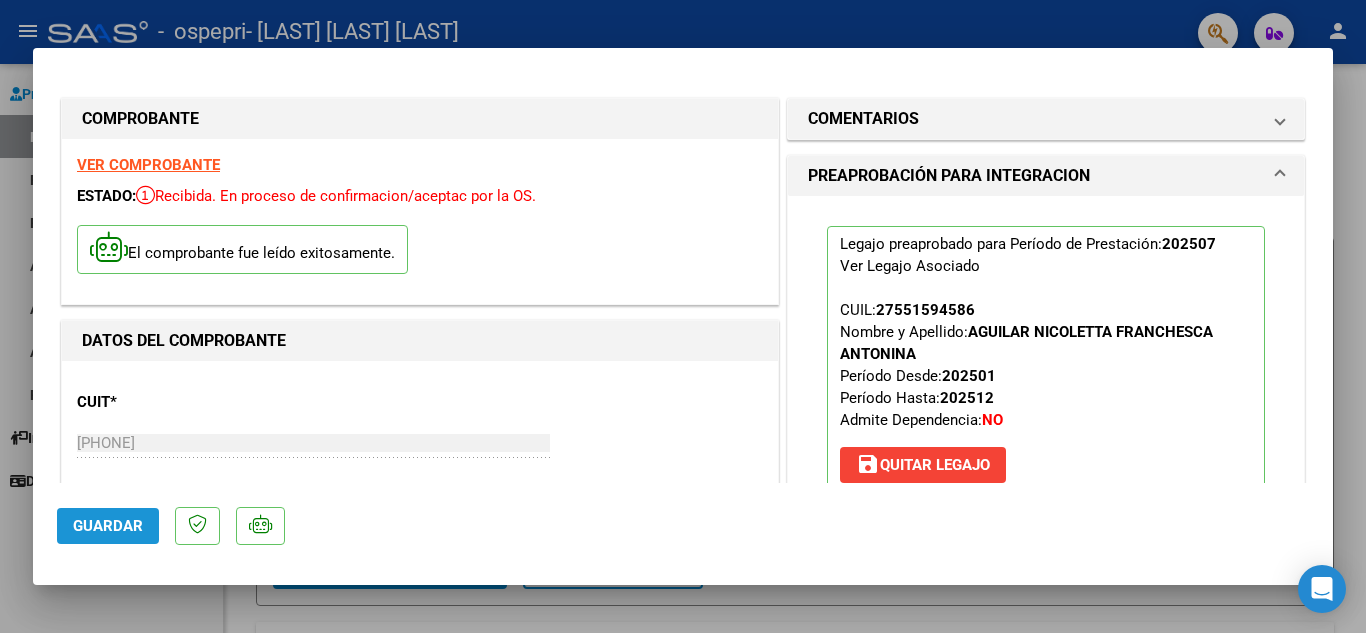 click on "Guardar" 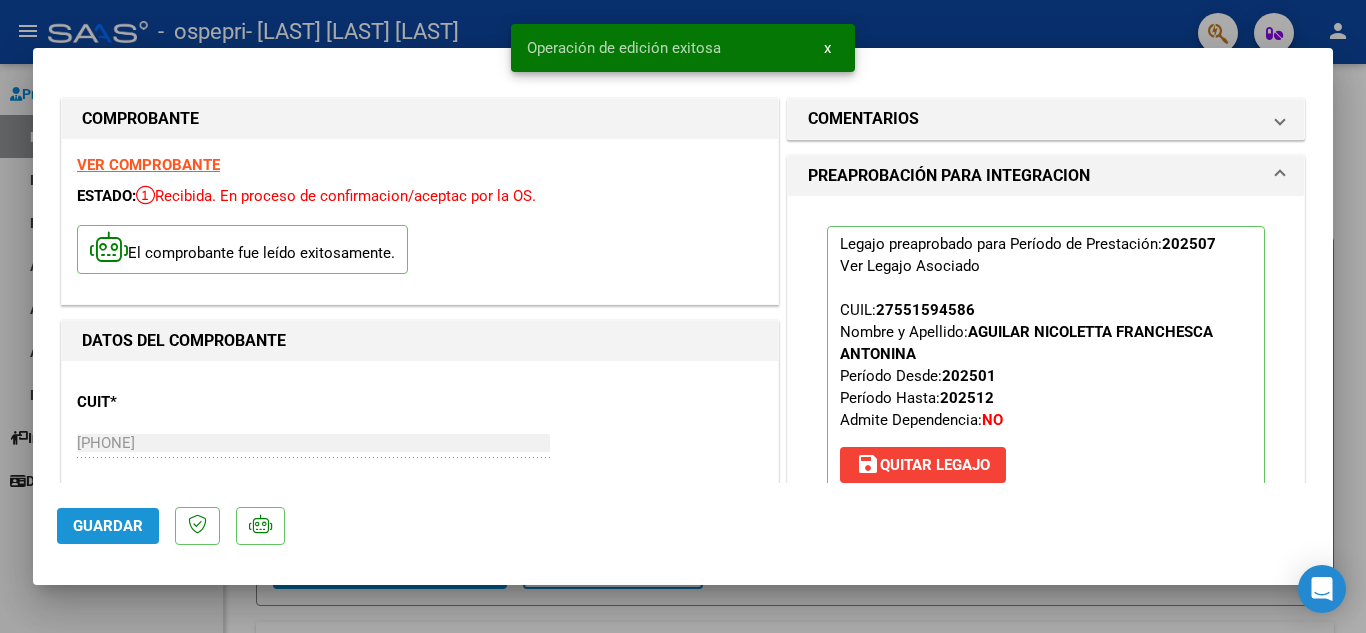 click on "Guardar" 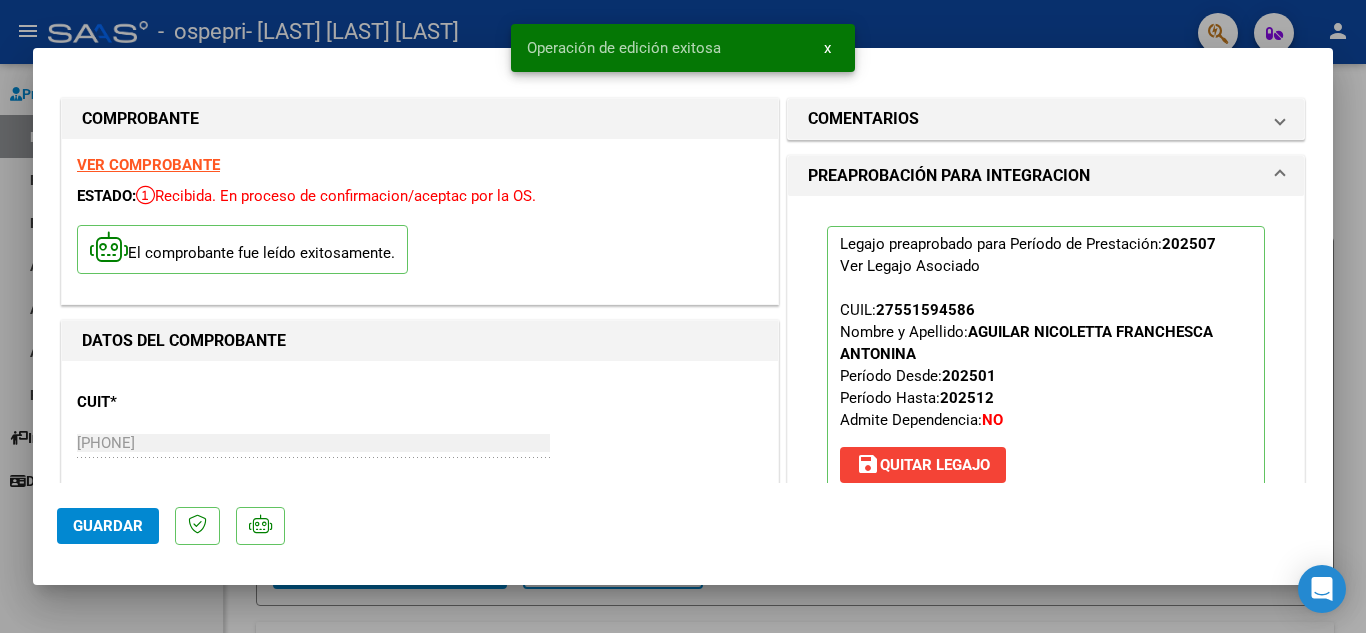 click at bounding box center (683, 316) 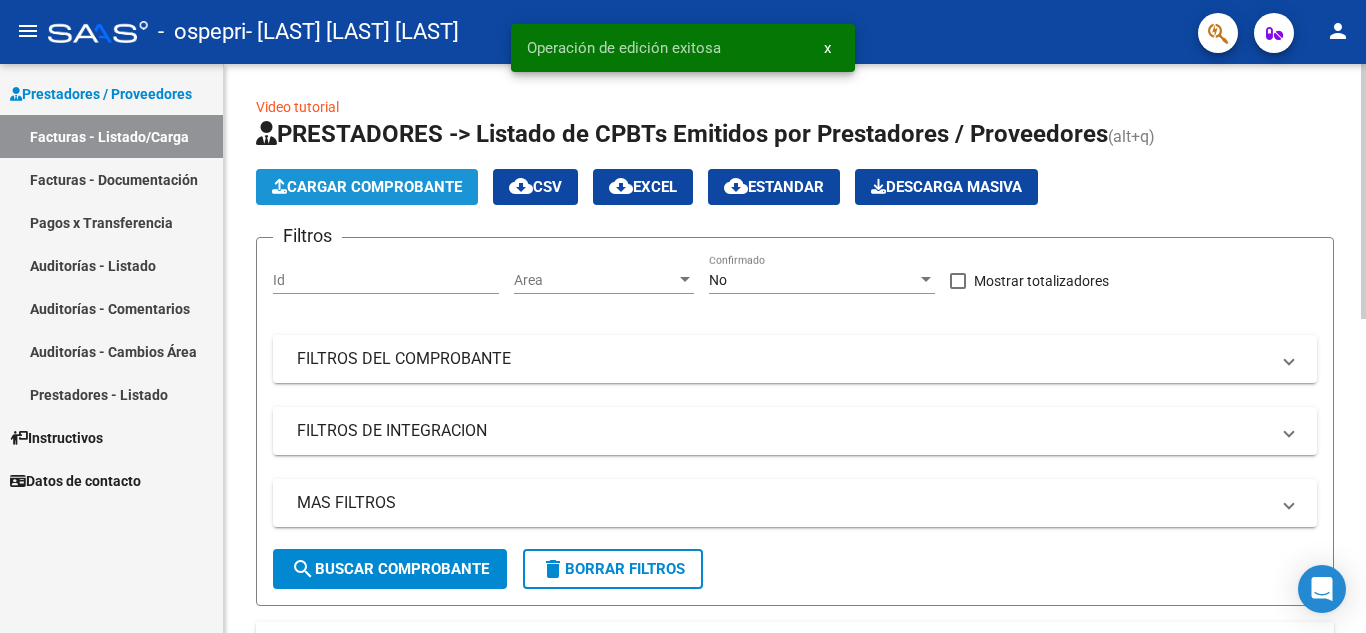 click on "Cargar Comprobante" 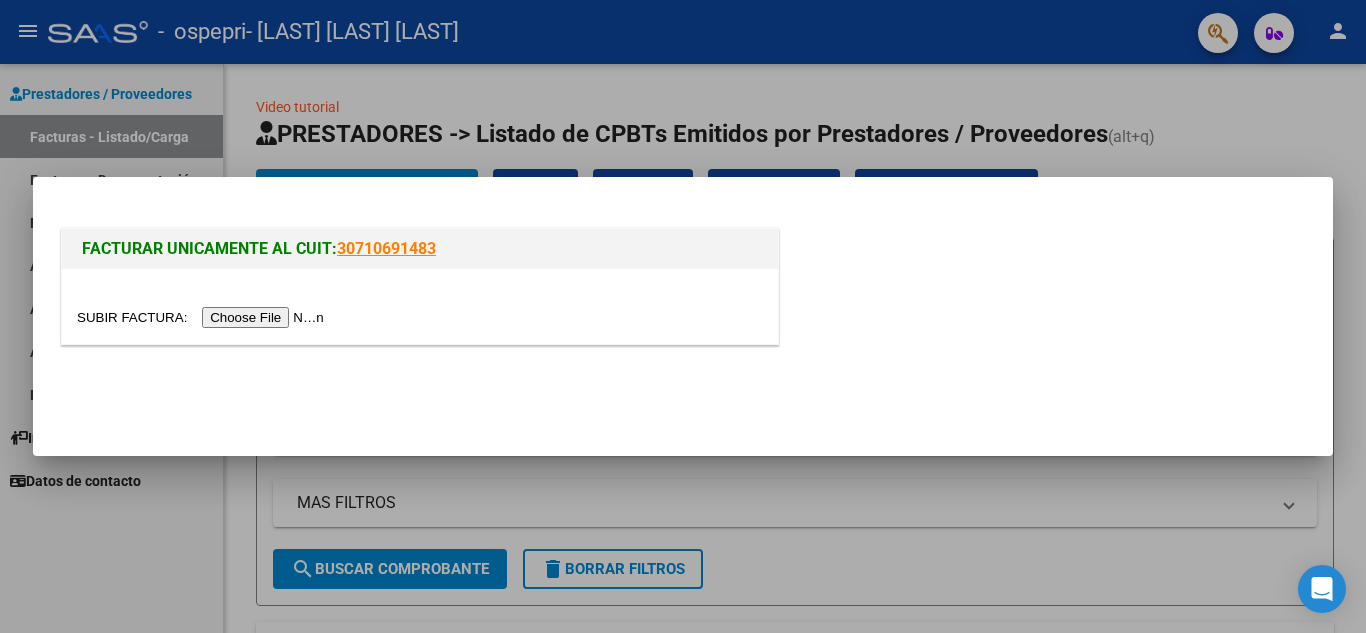 click at bounding box center [203, 317] 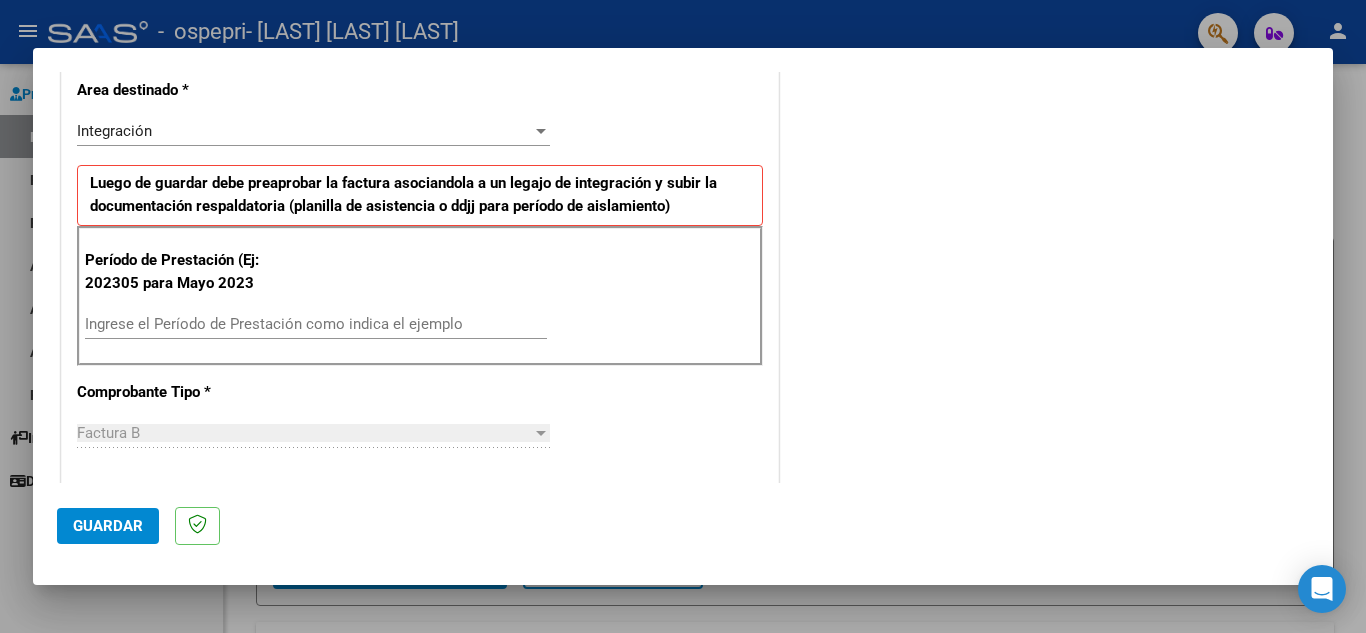 scroll, scrollTop: 480, scrollLeft: 0, axis: vertical 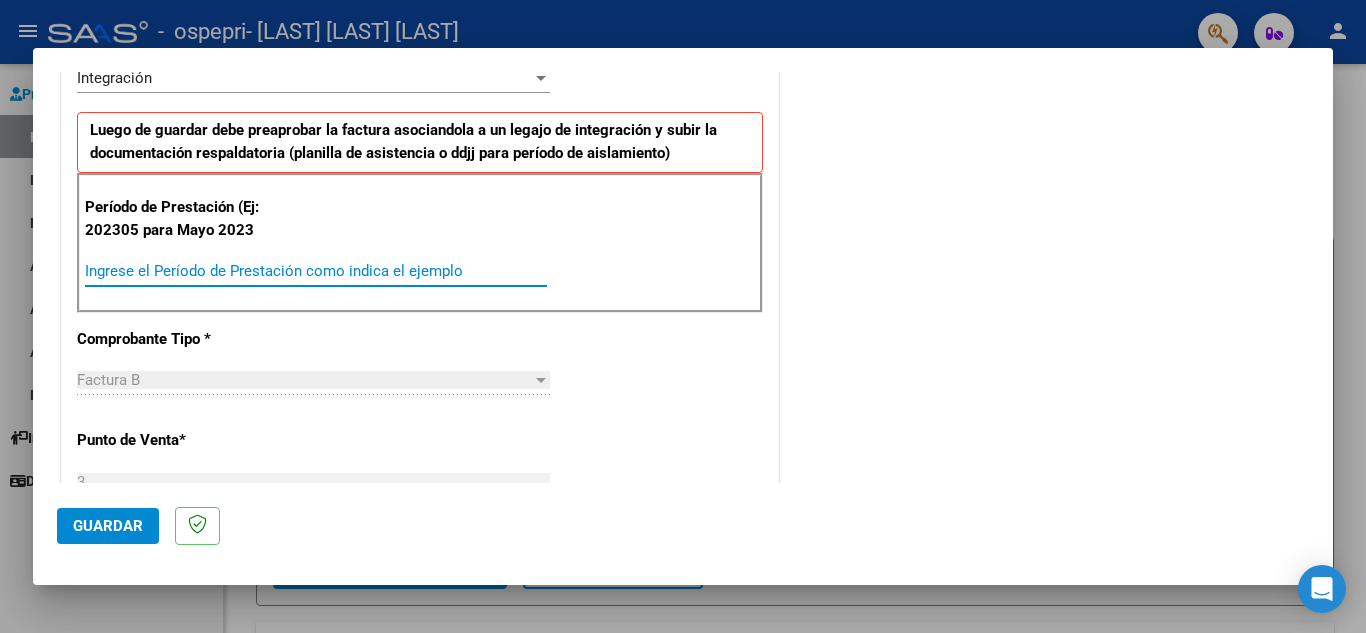 click on "Ingrese el Período de Prestación como indica el ejemplo" at bounding box center [316, 271] 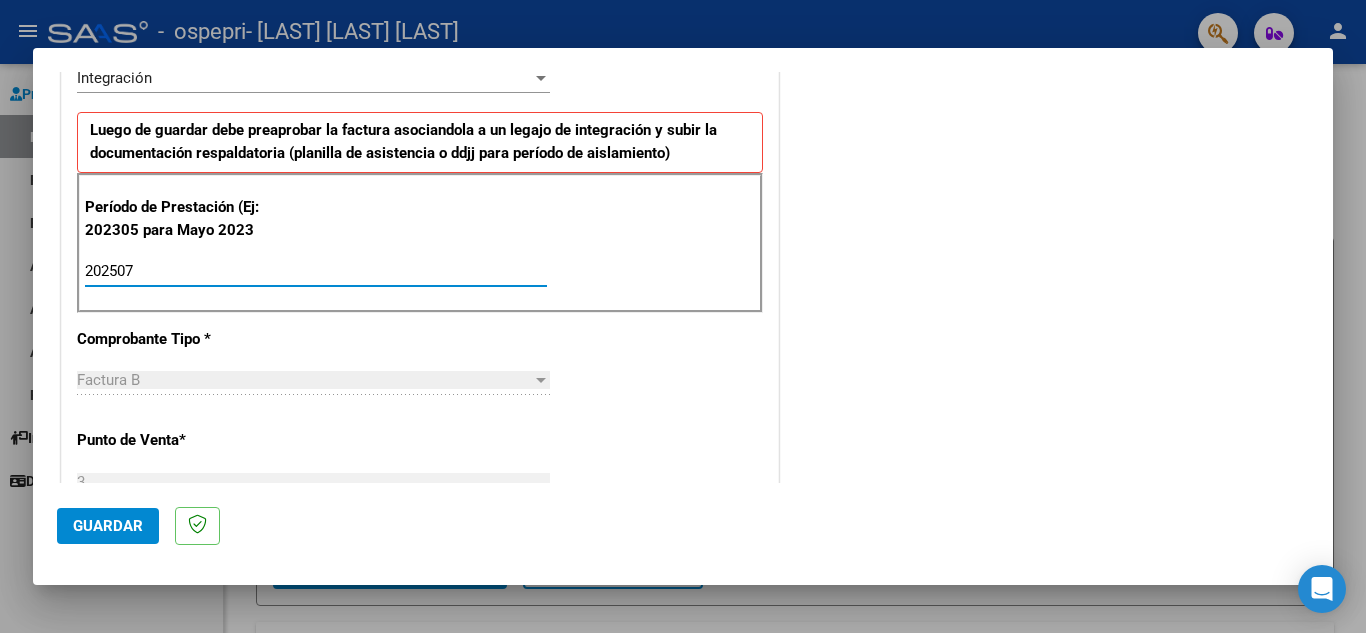 type on "202507" 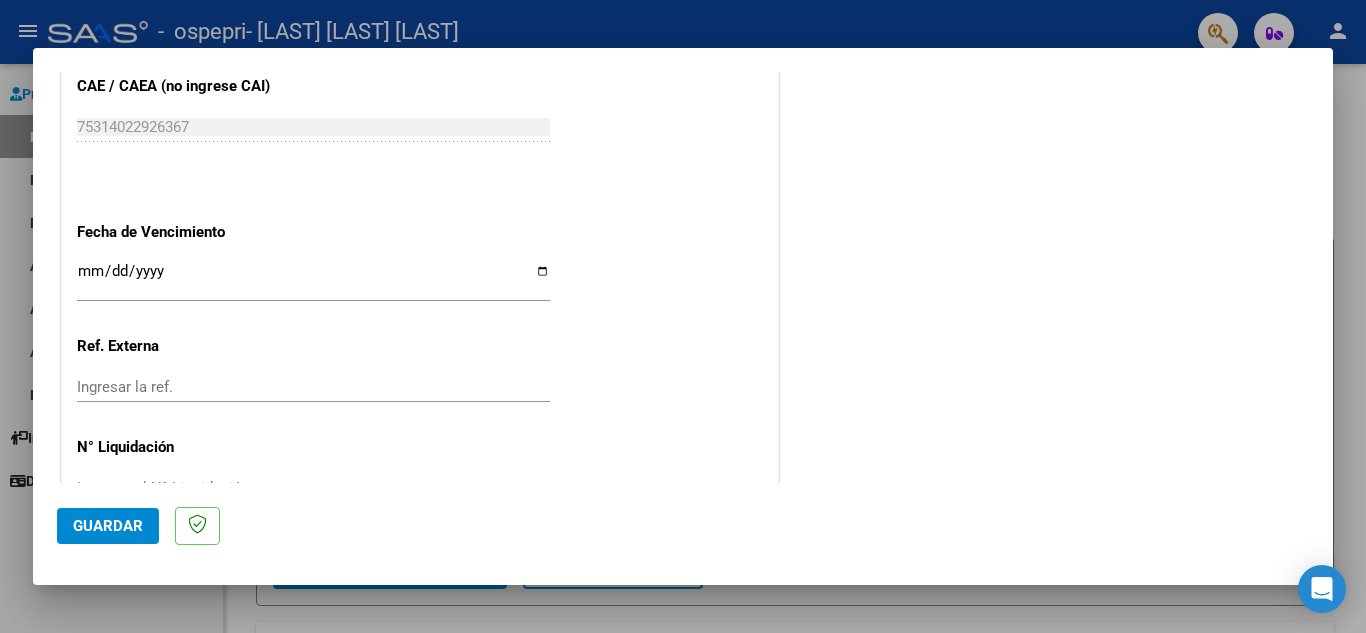 scroll, scrollTop: 1280, scrollLeft: 0, axis: vertical 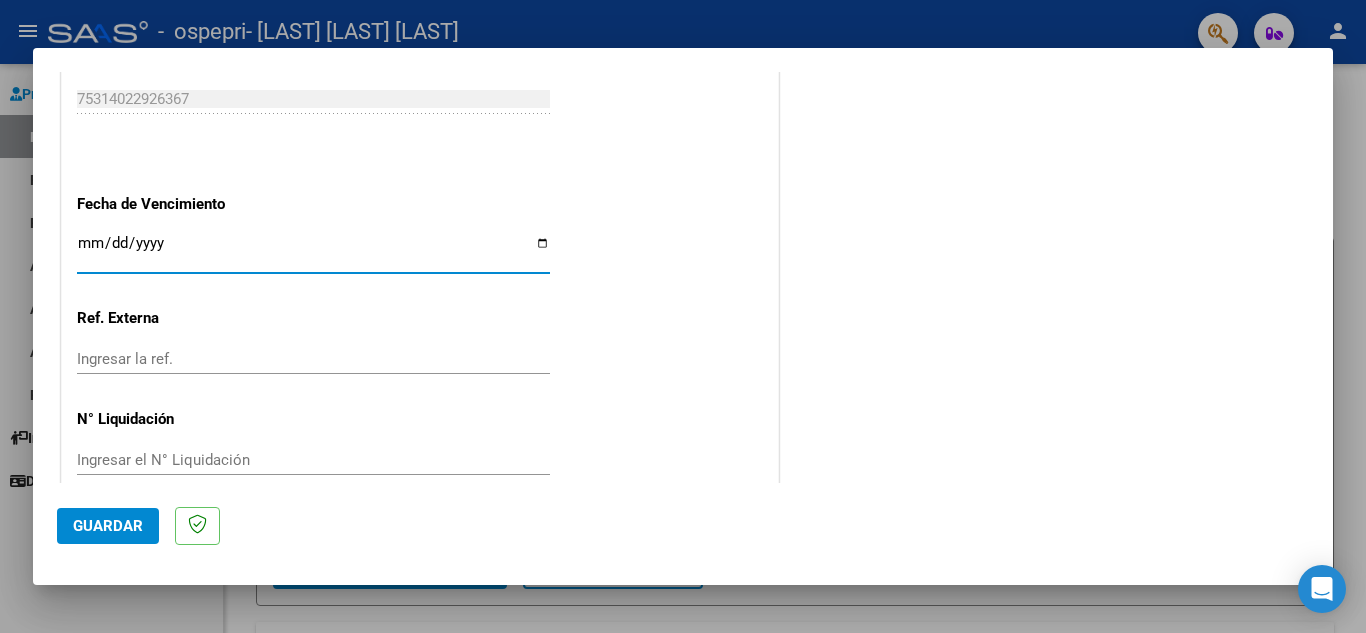 click on "Ingresar la fecha" at bounding box center (313, 251) 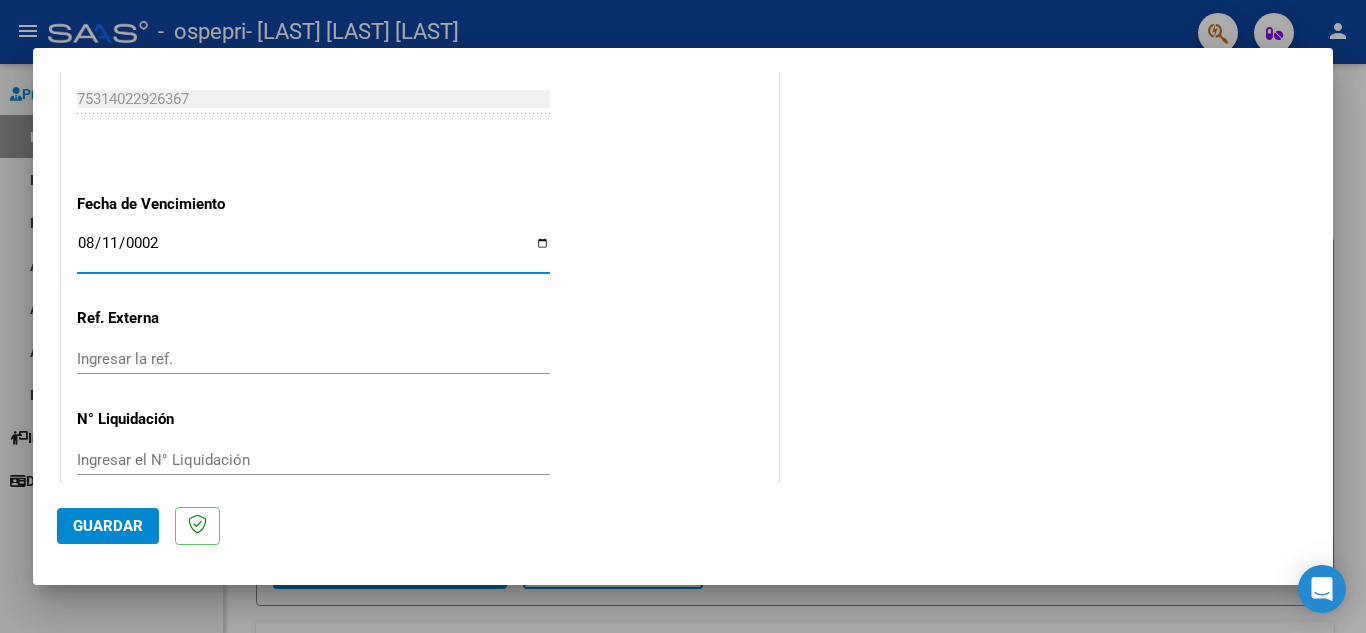 type on "0025-08-11" 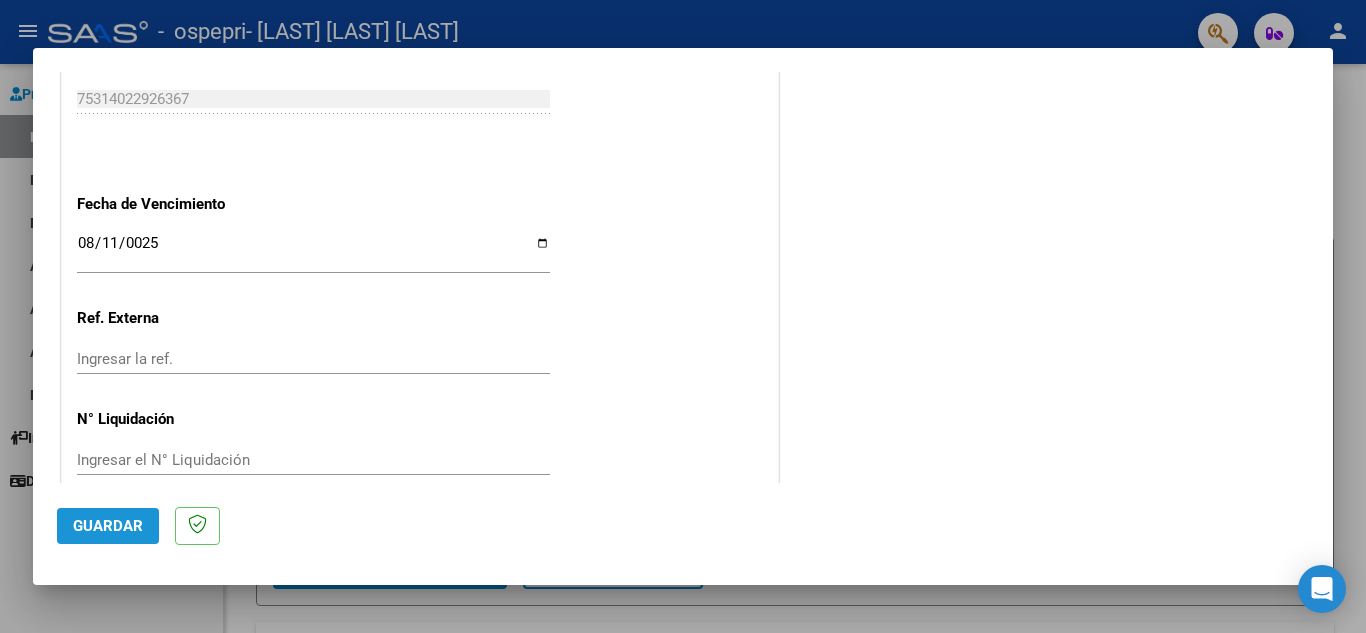 click on "Guardar" 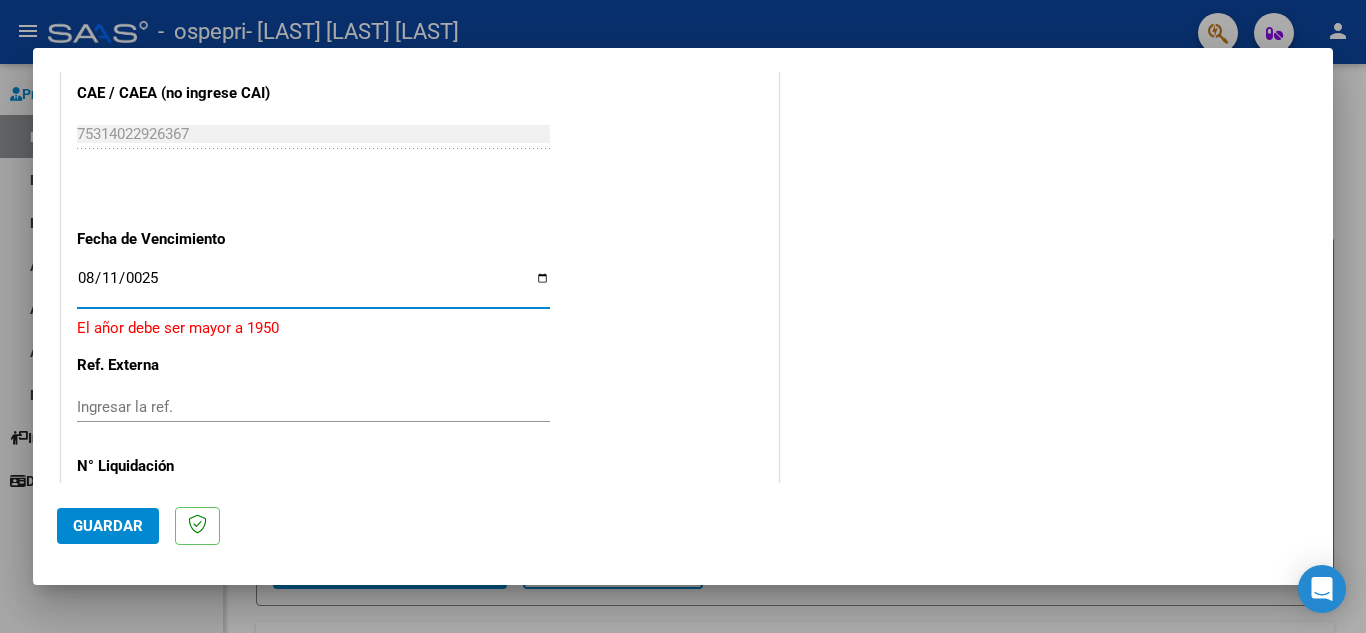 click on "0025-08-11" at bounding box center [313, 286] 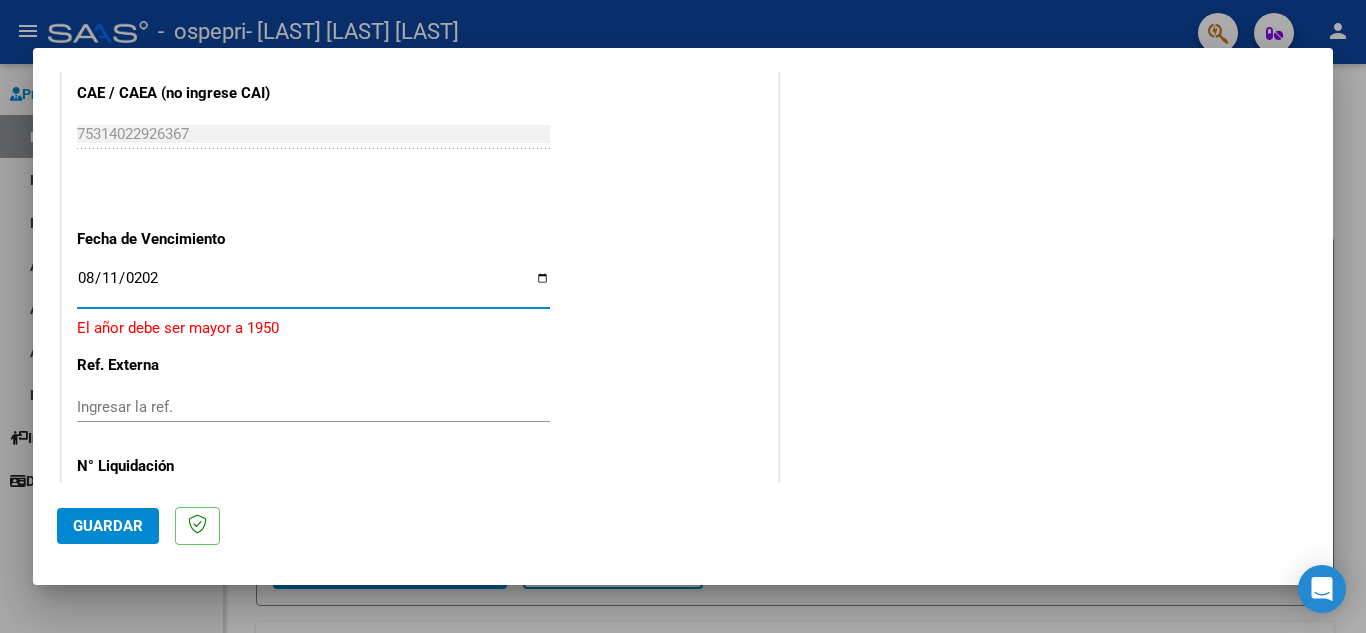 type on "2025-08-11" 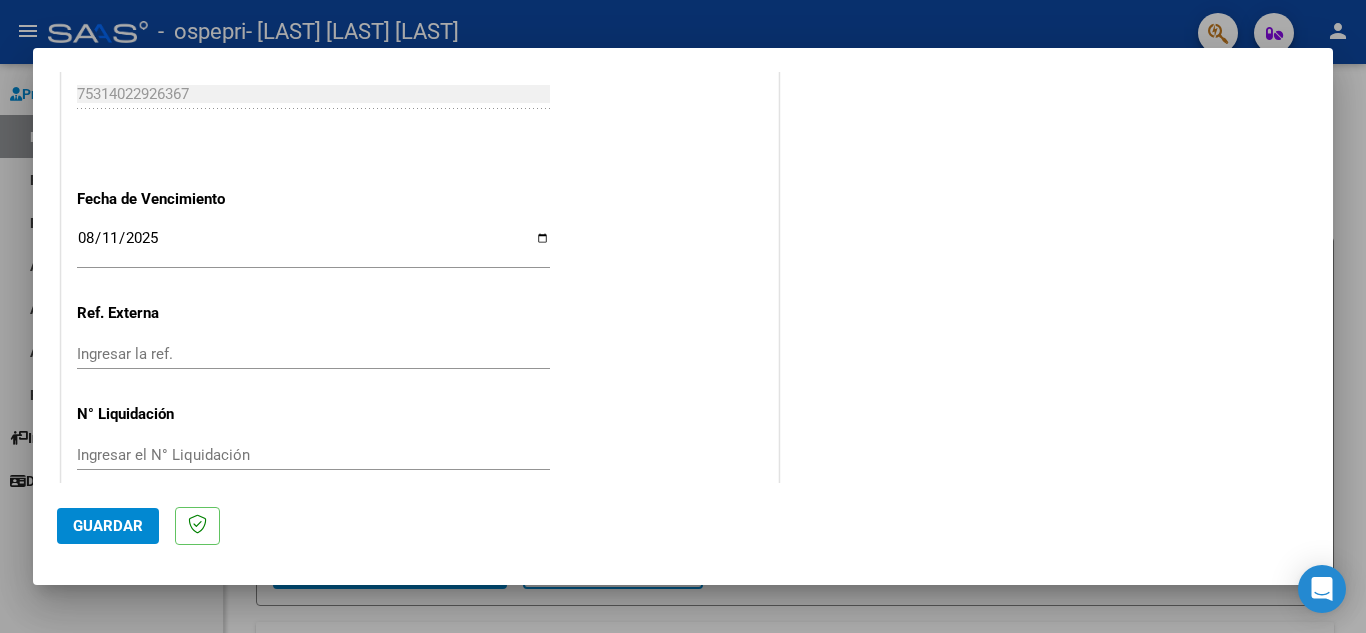 scroll, scrollTop: 1311, scrollLeft: 0, axis: vertical 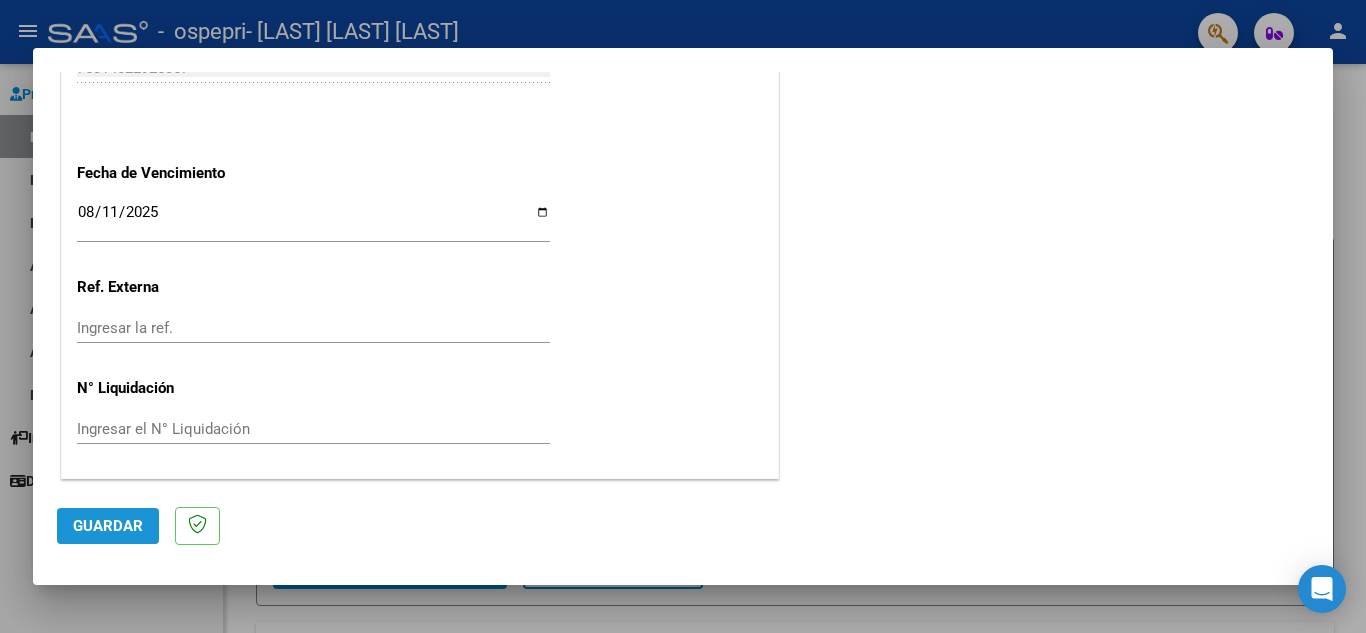 click on "Guardar" 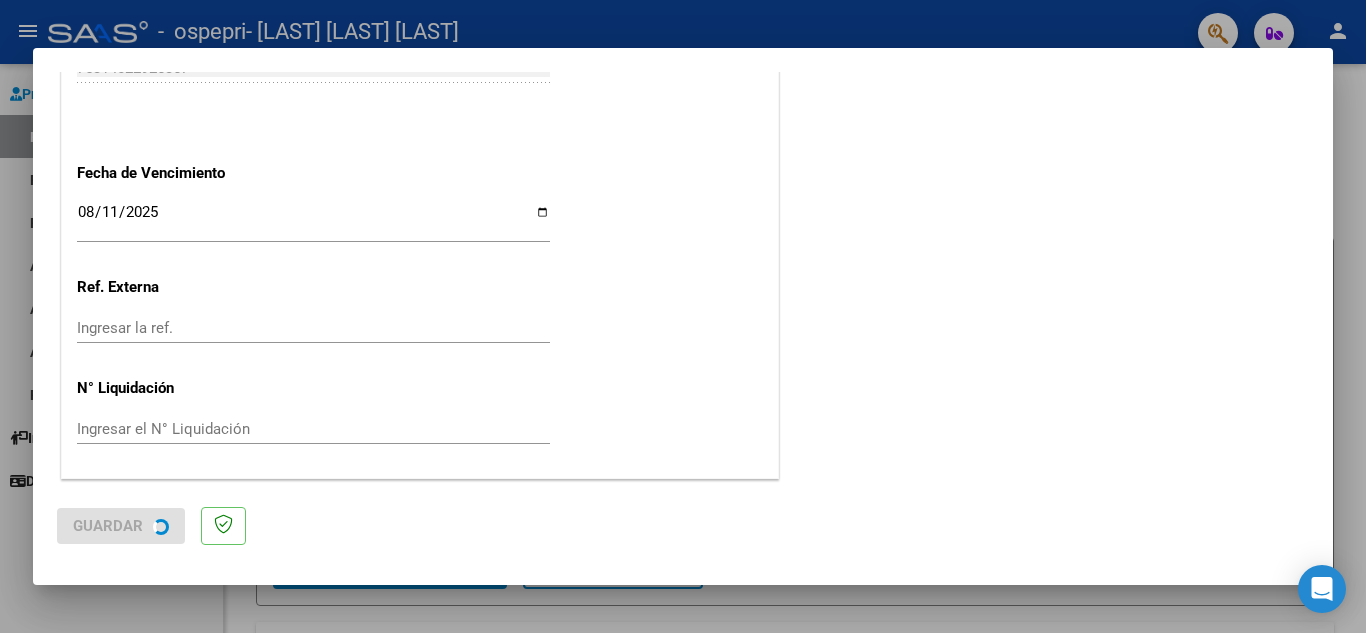 scroll, scrollTop: 0, scrollLeft: 0, axis: both 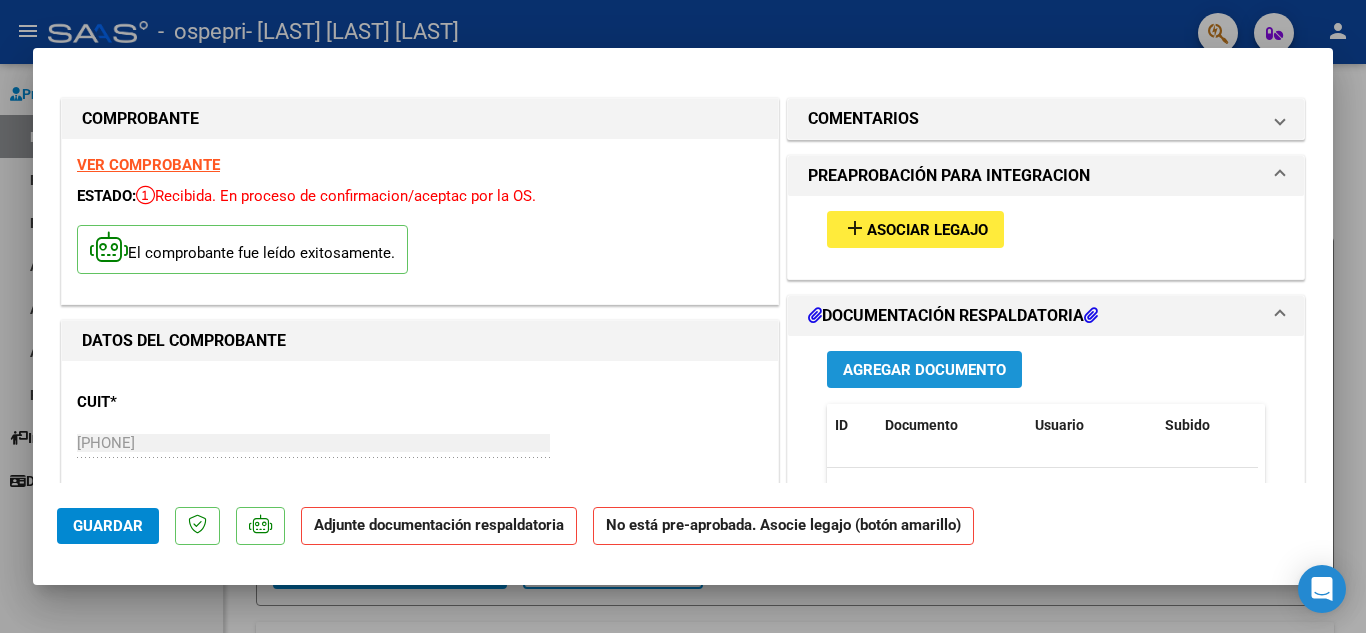 click on "Agregar Documento" at bounding box center [924, 370] 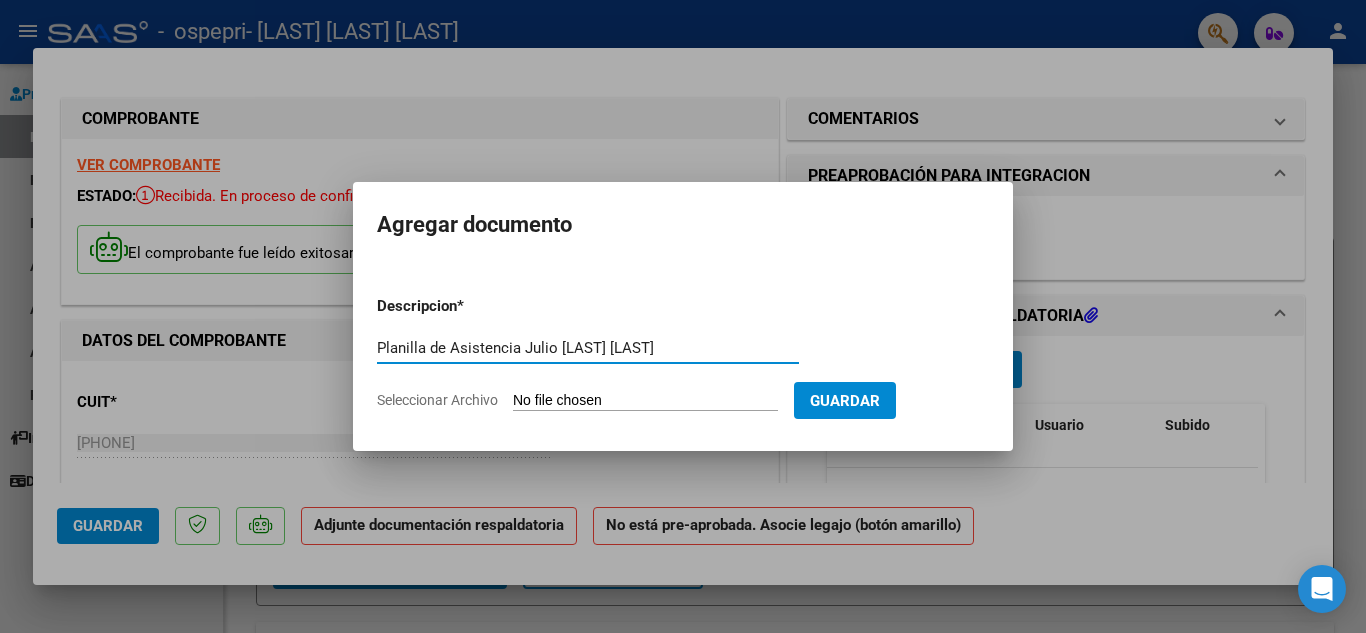 type on "Planilla de Asistencia Julio [LAST] [LAST]" 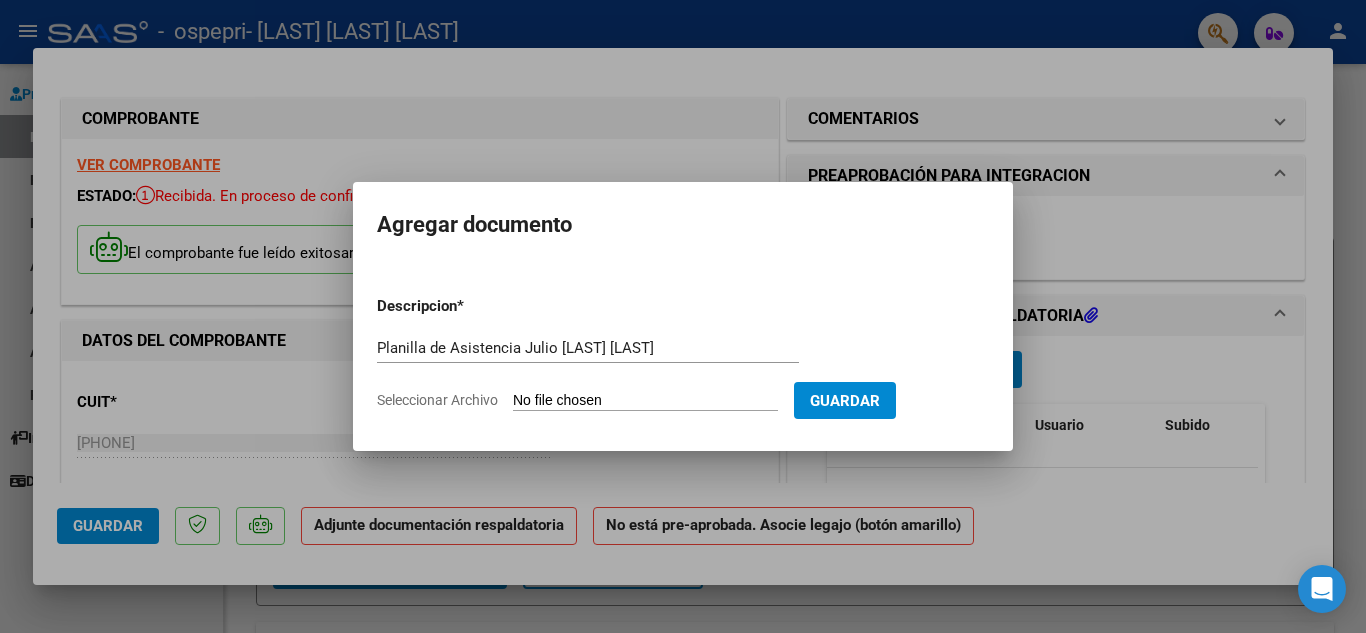 click on "Seleccionar Archivo" at bounding box center (645, 401) 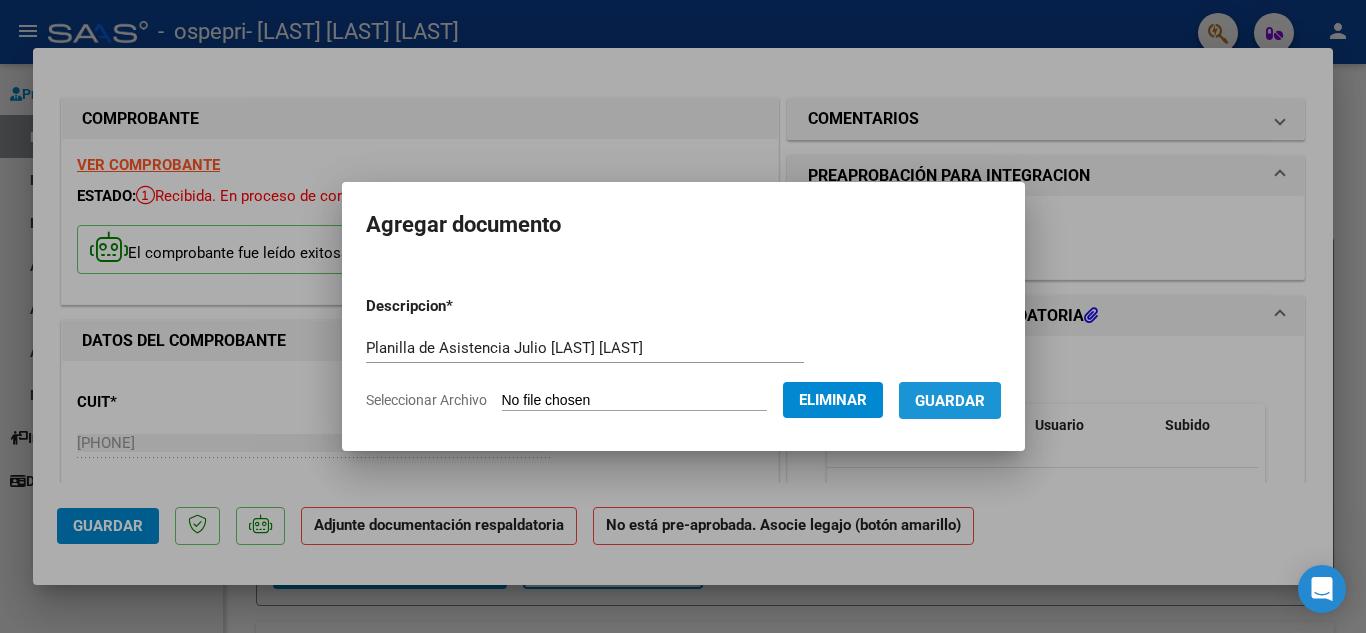 click on "Guardar" at bounding box center (950, 401) 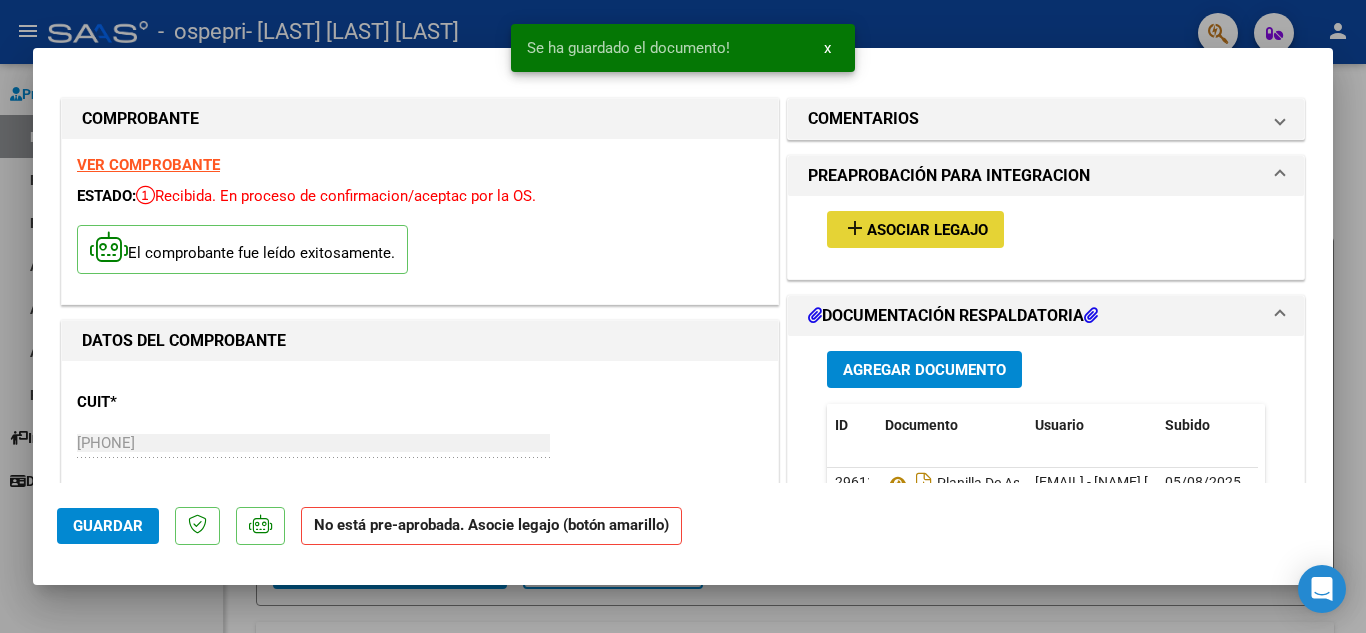 click on "Asociar Legajo" at bounding box center [927, 230] 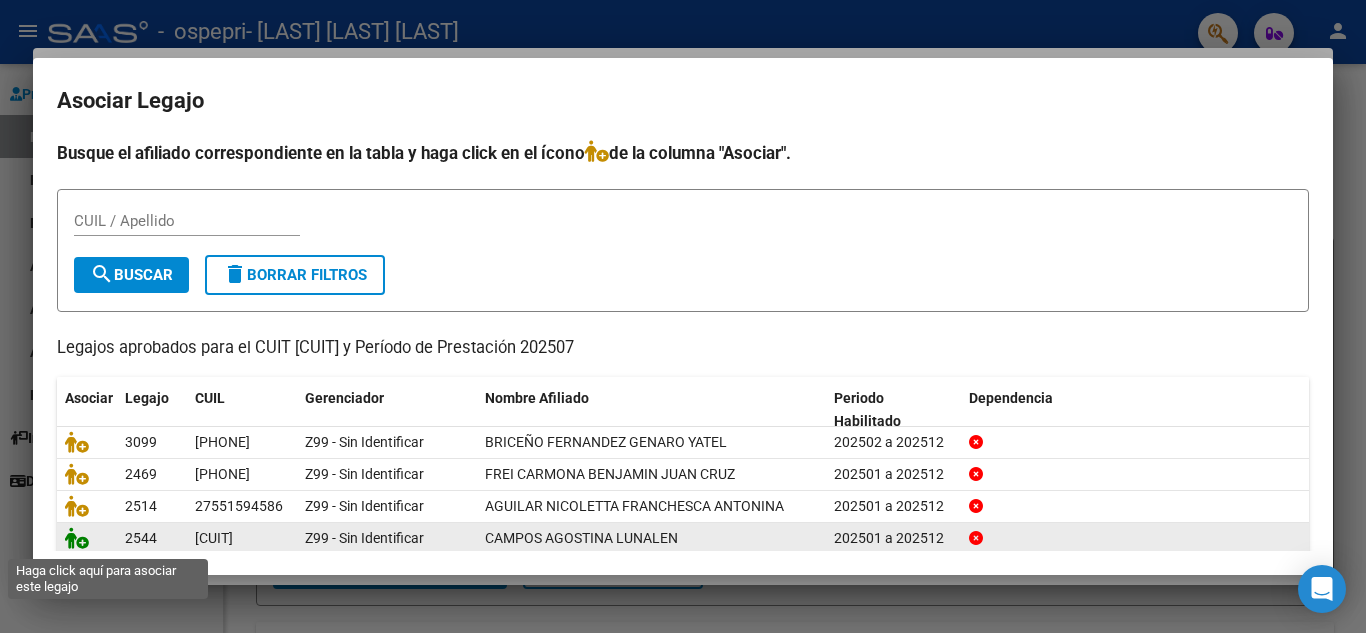 click 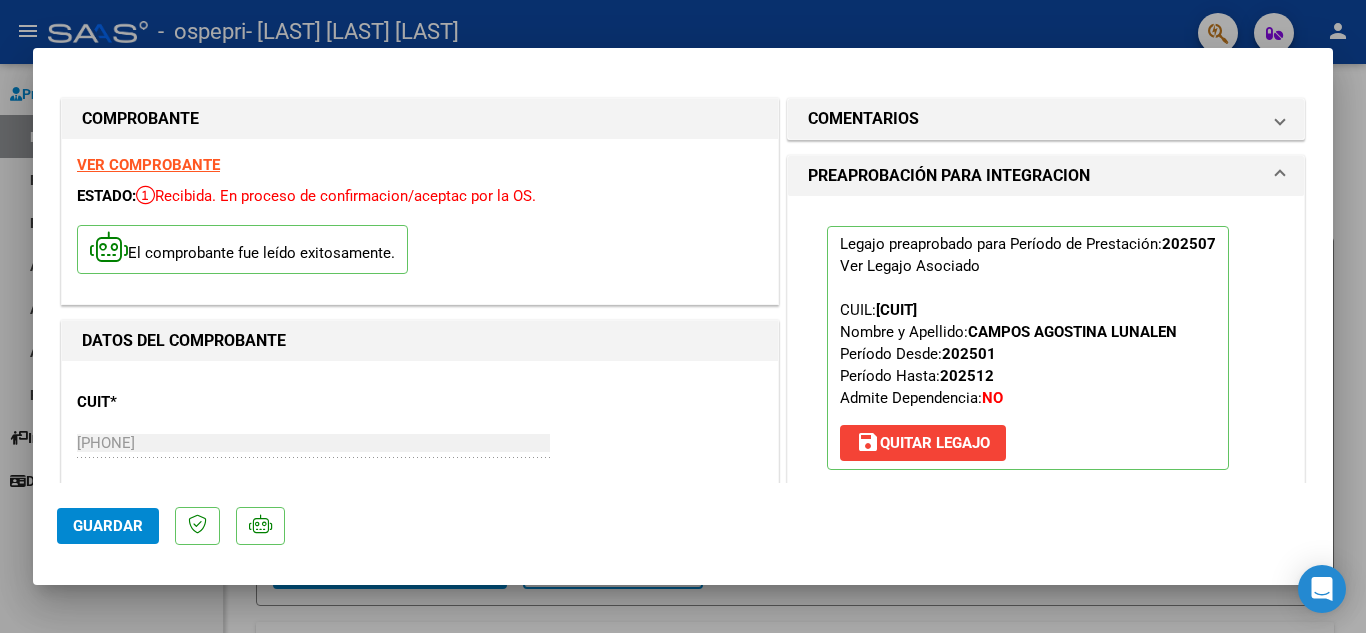 click on "Guardar" 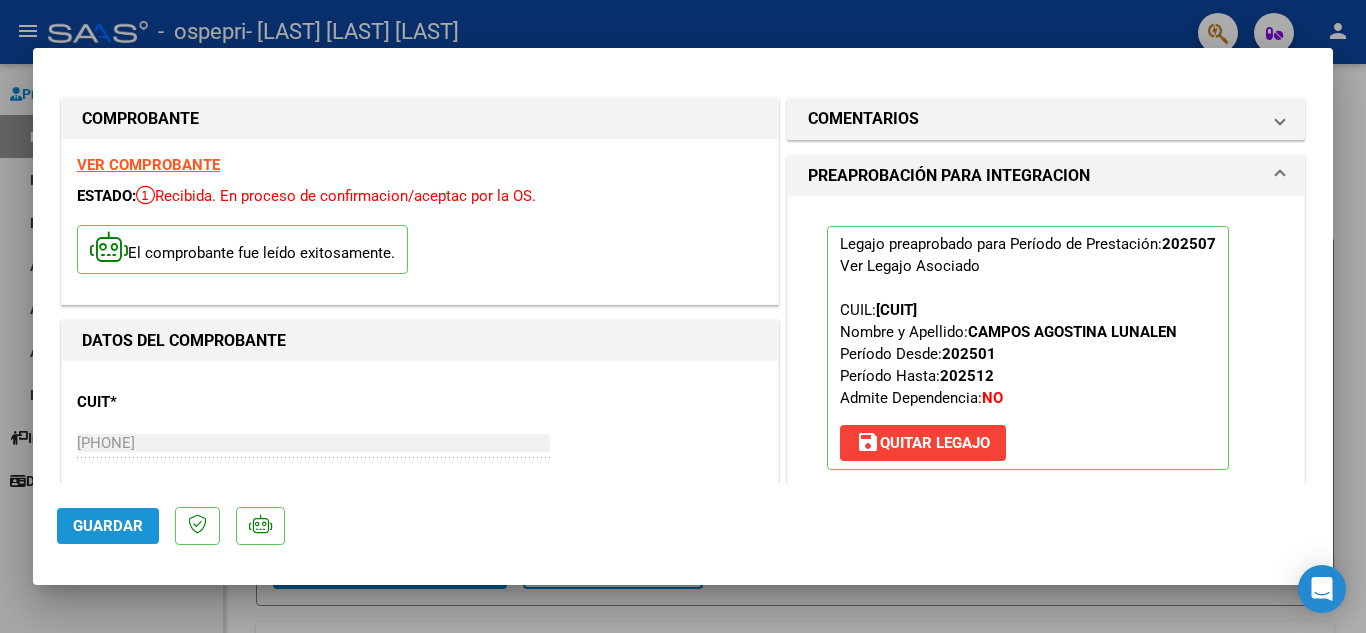 click on "Guardar" 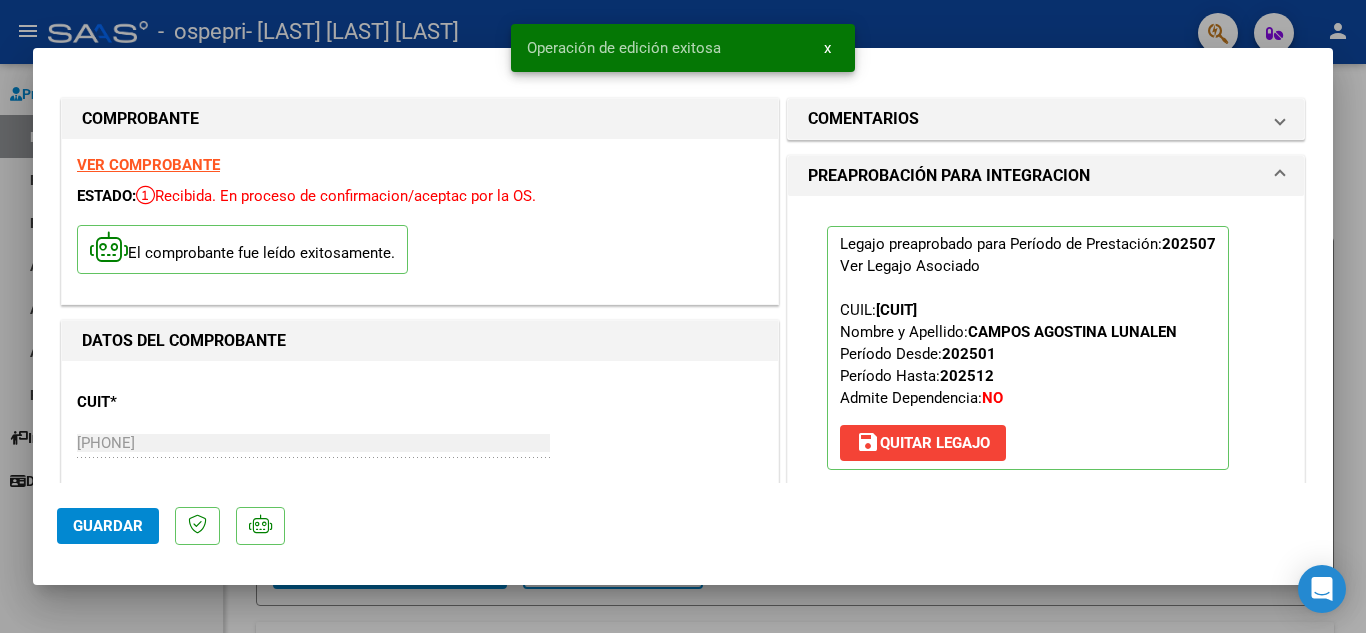 click at bounding box center [683, 316] 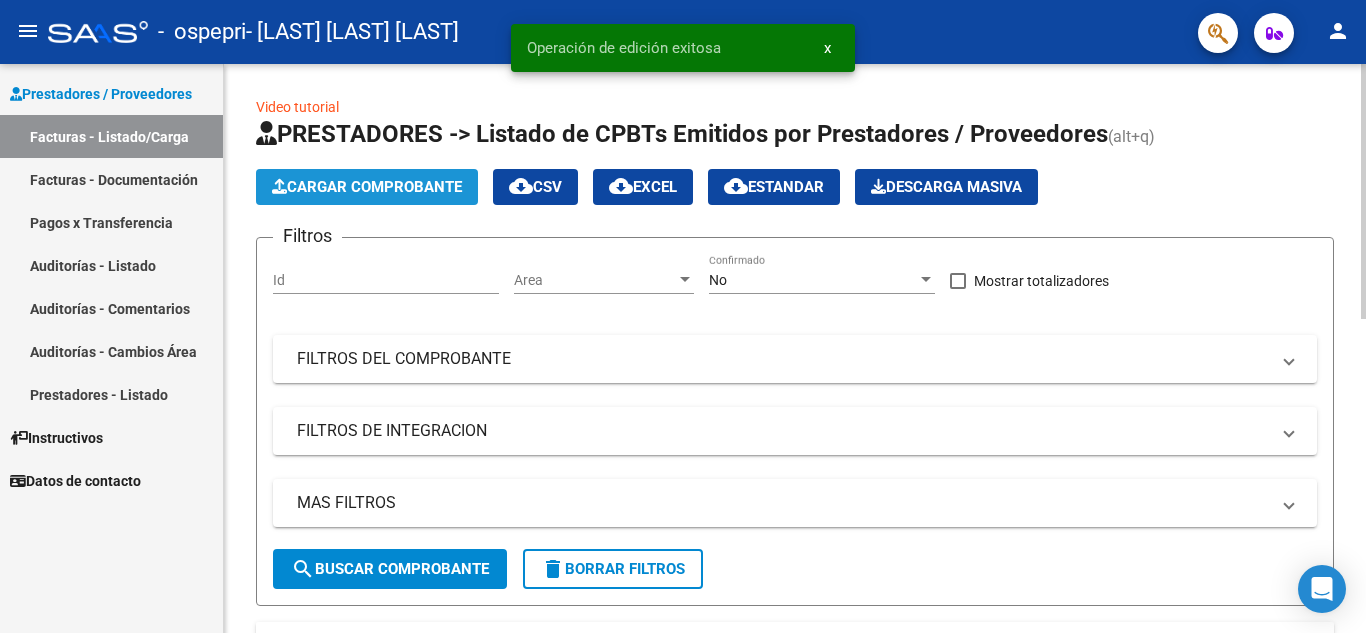 click on "Cargar Comprobante" 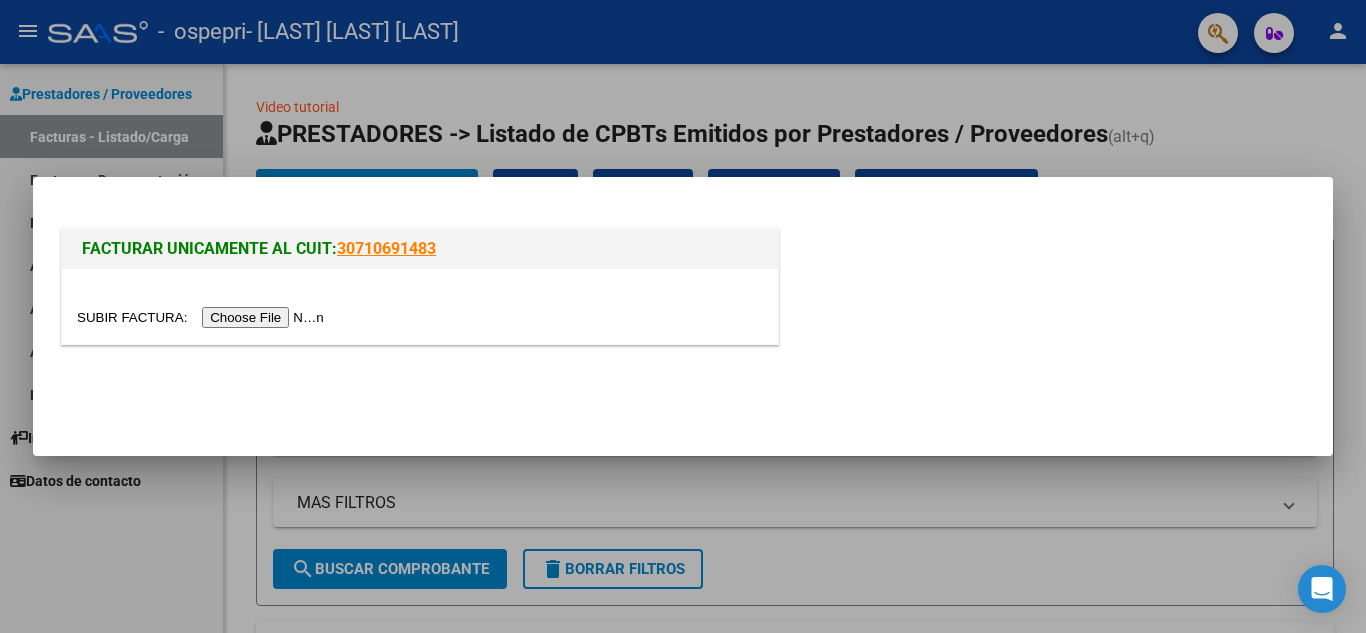 click at bounding box center (203, 317) 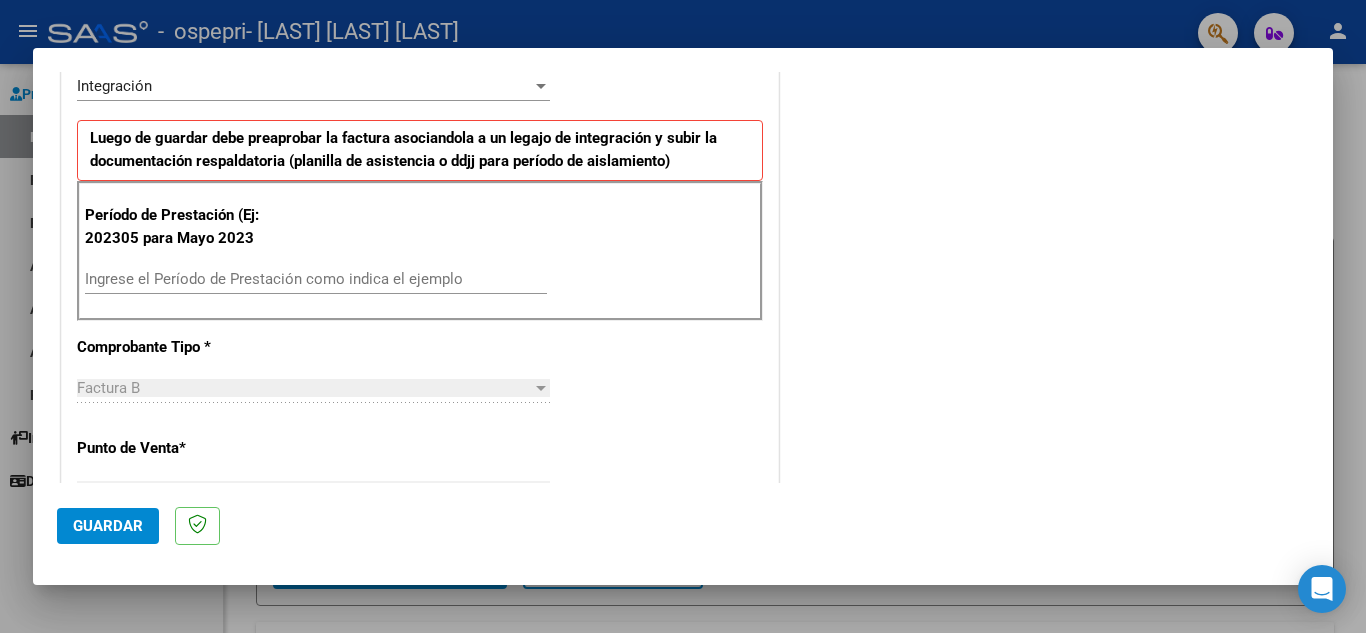 scroll, scrollTop: 480, scrollLeft: 0, axis: vertical 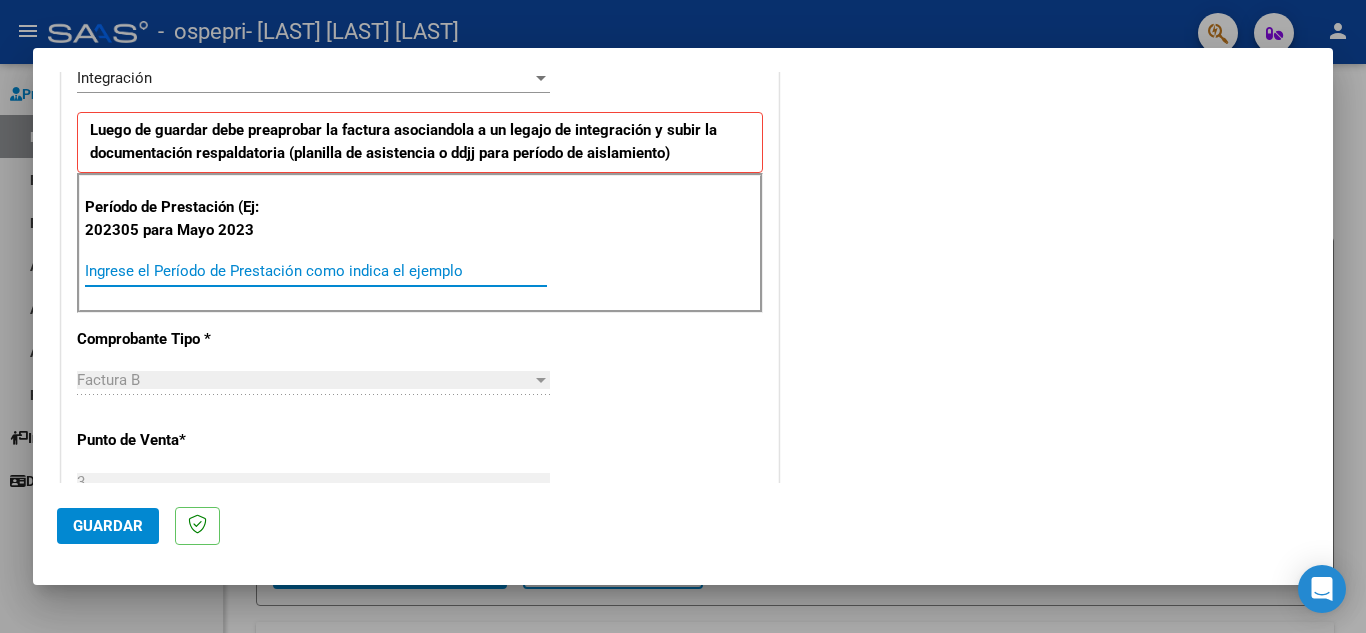 click on "Ingrese el Período de Prestación como indica el ejemplo" at bounding box center (316, 271) 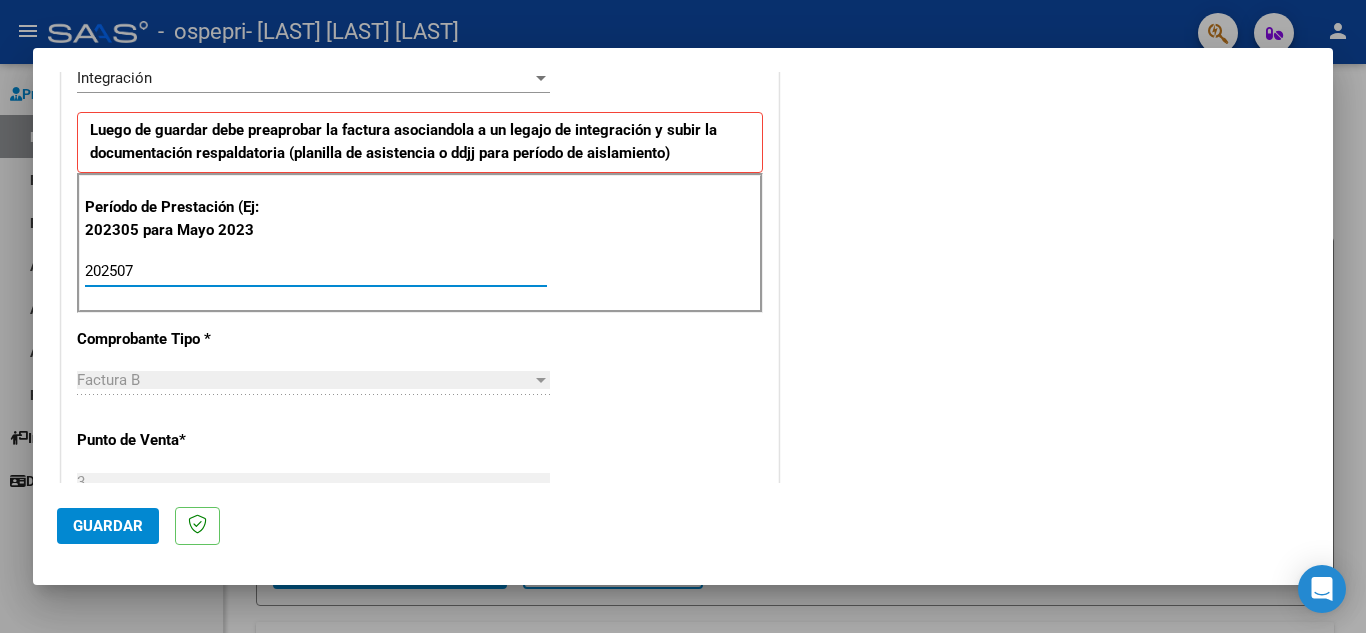 type on "202507" 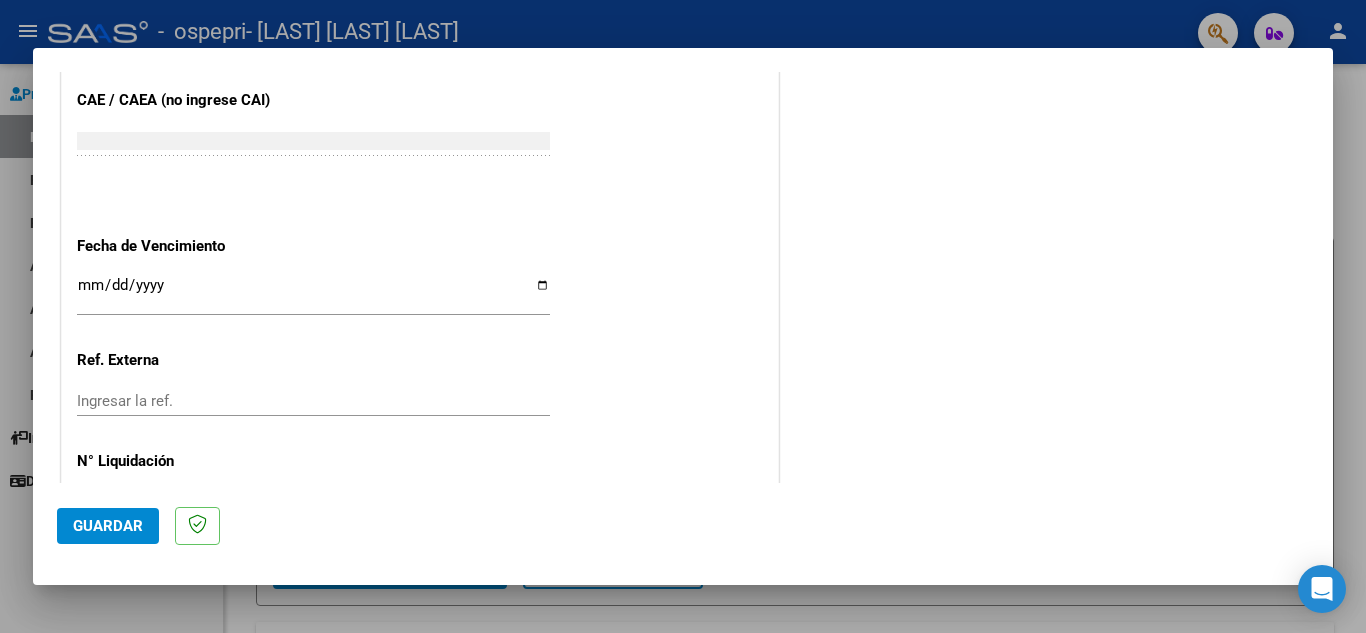 scroll, scrollTop: 1280, scrollLeft: 0, axis: vertical 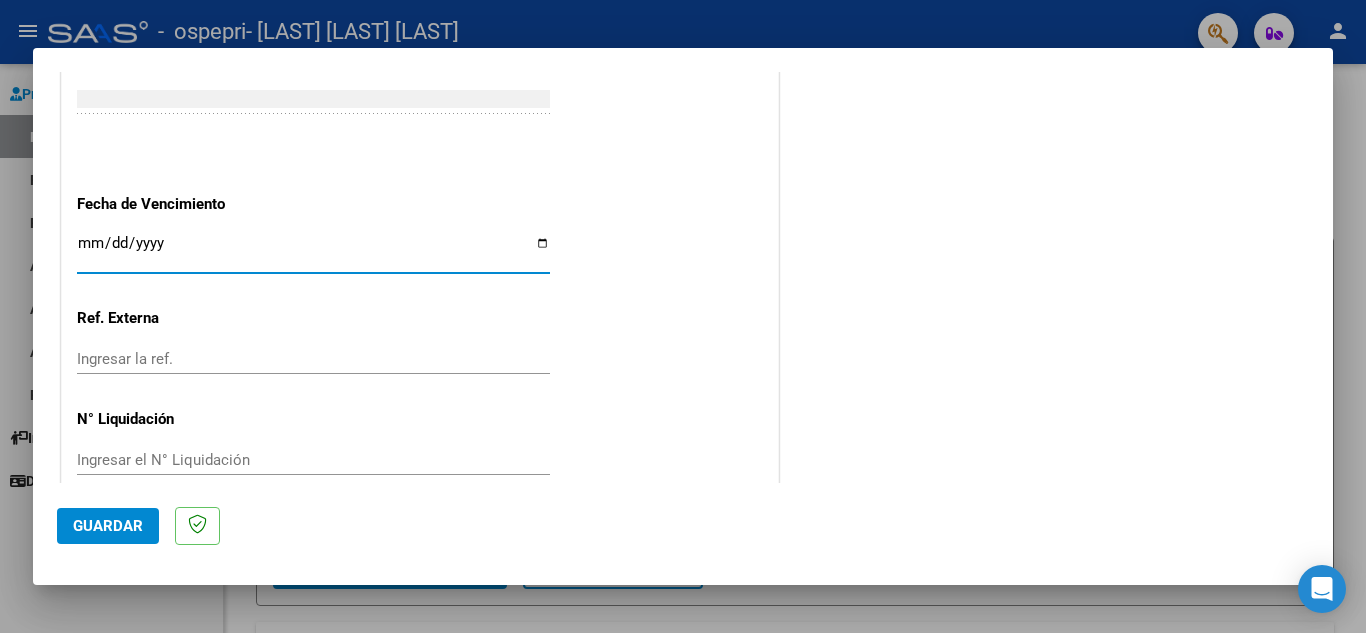 click on "Ingresar la fecha" at bounding box center [313, 251] 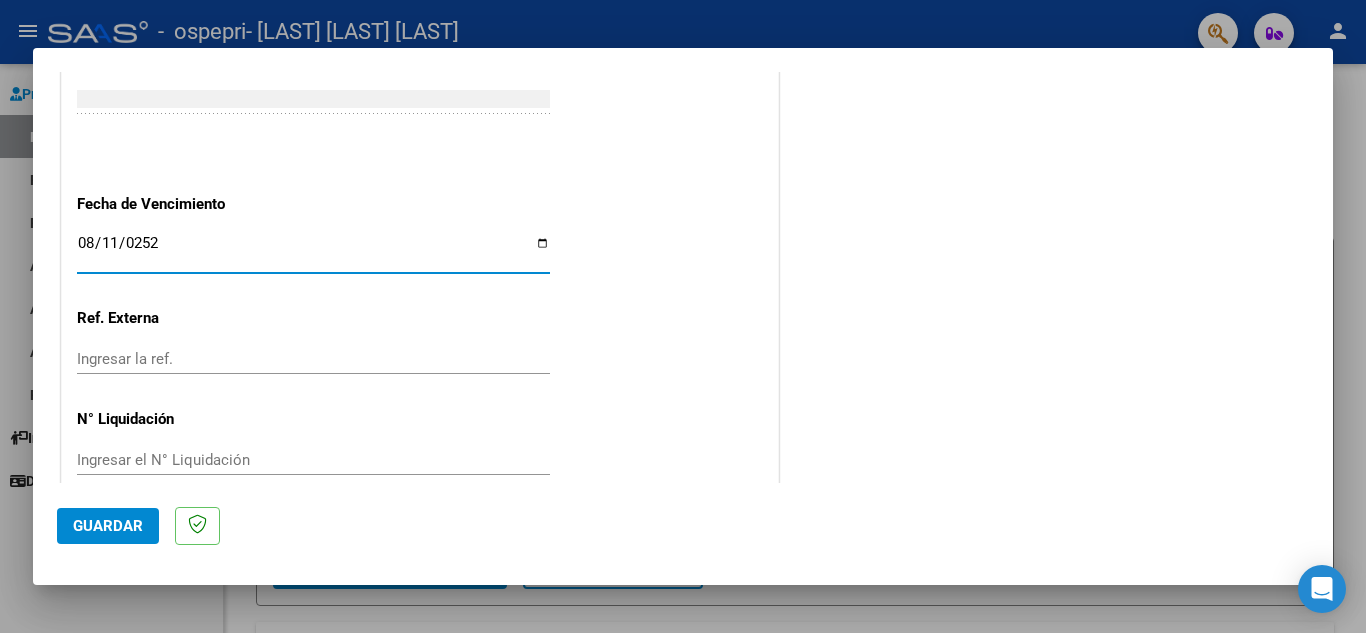 type on "2525-08-11" 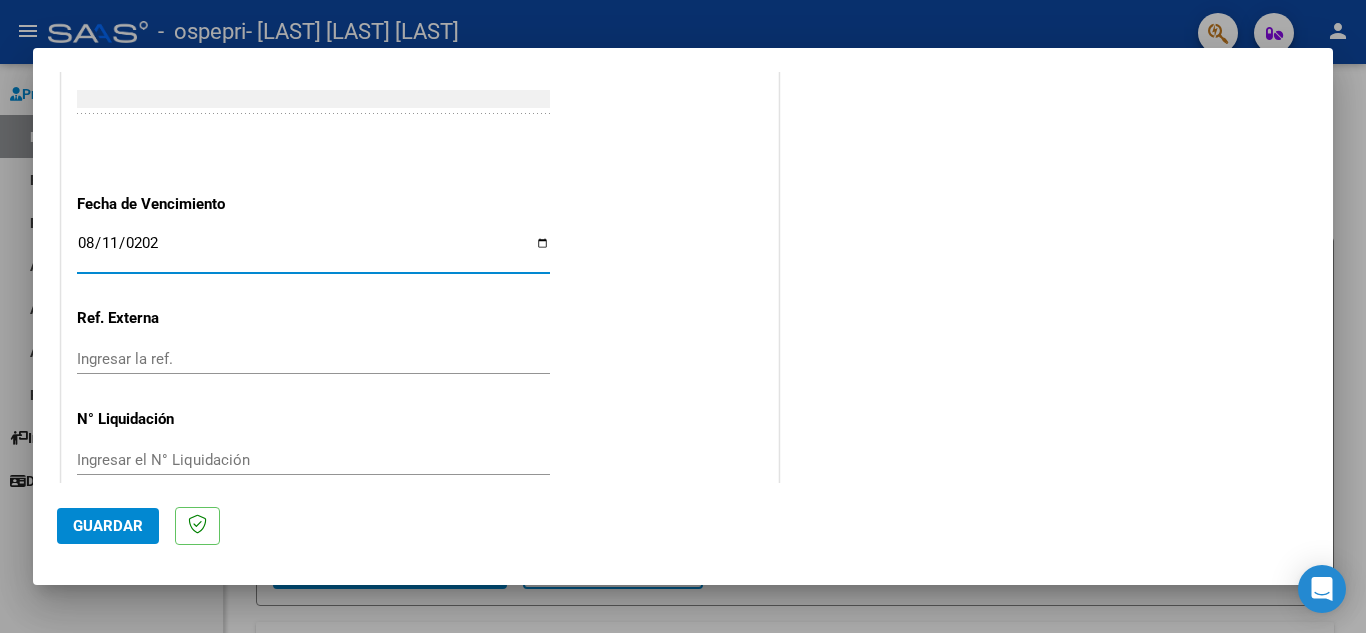type on "2025-08-11" 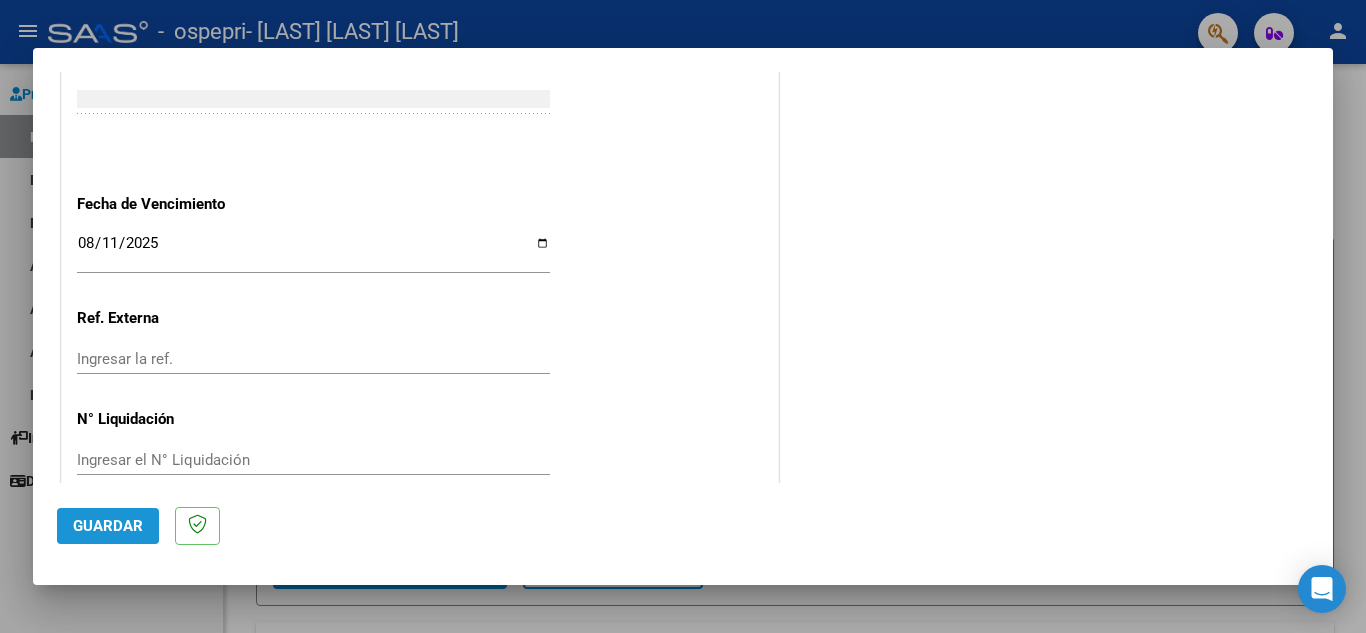 click on "Guardar" 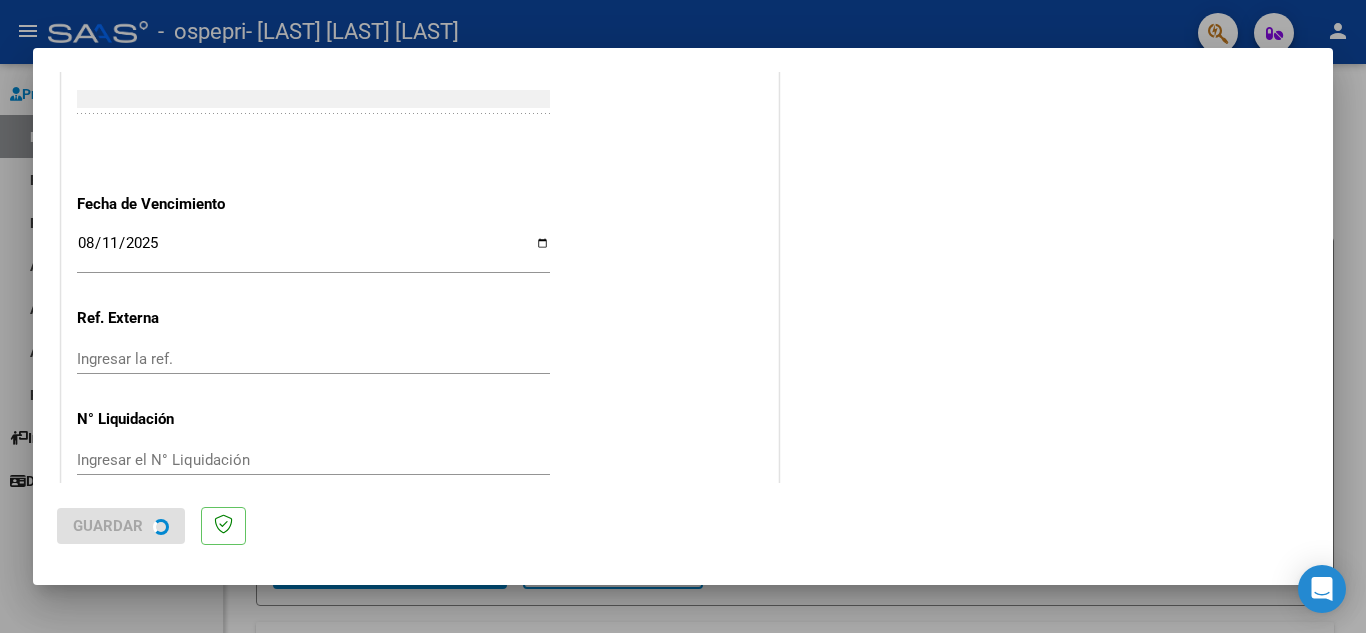 scroll, scrollTop: 0, scrollLeft: 0, axis: both 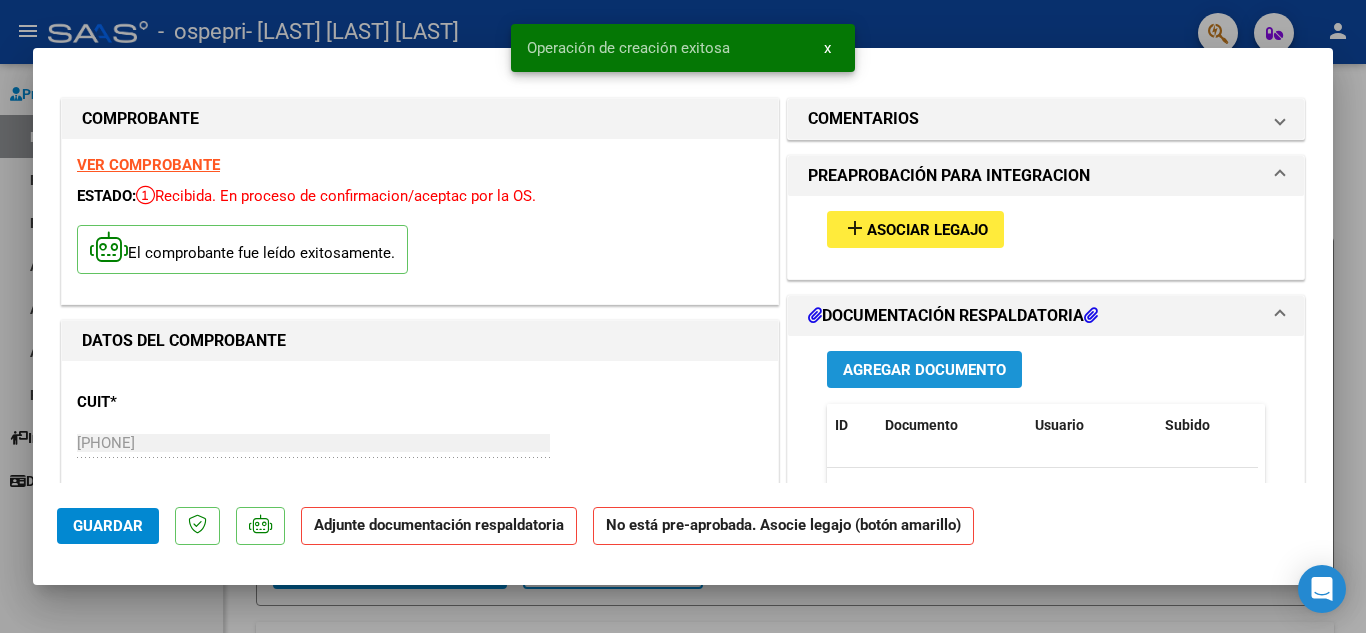 click on "Agregar Documento" at bounding box center (924, 370) 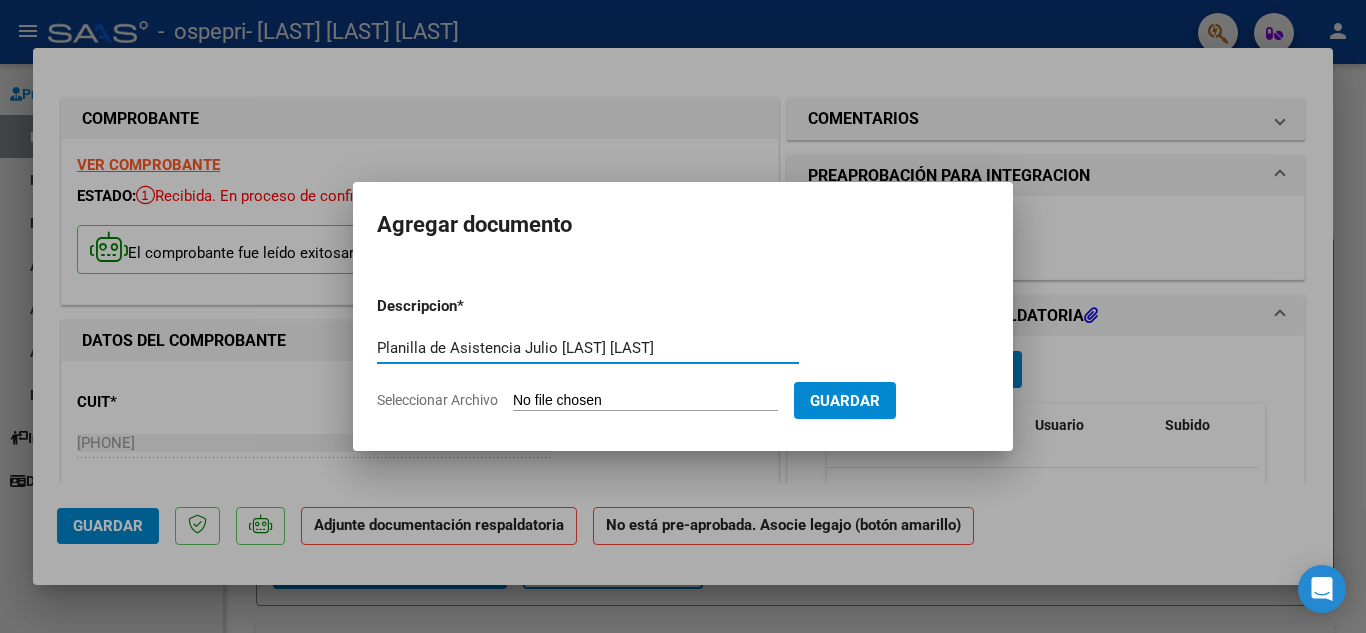 type on "Planilla de Asistencia Julio [LAST] [LAST]" 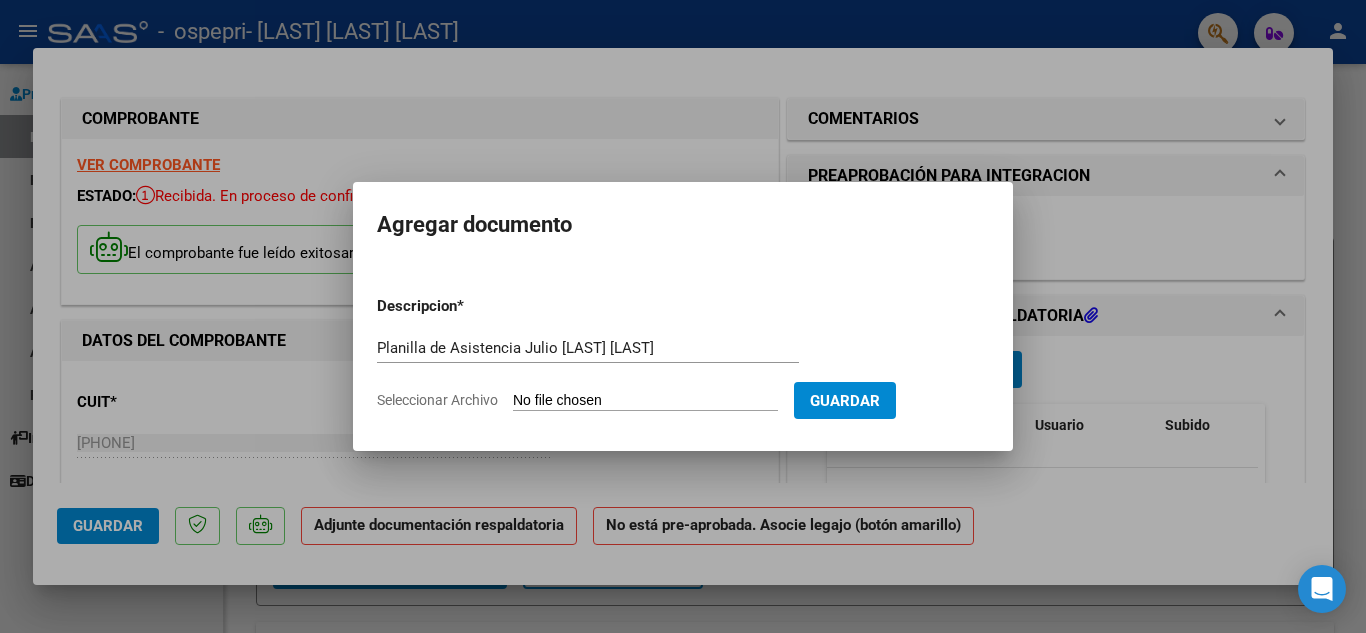 click on "Seleccionar Archivo" at bounding box center (645, 401) 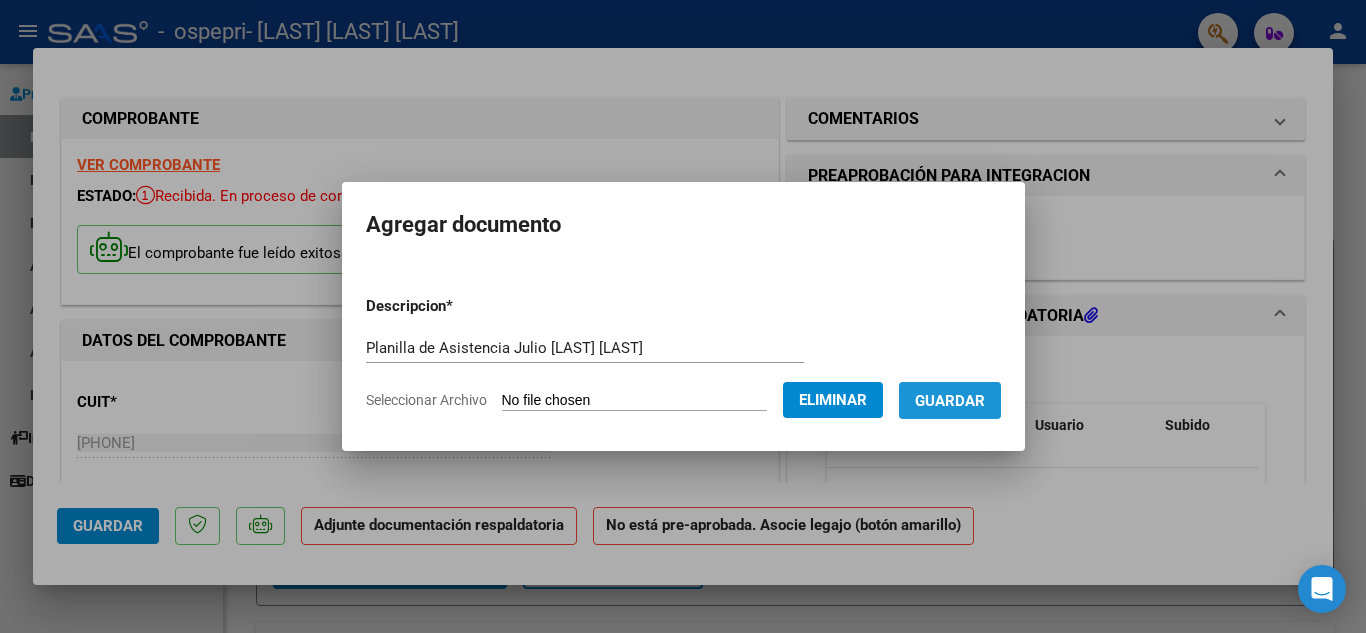 click on "Guardar" at bounding box center [950, 401] 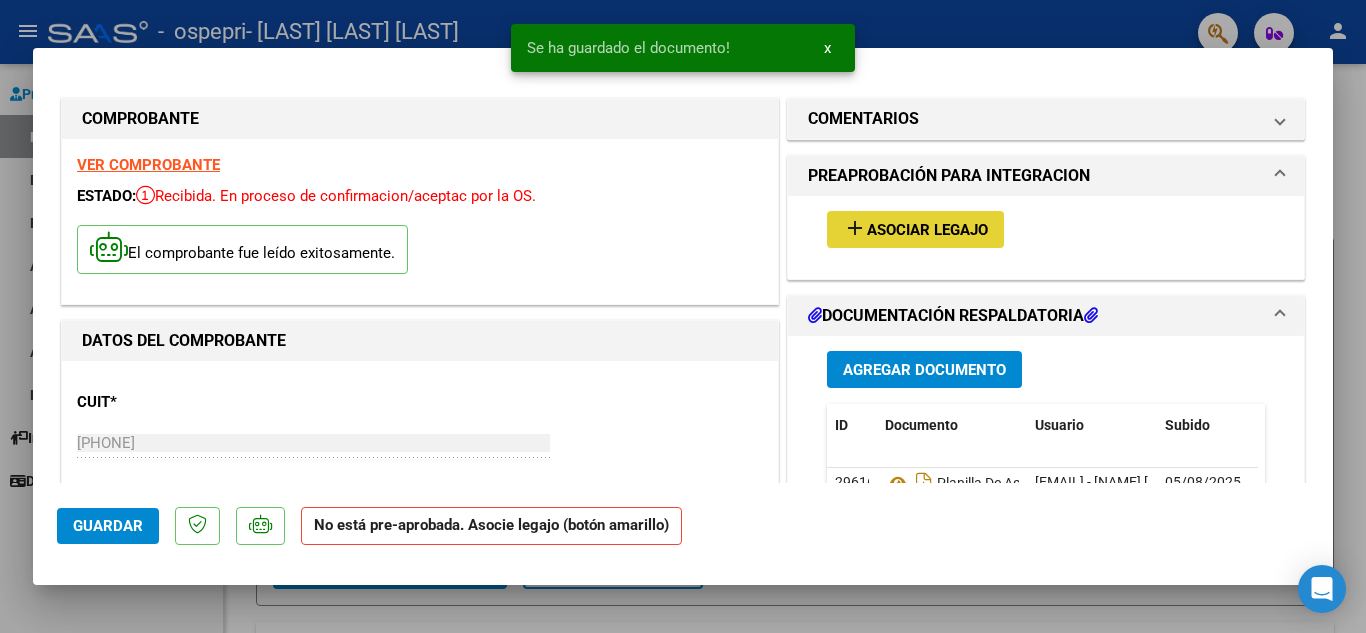 click on "Asociar Legajo" at bounding box center [927, 230] 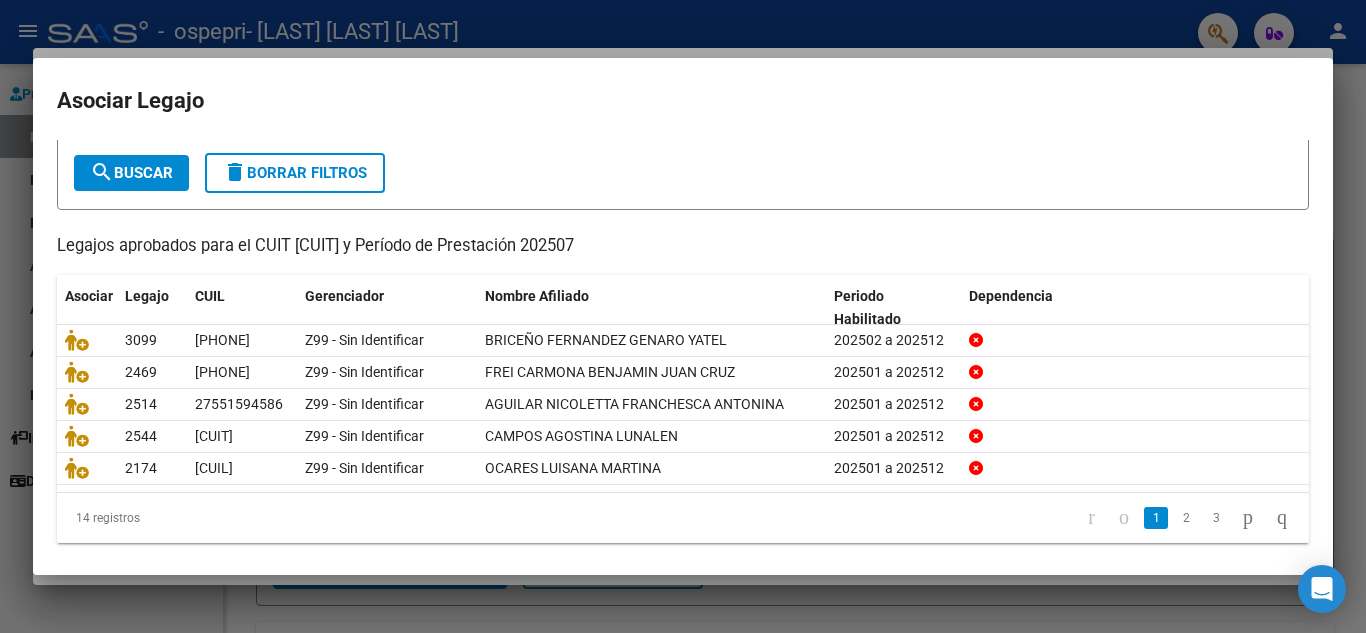 scroll, scrollTop: 115, scrollLeft: 0, axis: vertical 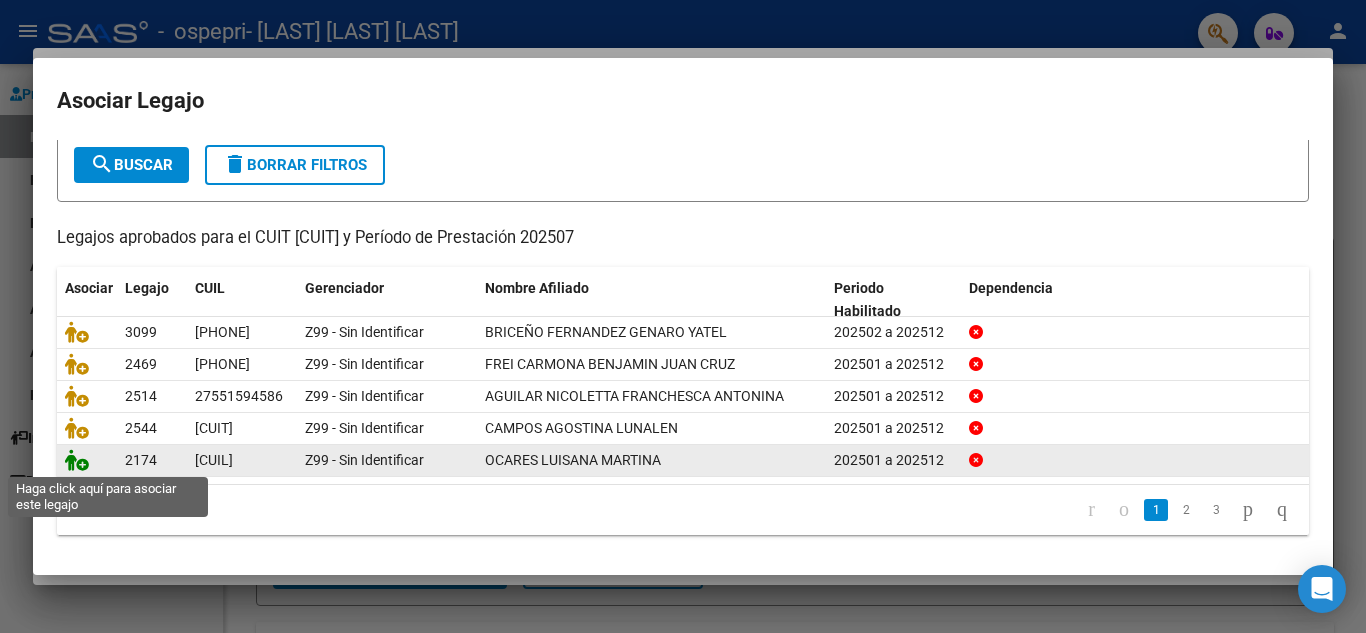 click 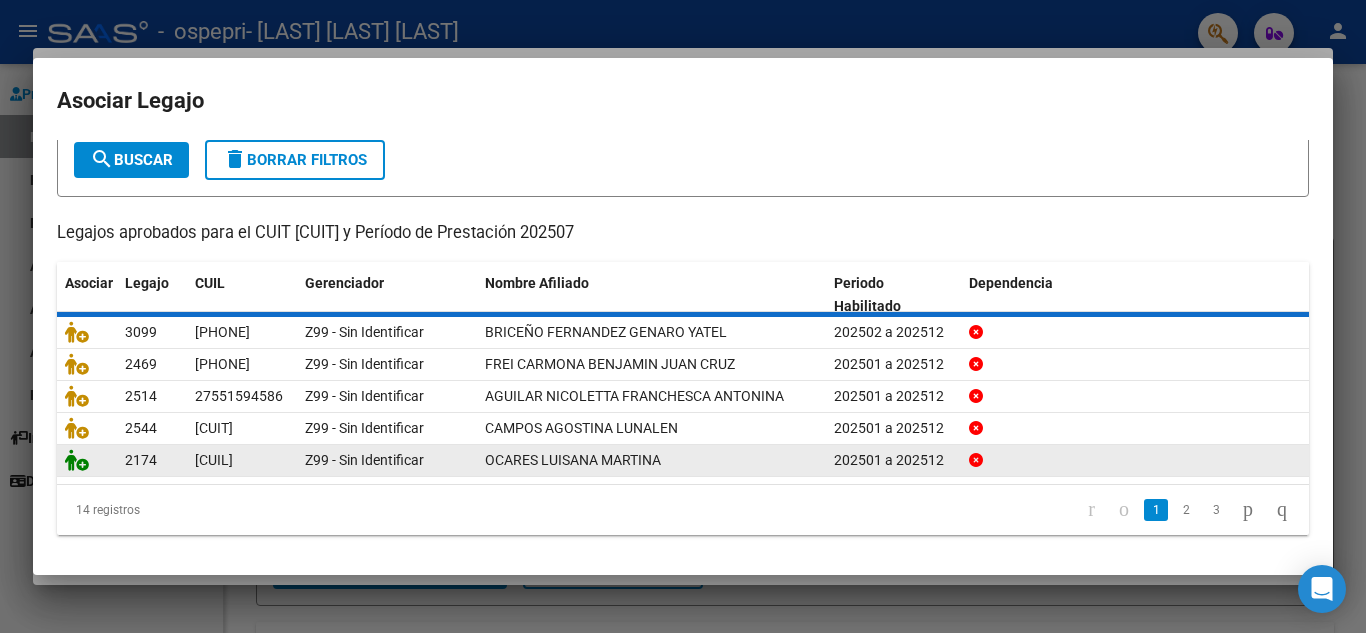scroll, scrollTop: 0, scrollLeft: 0, axis: both 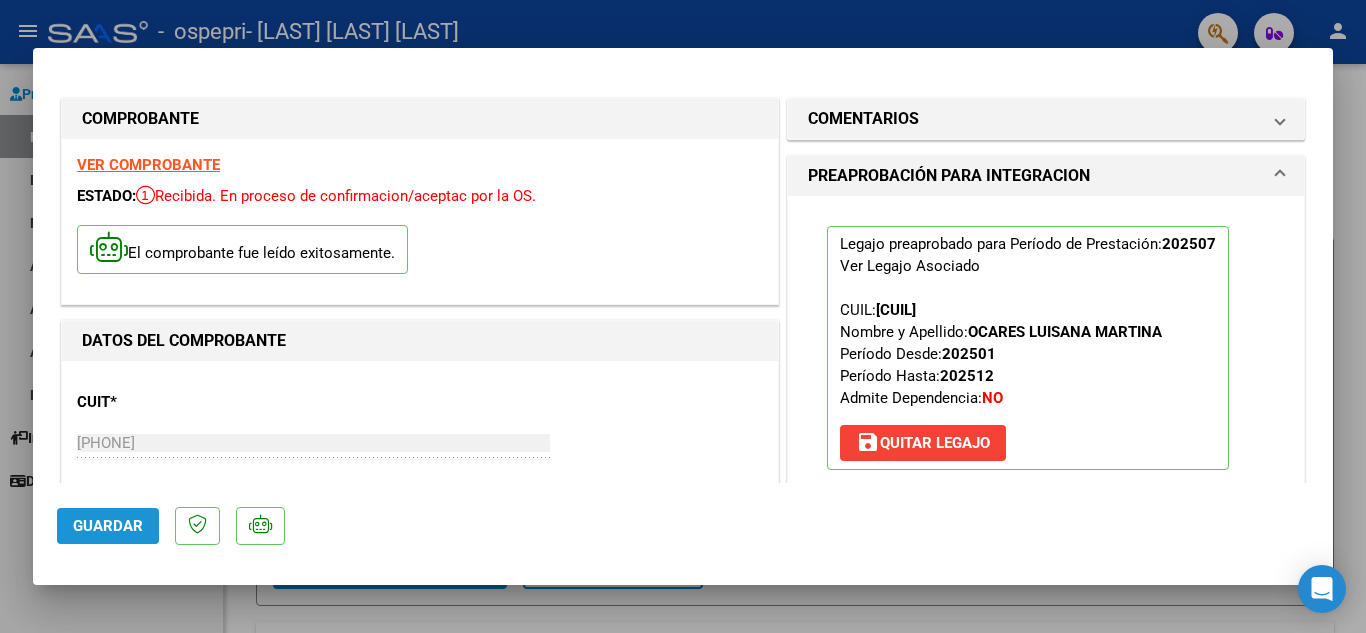 click on "Guardar" 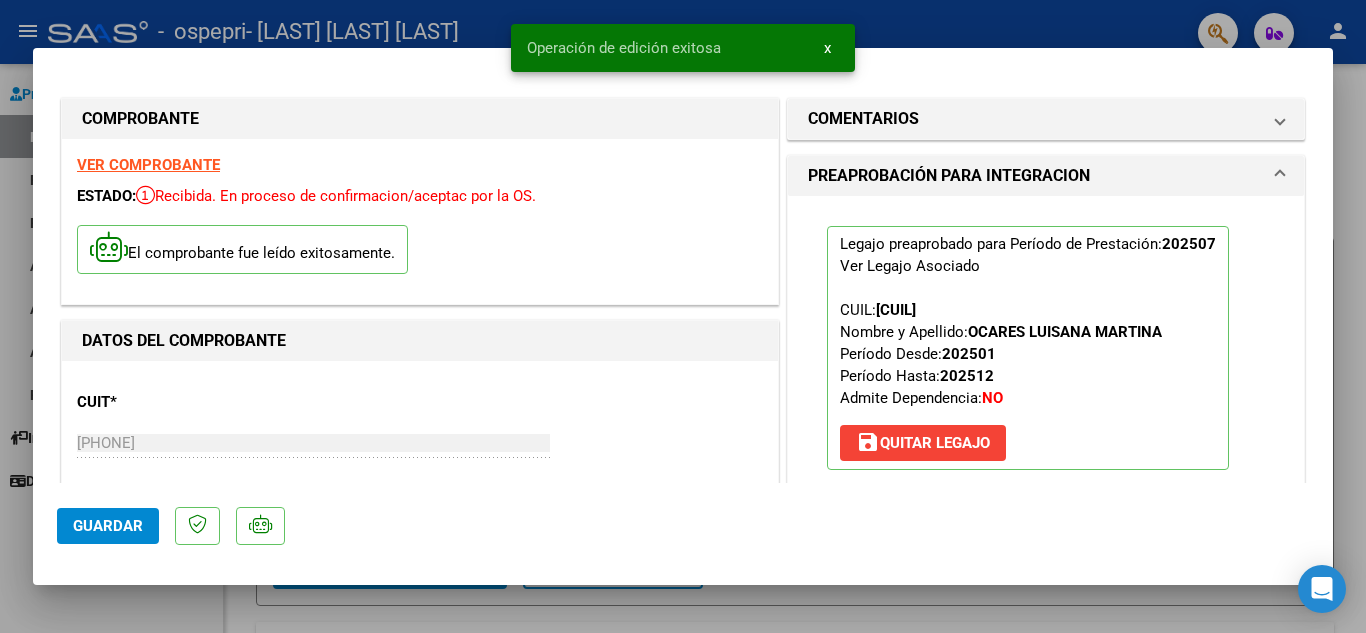 click on "Guardar" 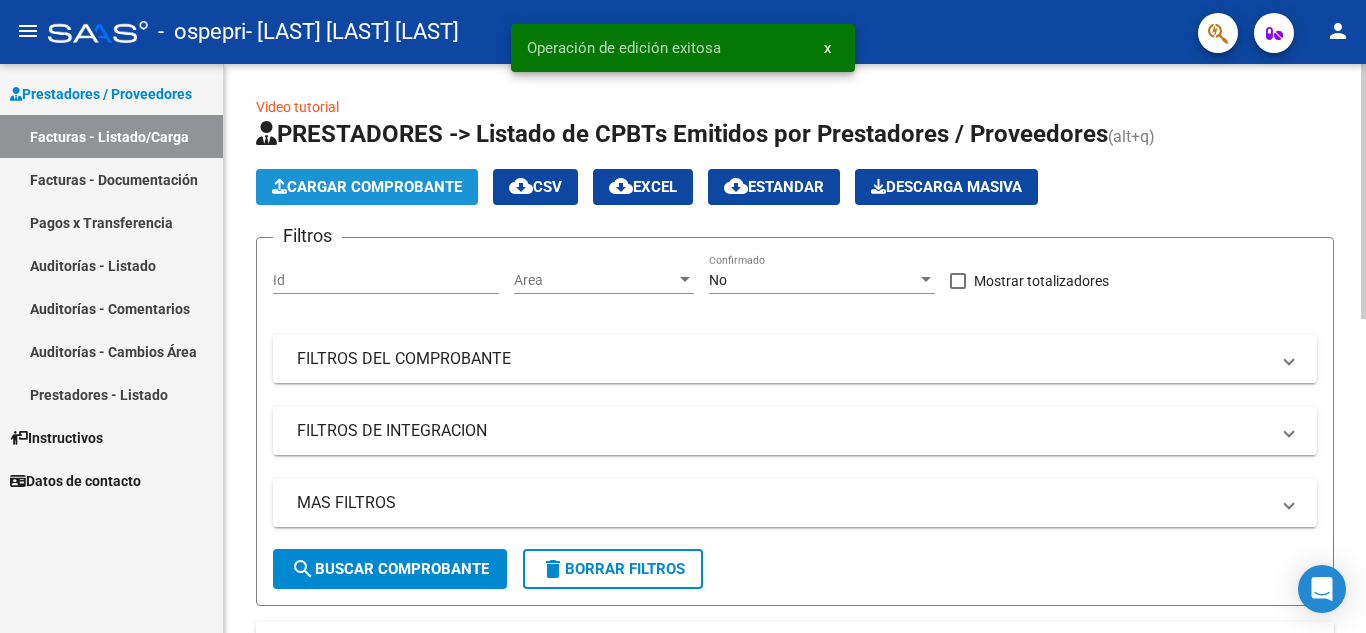 click on "Cargar Comprobante" 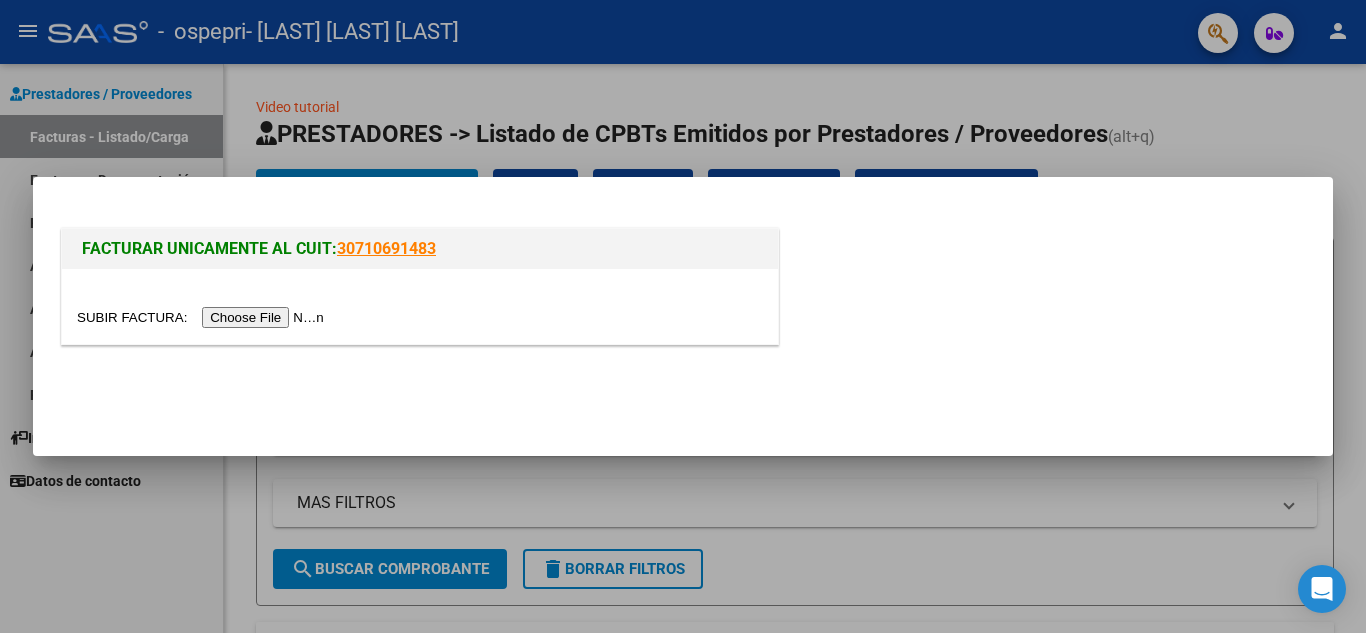 click at bounding box center (203, 317) 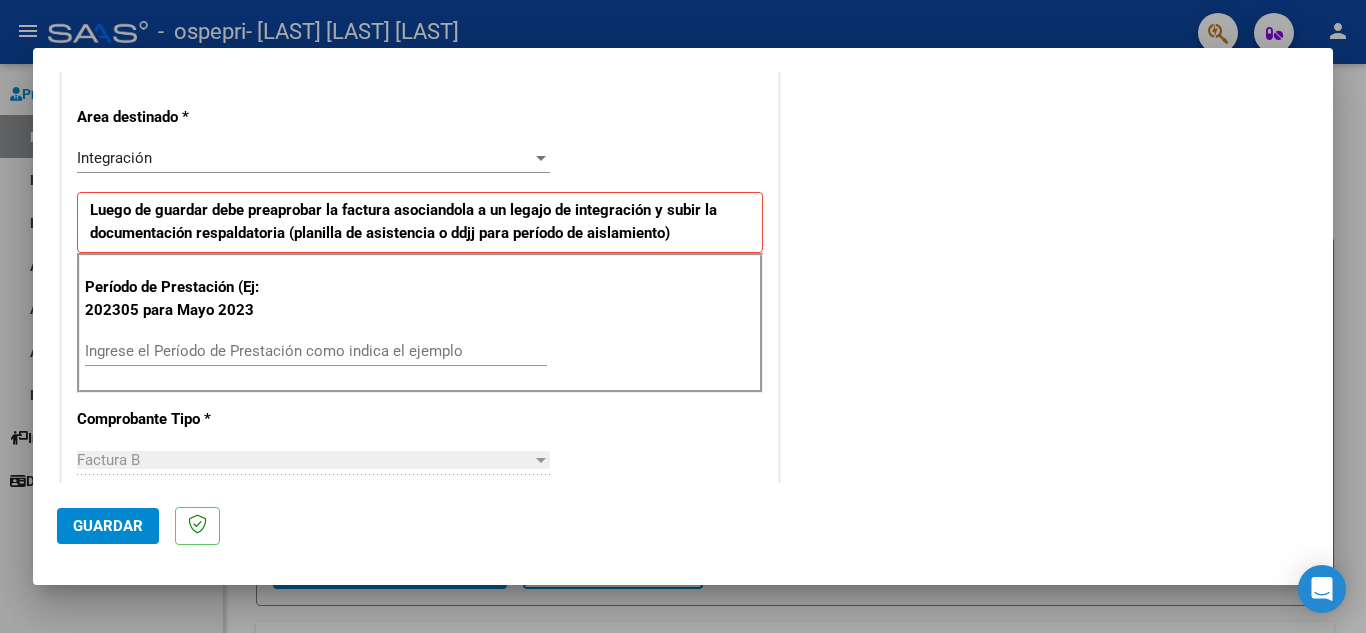 scroll, scrollTop: 440, scrollLeft: 0, axis: vertical 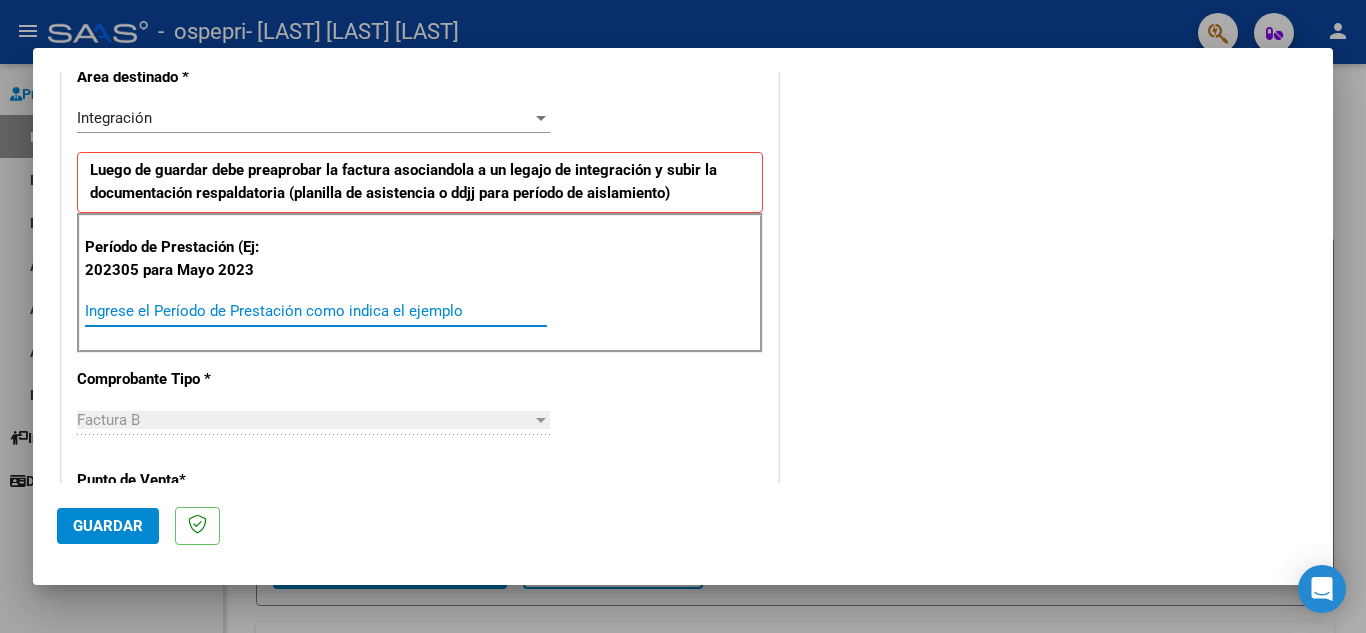 click on "Ingrese el Período de Prestación como indica el ejemplo" at bounding box center (316, 311) 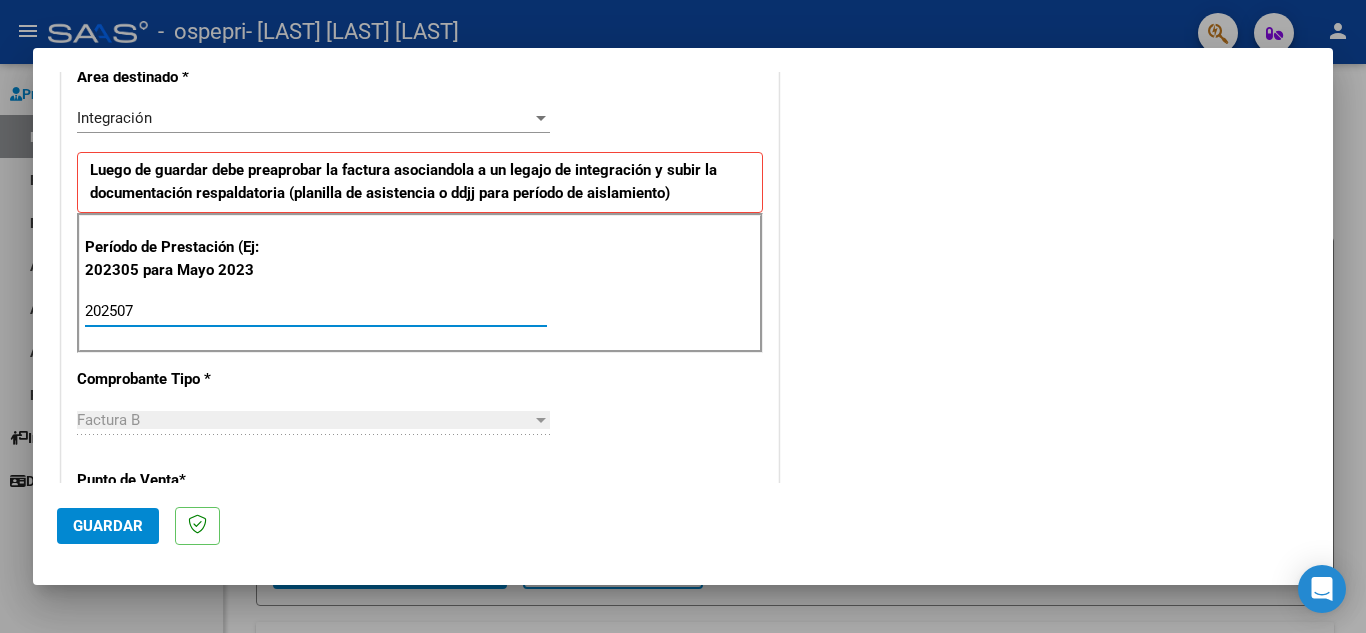 type on "202507" 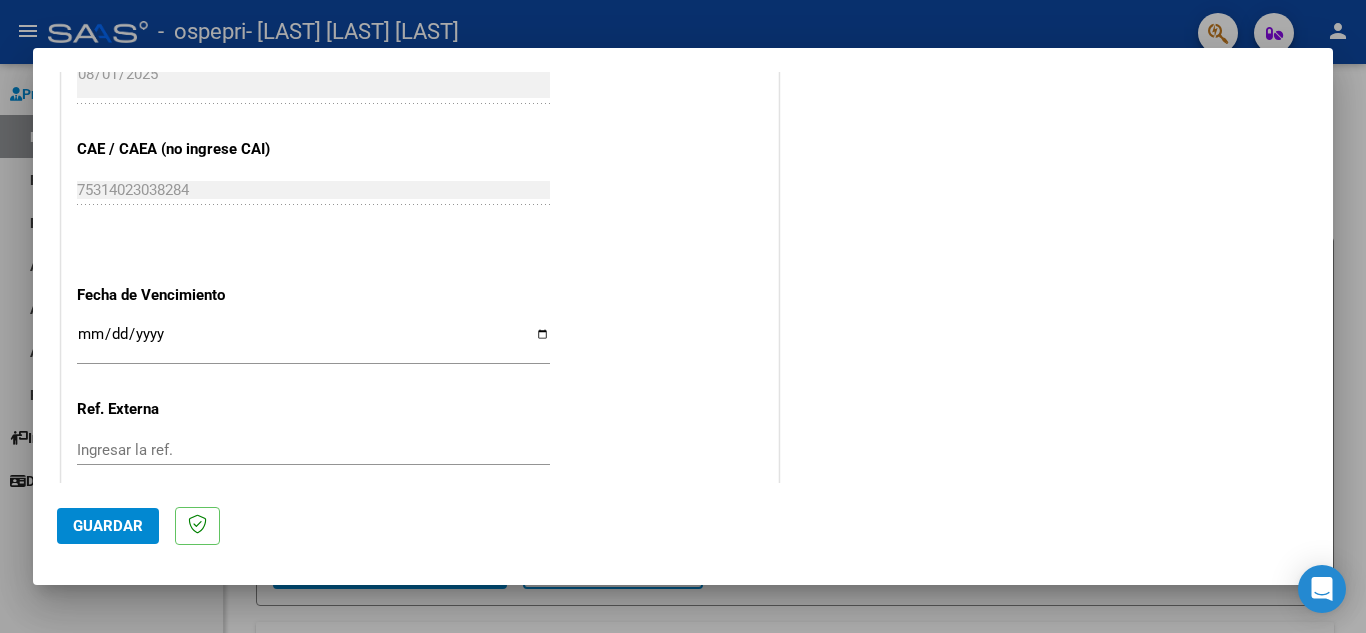 scroll, scrollTop: 1200, scrollLeft: 0, axis: vertical 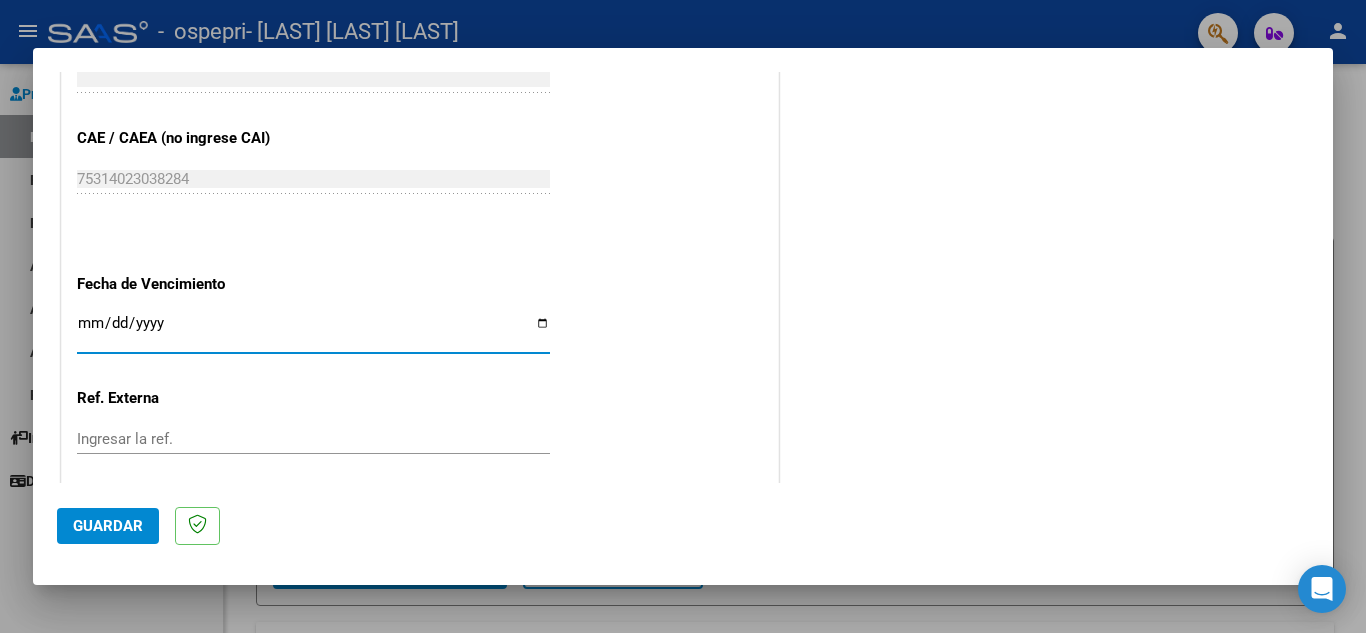 click on "Ingresar la fecha" at bounding box center (313, 331) 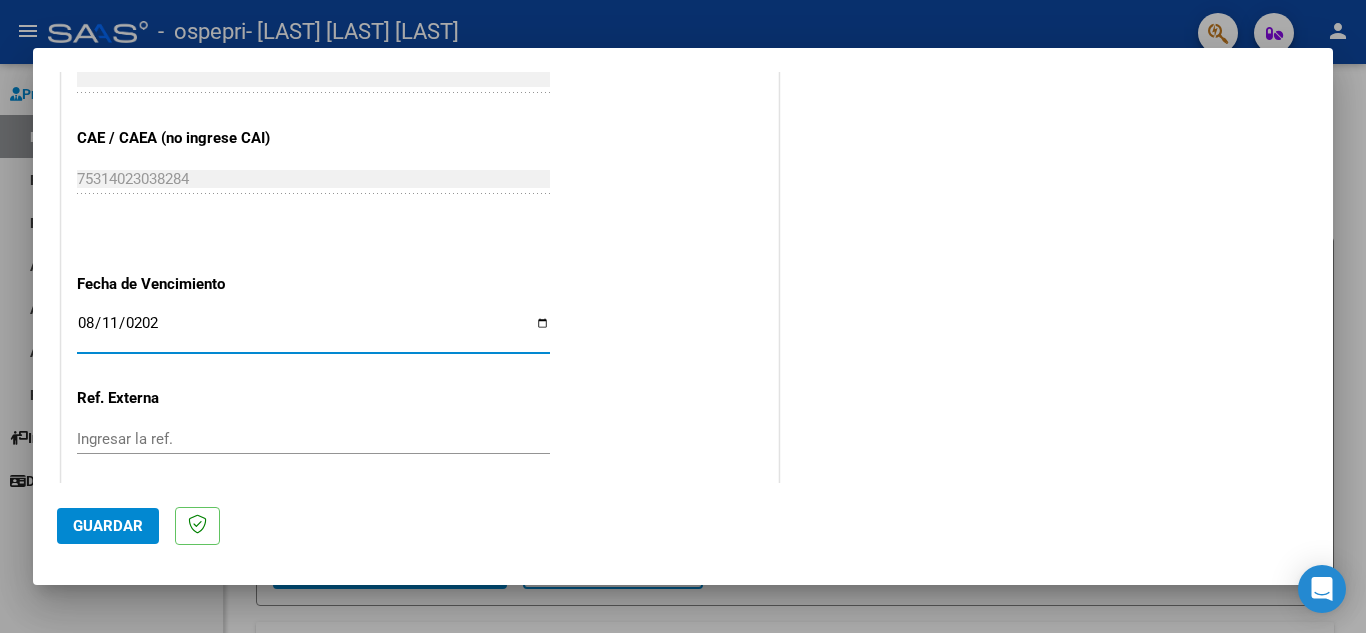 type on "2025-08-11" 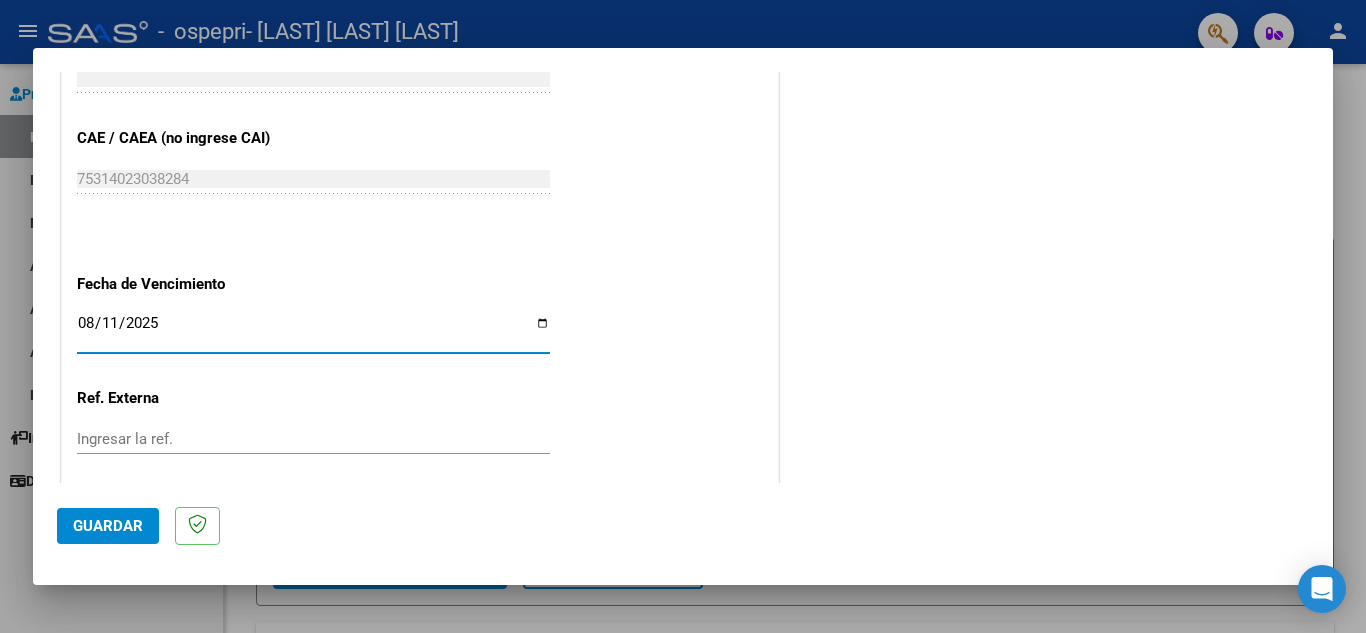 click on "Guardar" 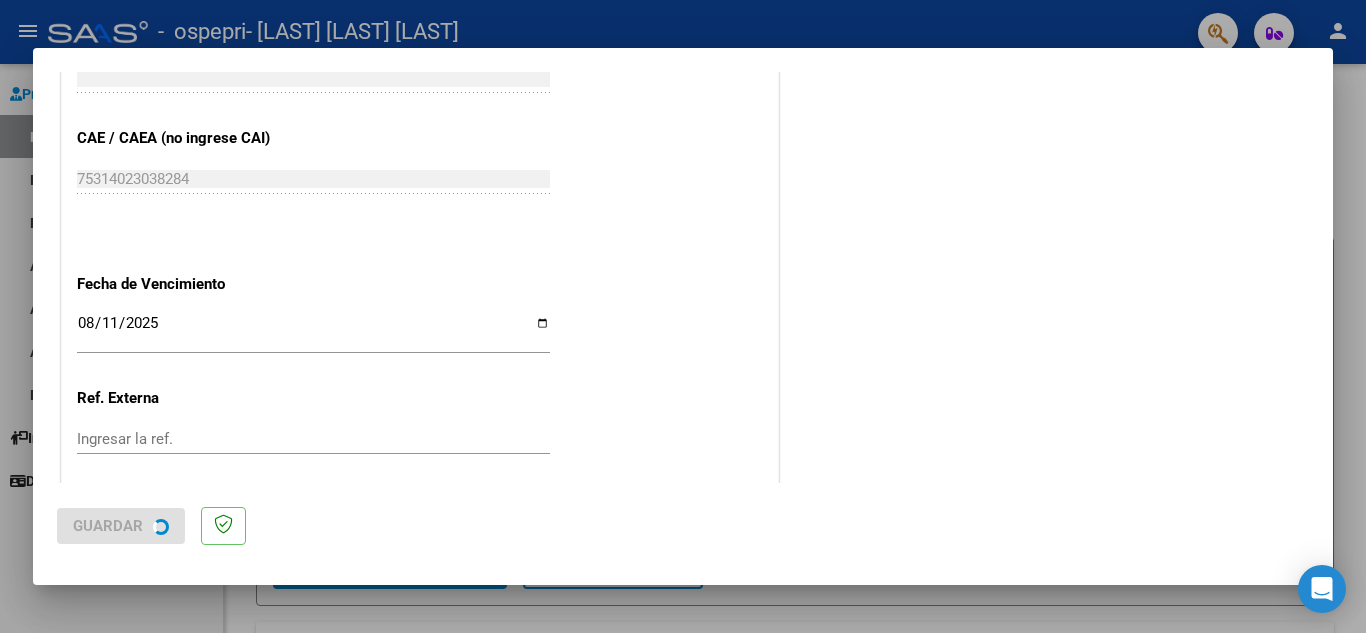 scroll, scrollTop: 0, scrollLeft: 0, axis: both 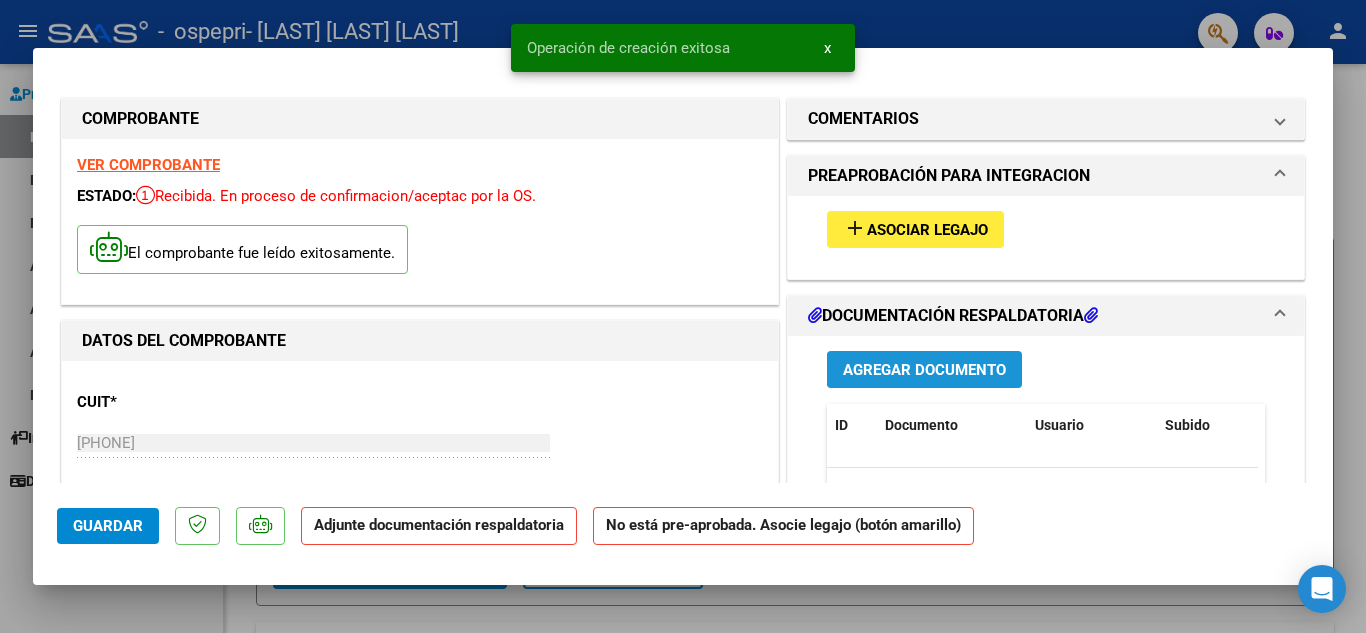 click on "Agregar Documento" at bounding box center [924, 370] 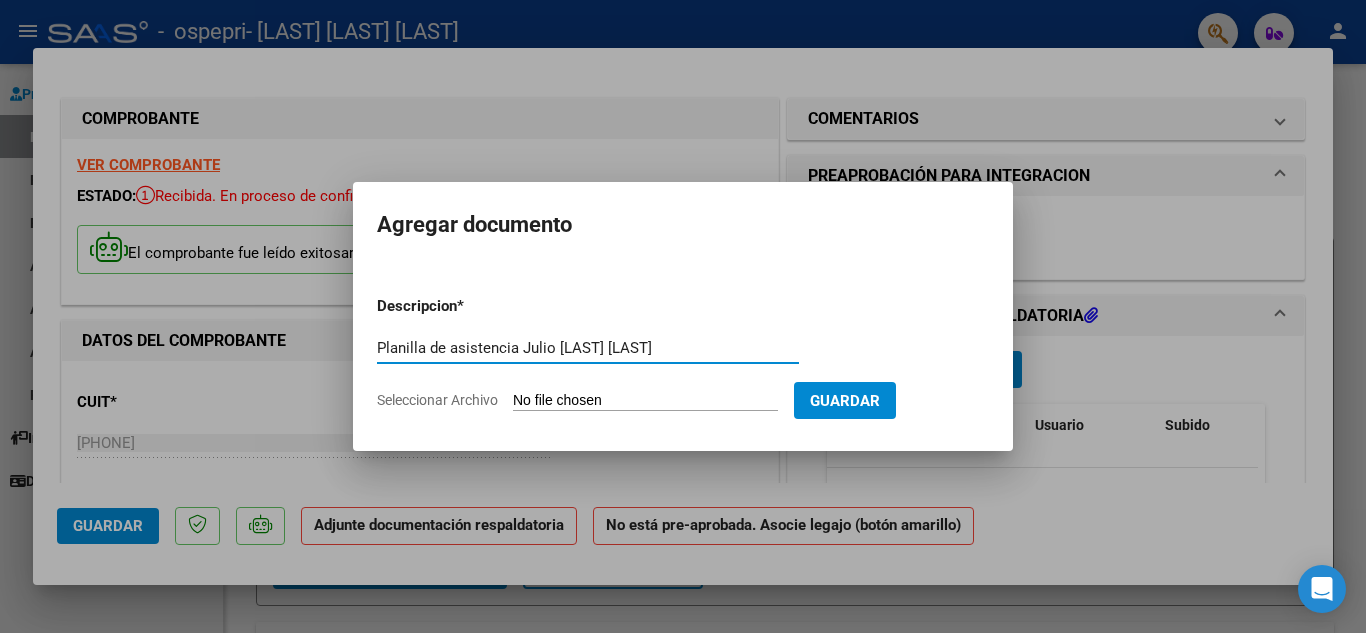 type on "Planilla de asistencia Julio [LAST] [LAST]" 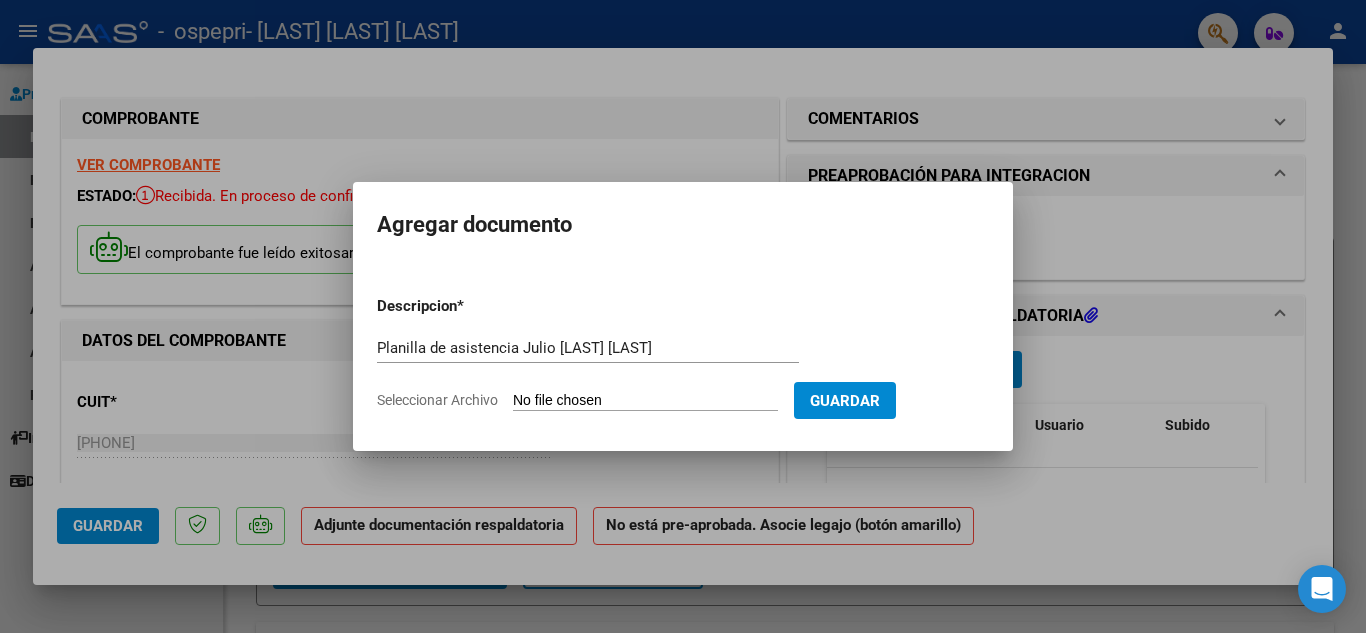 type on "C:\fakepath\[LAST] [LAST].pdf" 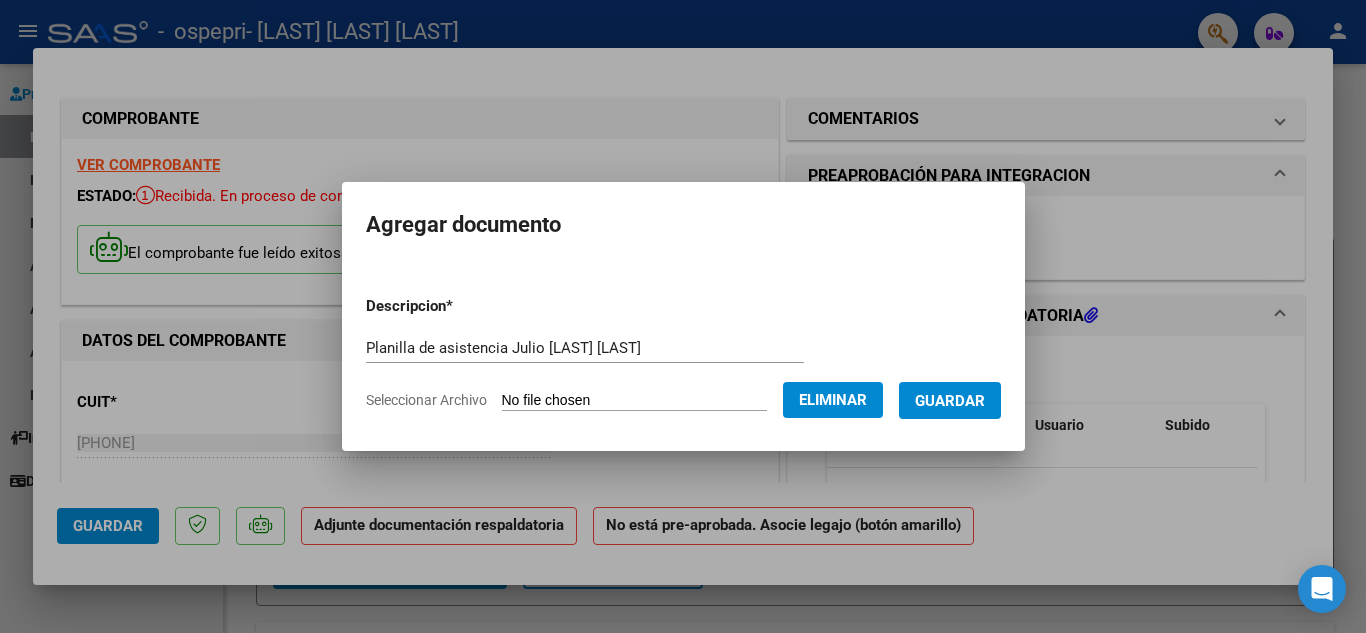 click on "Guardar" at bounding box center [950, 401] 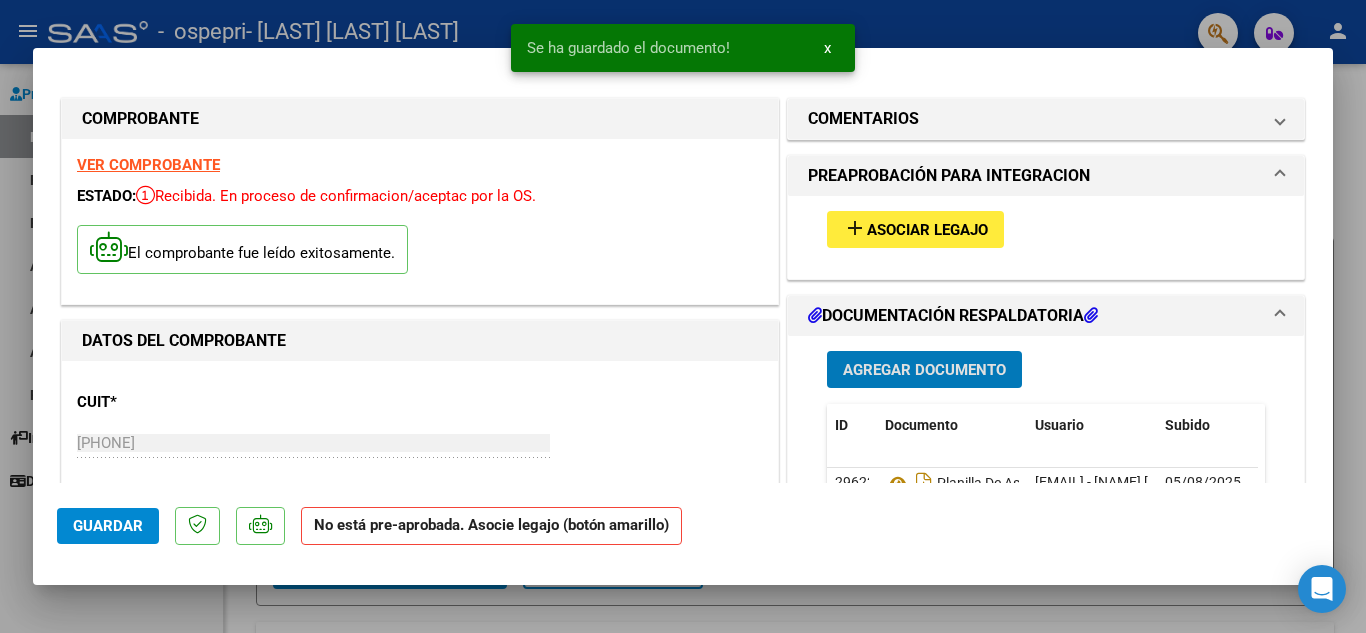 click on "Asociar Legajo" at bounding box center (927, 230) 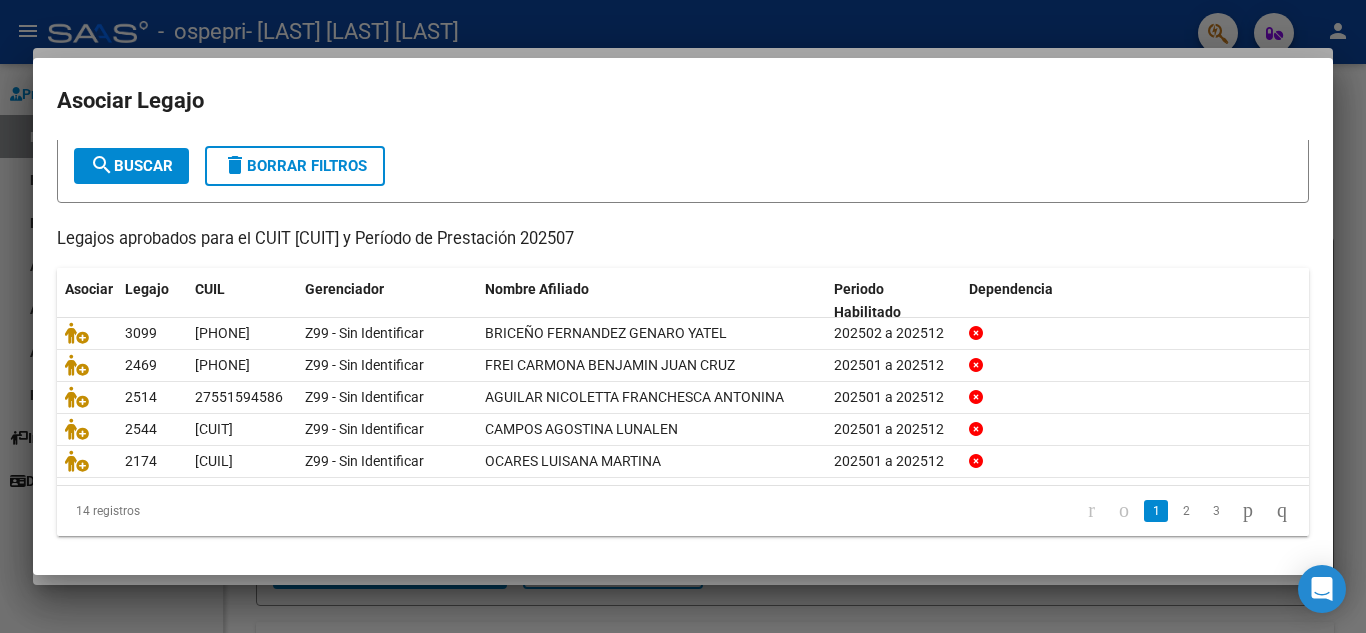 scroll, scrollTop: 115, scrollLeft: 0, axis: vertical 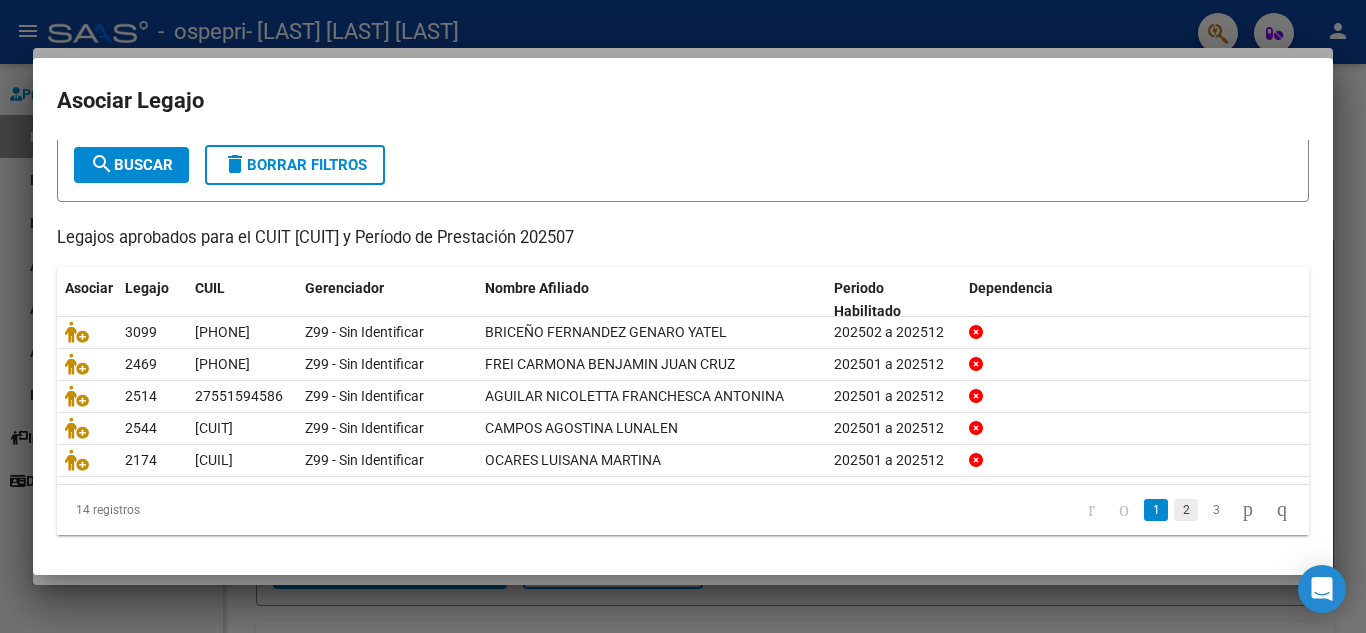 click on "2" 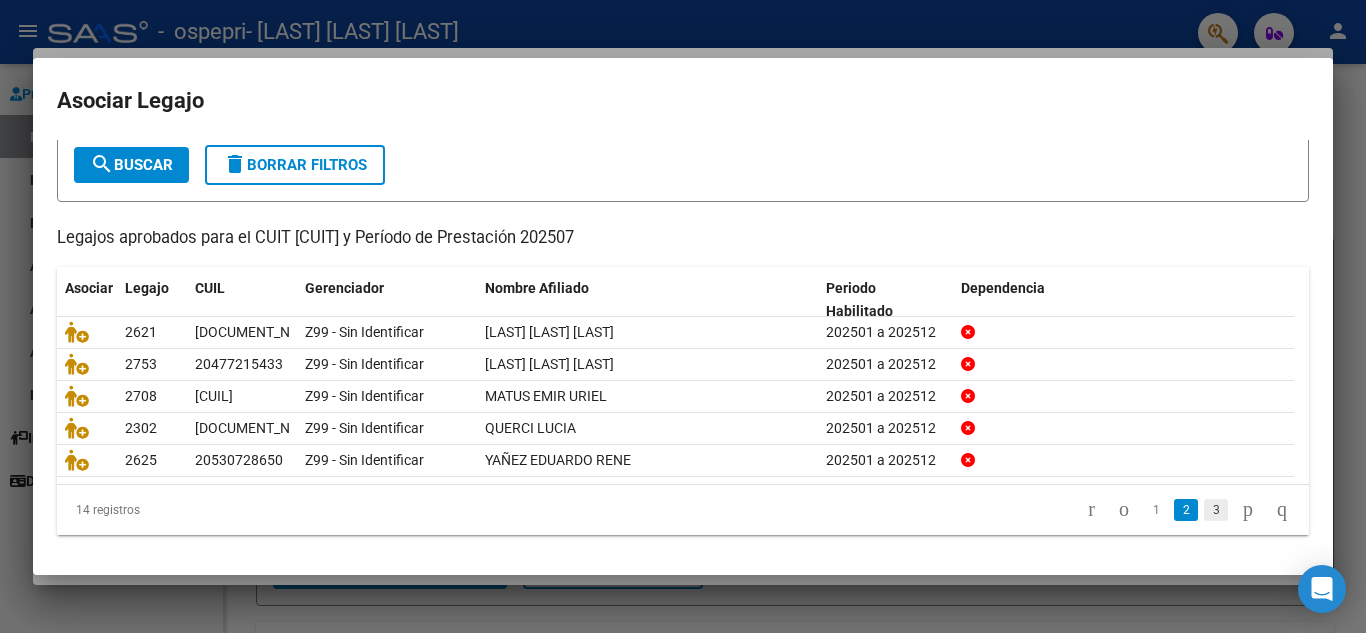 click on "3" 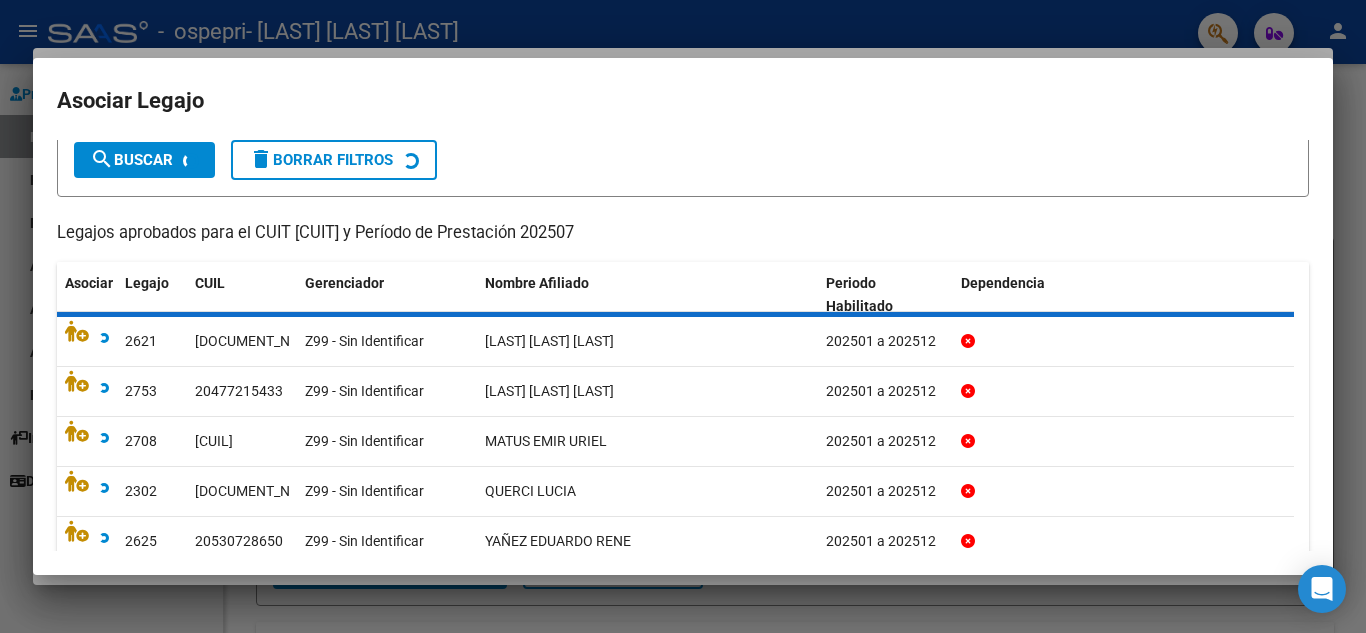 scroll, scrollTop: 82, scrollLeft: 0, axis: vertical 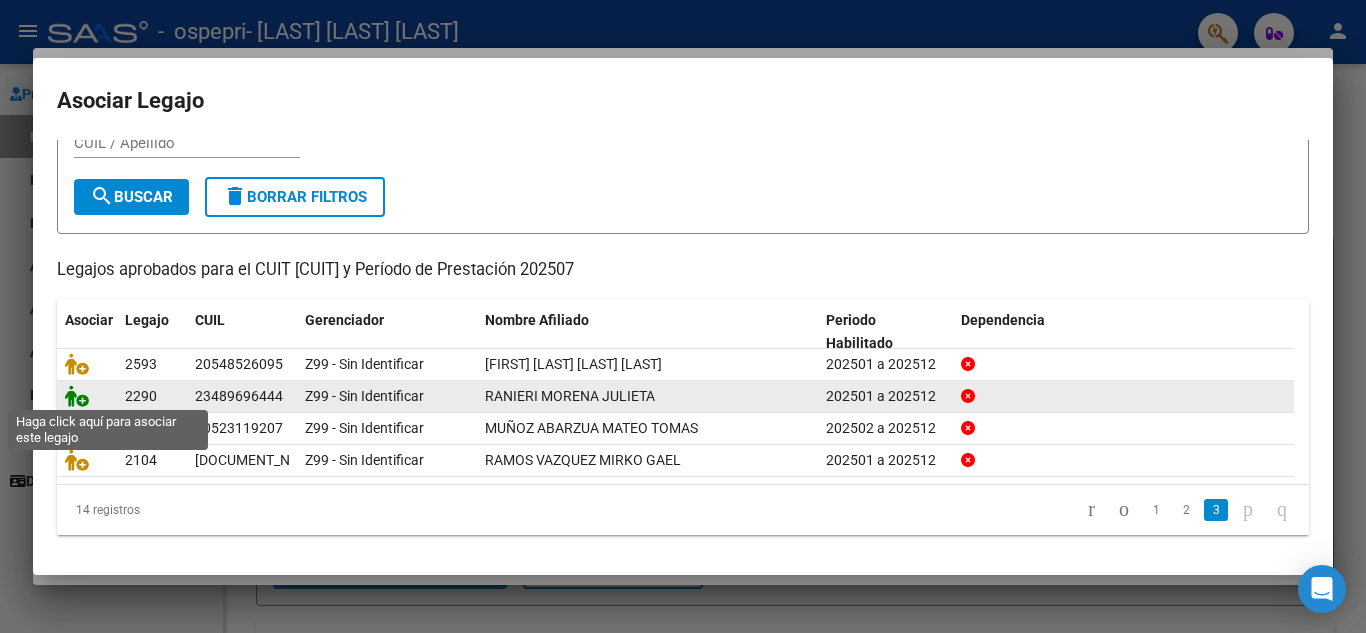 click 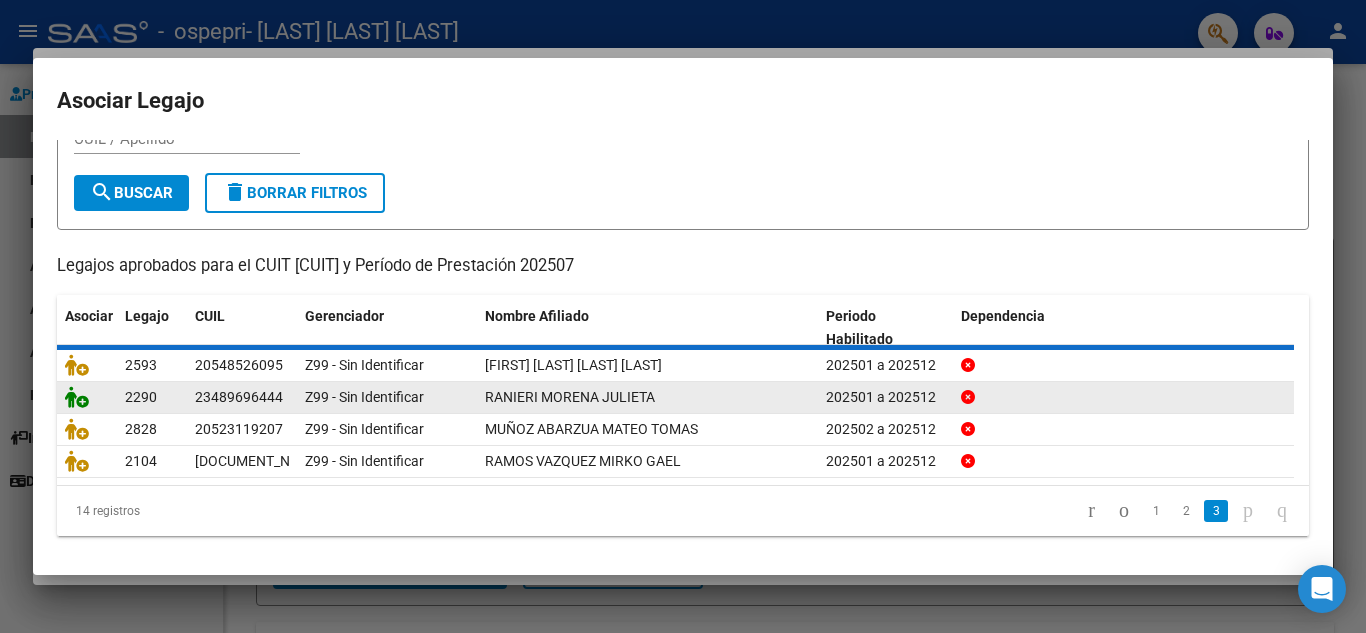 scroll, scrollTop: 0, scrollLeft: 0, axis: both 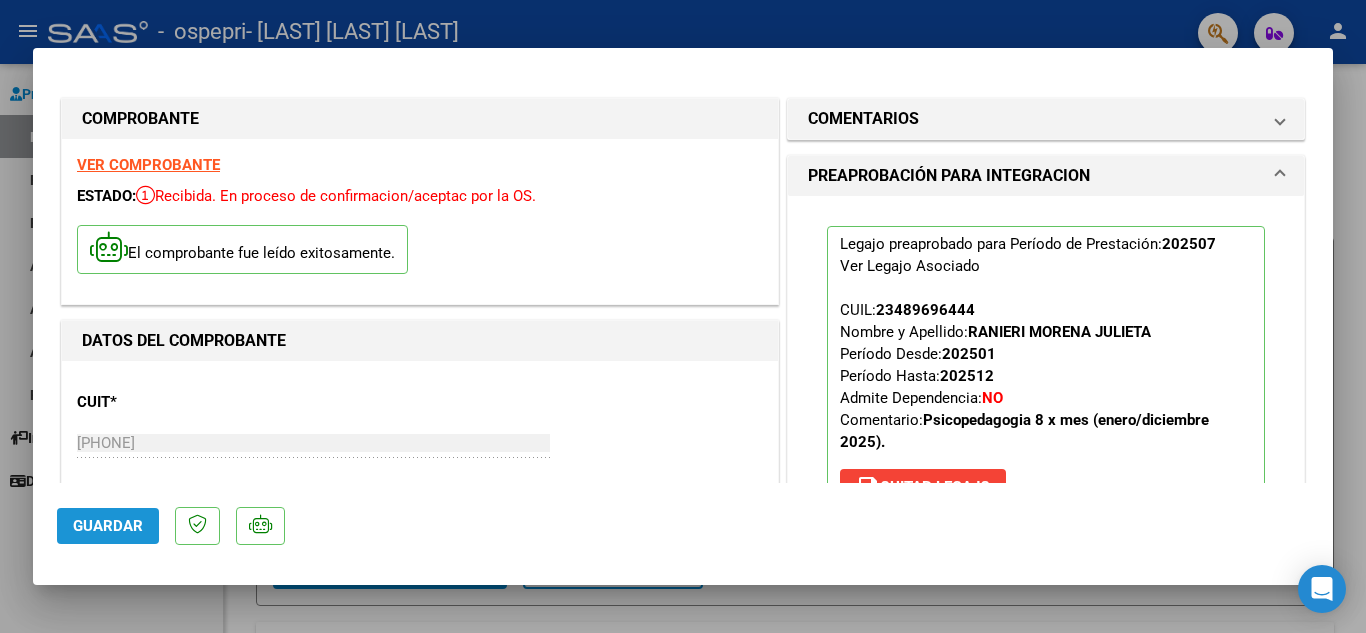 click on "Guardar" 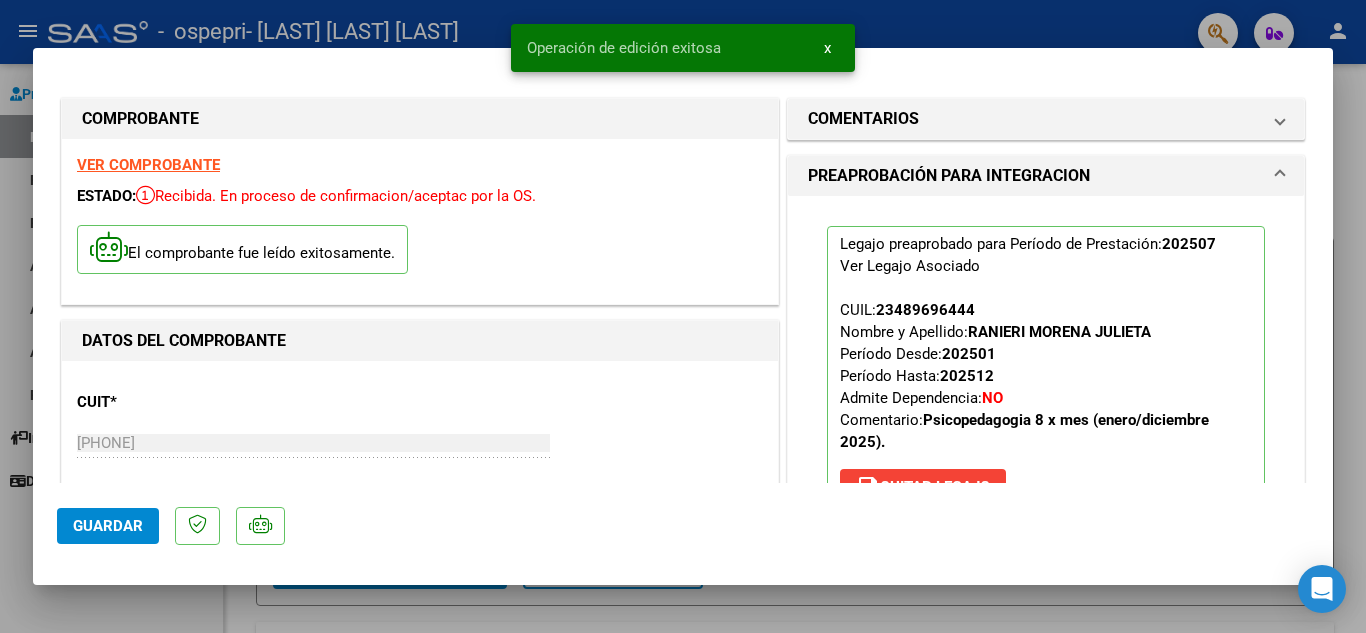 click at bounding box center (683, 316) 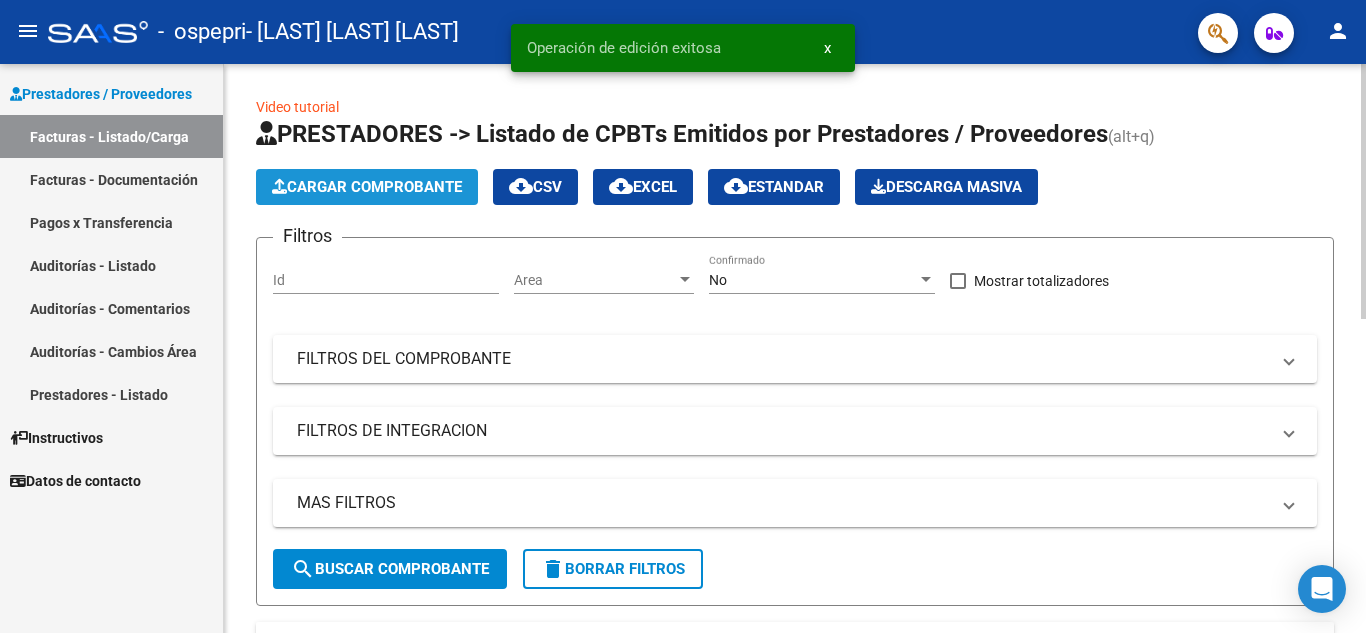 click on "Cargar Comprobante" 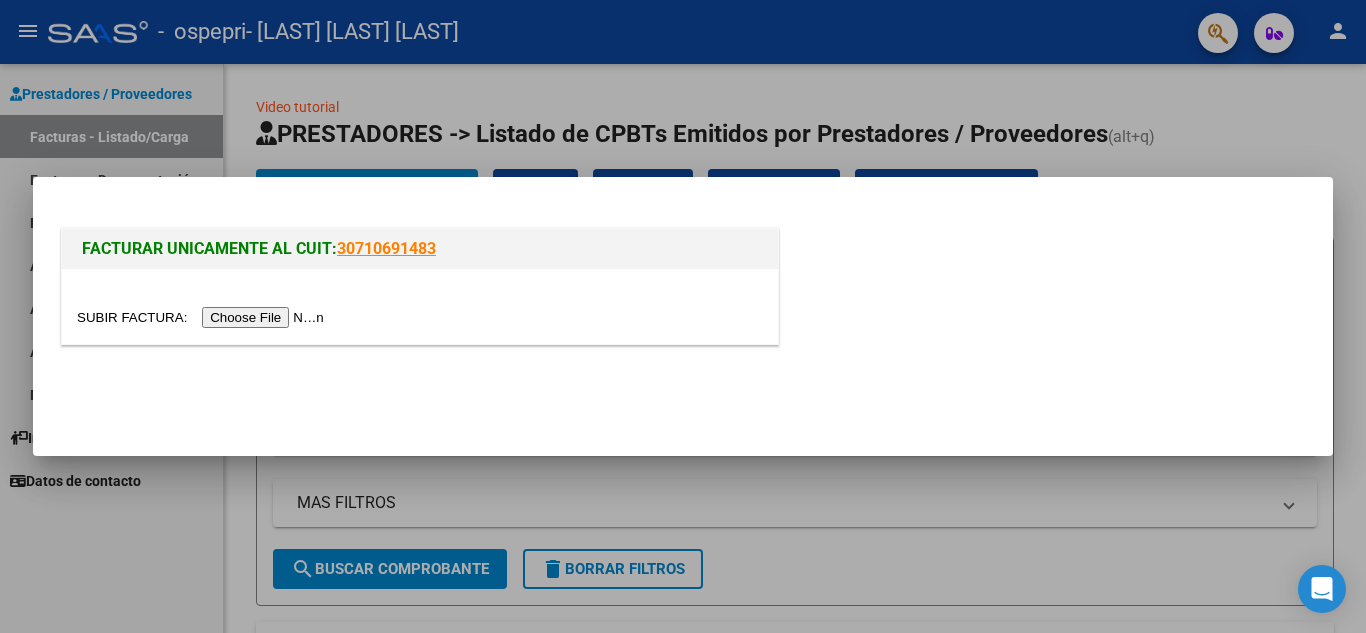 click at bounding box center (203, 317) 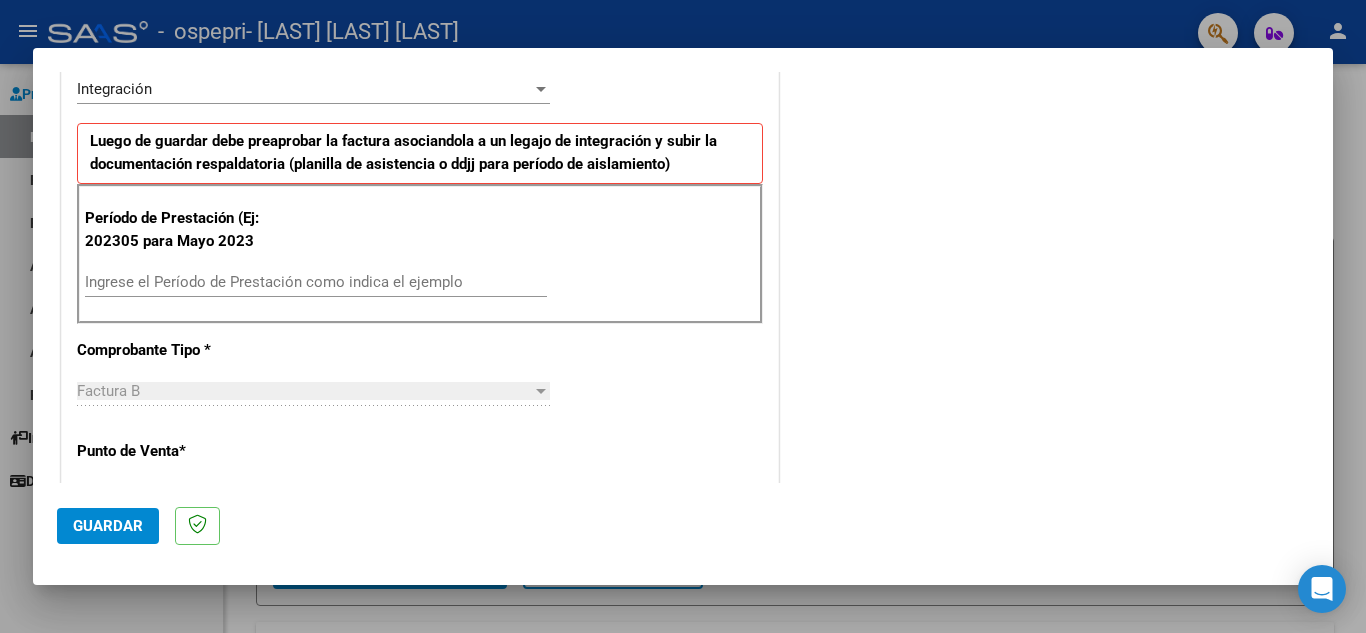 scroll, scrollTop: 480, scrollLeft: 0, axis: vertical 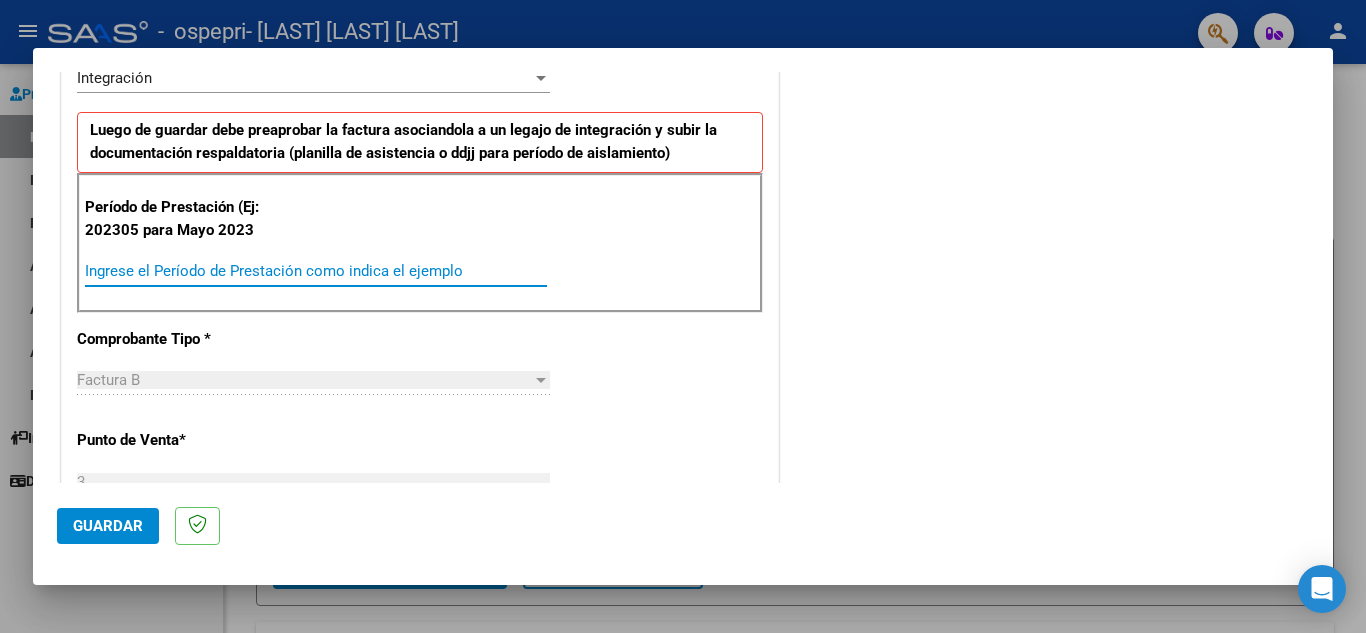 click on "Ingrese el Período de Prestación como indica el ejemplo" at bounding box center (316, 271) 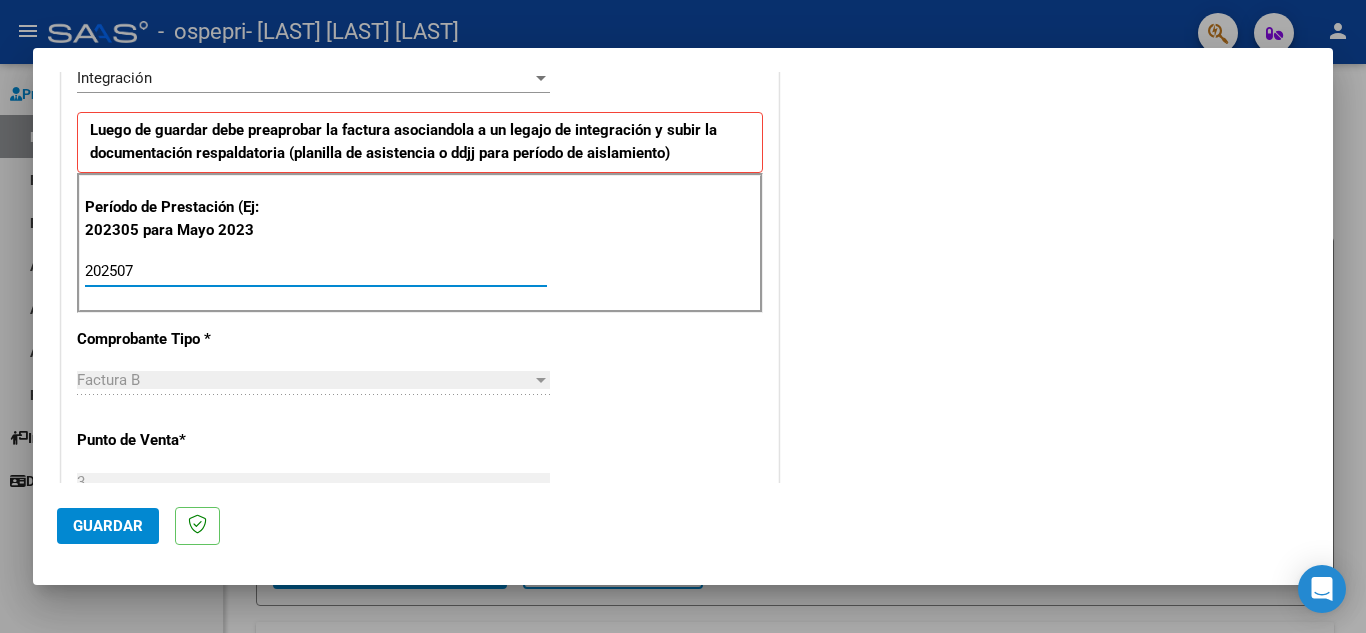 type on "202507" 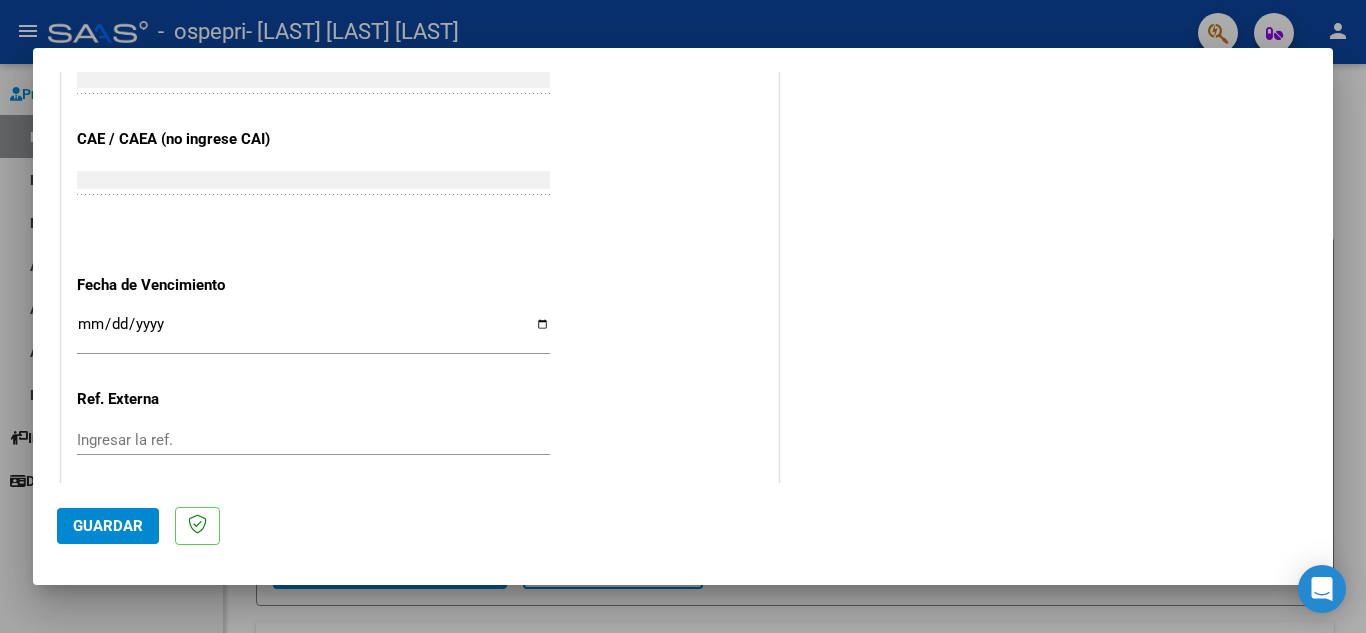 scroll, scrollTop: 1240, scrollLeft: 0, axis: vertical 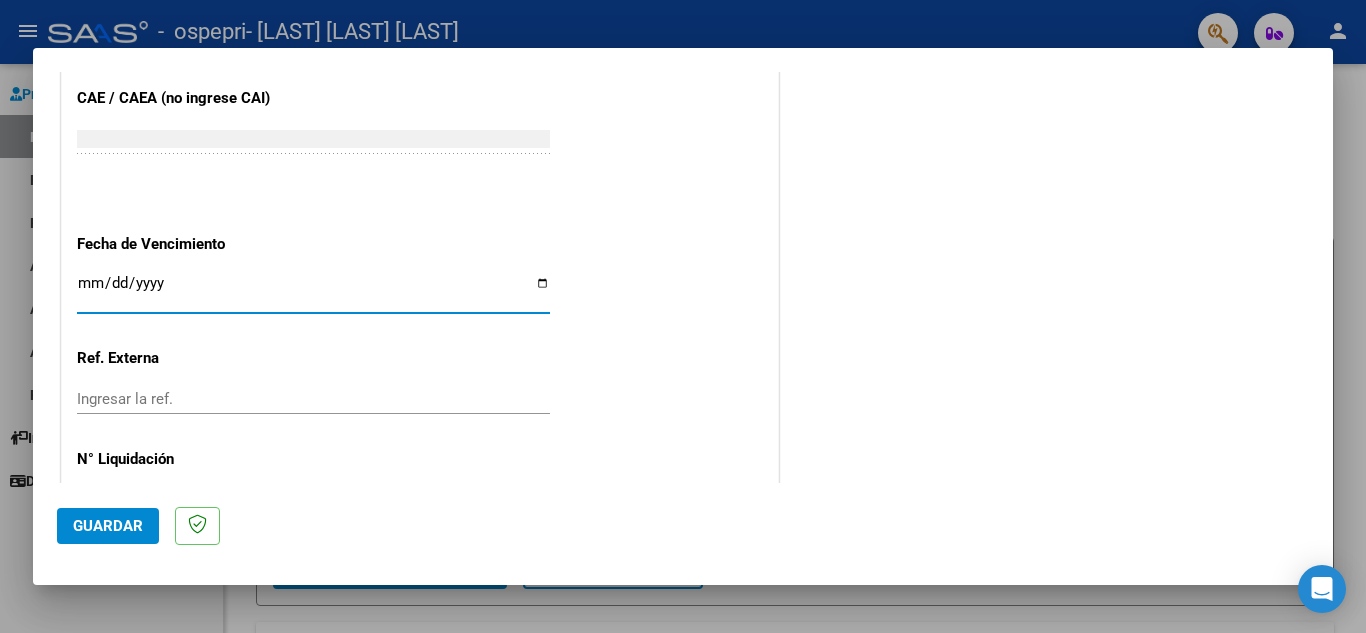 click on "Ingresar la fecha" at bounding box center [313, 291] 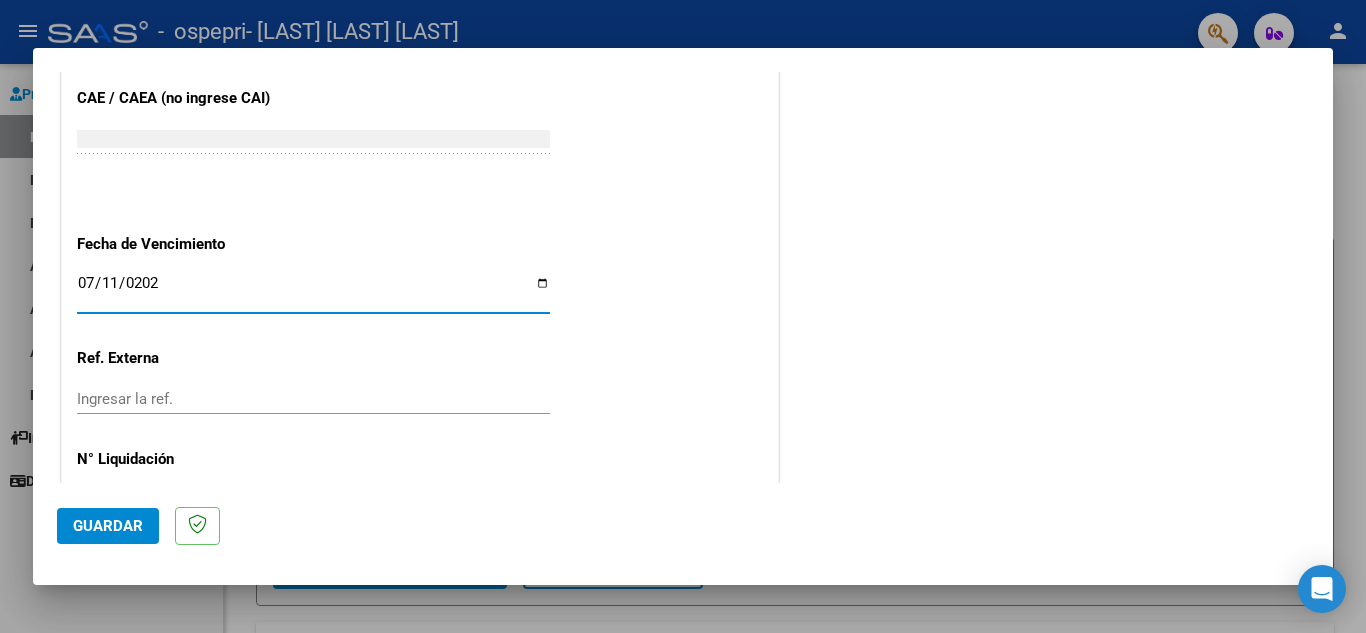 type on "2025-07-11" 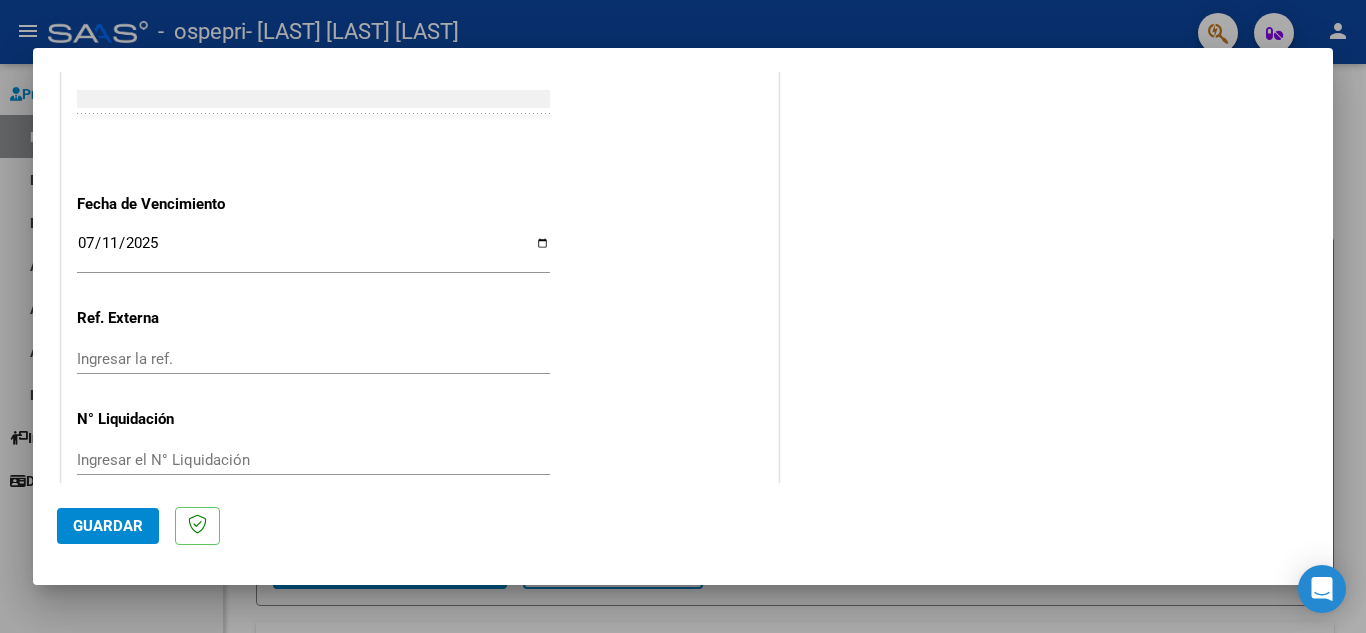 scroll, scrollTop: 1311, scrollLeft: 0, axis: vertical 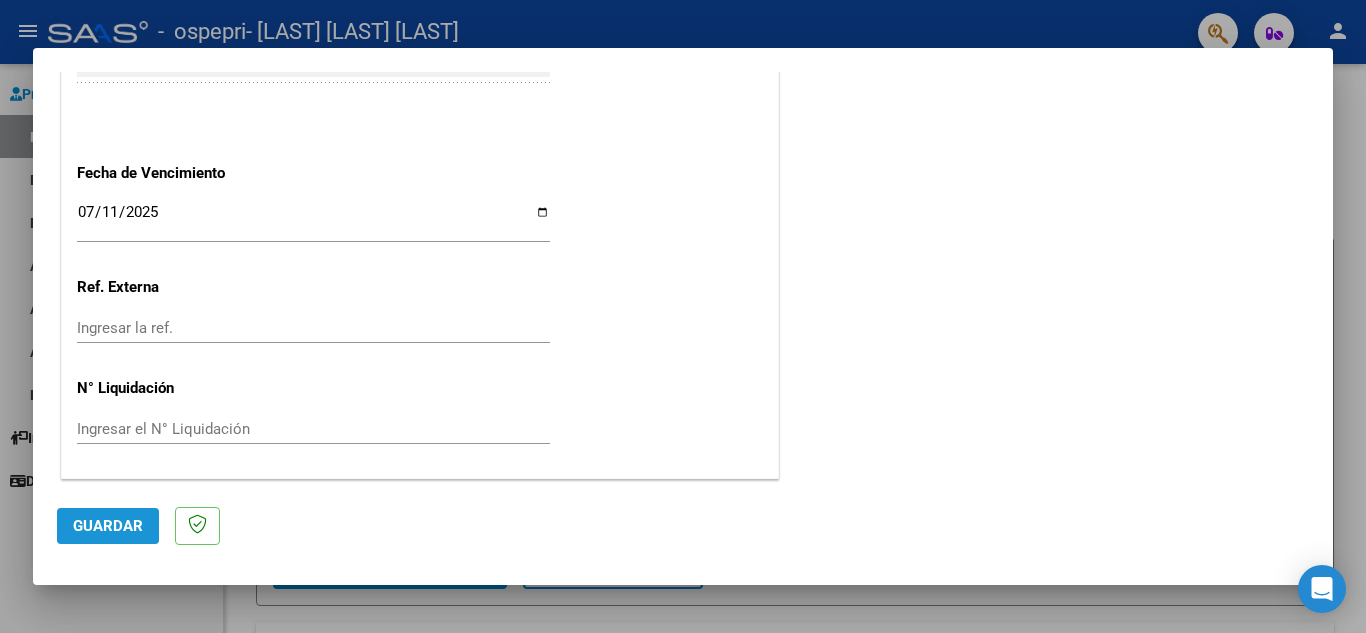 click on "Guardar" 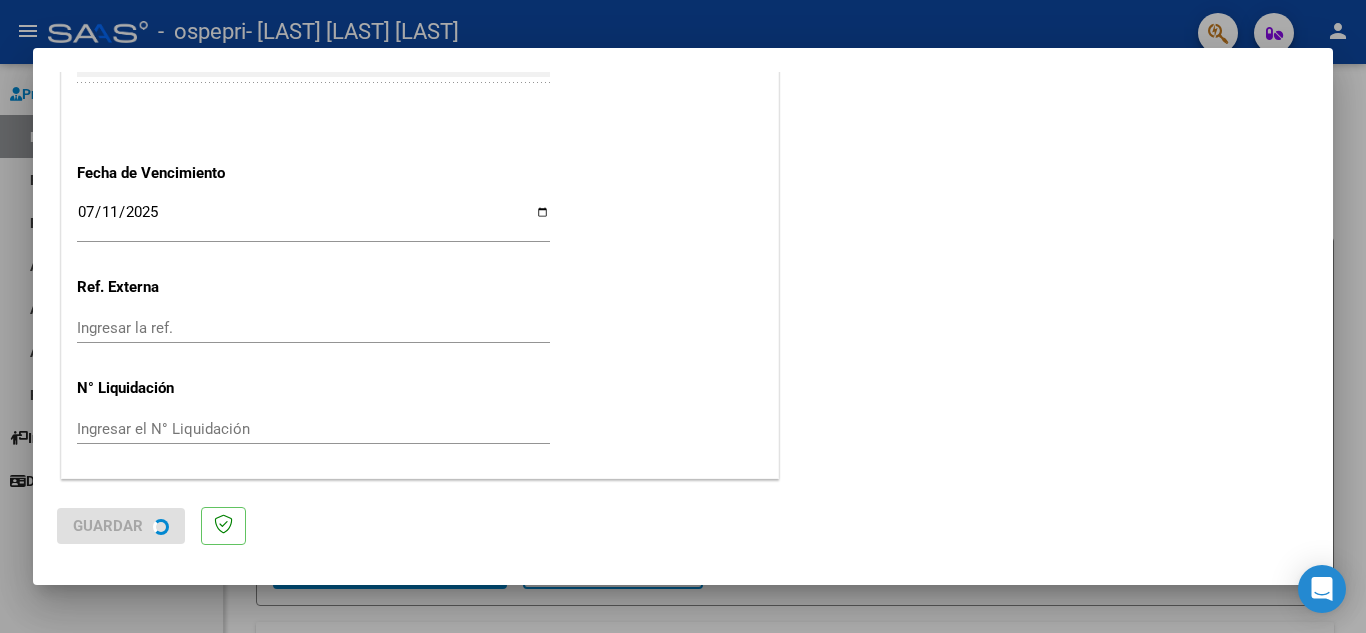 scroll, scrollTop: 0, scrollLeft: 0, axis: both 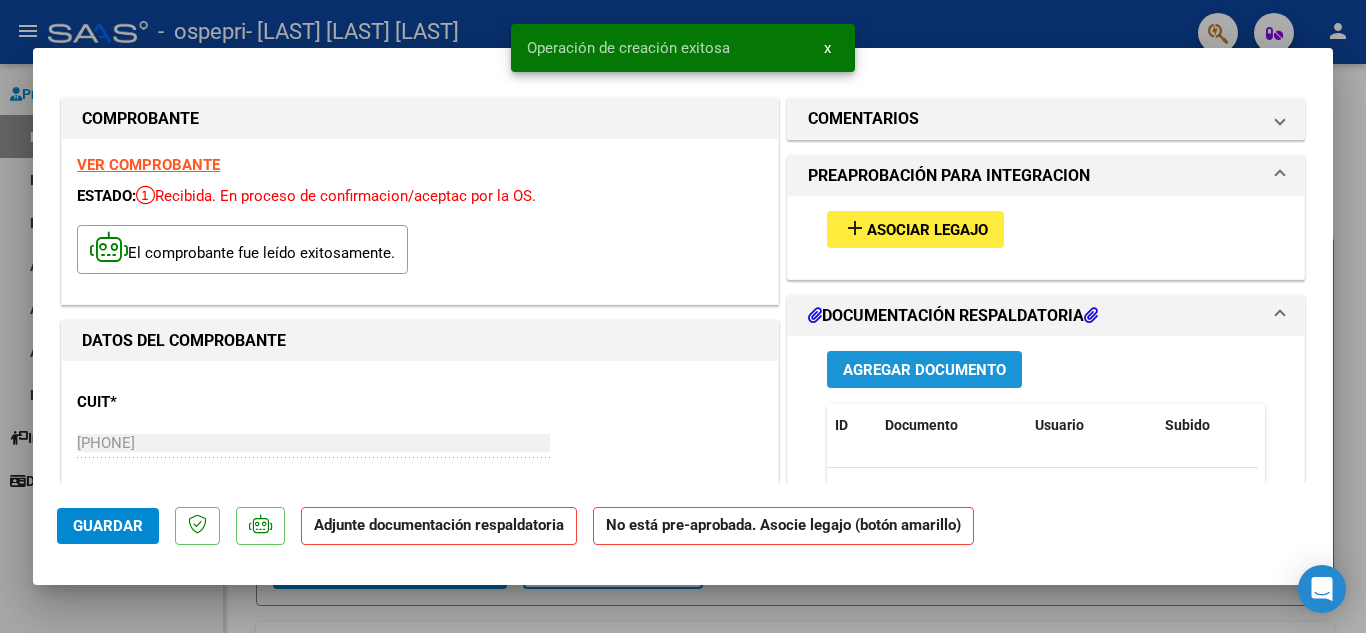 click on "Agregar Documento" at bounding box center (924, 370) 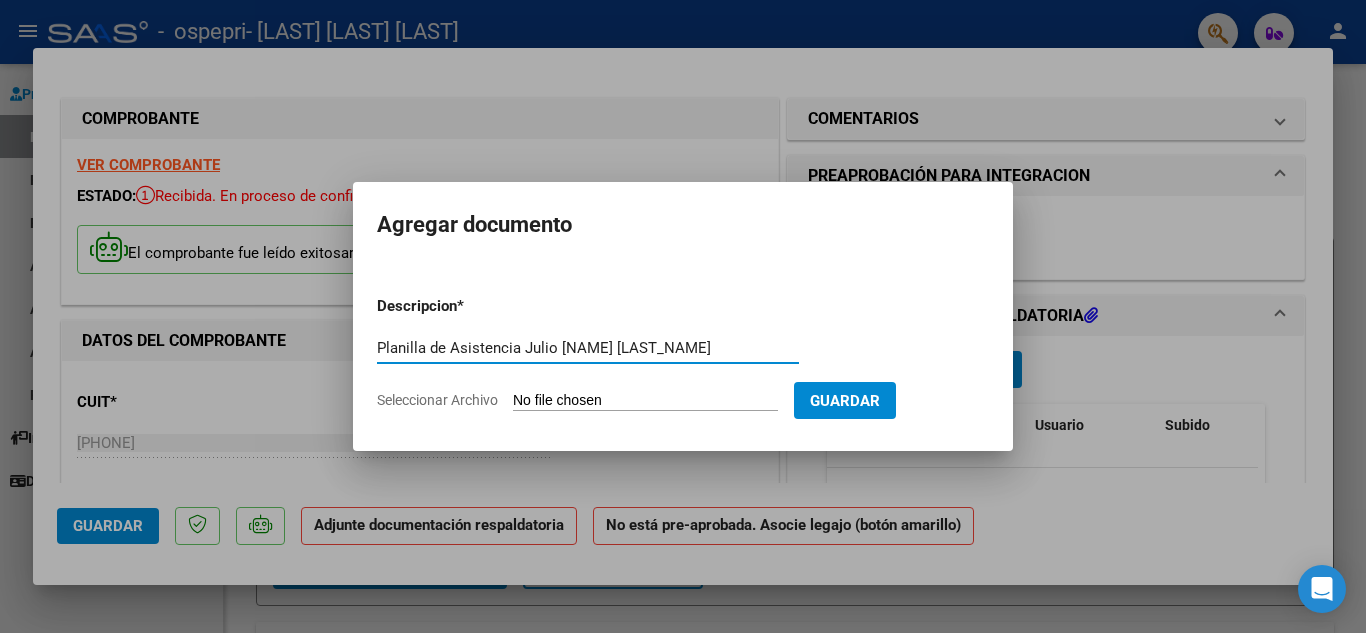 type on "Planilla de Asistencia Julio [NAME] [LAST_NAME]" 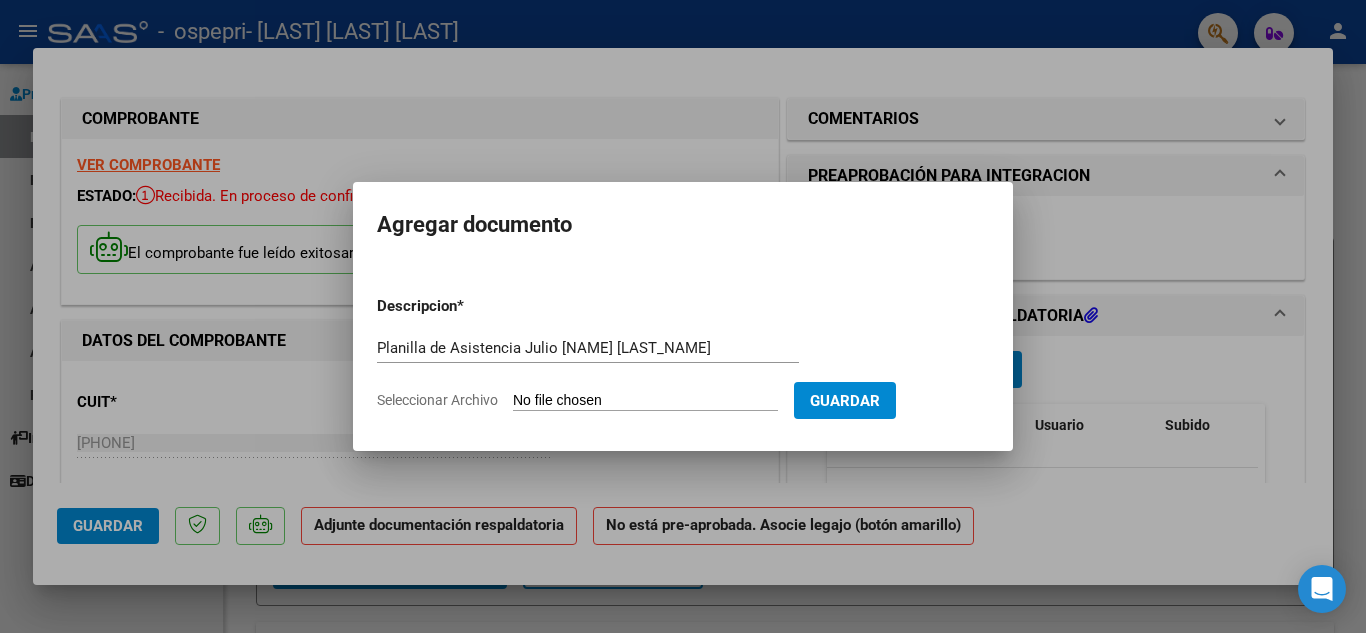 click on "Seleccionar Archivo" at bounding box center (645, 401) 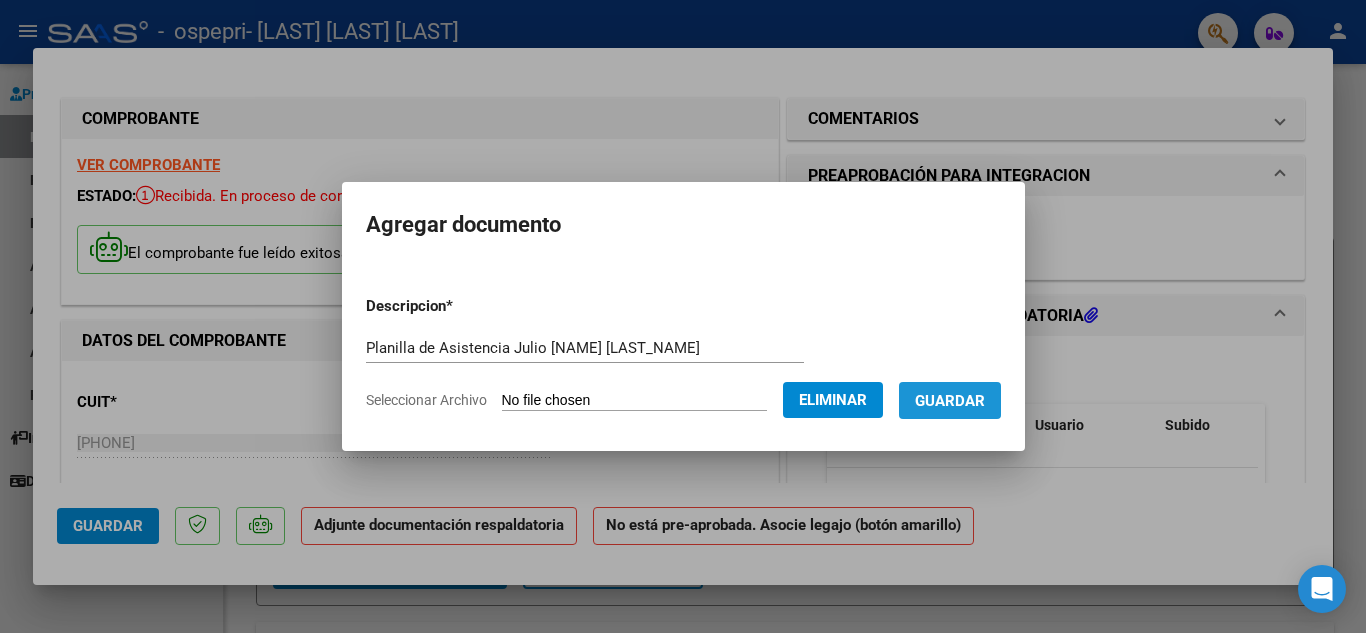 click on "Guardar" at bounding box center [950, 401] 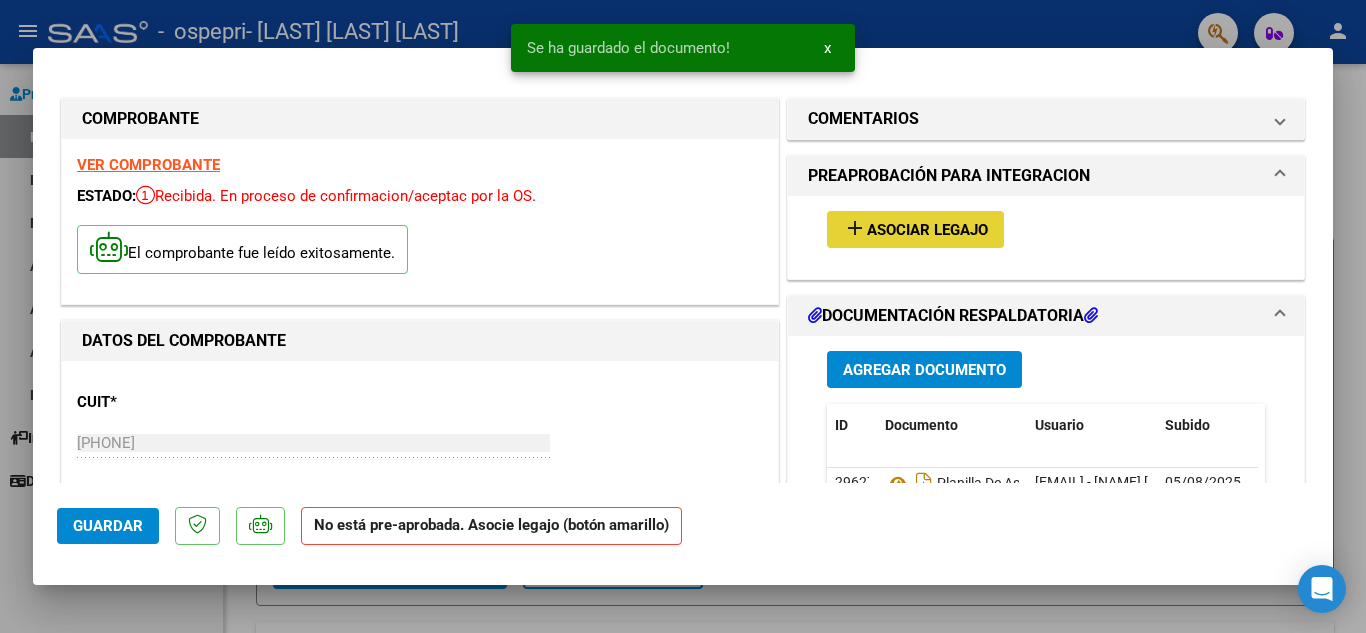 click on "Asociar Legajo" at bounding box center [927, 230] 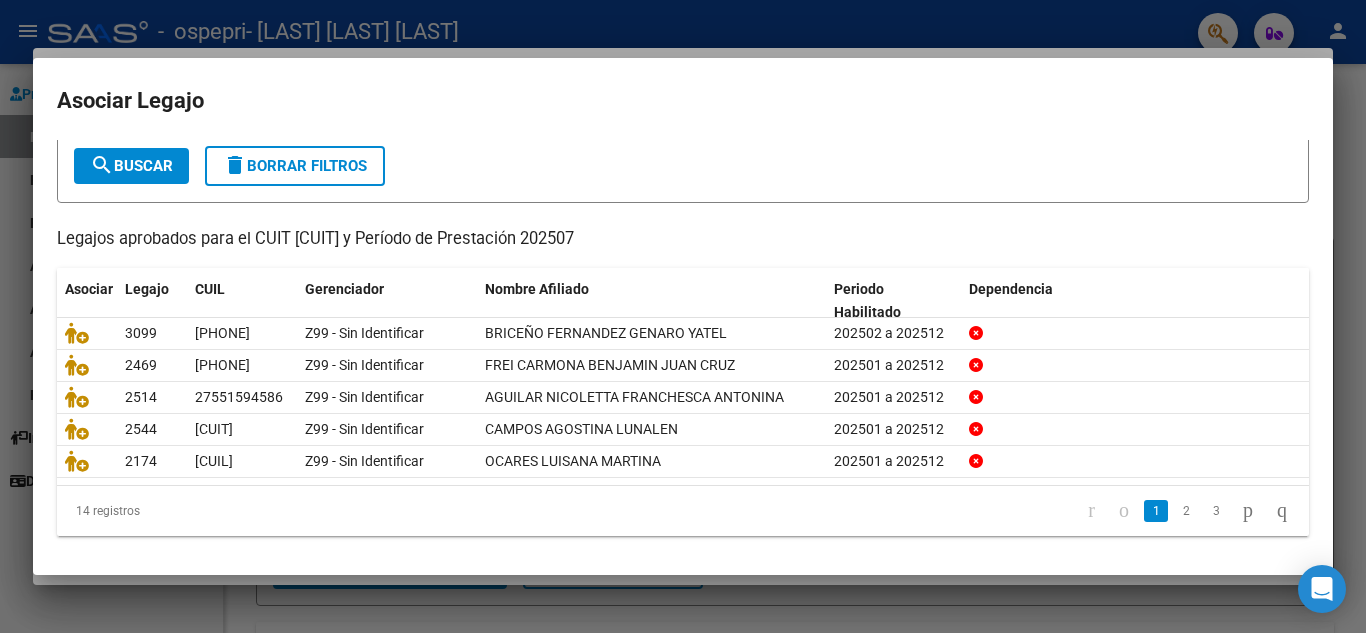 scroll, scrollTop: 115, scrollLeft: 0, axis: vertical 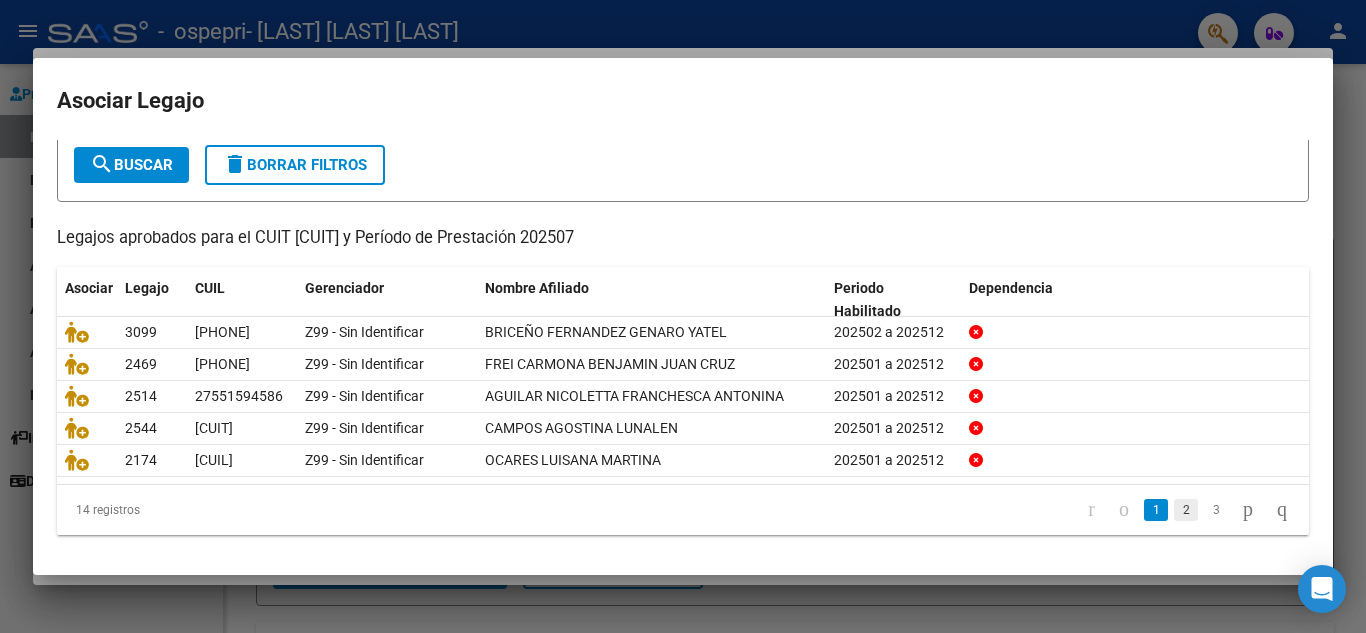 click on "2" 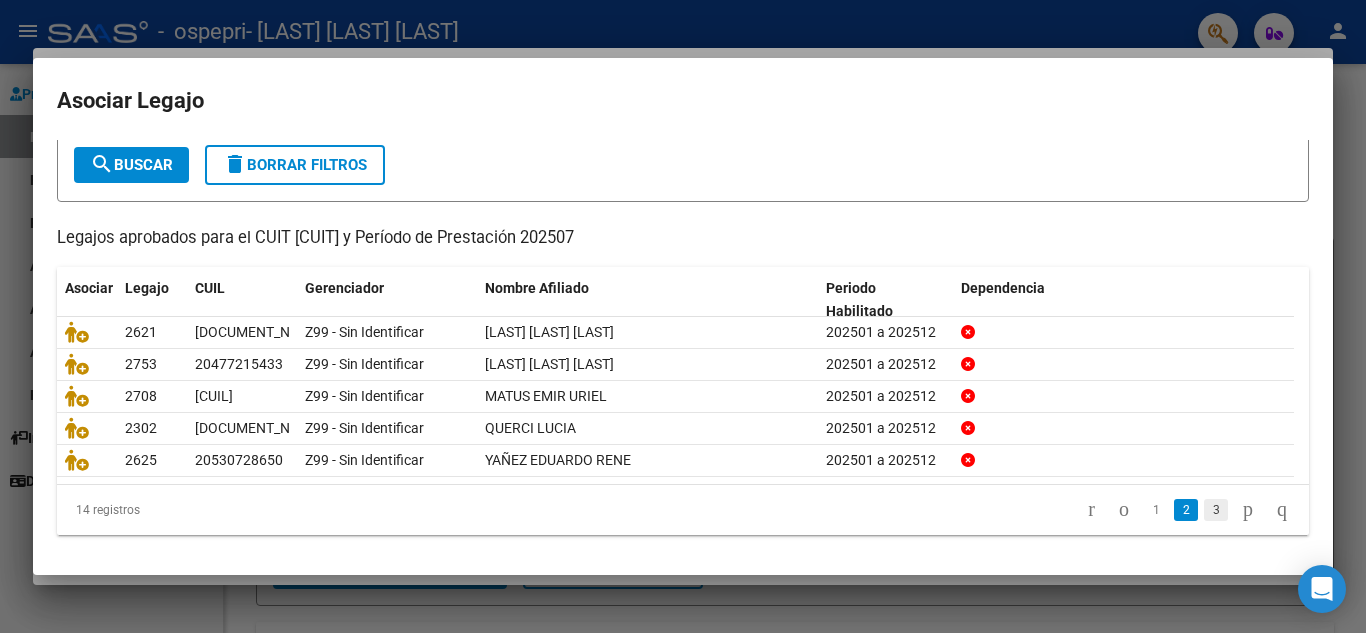 click on "3" 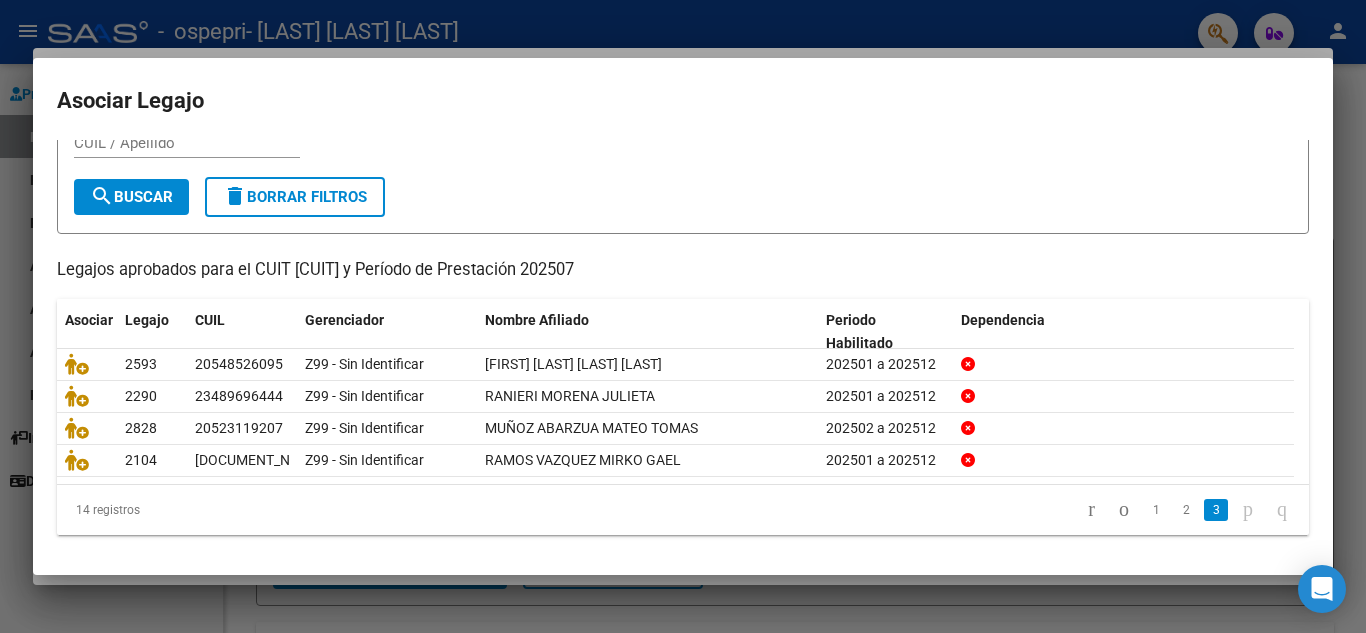 scroll, scrollTop: 82, scrollLeft: 0, axis: vertical 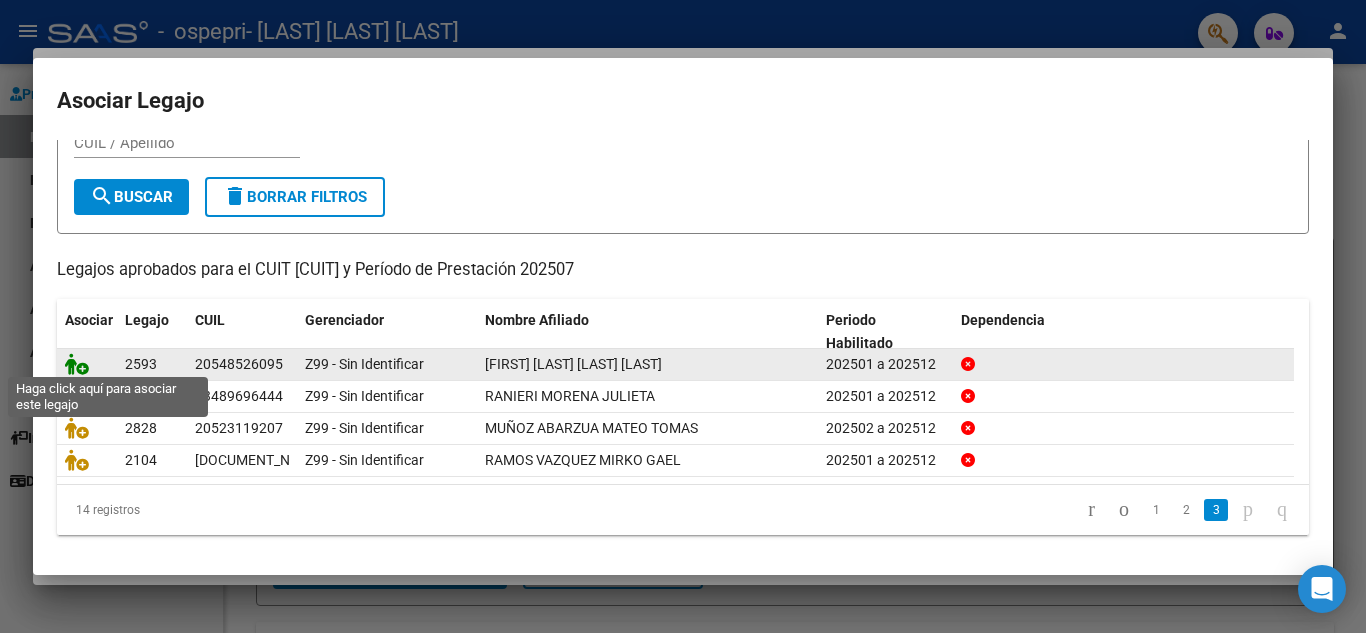 click 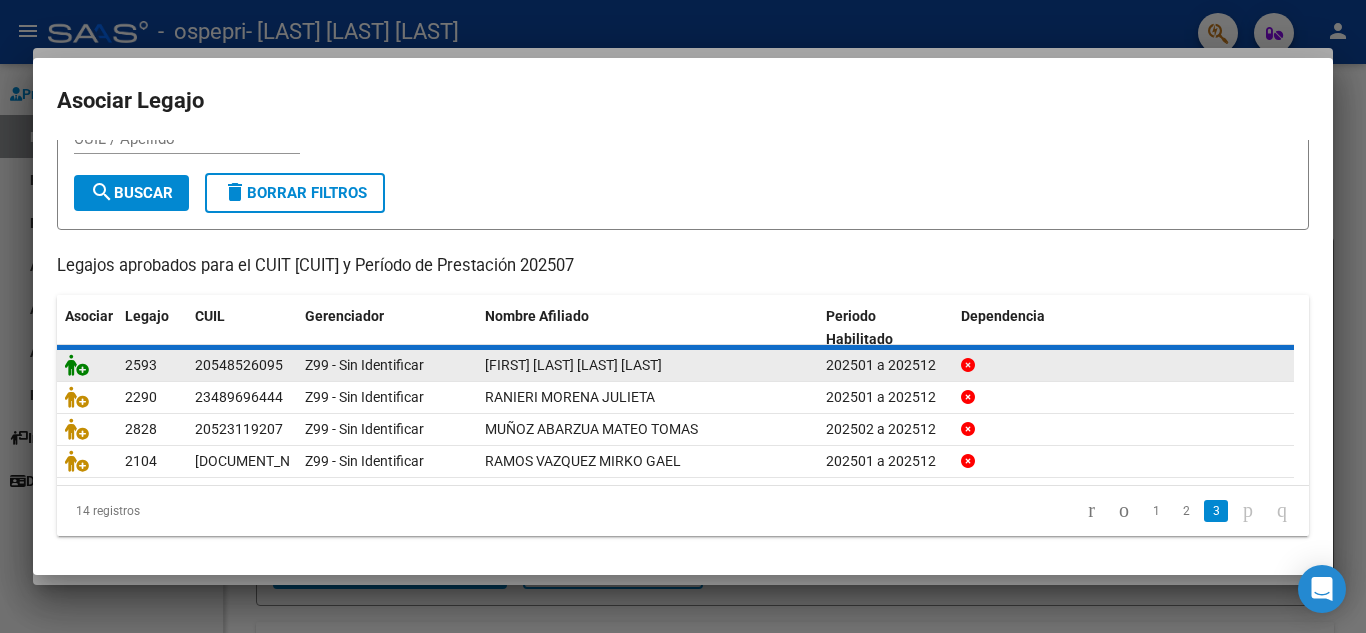scroll, scrollTop: 0, scrollLeft: 0, axis: both 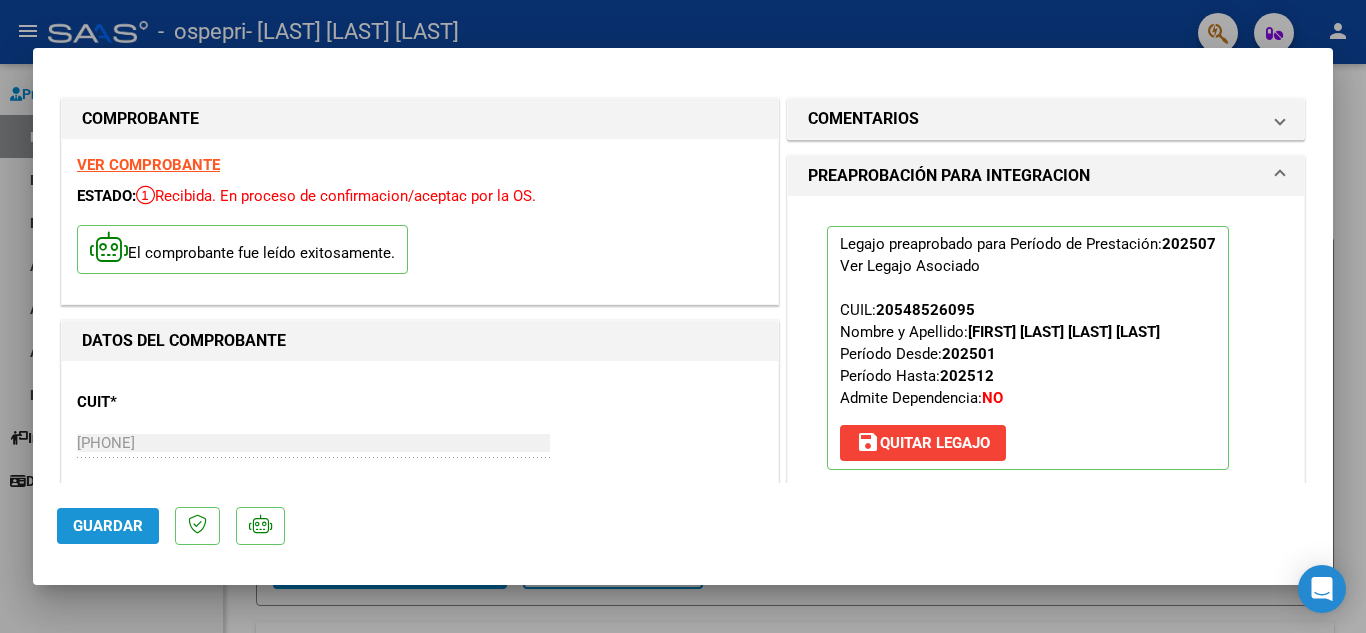 click on "Guardar" 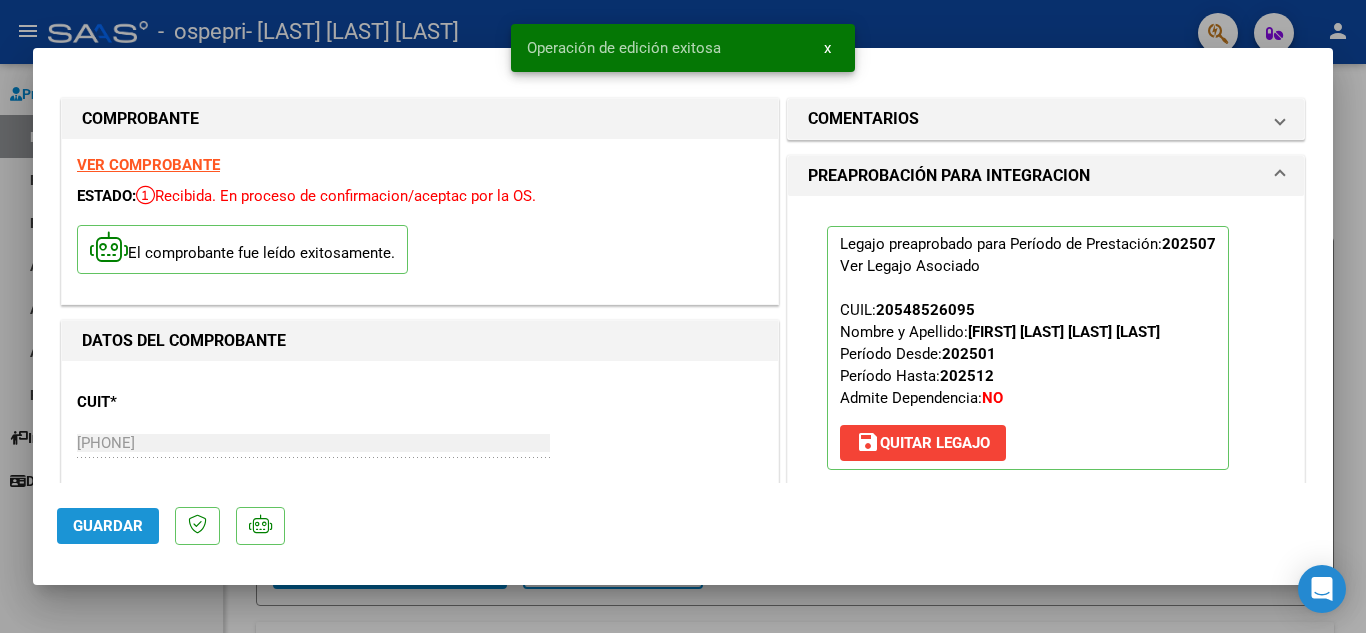 click on "Guardar" 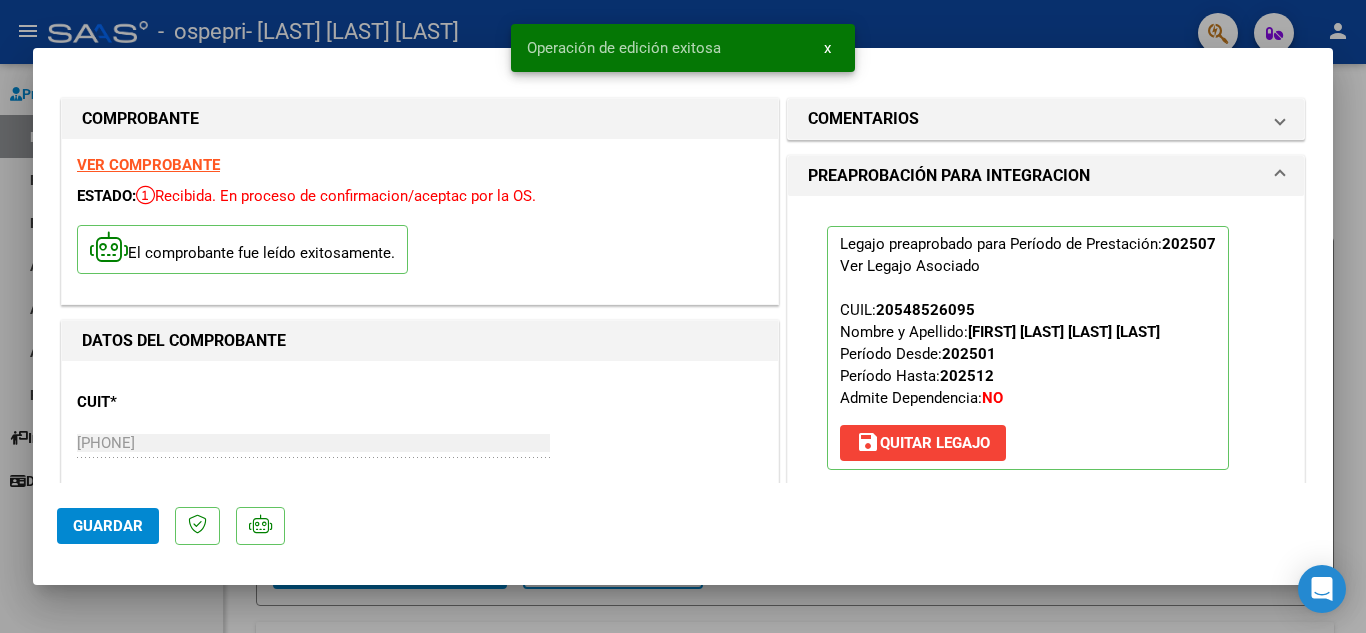click at bounding box center (683, 316) 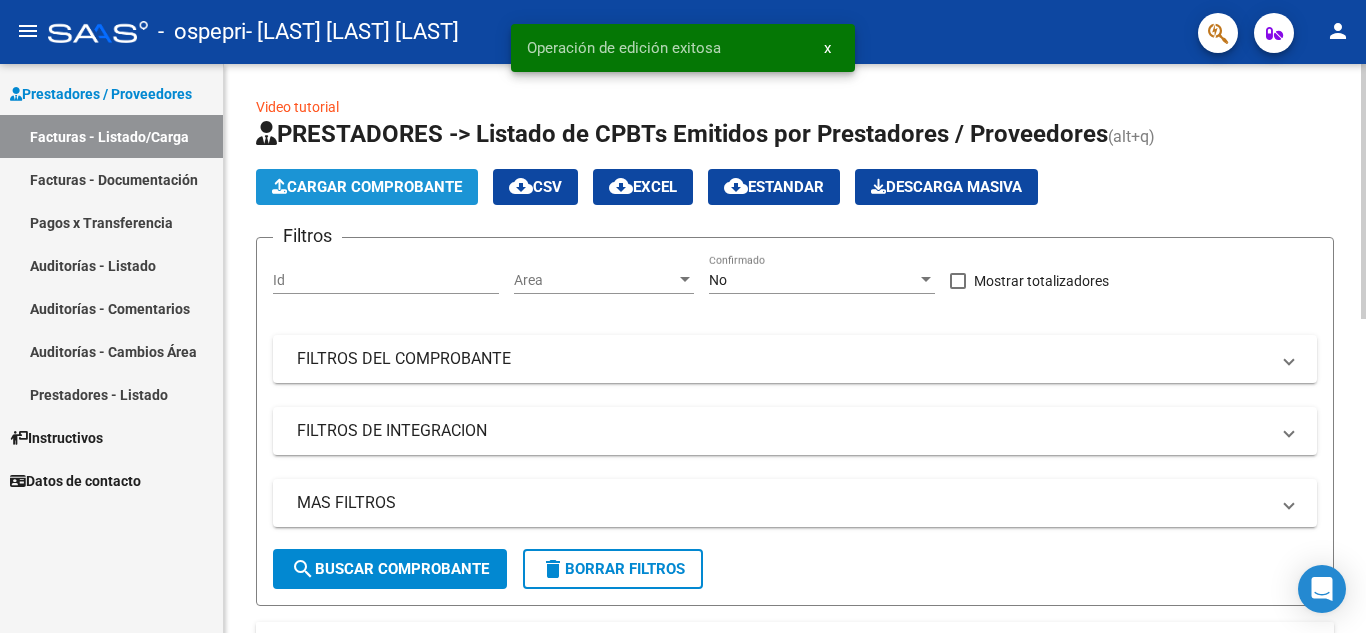 click on "Cargar Comprobante" 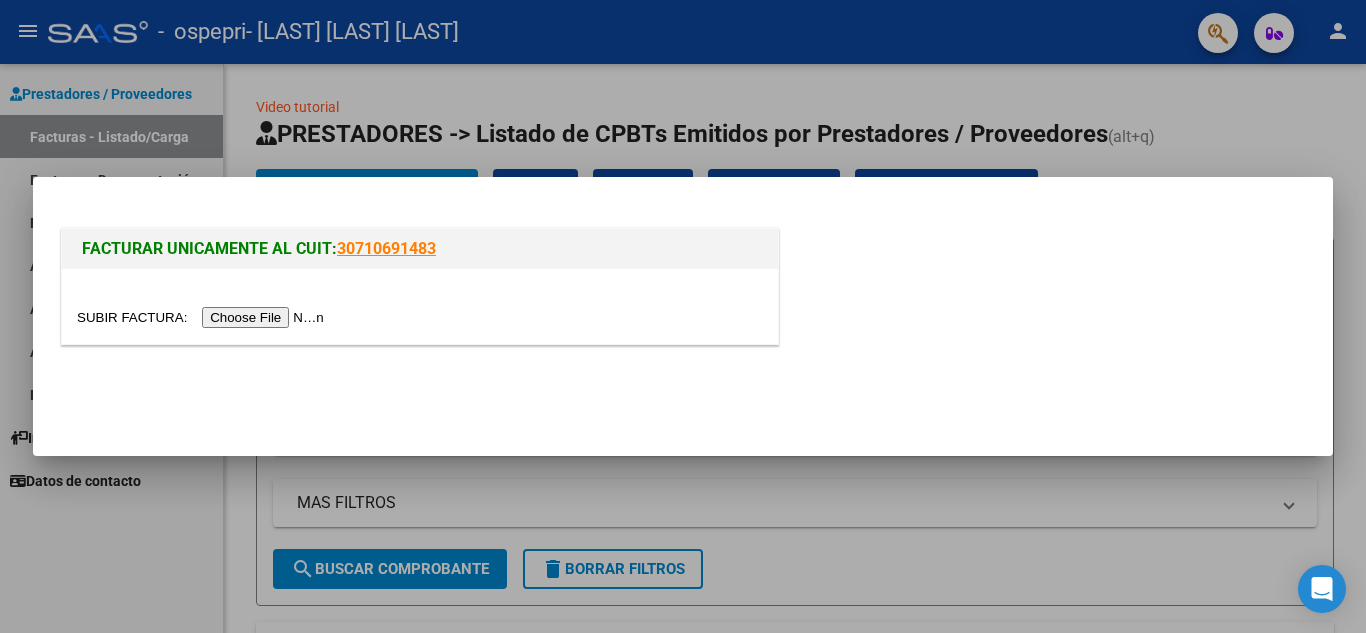 click at bounding box center (203, 317) 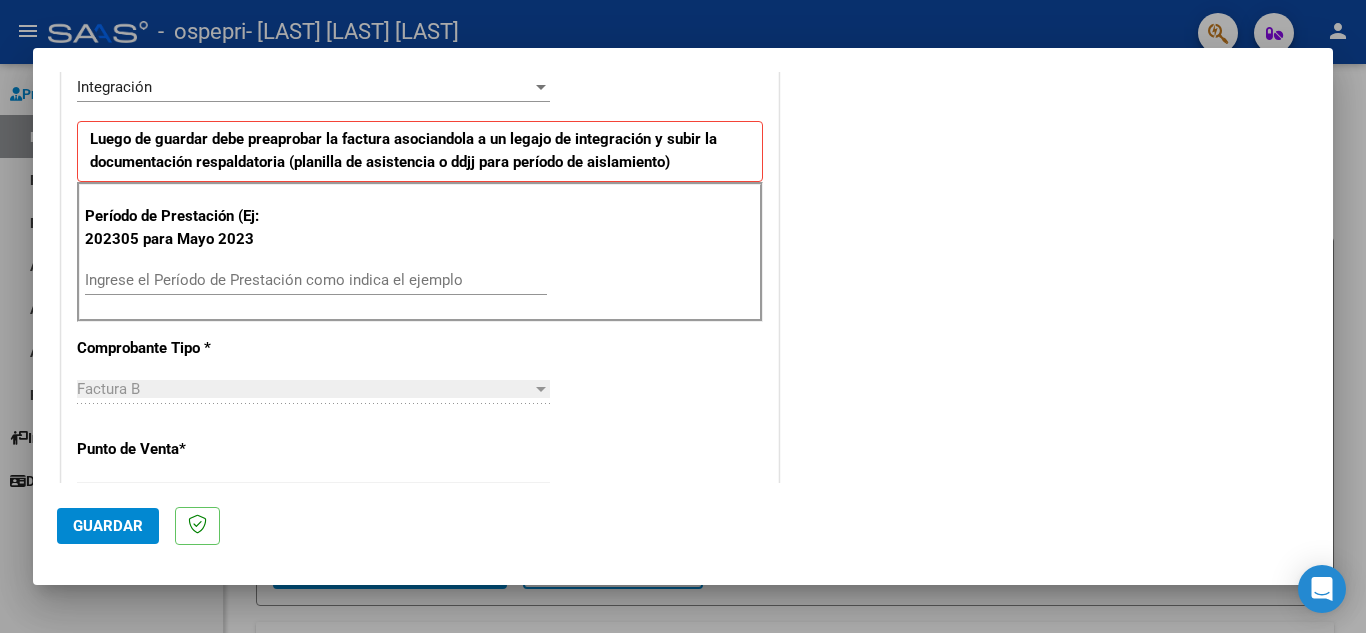 scroll, scrollTop: 480, scrollLeft: 0, axis: vertical 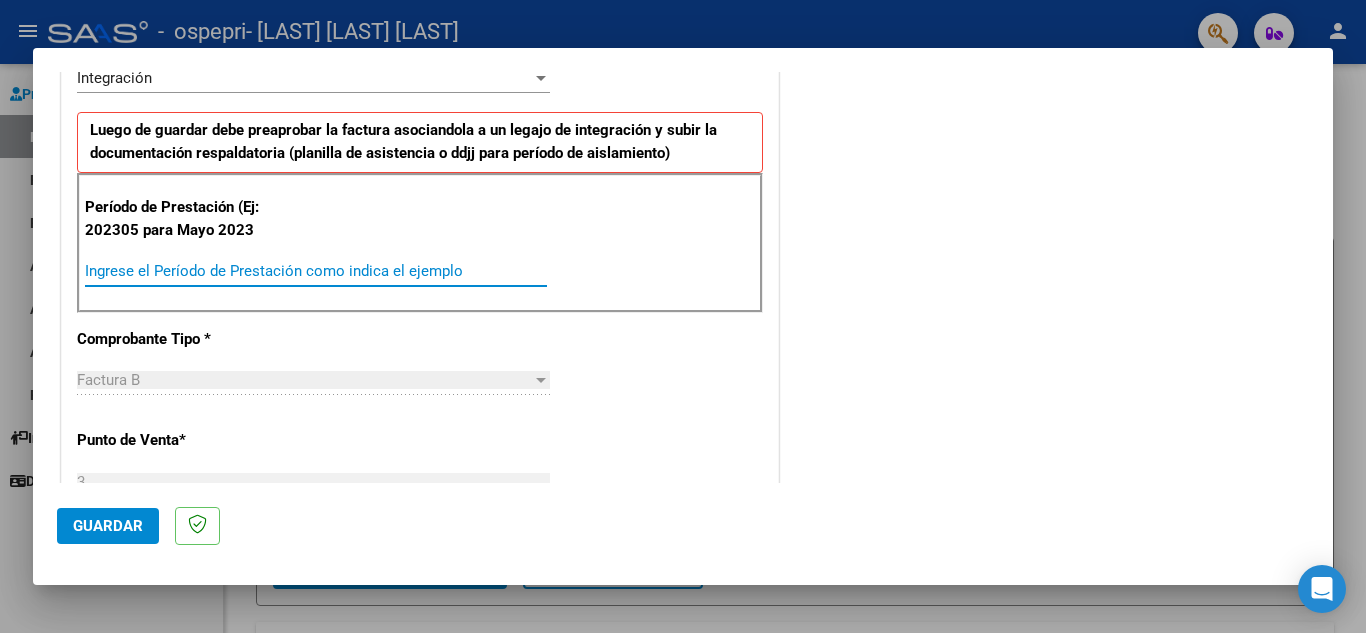 click on "Ingrese el Período de Prestación como indica el ejemplo" at bounding box center [316, 271] 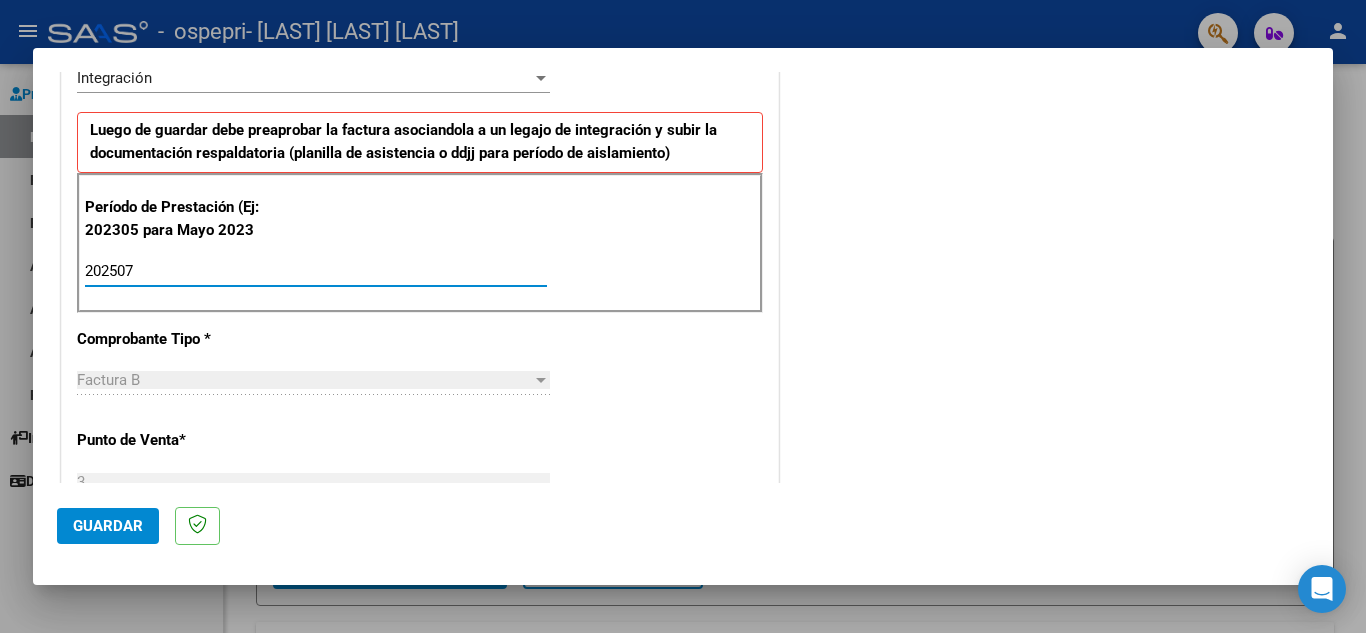 type on "202507" 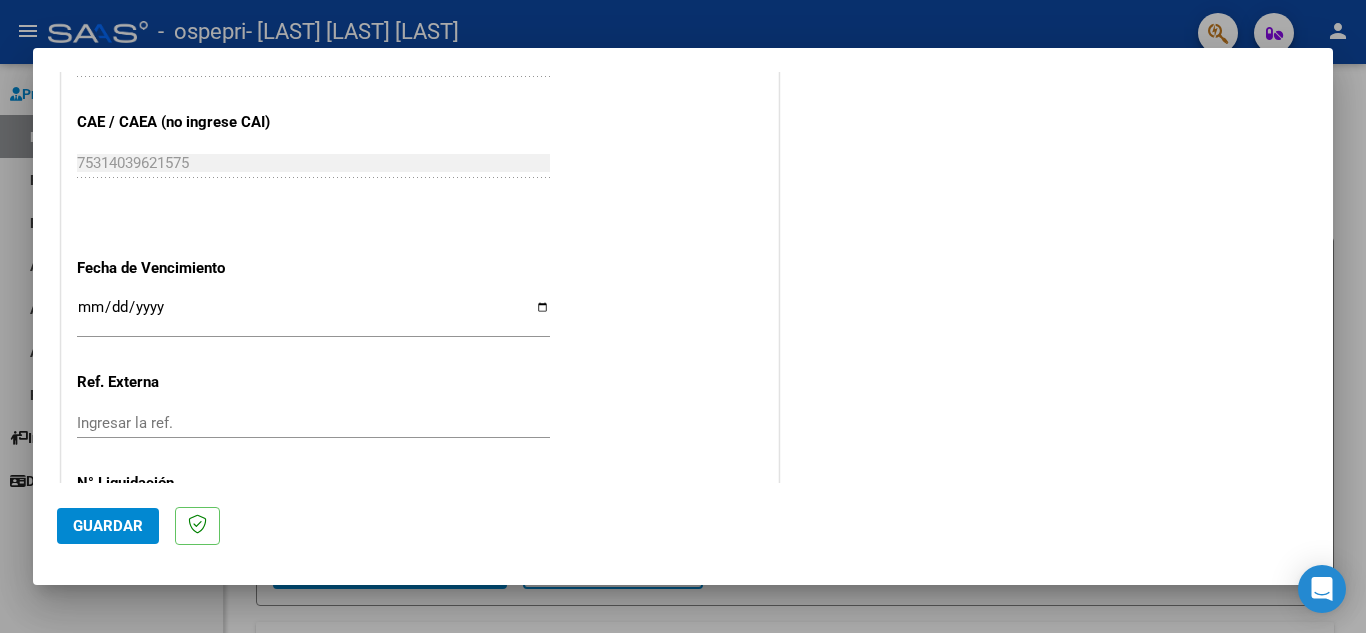 scroll, scrollTop: 1240, scrollLeft: 0, axis: vertical 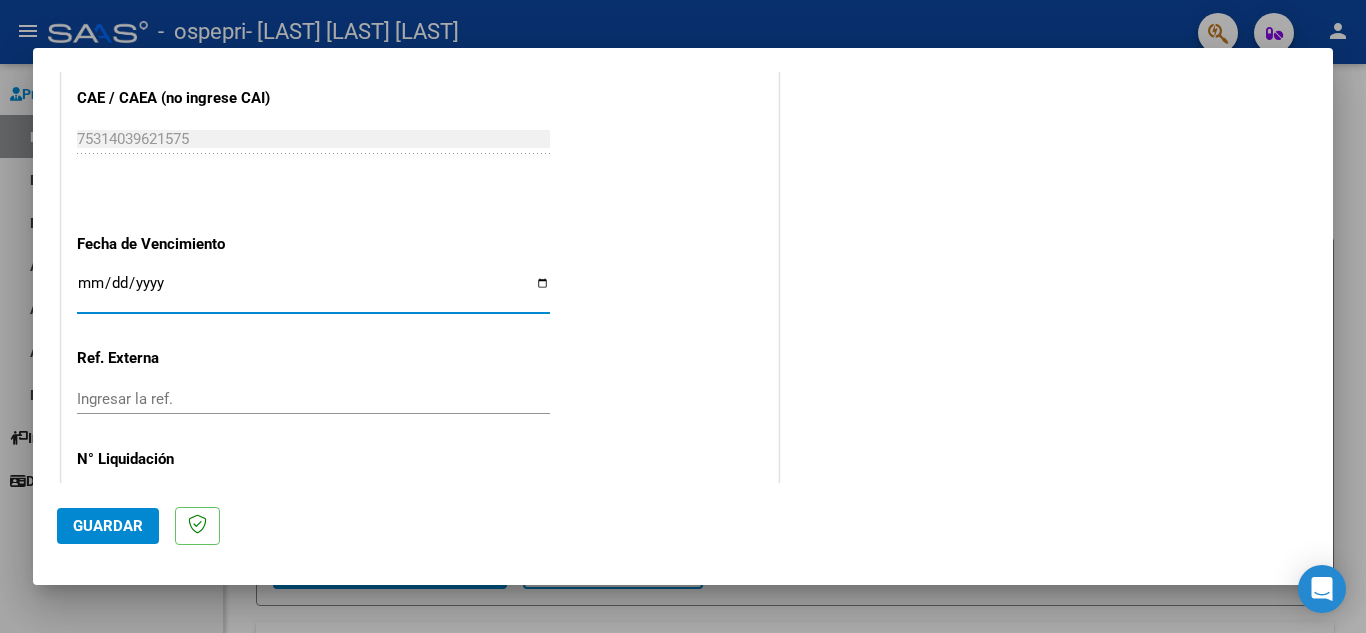 click on "Ingresar la fecha" at bounding box center (313, 291) 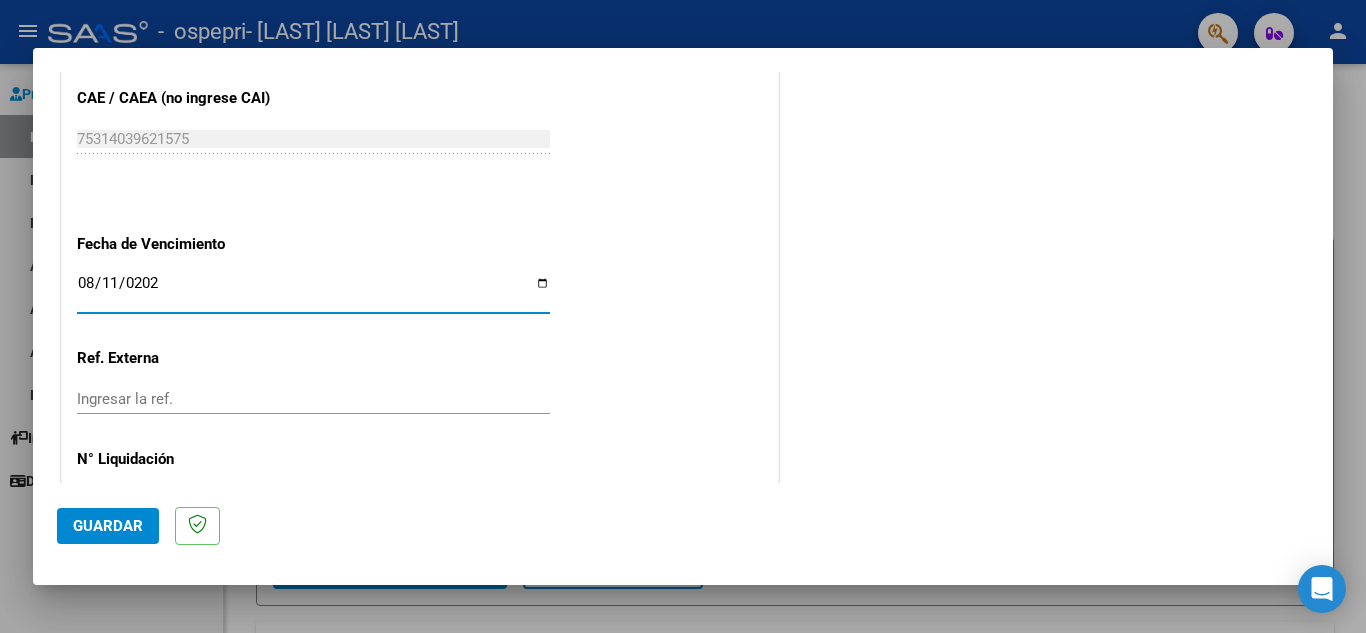 type on "2025-08-11" 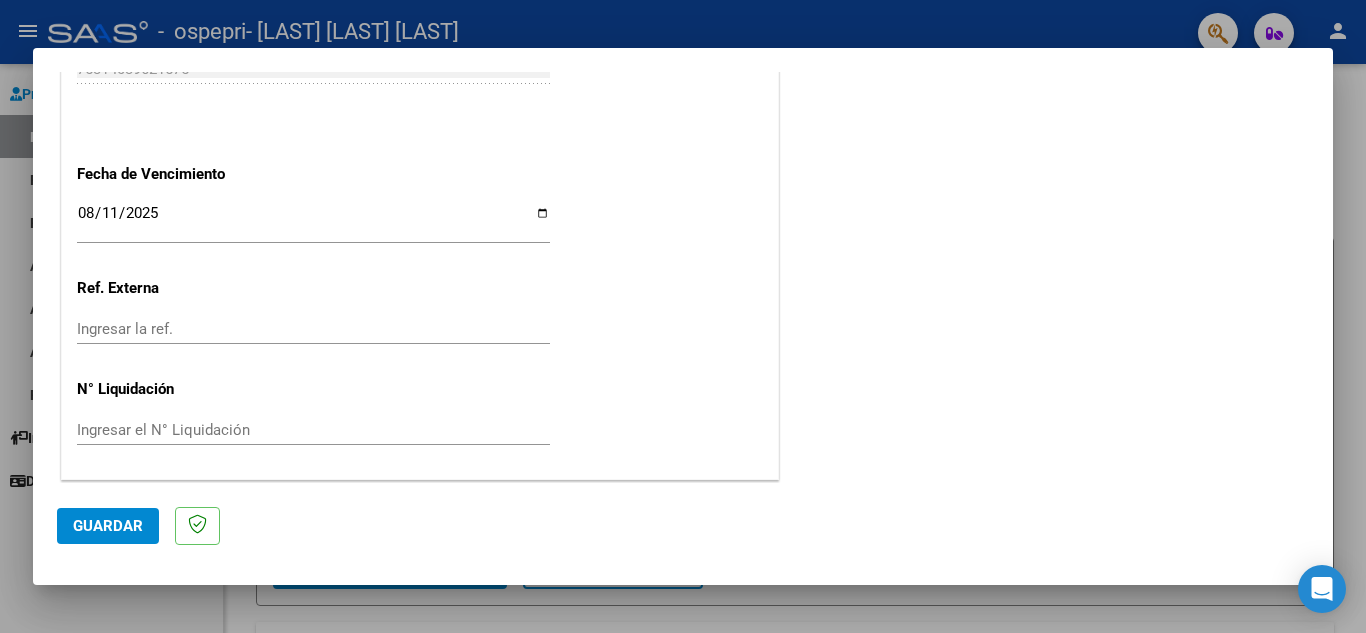 scroll, scrollTop: 1311, scrollLeft: 0, axis: vertical 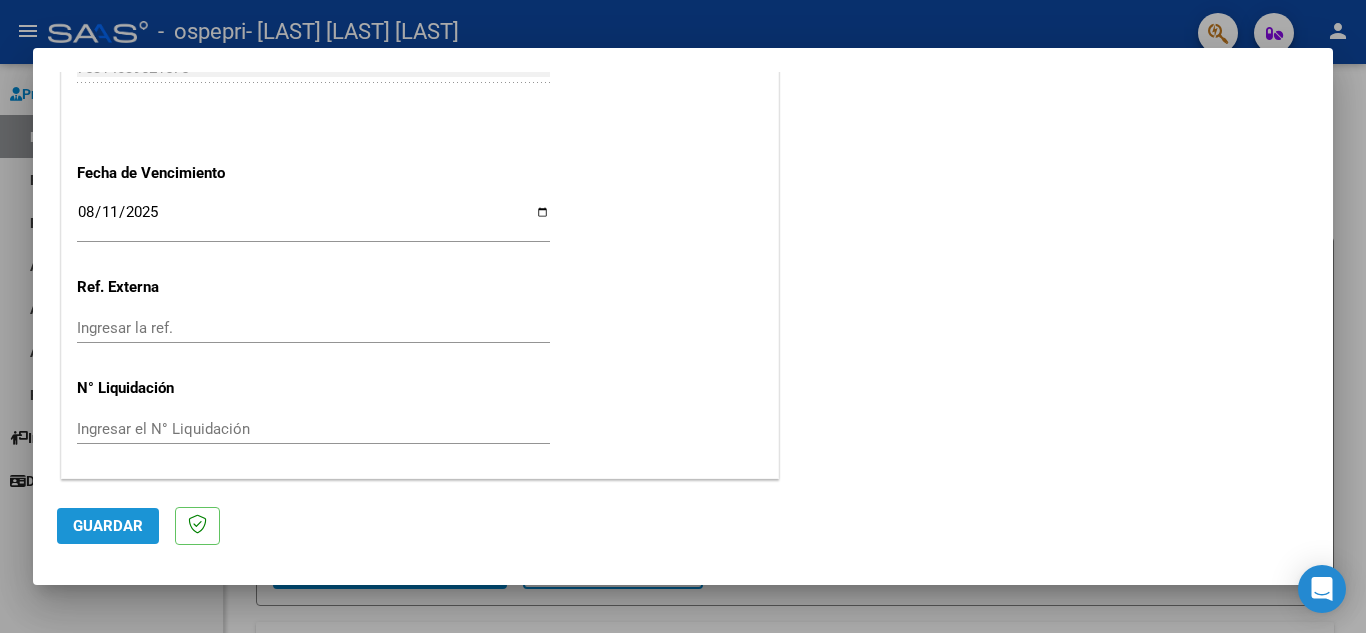 click on "Guardar" 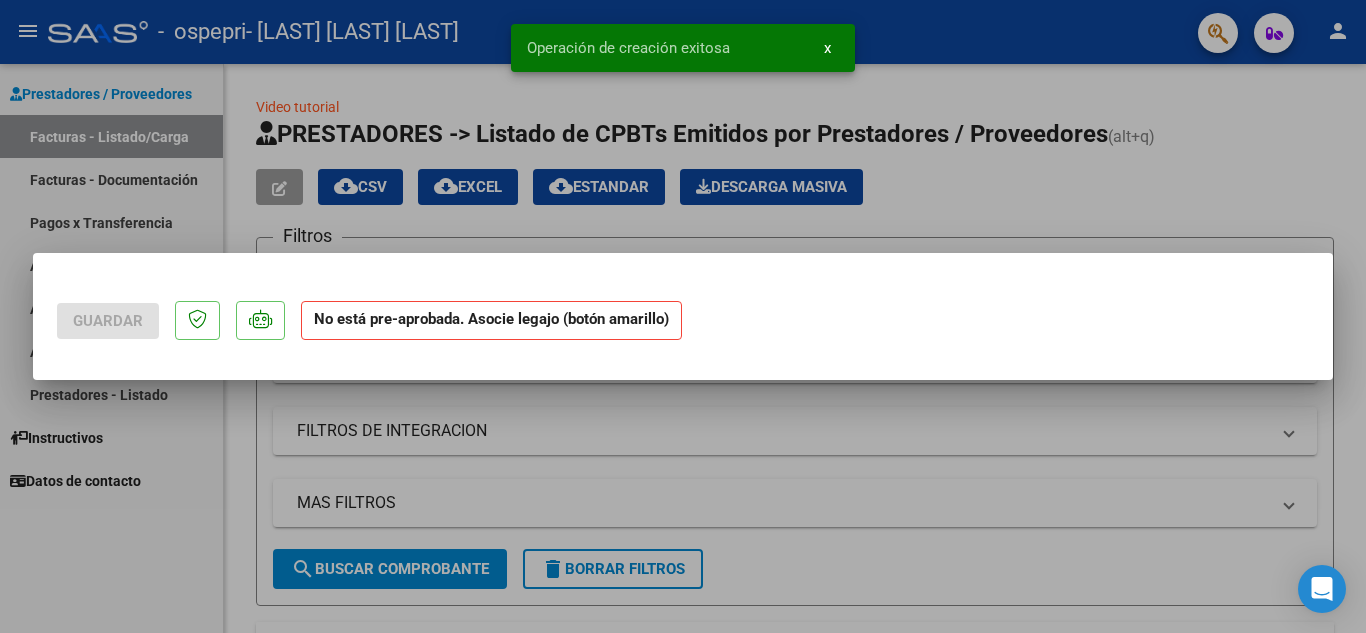 scroll, scrollTop: 0, scrollLeft: 0, axis: both 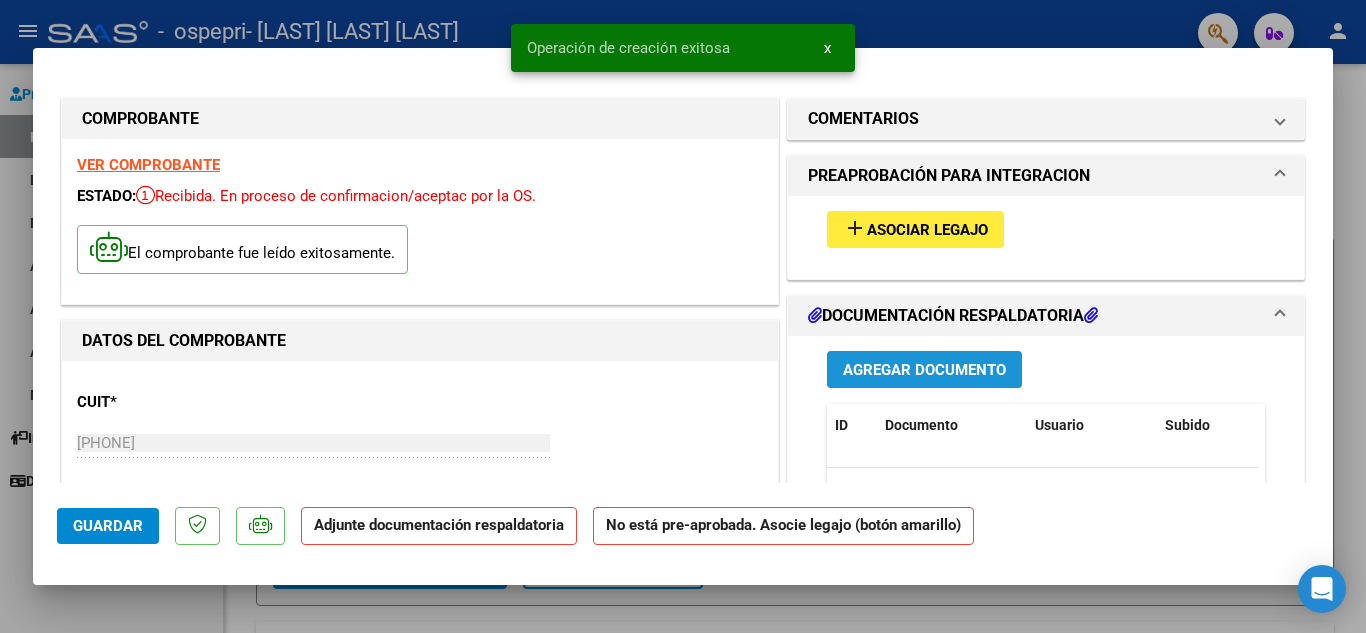 click on "Agregar Documento" at bounding box center (924, 369) 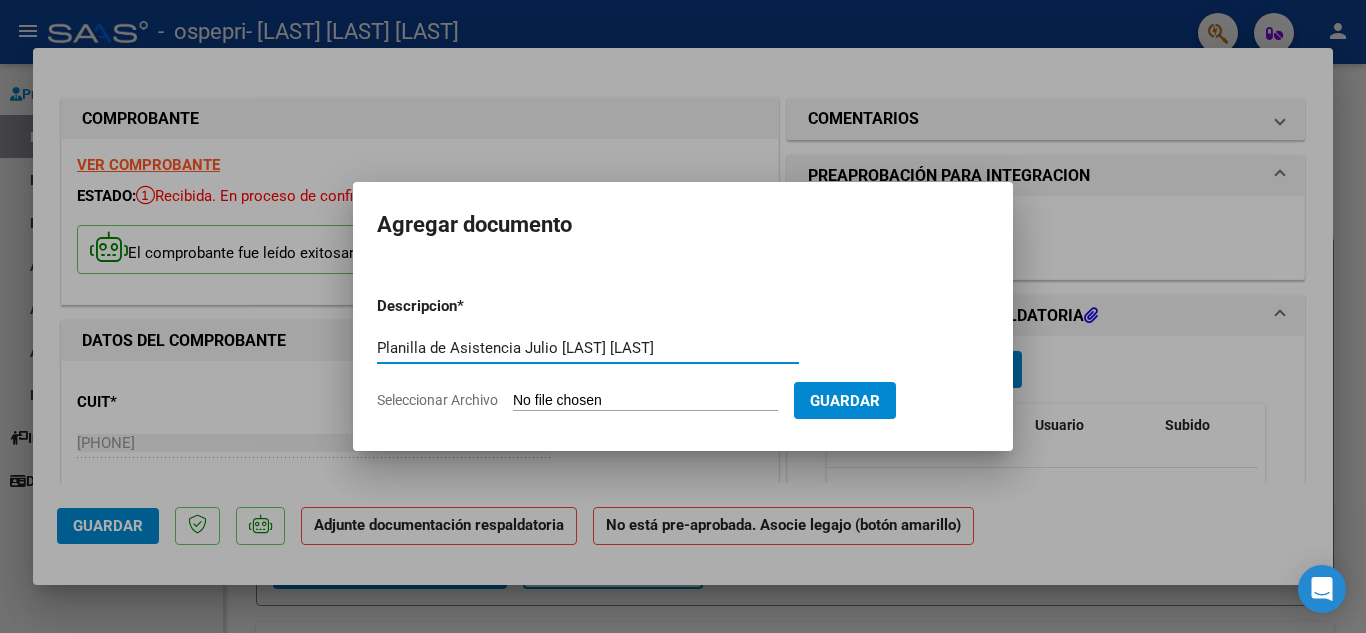 type on "Planilla de Asistencia Julio [LAST] [LAST]" 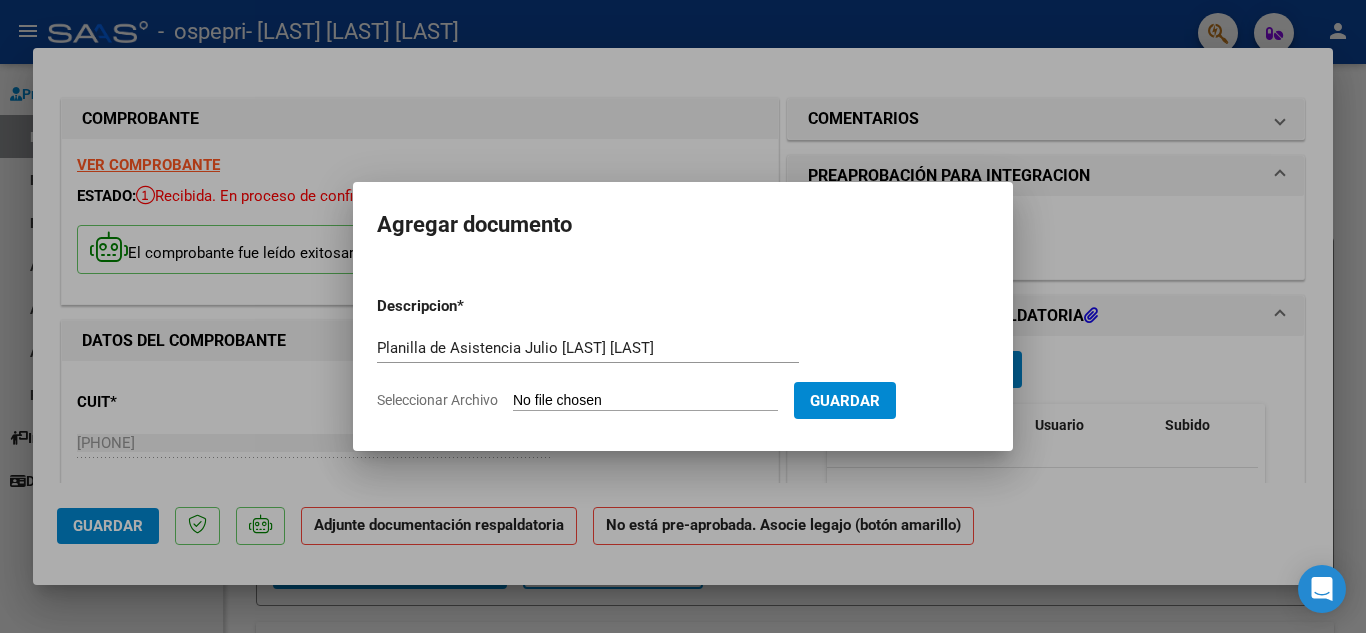 click on "Seleccionar Archivo" at bounding box center (645, 401) 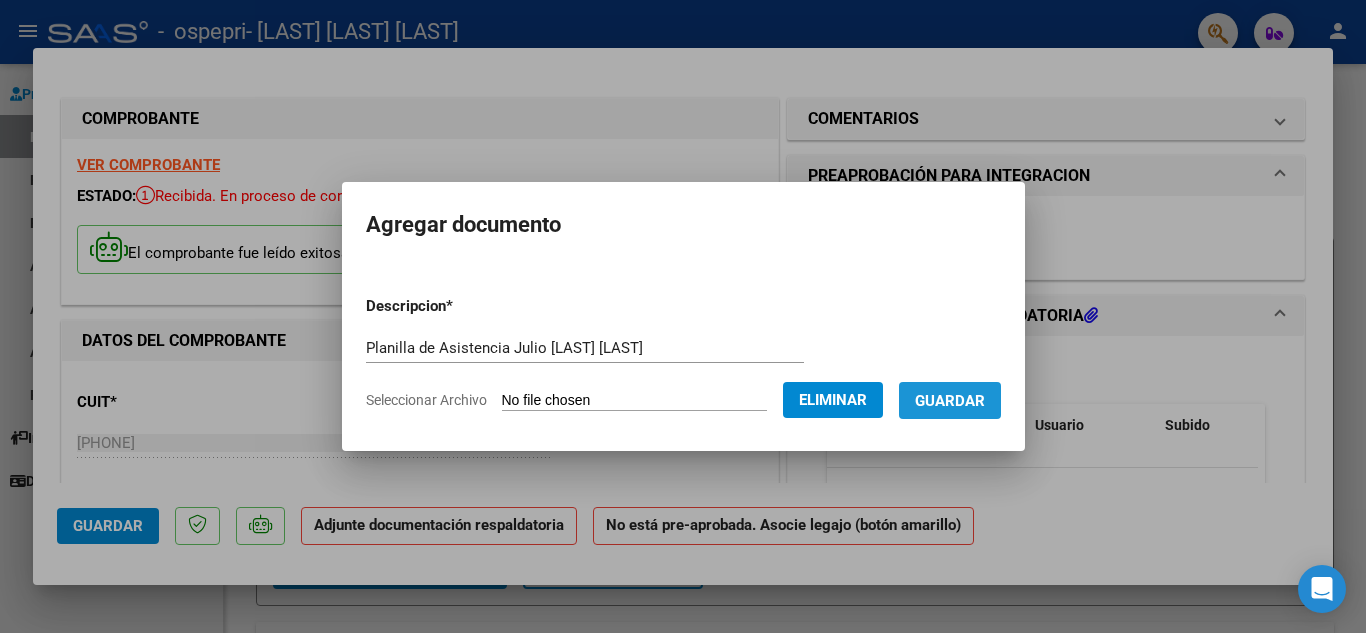 click on "Guardar" at bounding box center [950, 401] 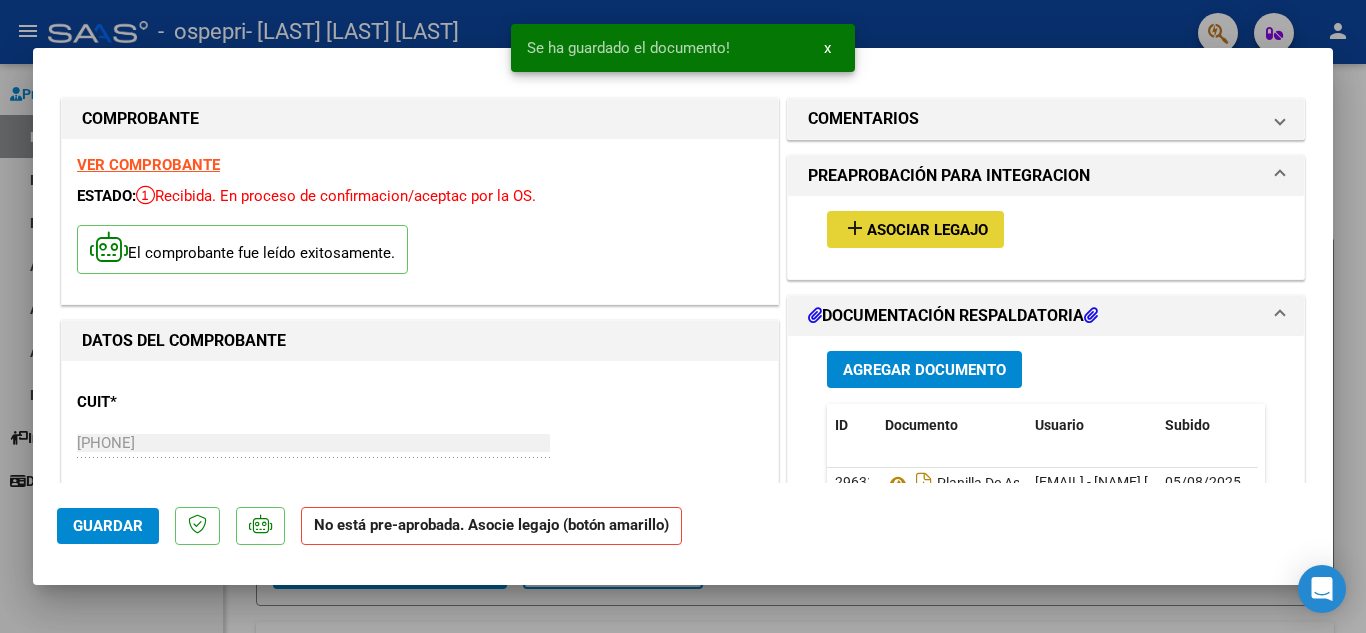 click on "Asociar Legajo" at bounding box center [927, 230] 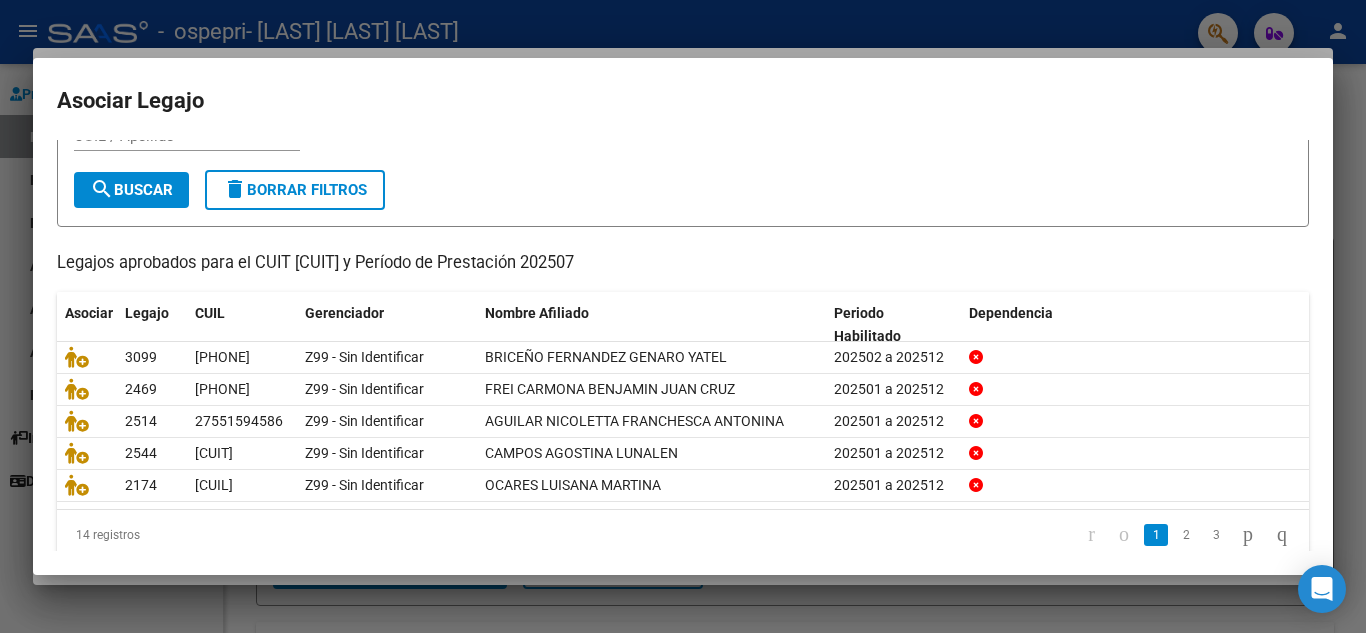 scroll, scrollTop: 115, scrollLeft: 0, axis: vertical 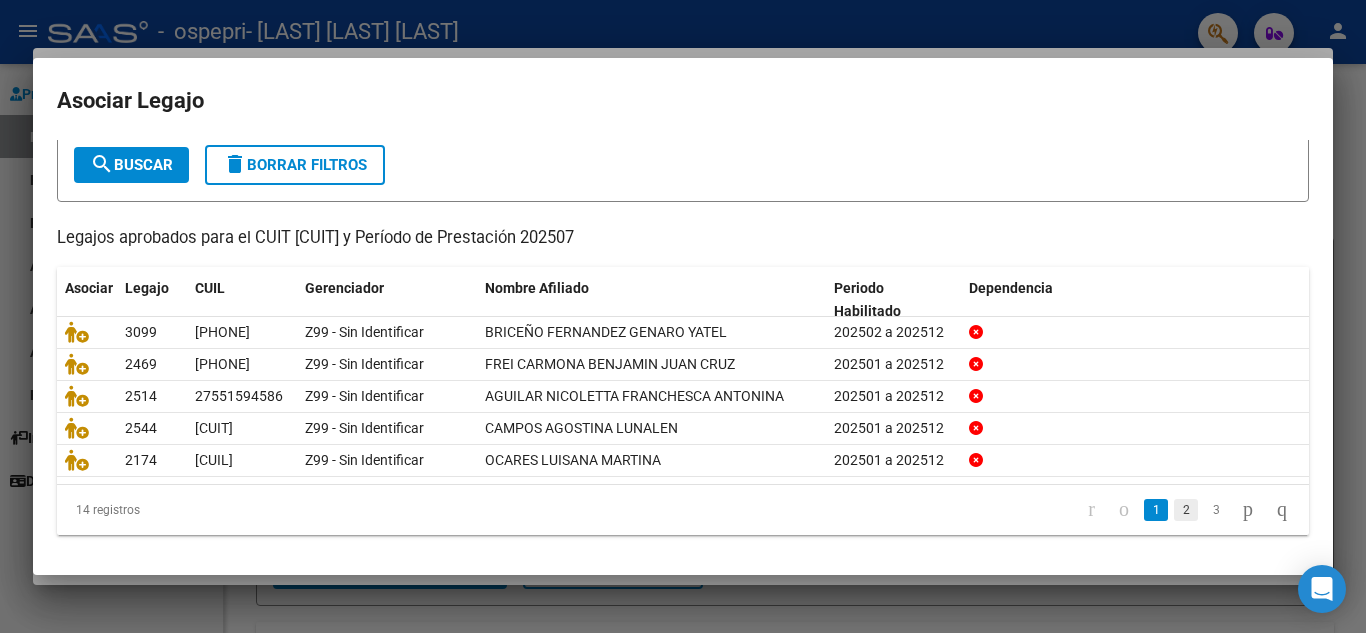 click on "2" 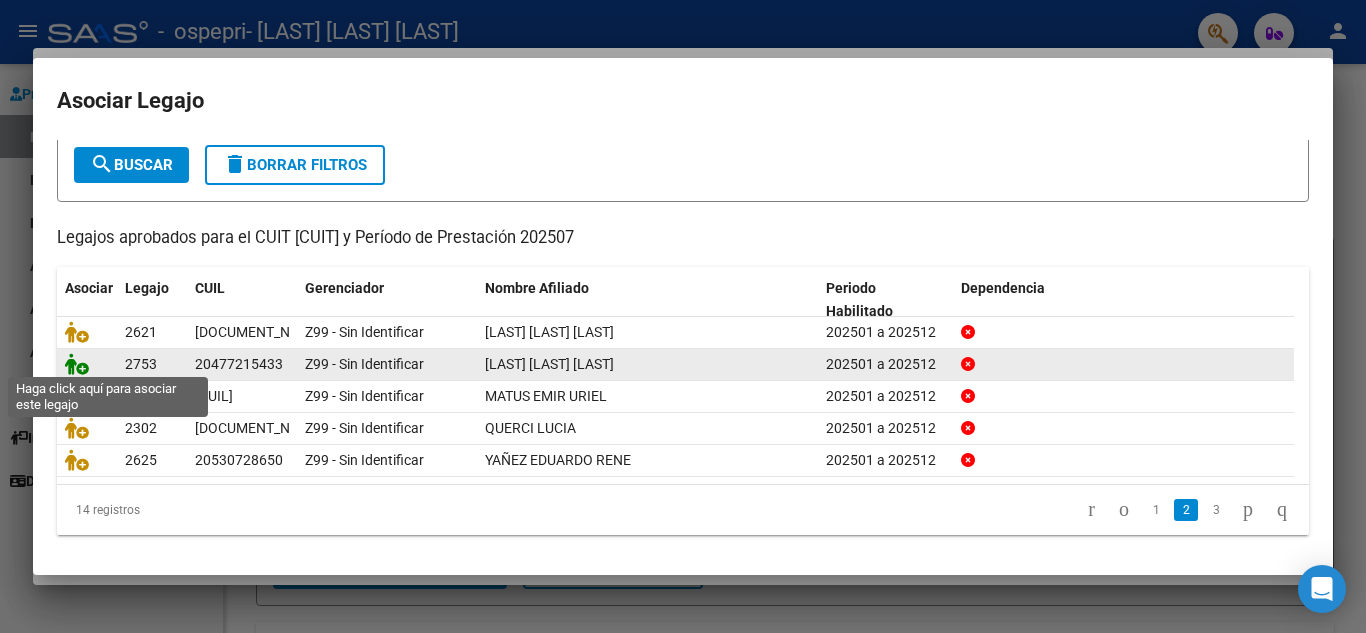 click 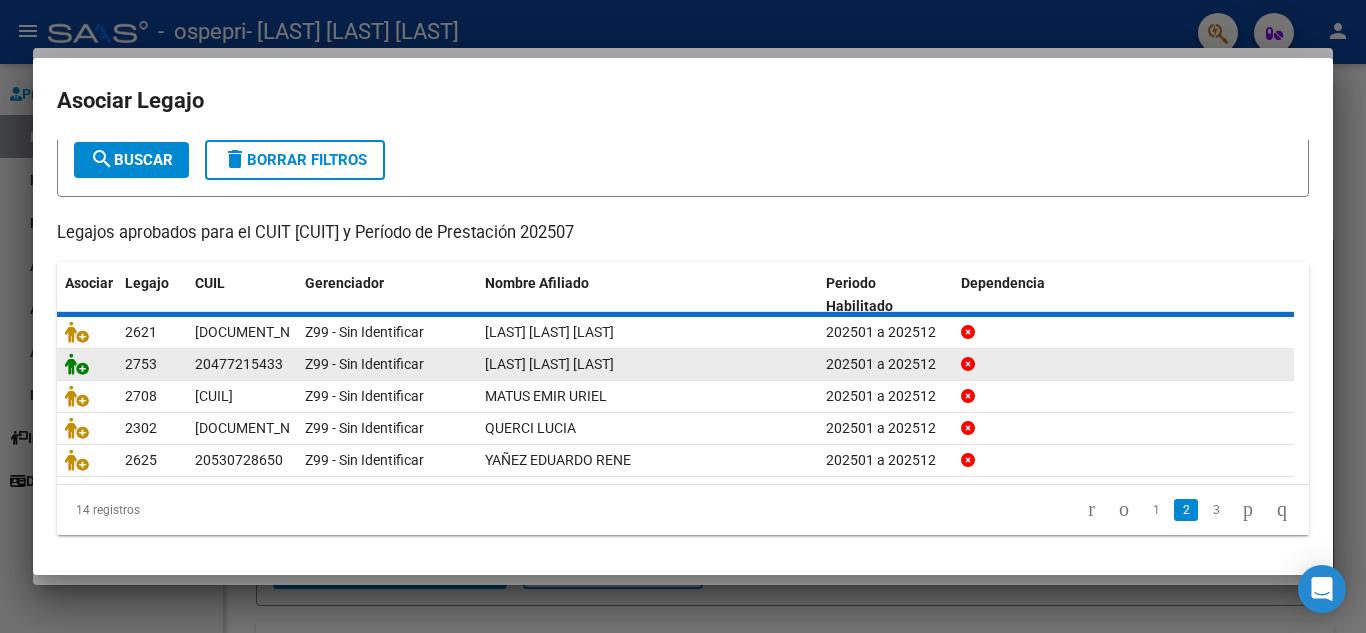 scroll, scrollTop: 0, scrollLeft: 0, axis: both 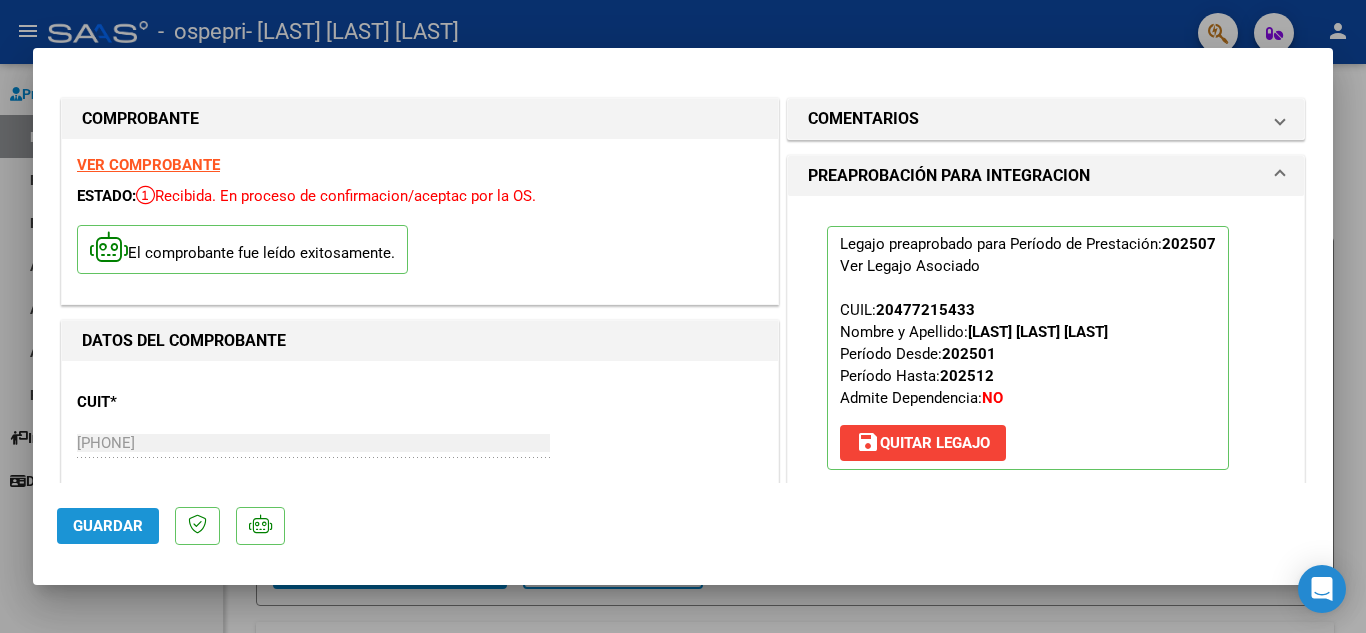 click on "Guardar" 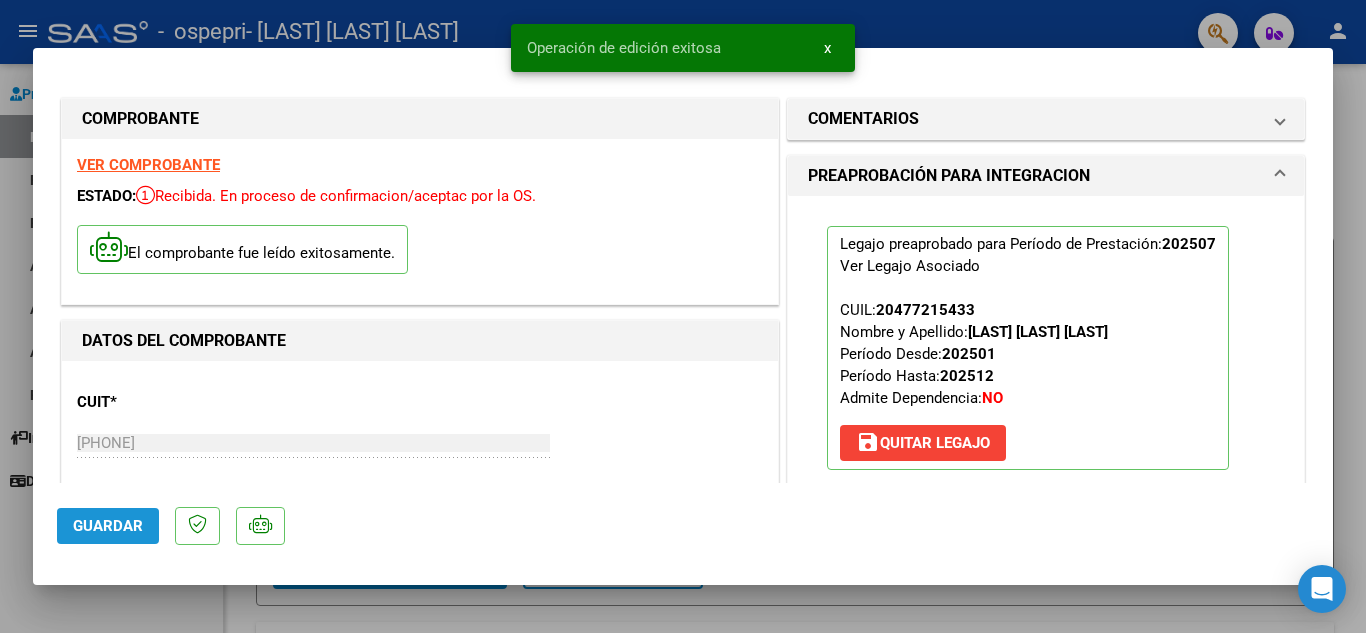 click on "Guardar" 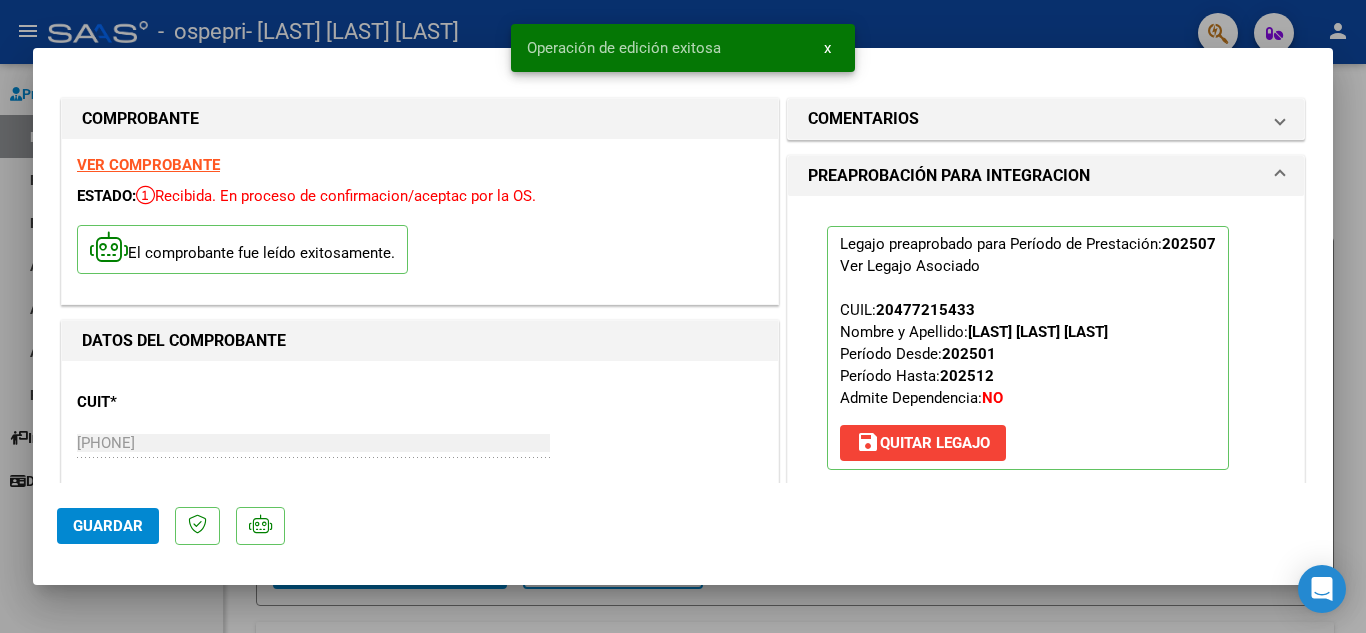 click at bounding box center (683, 316) 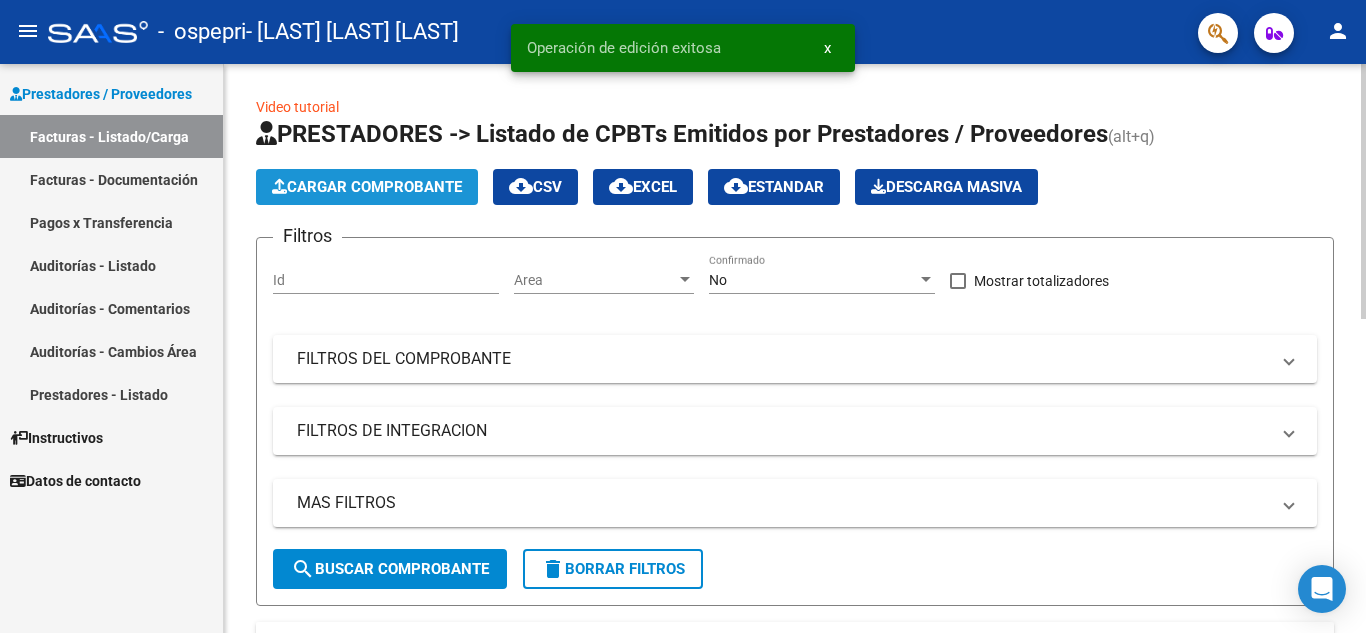 click on "Cargar Comprobante" 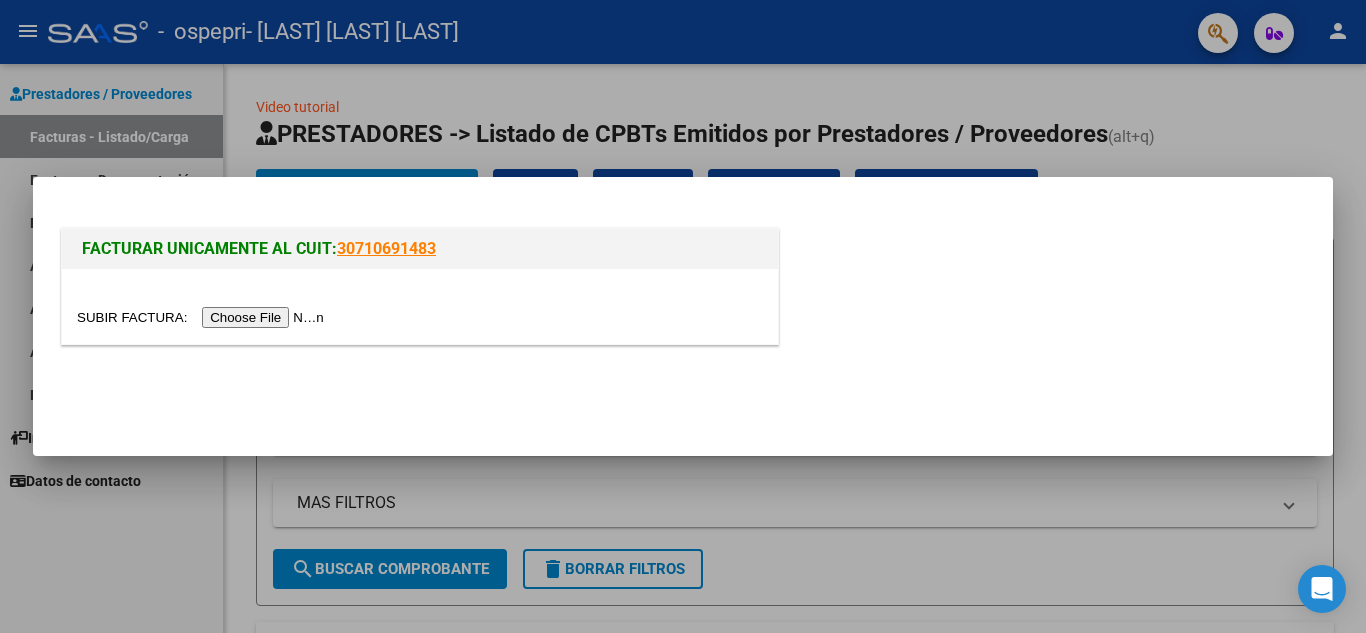 click at bounding box center [203, 317] 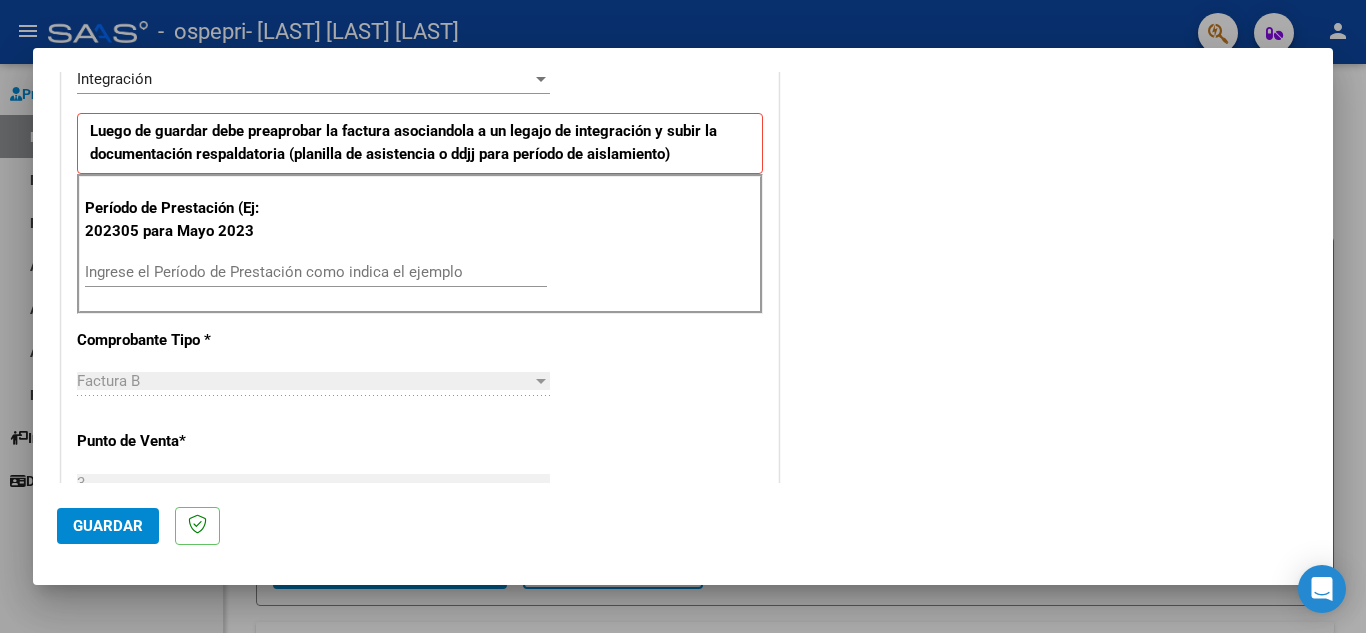 scroll, scrollTop: 480, scrollLeft: 0, axis: vertical 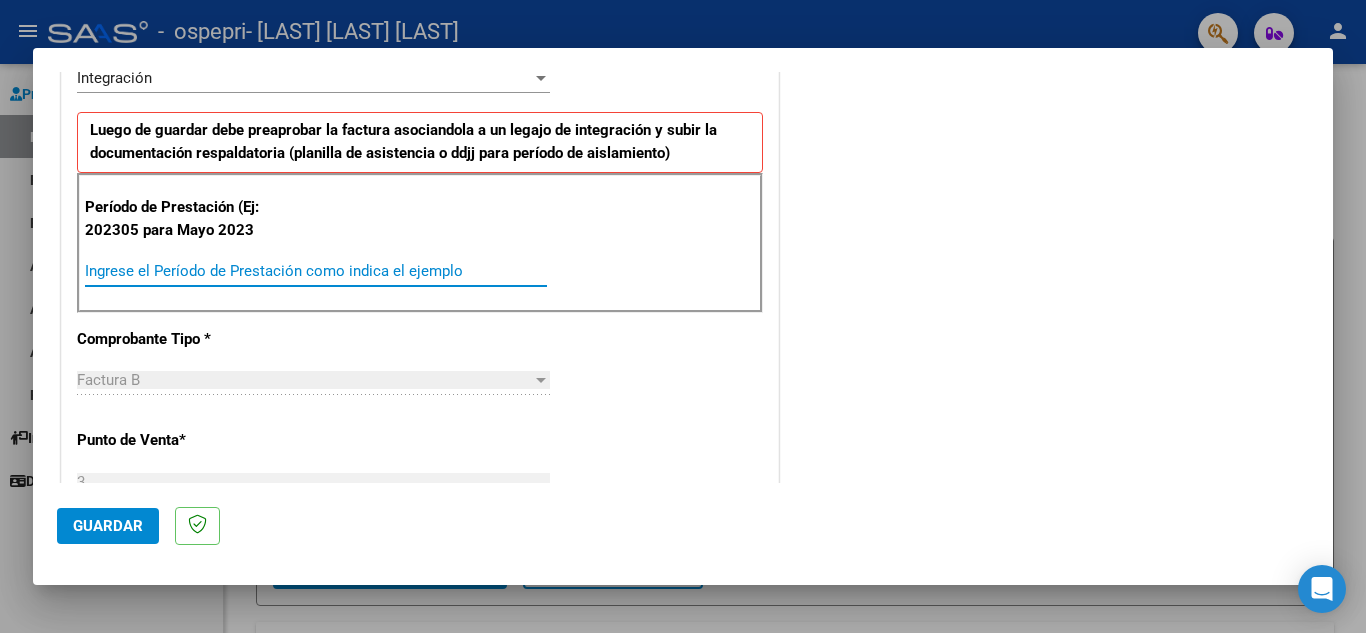 click on "Ingrese el Período de Prestación como indica el ejemplo" at bounding box center (316, 271) 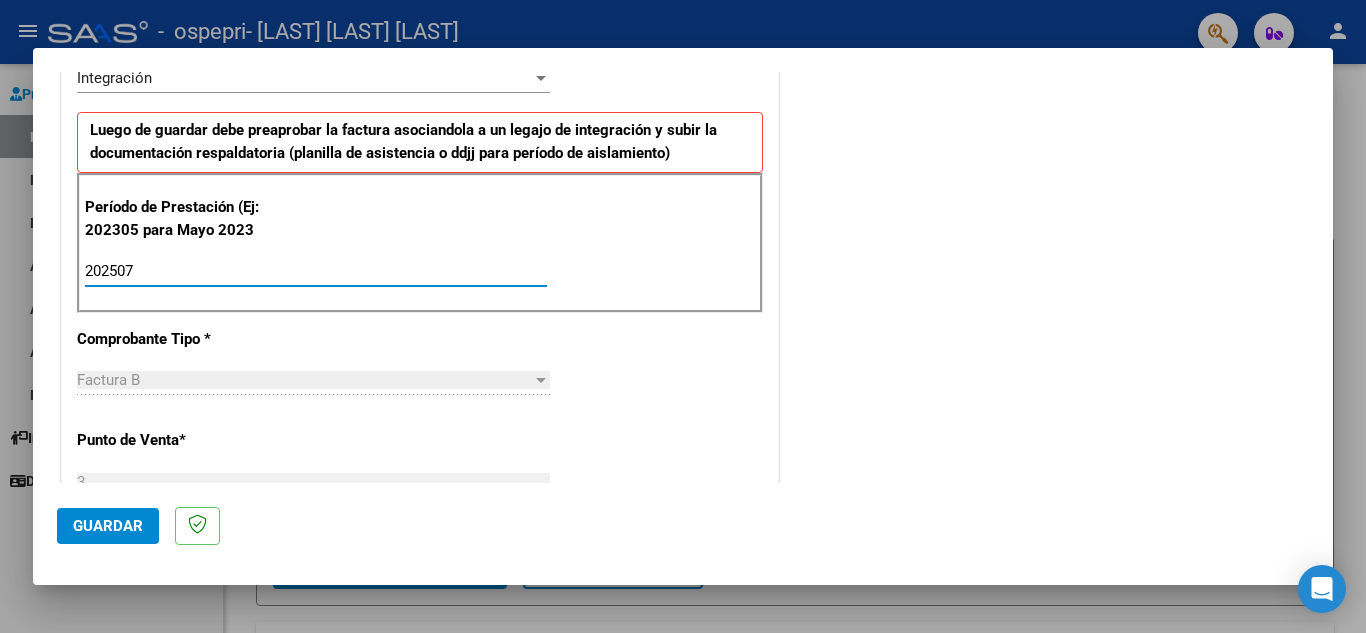 click on "202507" at bounding box center [316, 271] 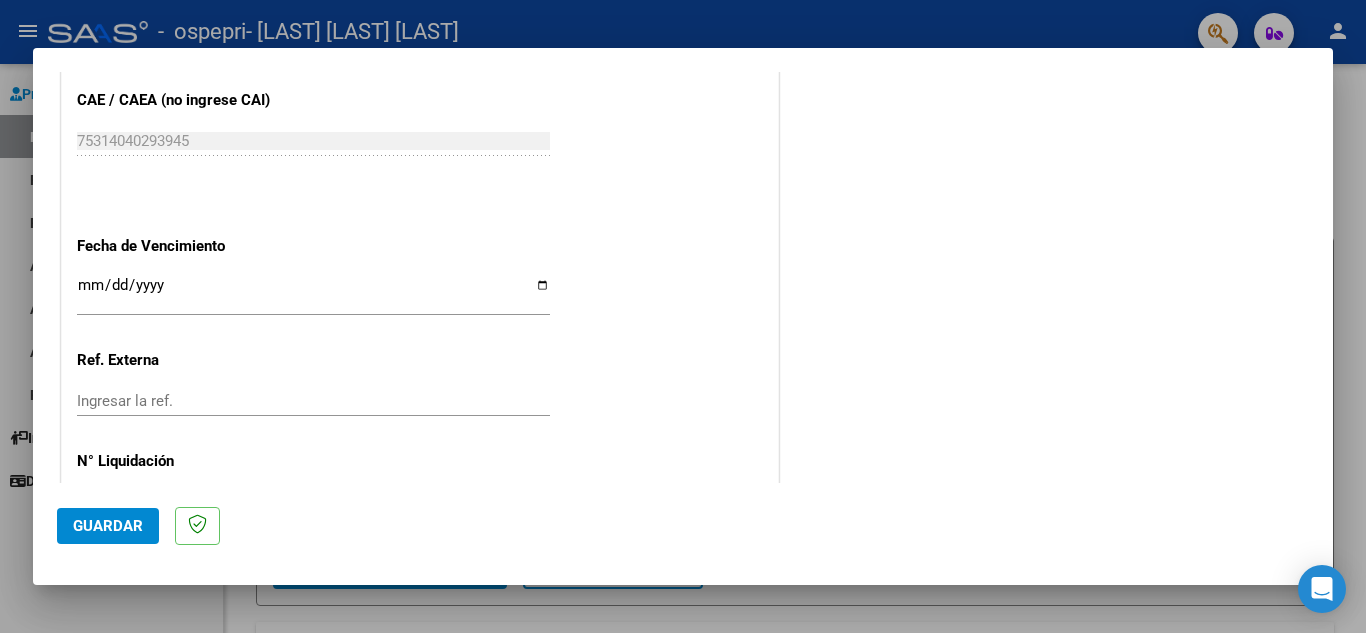scroll, scrollTop: 1240, scrollLeft: 0, axis: vertical 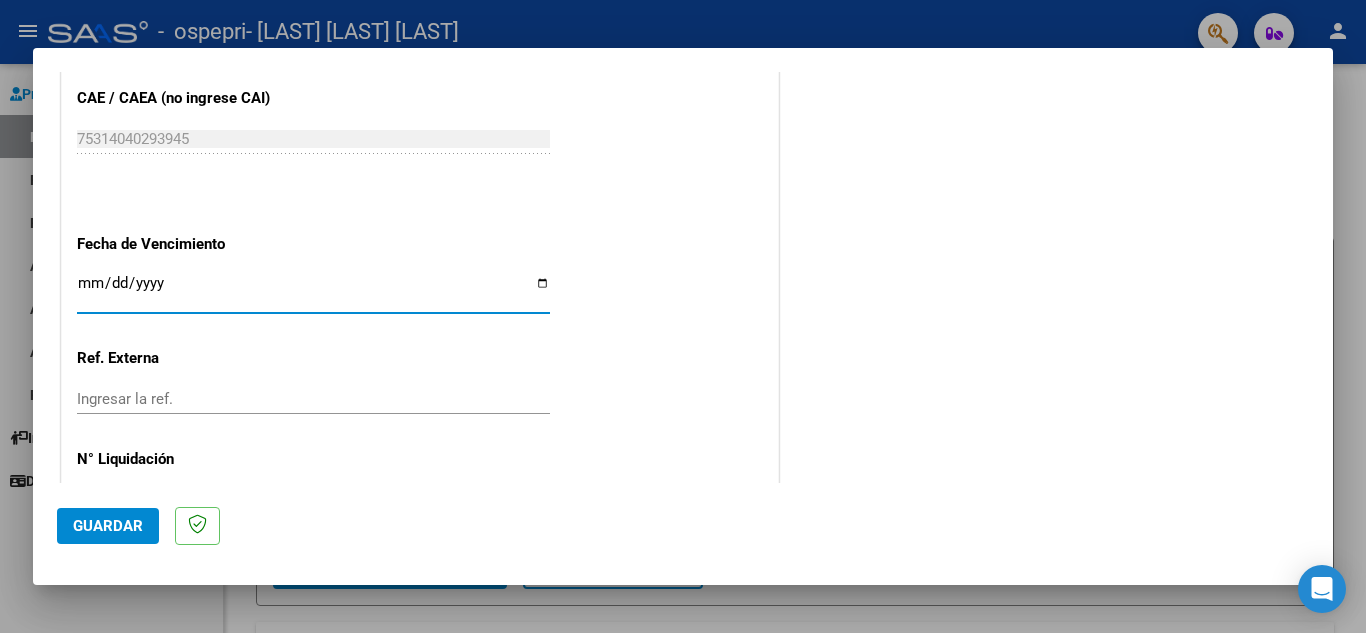 click on "Ingresar la fecha" at bounding box center [313, 291] 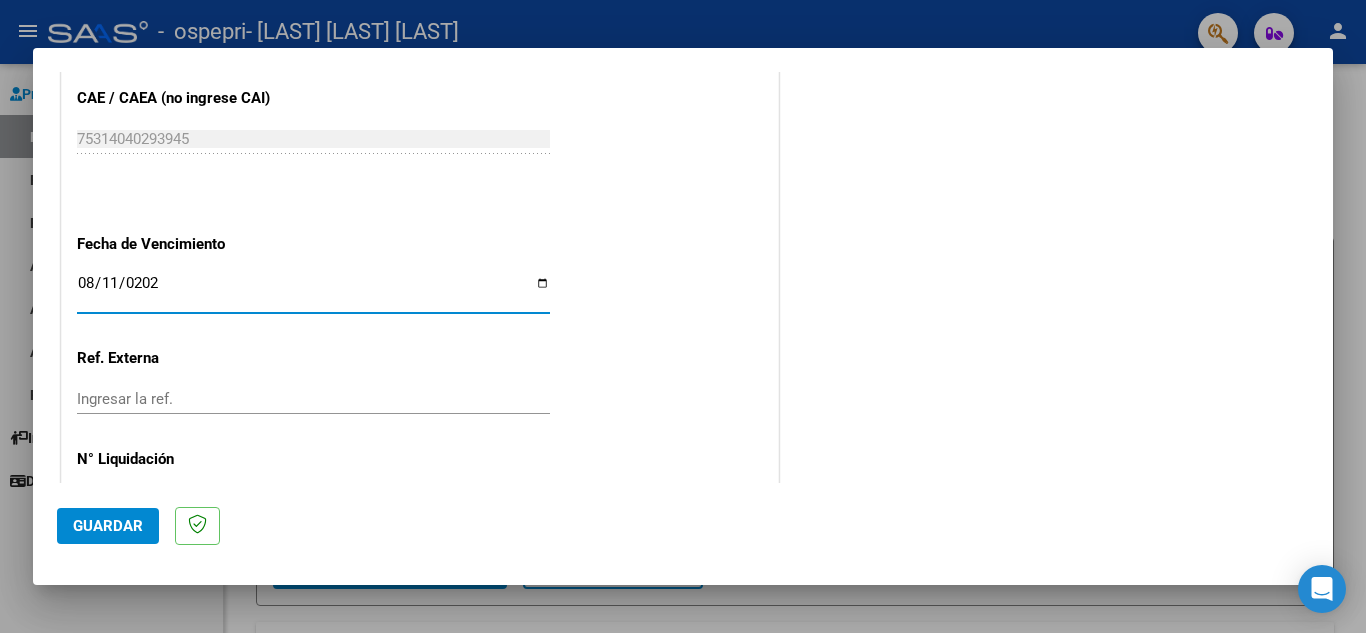 type on "2025-08-11" 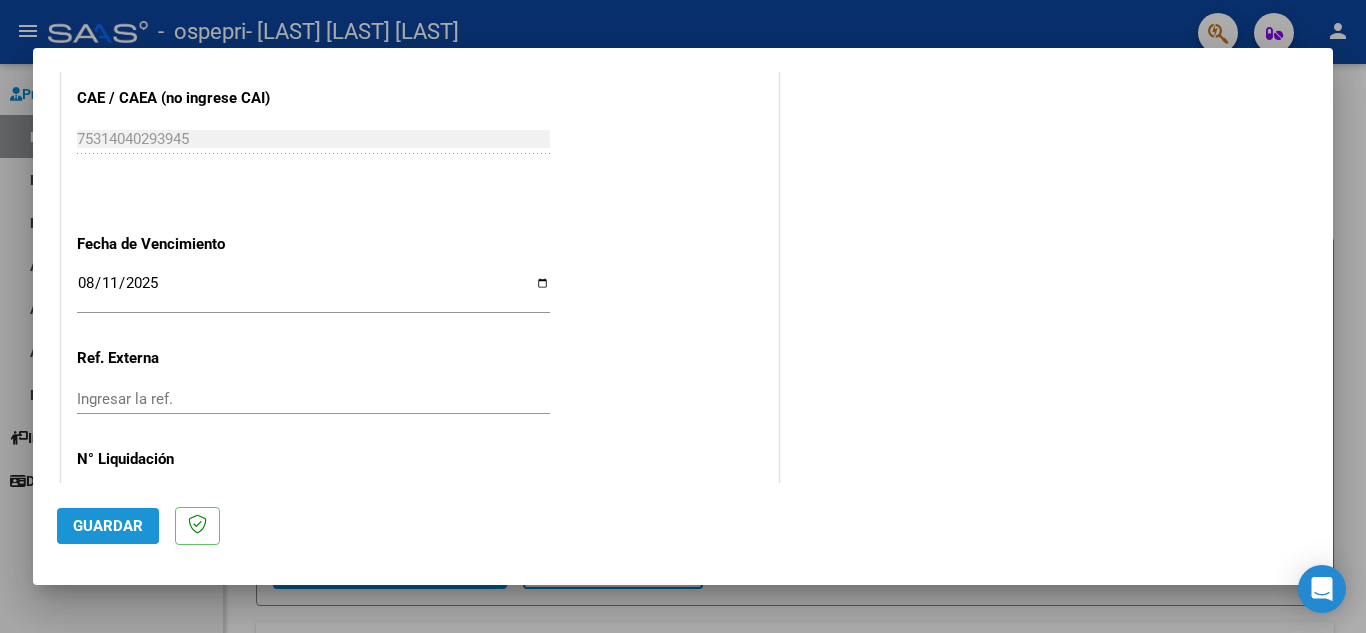 click on "Guardar" 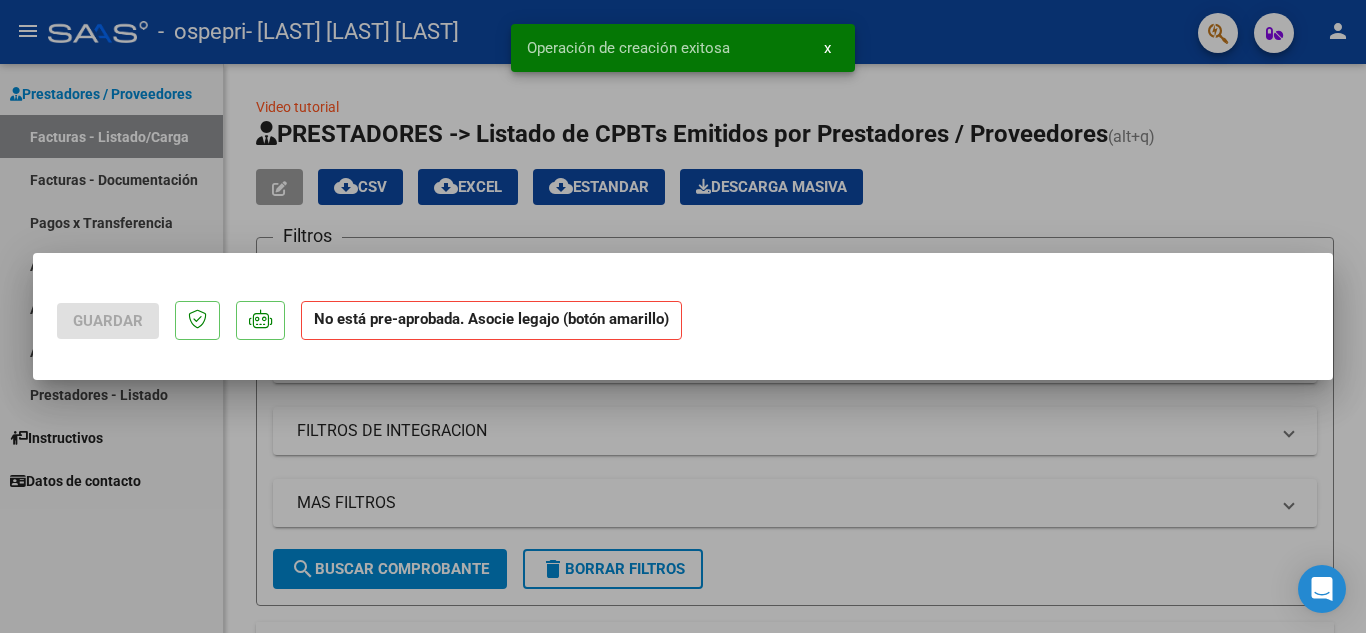 scroll, scrollTop: 0, scrollLeft: 0, axis: both 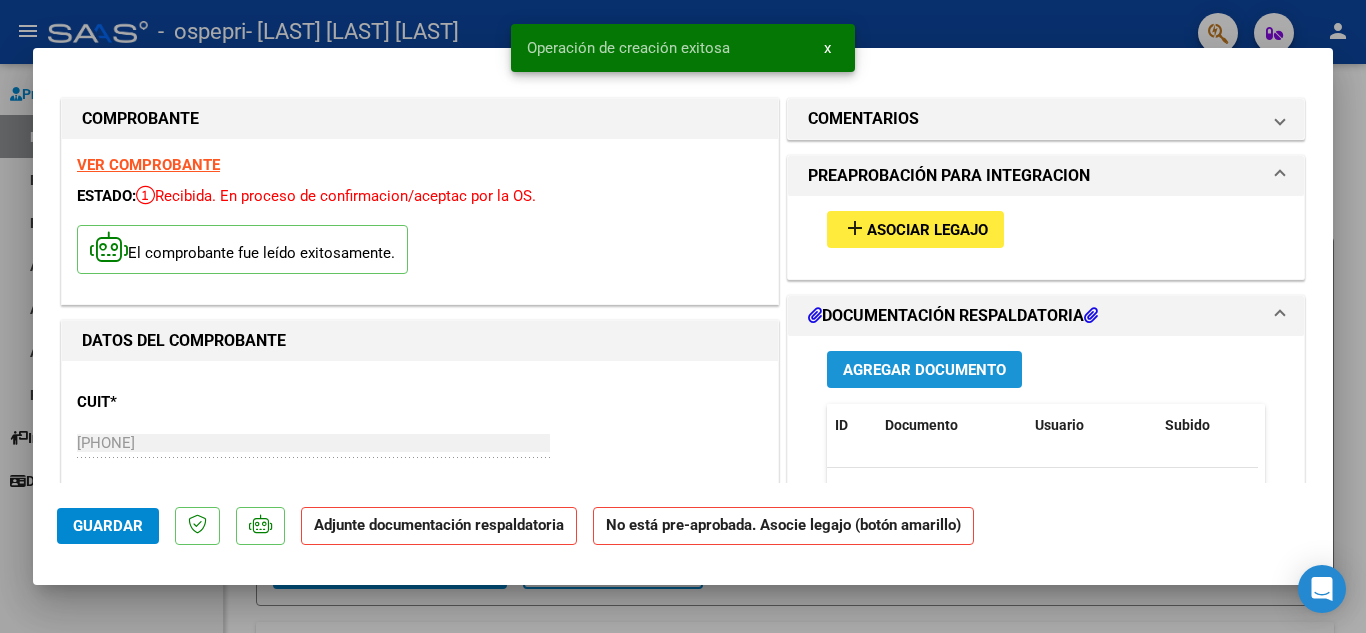 click on "Agregar Documento" at bounding box center (924, 369) 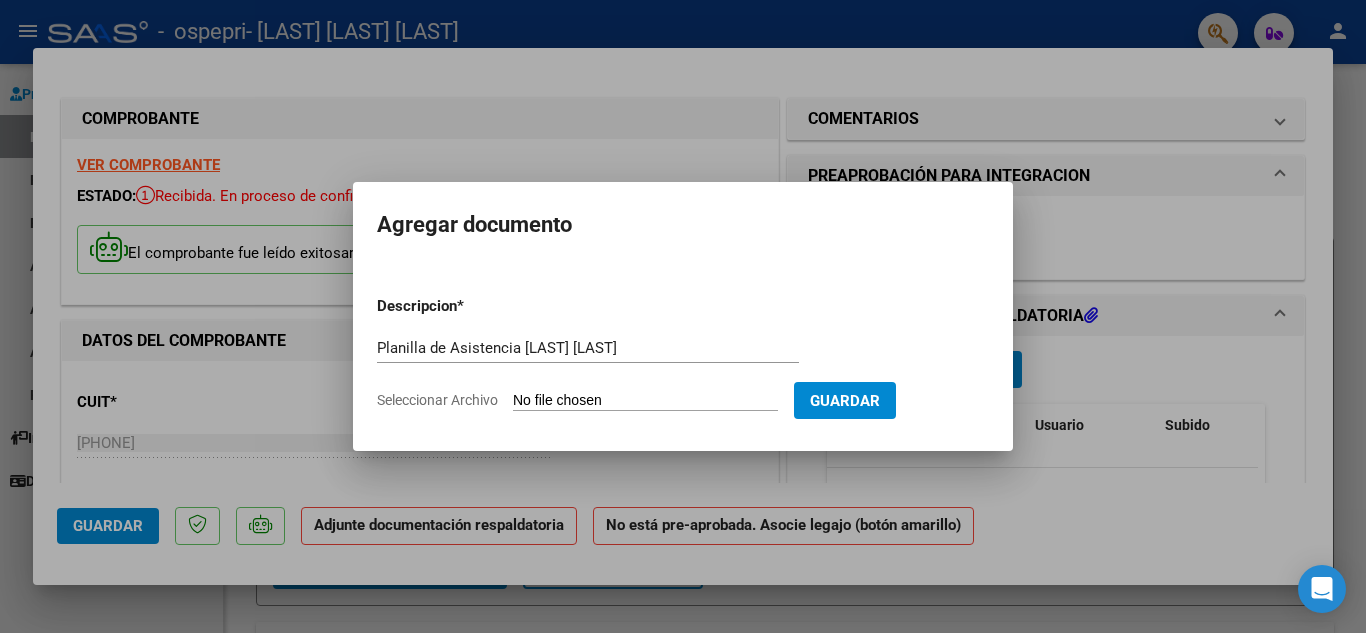 click on "Descripcion  *   Planilla de Asistencia [LAST] [LAST] Escriba aquí una descripcion  Seleccionar Archivo Guardar" at bounding box center [683, 353] 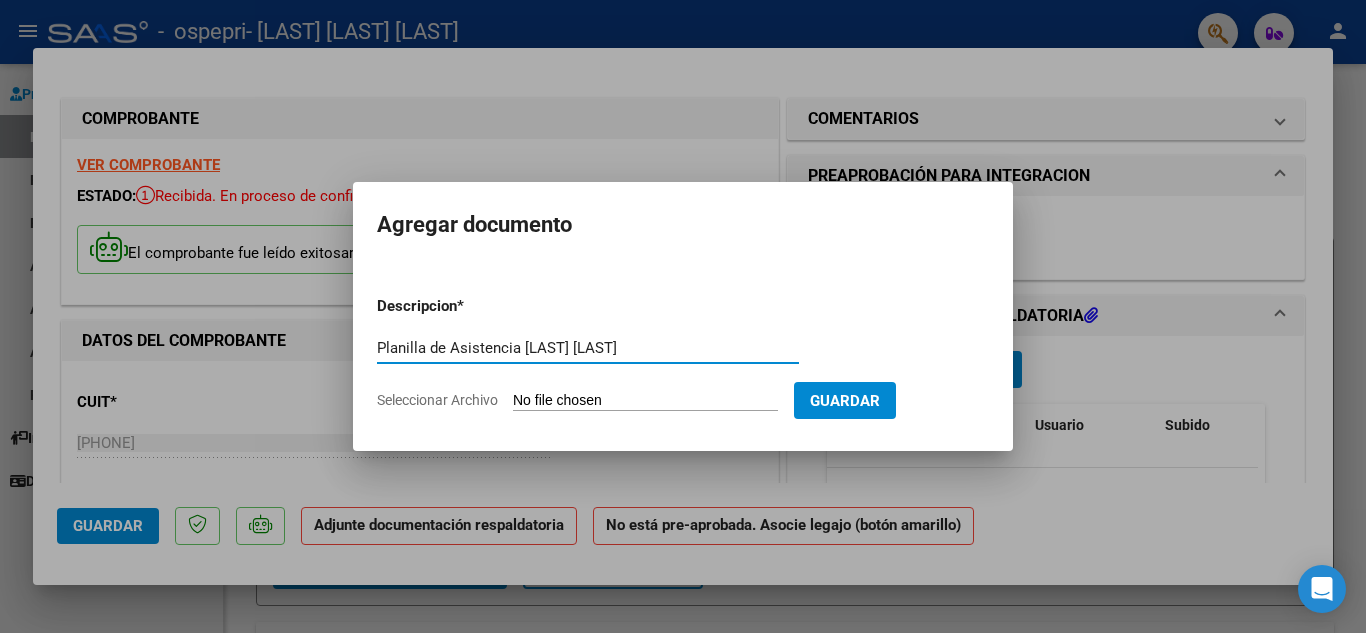 click on "Planilla de Asistencia [LAST] [LAST]" at bounding box center [588, 348] 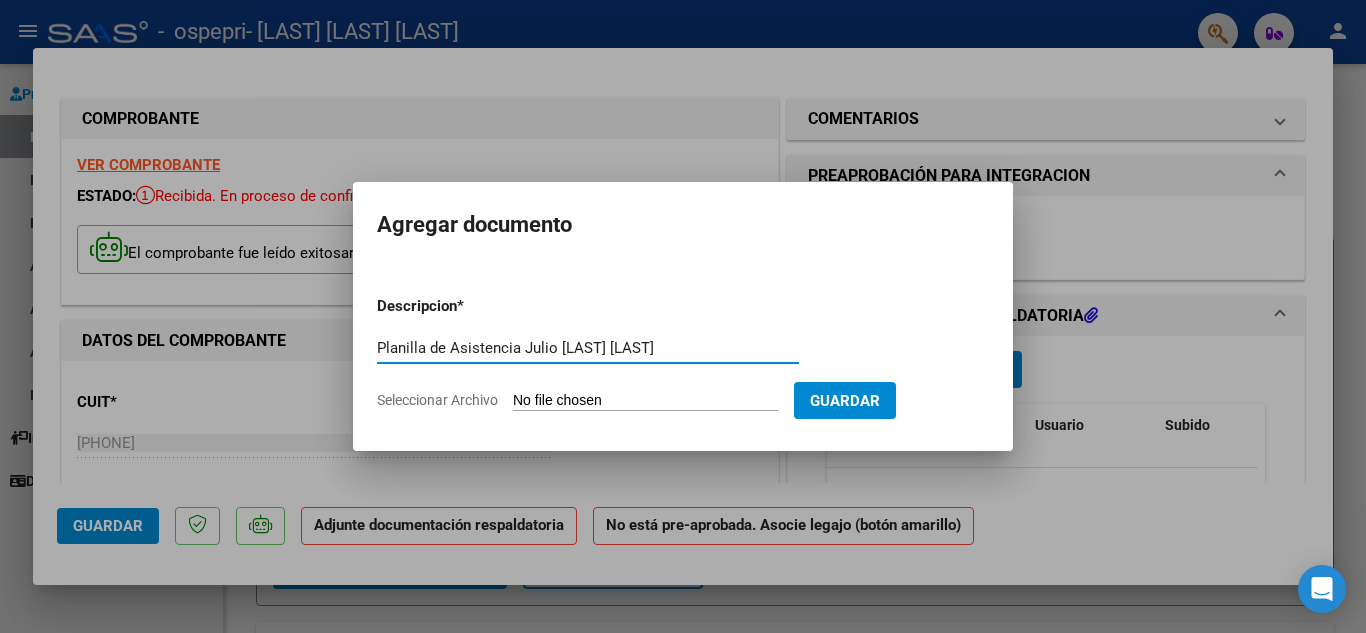 click on "Planilla de Asistencia Julio [LAST] [LAST]" at bounding box center (588, 348) 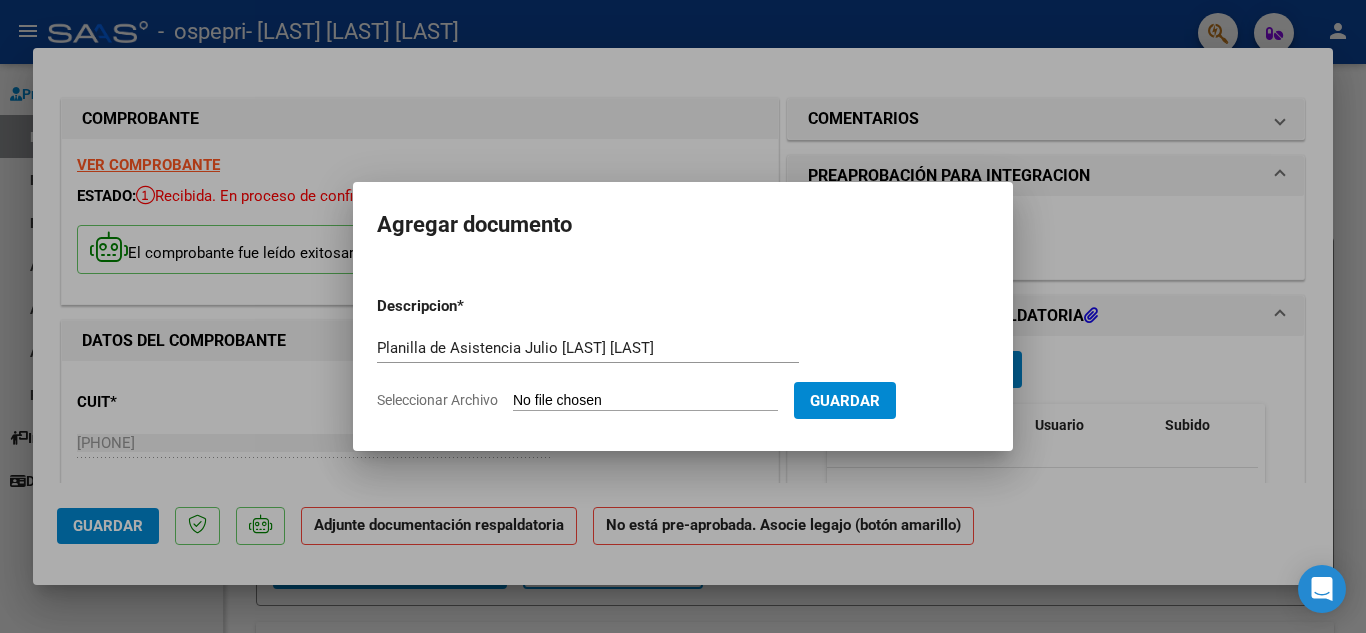 click on "Seleccionar Archivo" at bounding box center (645, 401) 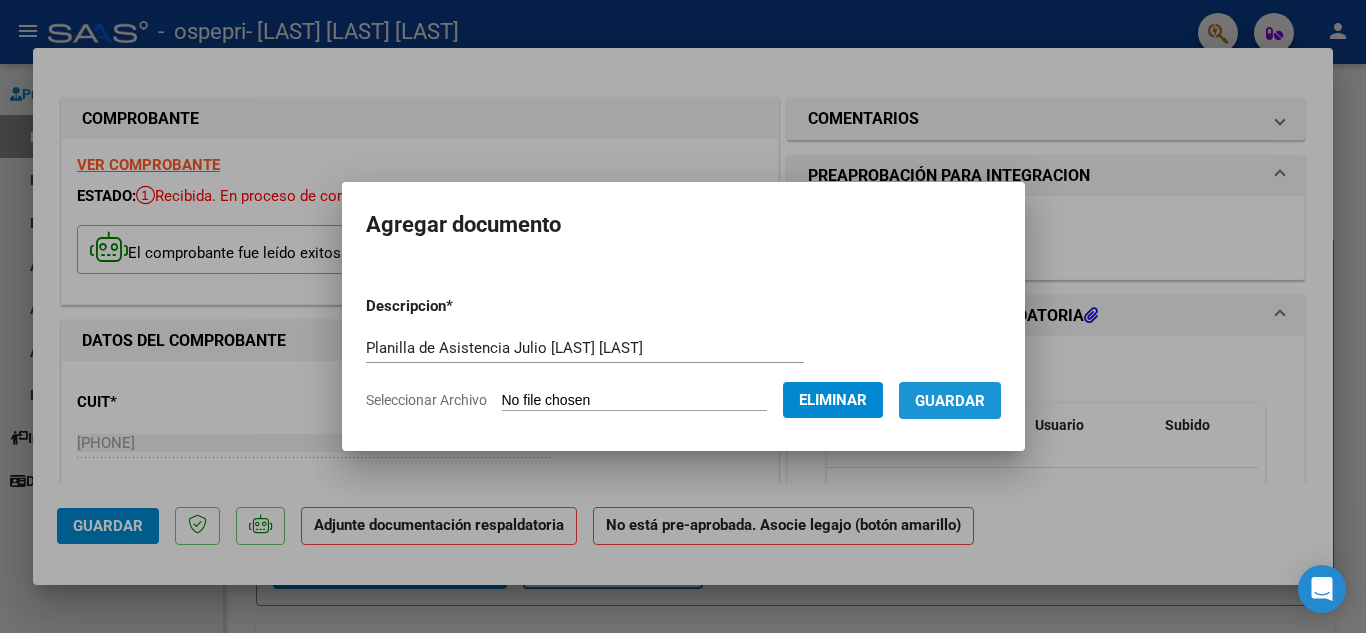 click on "Guardar" at bounding box center (950, 401) 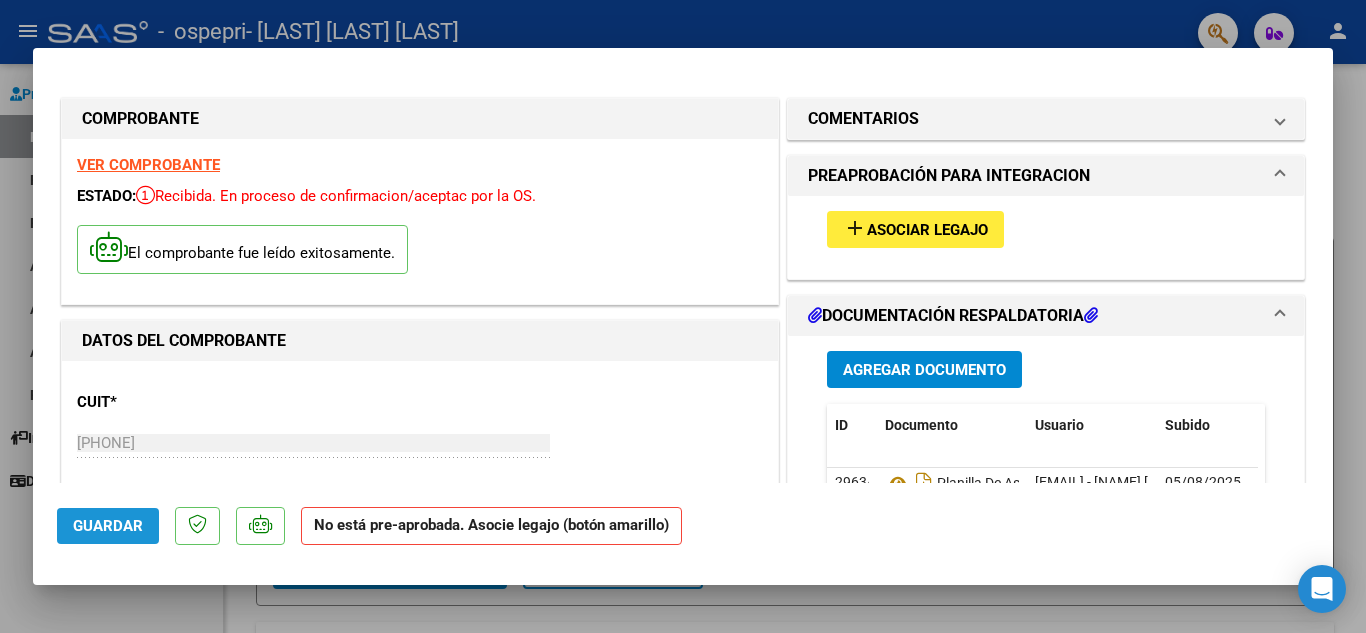 click on "Guardar" 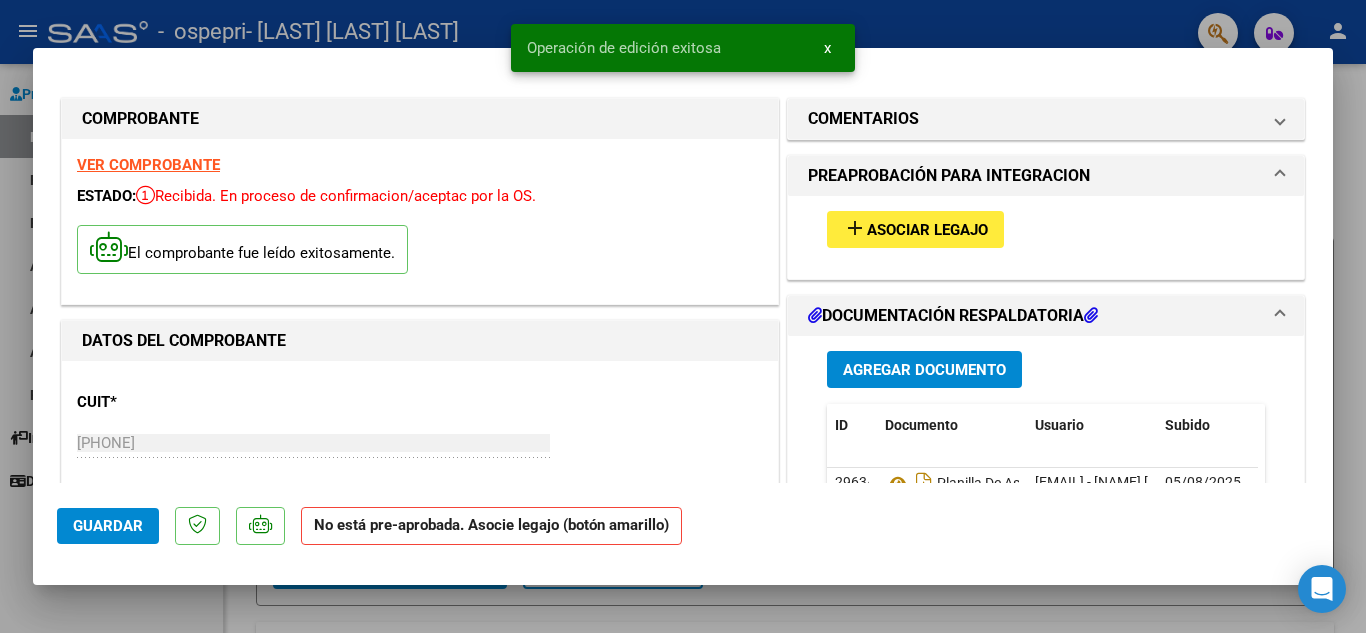 click at bounding box center (683, 316) 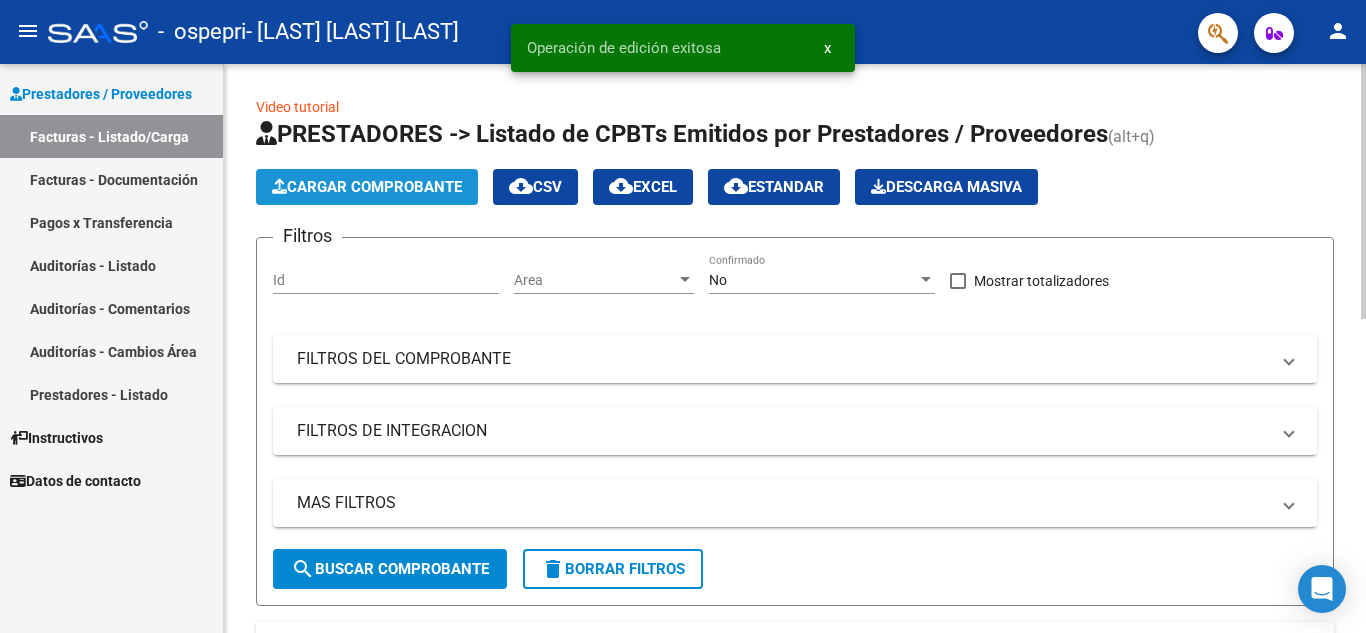 click on "Cargar Comprobante" 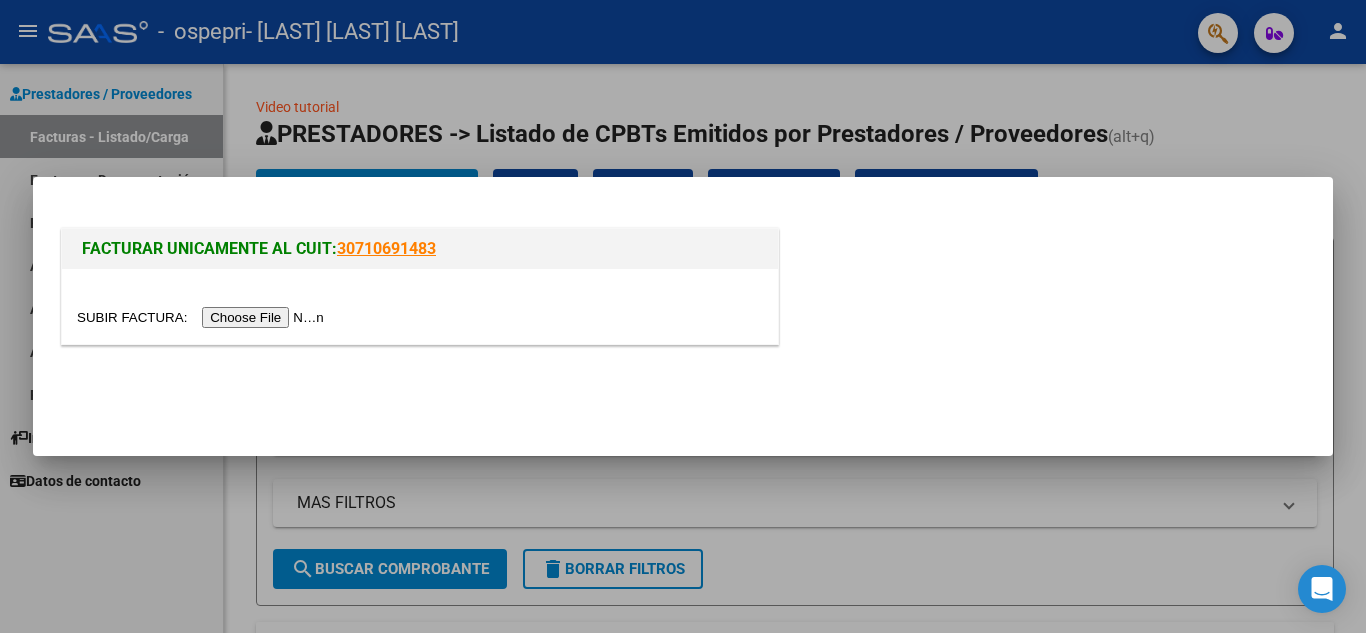 click at bounding box center (203, 317) 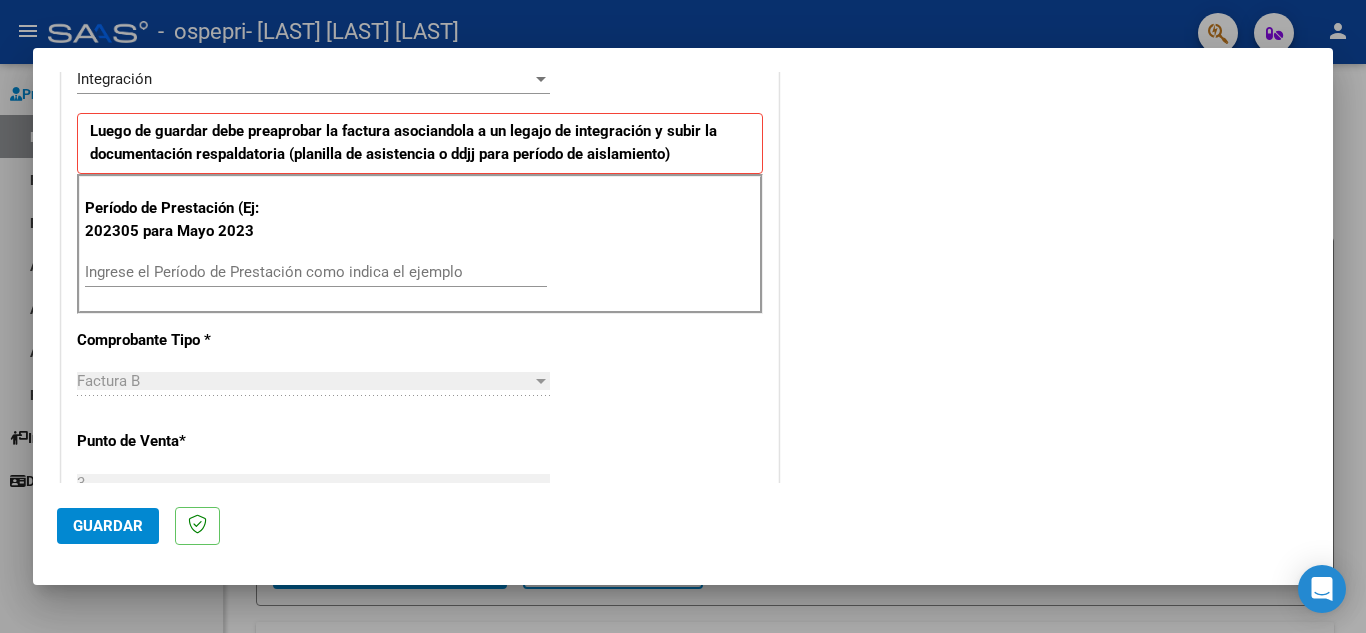 scroll, scrollTop: 520, scrollLeft: 0, axis: vertical 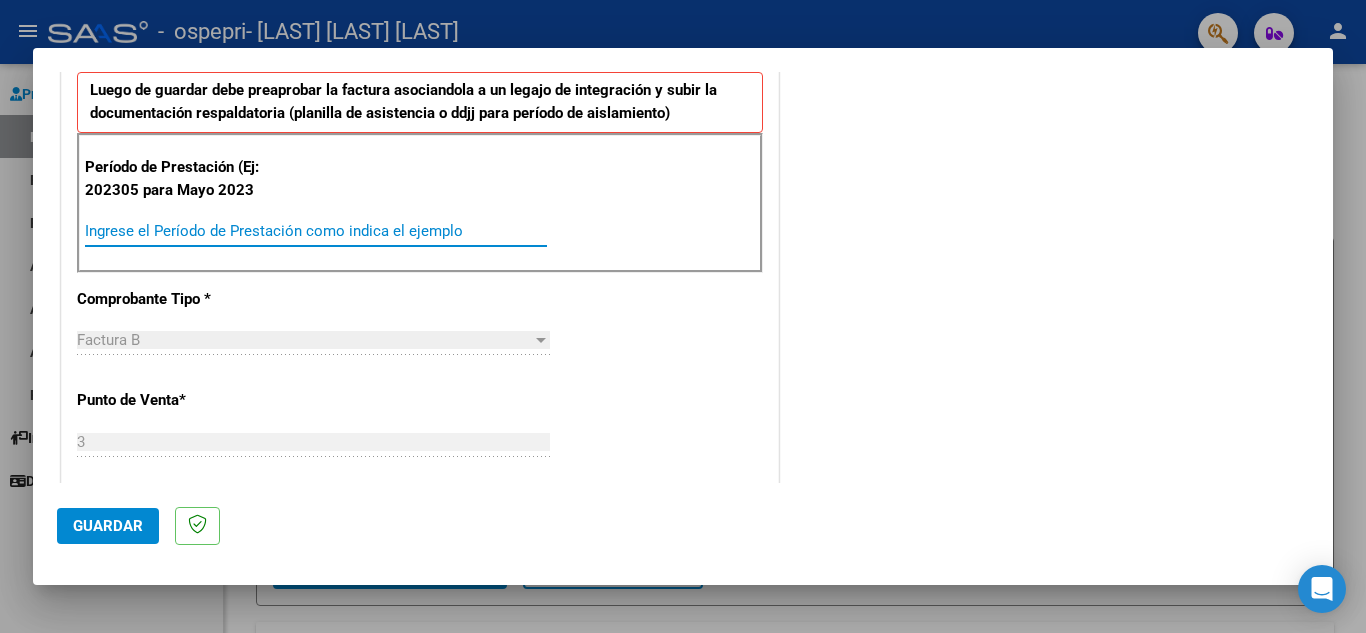 click on "Ingrese el Período de Prestación como indica el ejemplo" at bounding box center (316, 231) 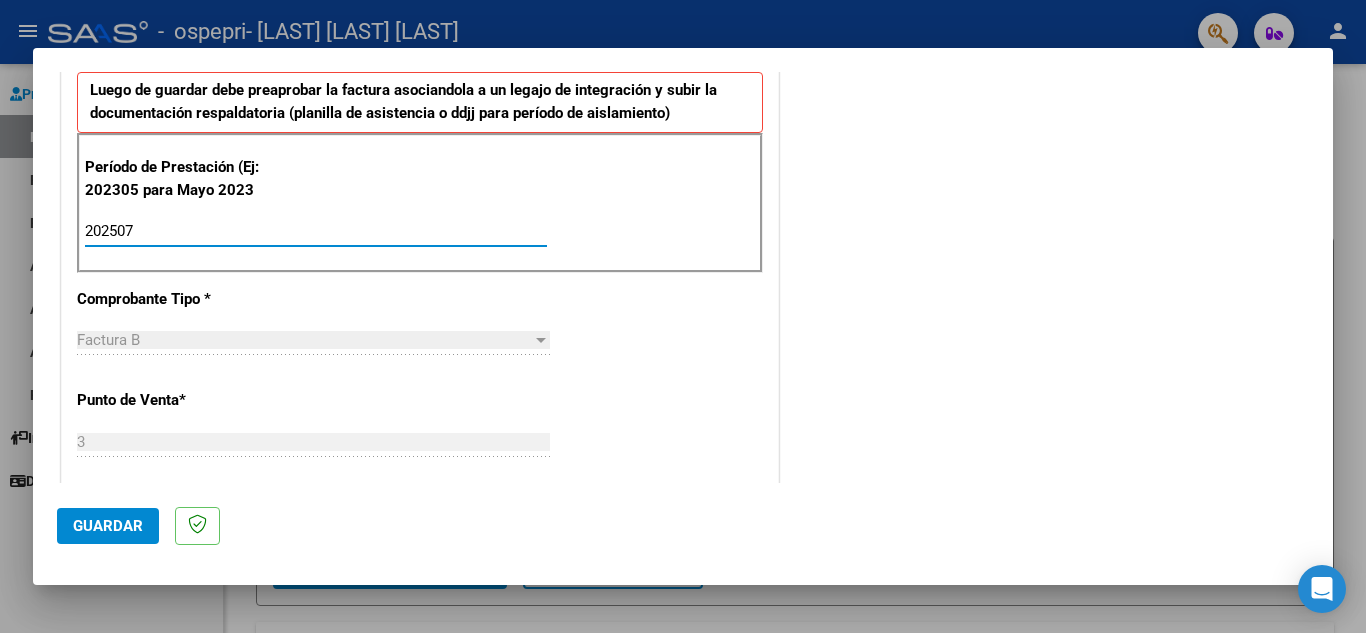 type on "202507" 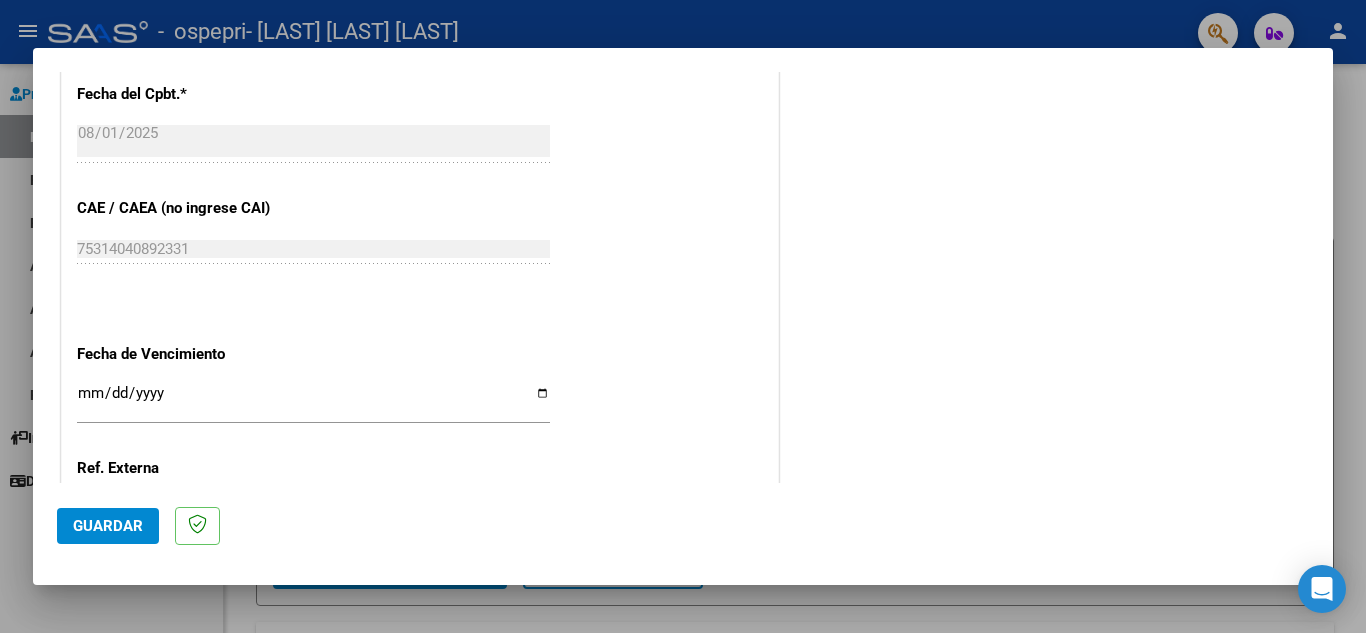 scroll, scrollTop: 1160, scrollLeft: 0, axis: vertical 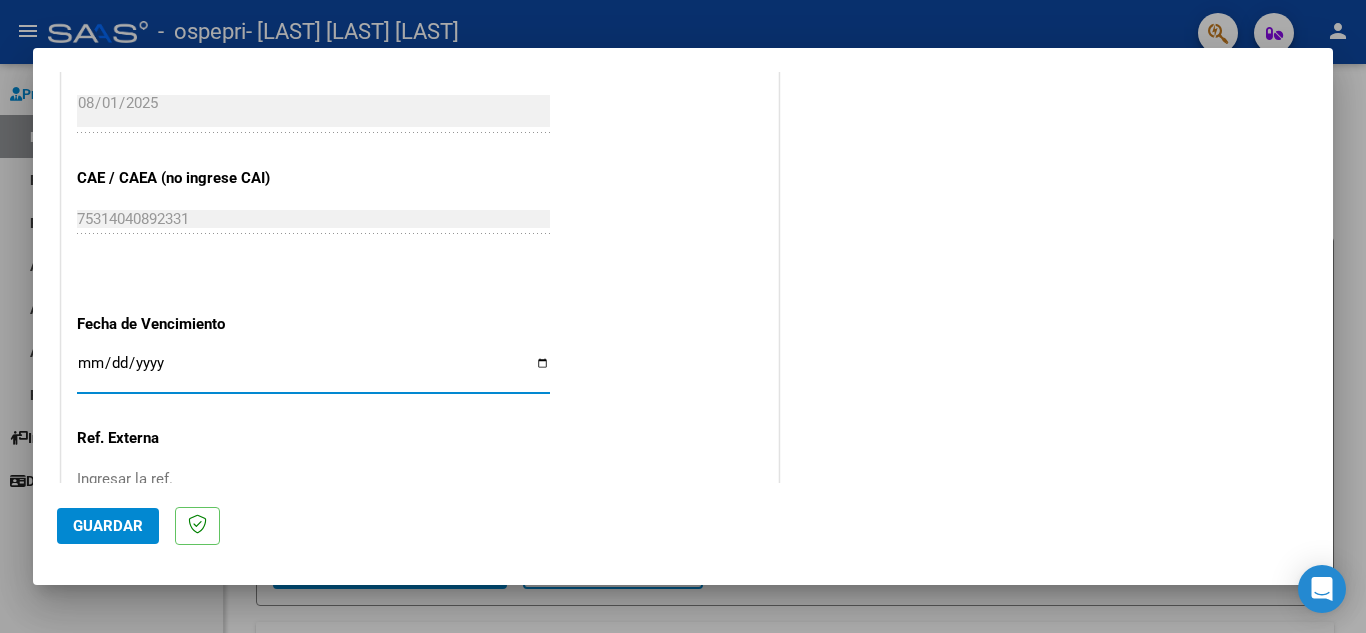 click on "Ingresar la fecha" at bounding box center (313, 371) 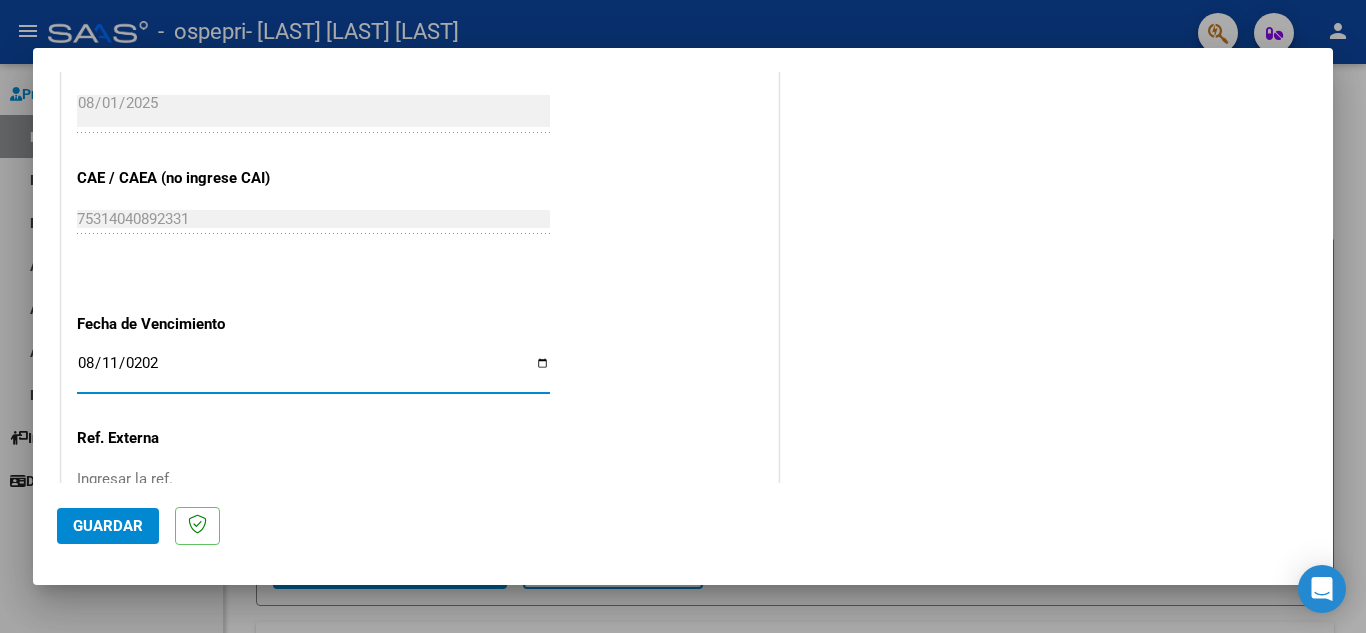 type on "2025-08-11" 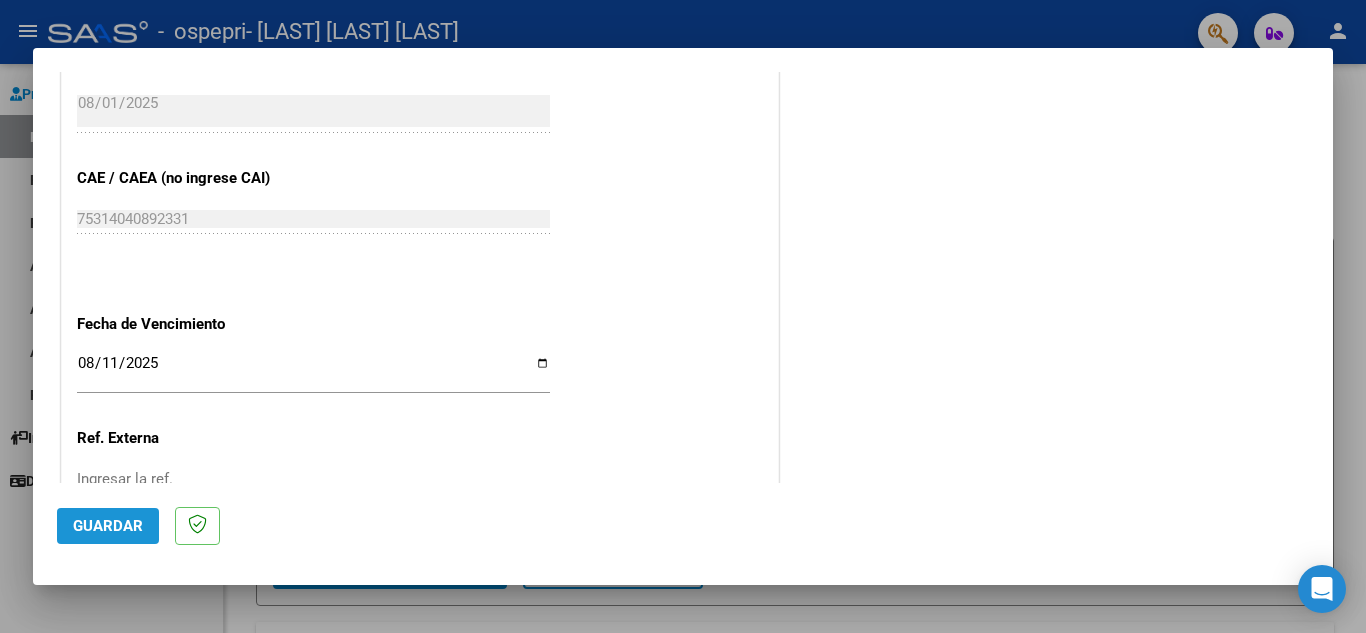 click on "Guardar" 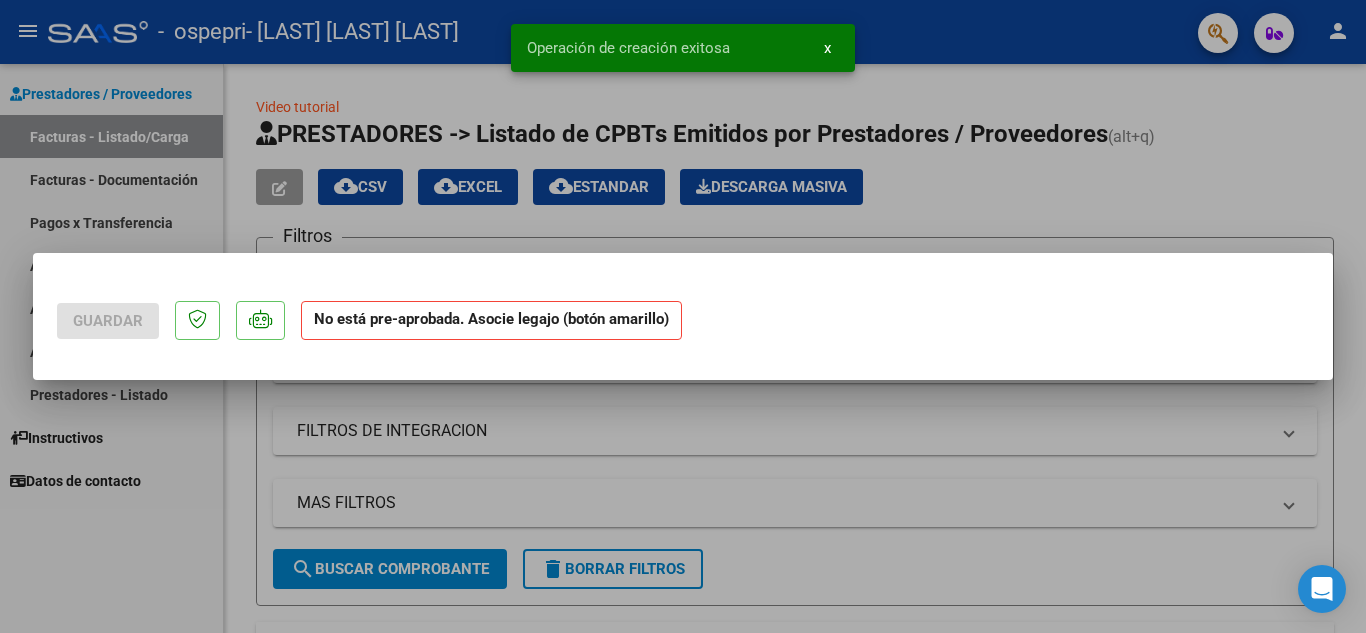 scroll, scrollTop: 0, scrollLeft: 0, axis: both 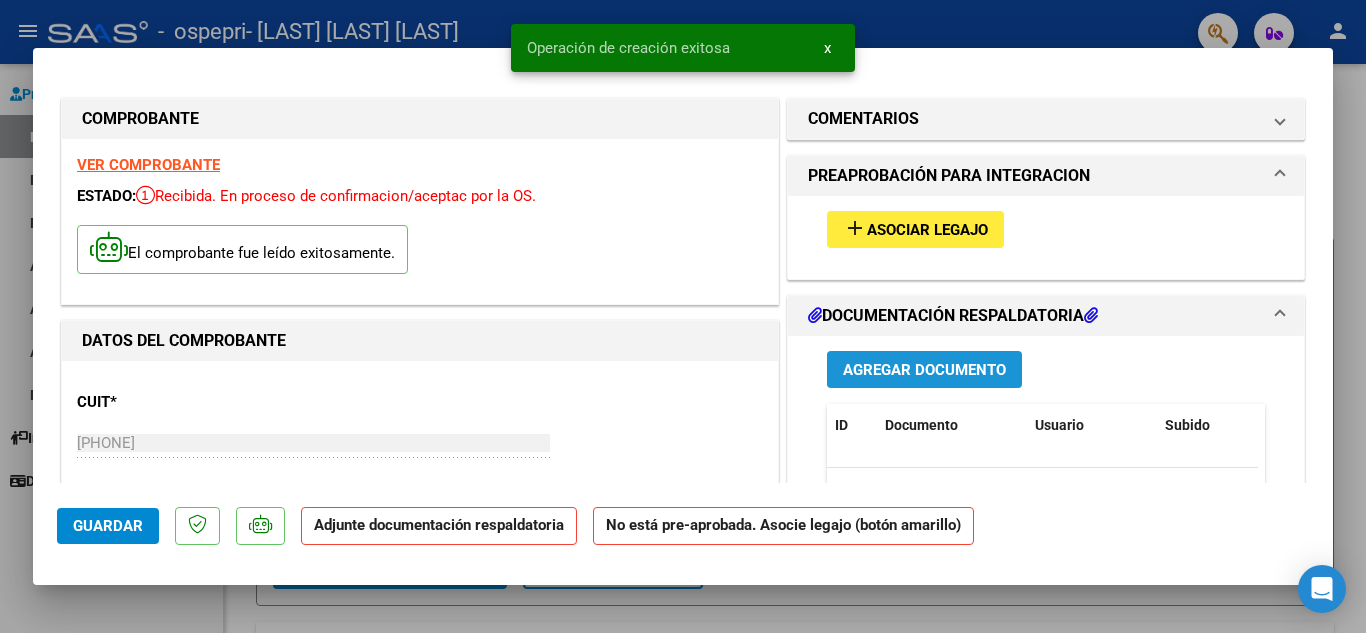click on "Agregar Documento" at bounding box center [924, 369] 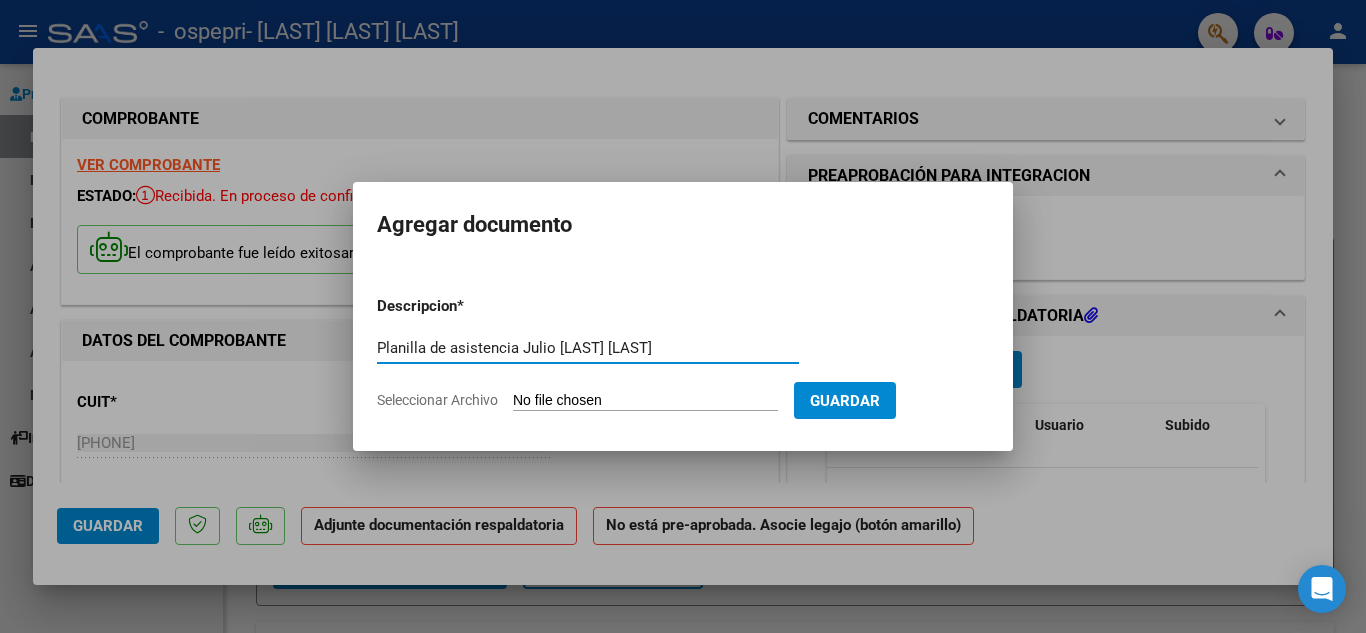 type on "Planilla de asistencia Julio [LAST] [LAST]" 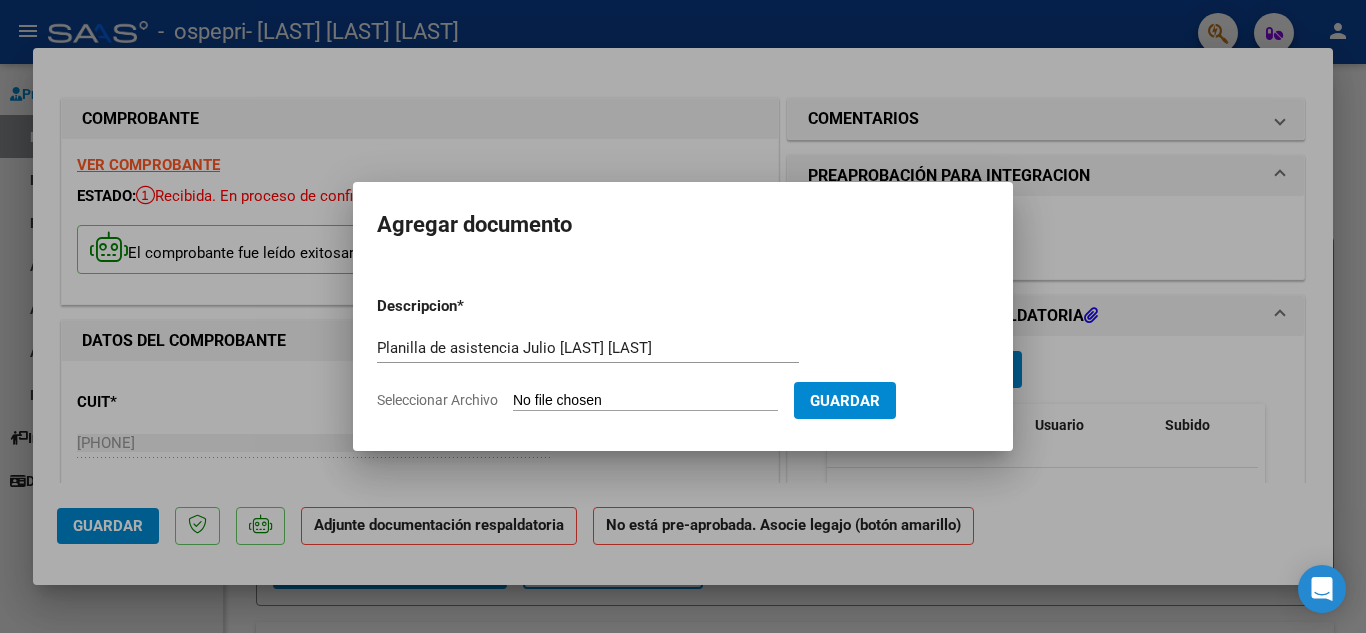 click on "Seleccionar Archivo" at bounding box center (645, 401) 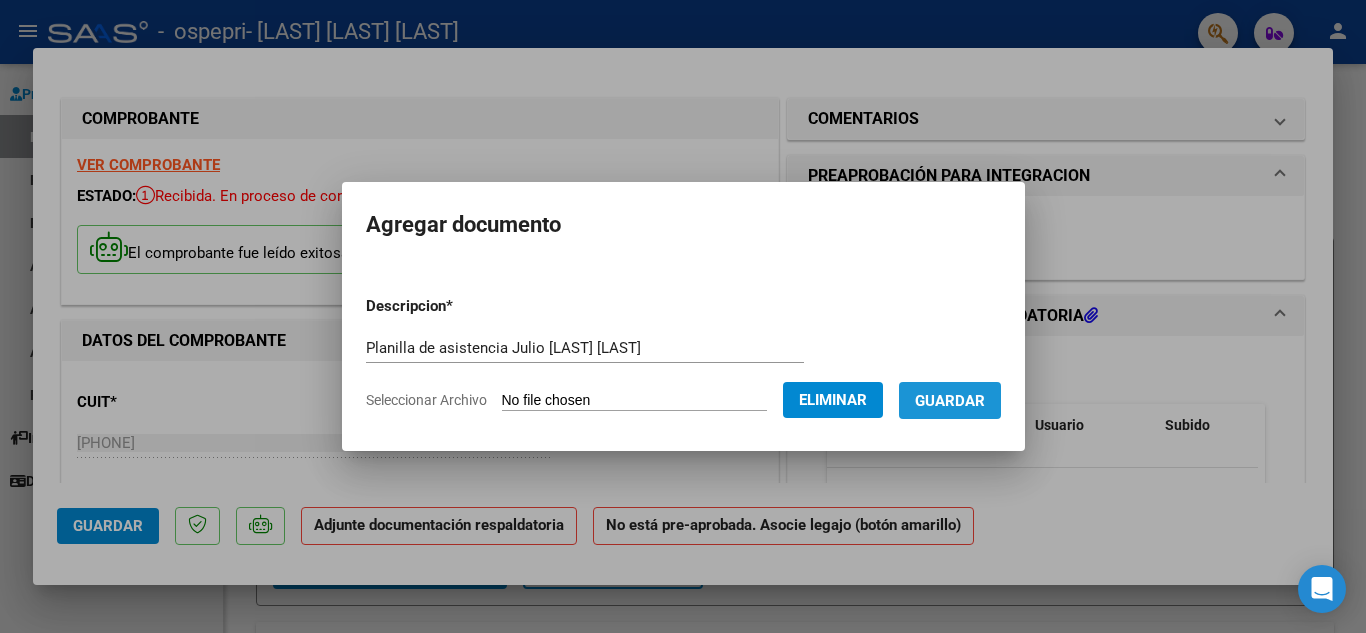 click on "Guardar" at bounding box center (950, 401) 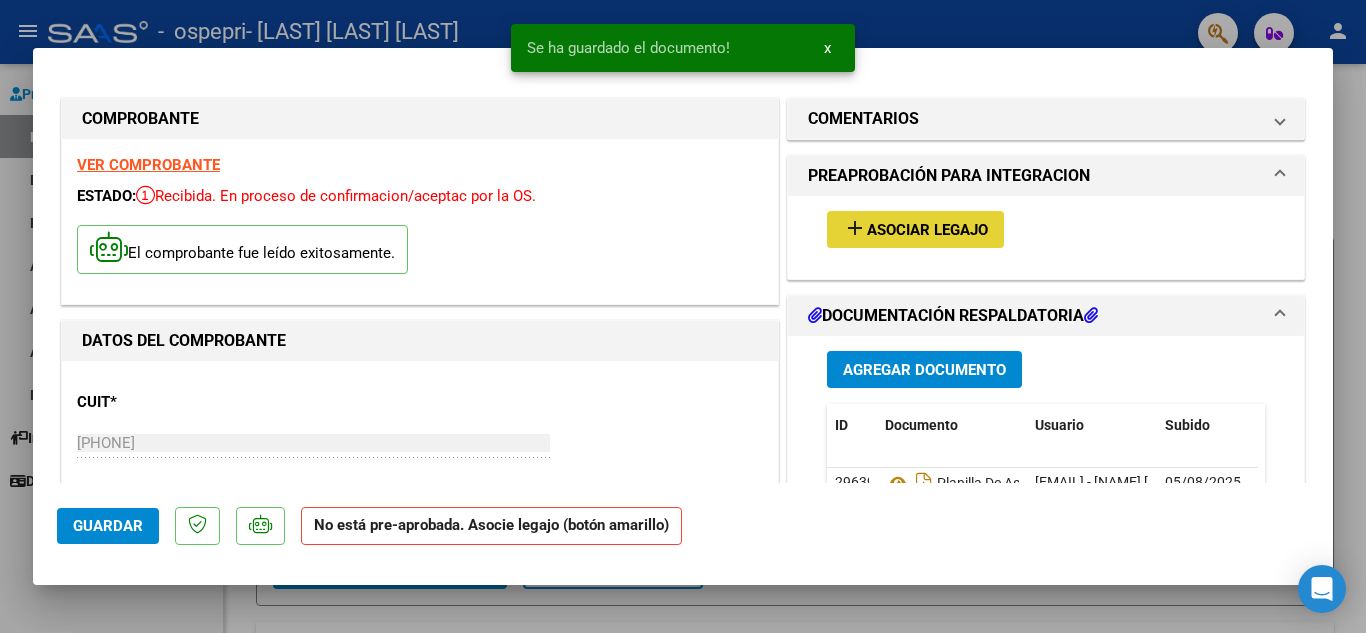 click on "Asociar Legajo" at bounding box center (927, 230) 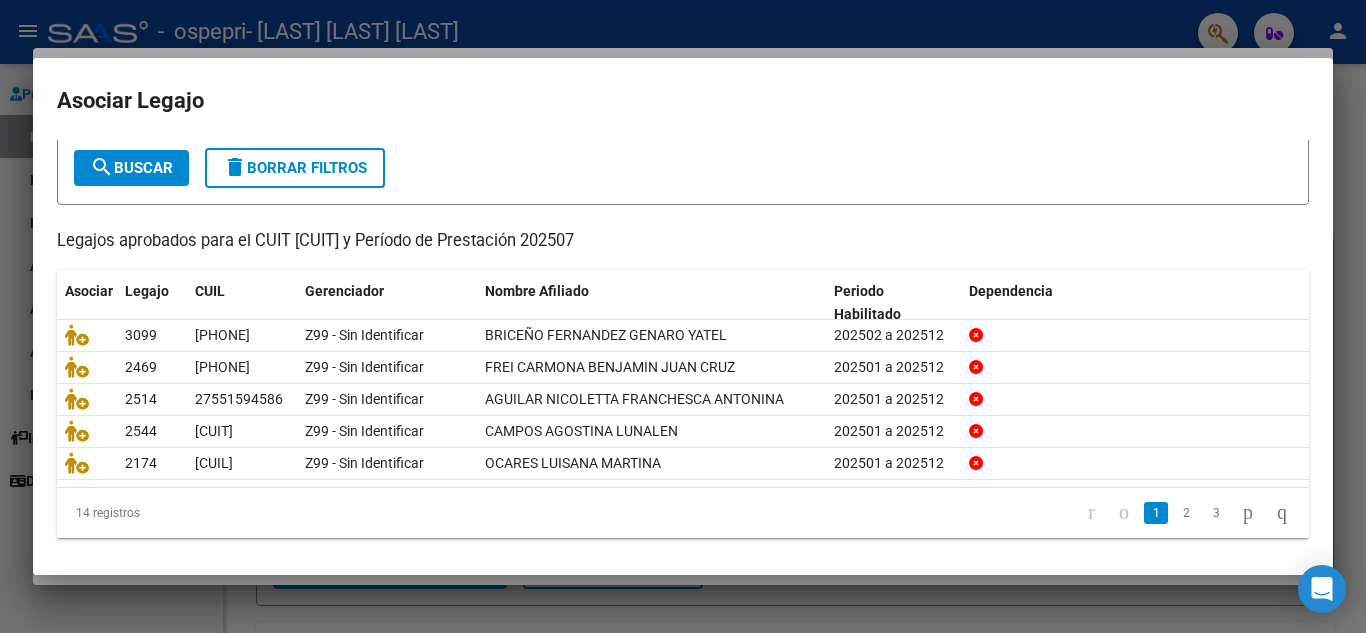 scroll, scrollTop: 115, scrollLeft: 0, axis: vertical 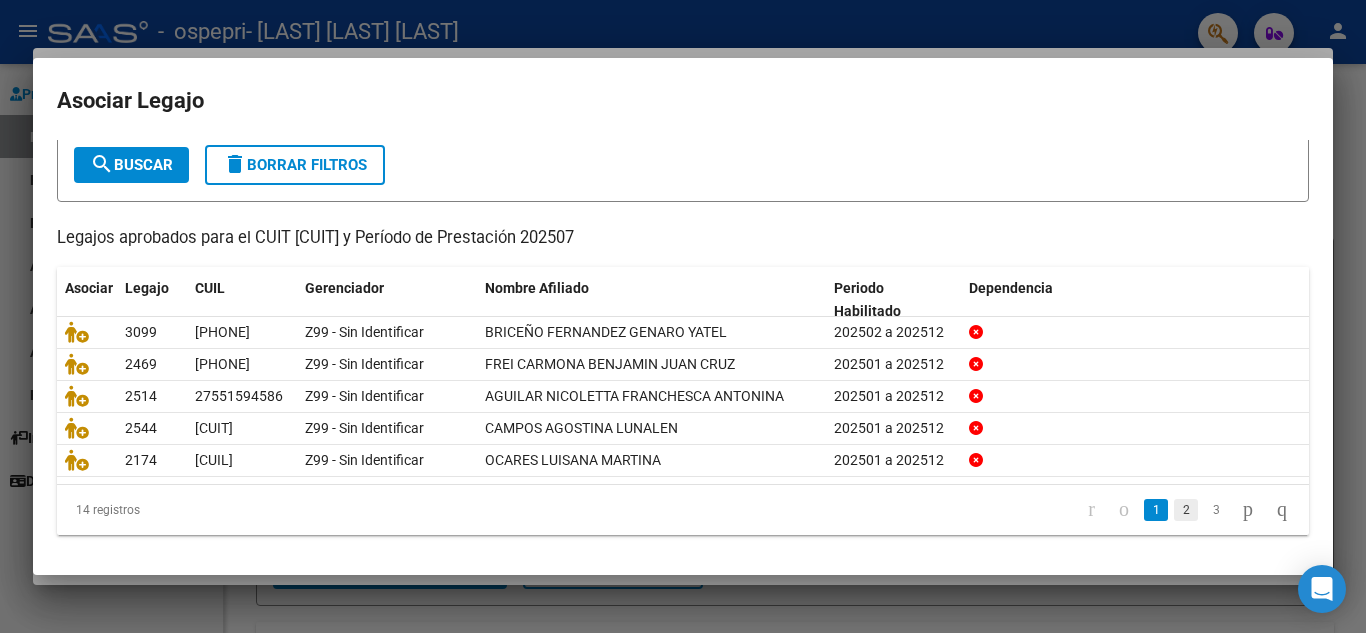 click on "2" 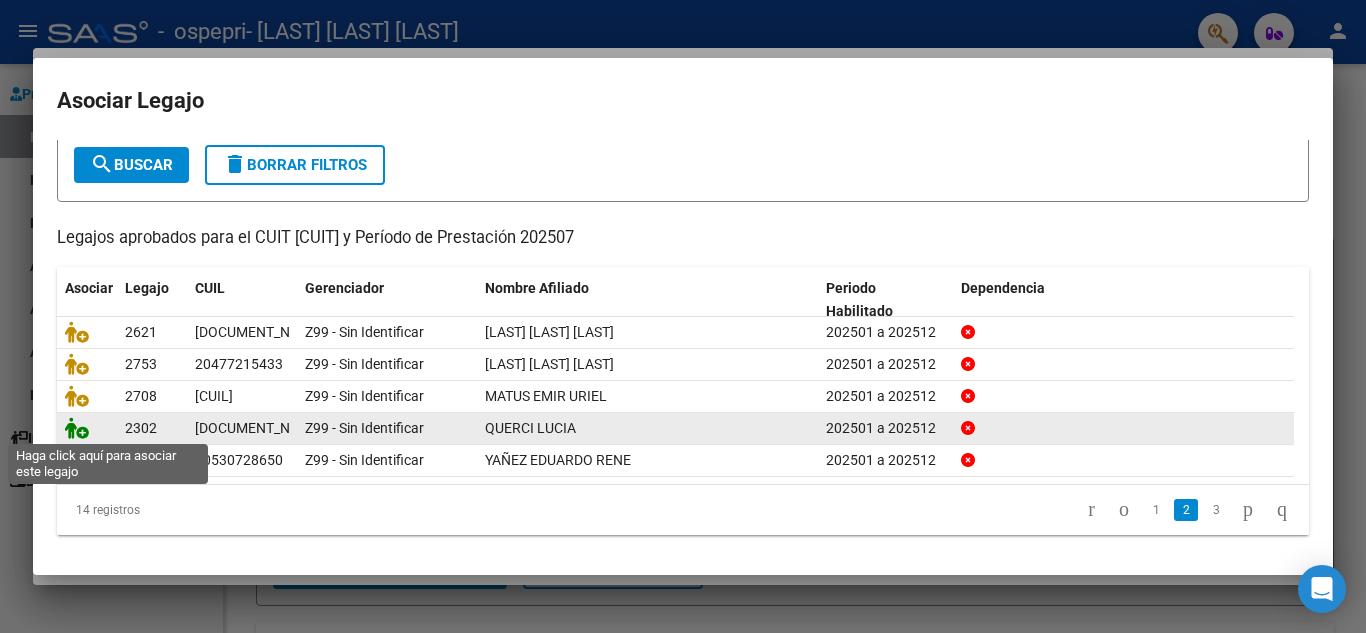 click 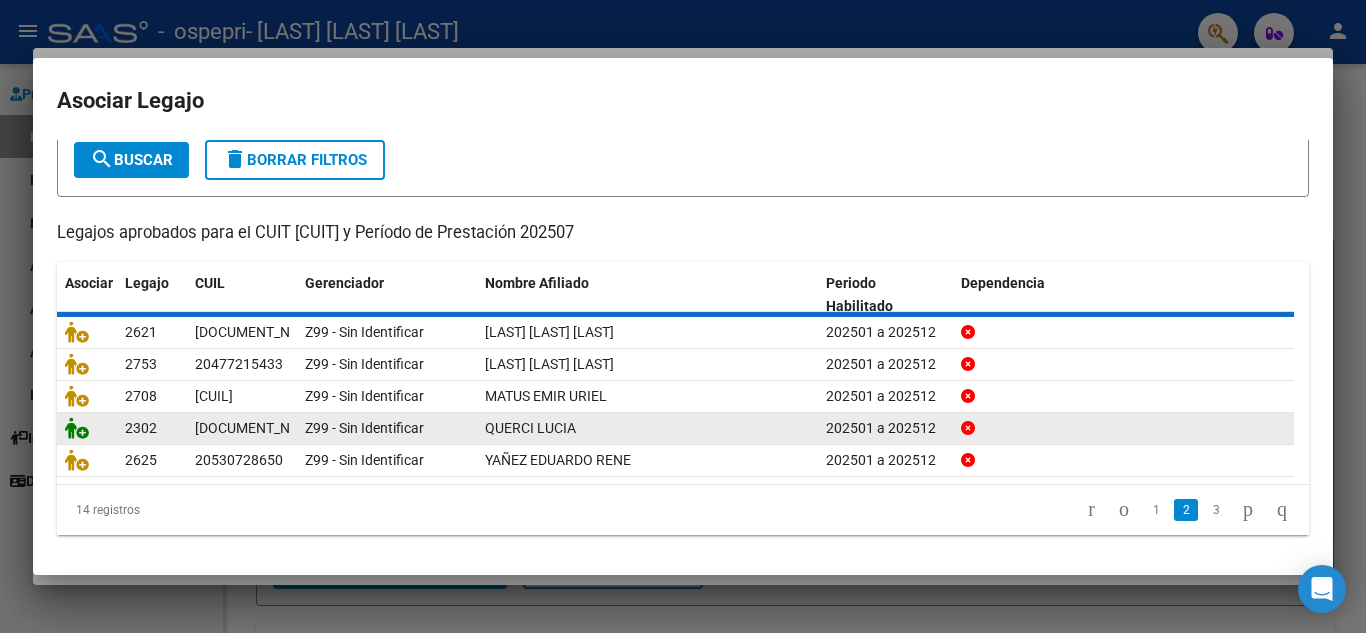 scroll, scrollTop: 0, scrollLeft: 0, axis: both 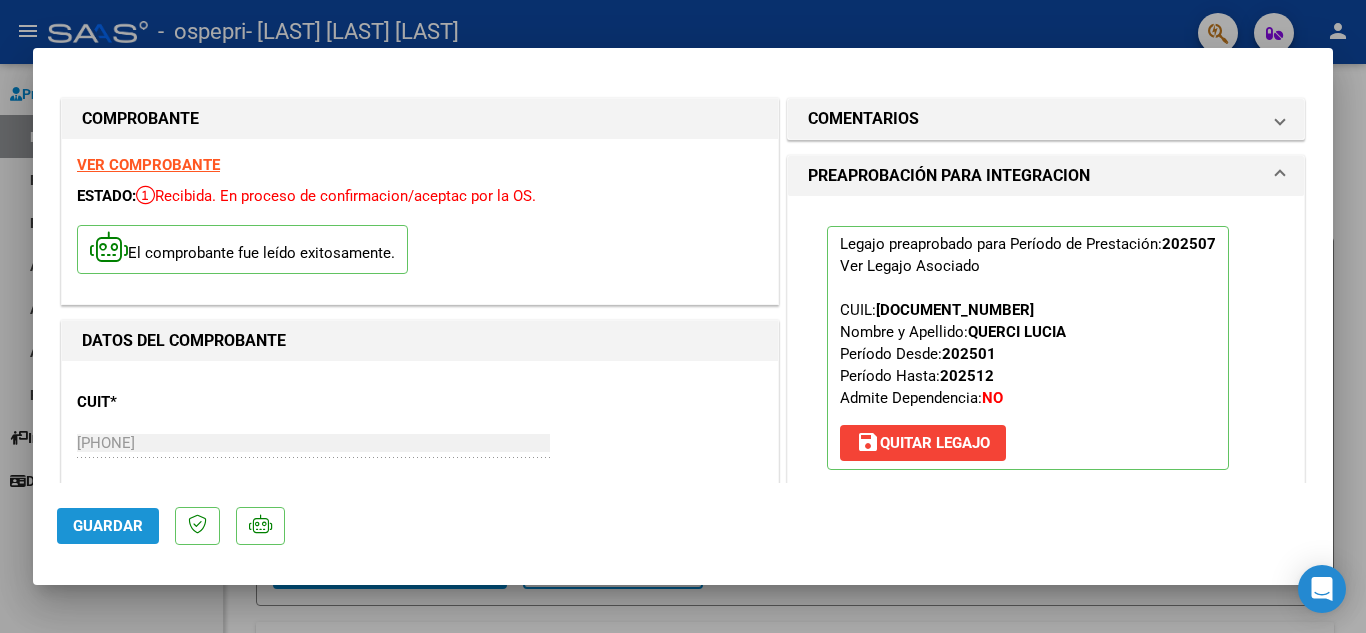 click on "Guardar" 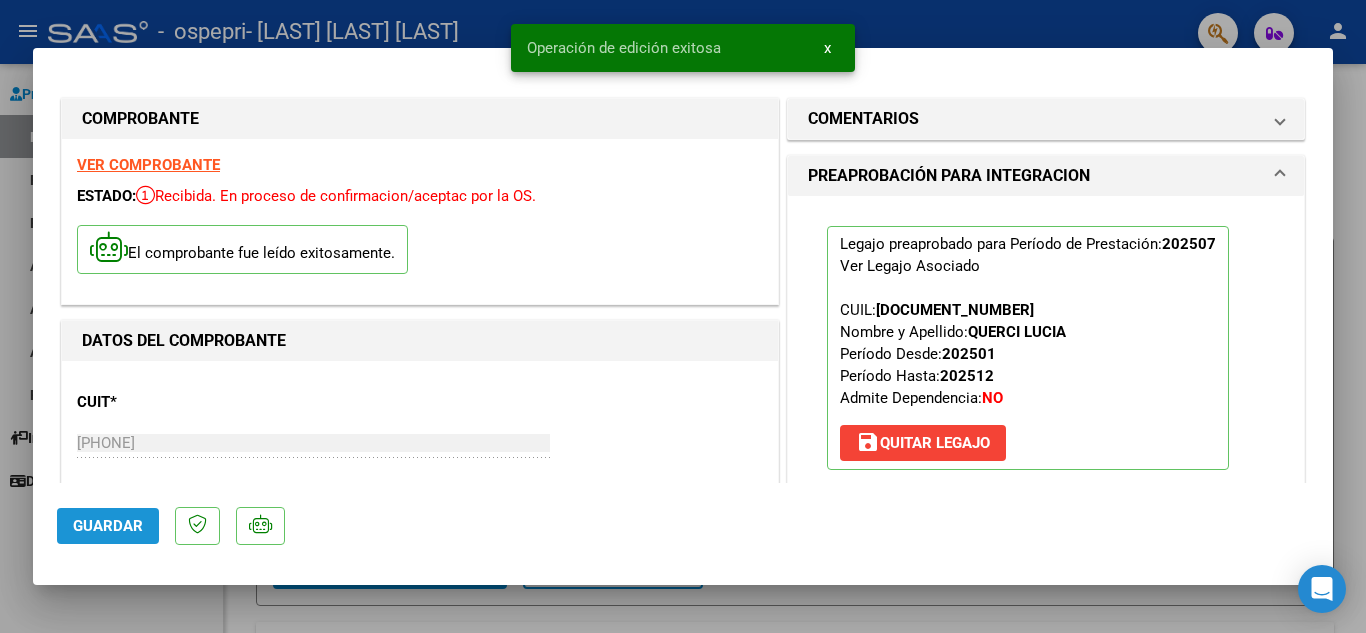 click on "Guardar" 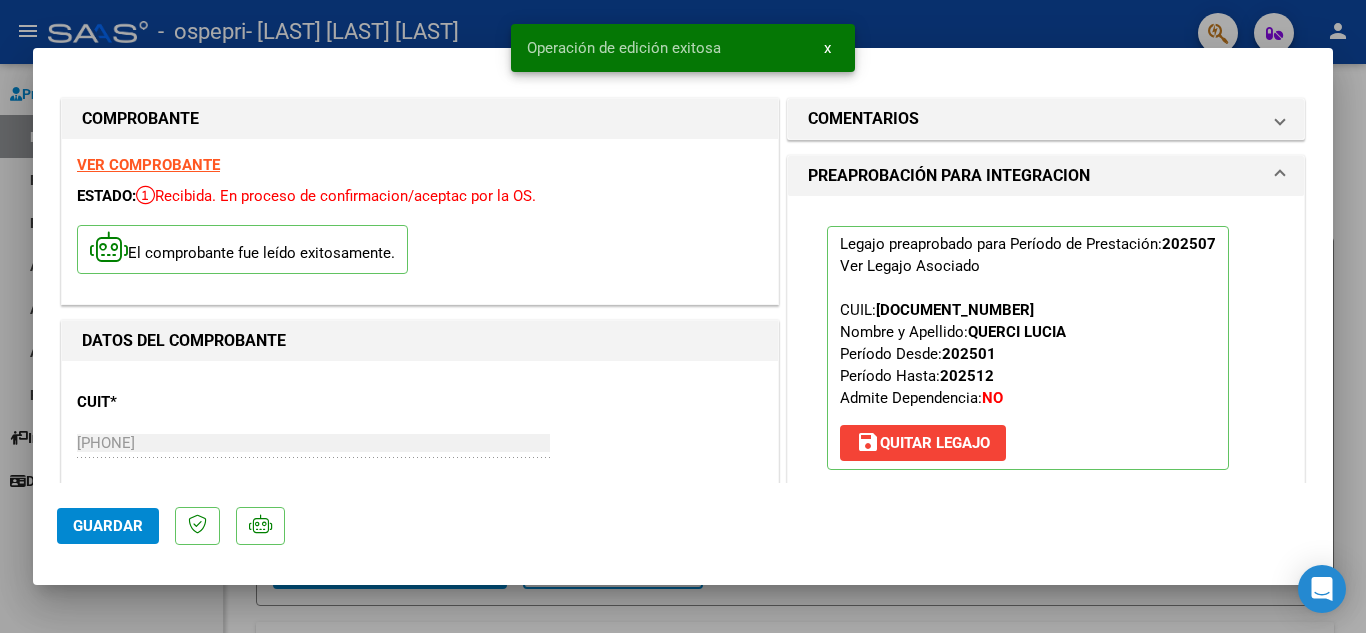 click at bounding box center (683, 316) 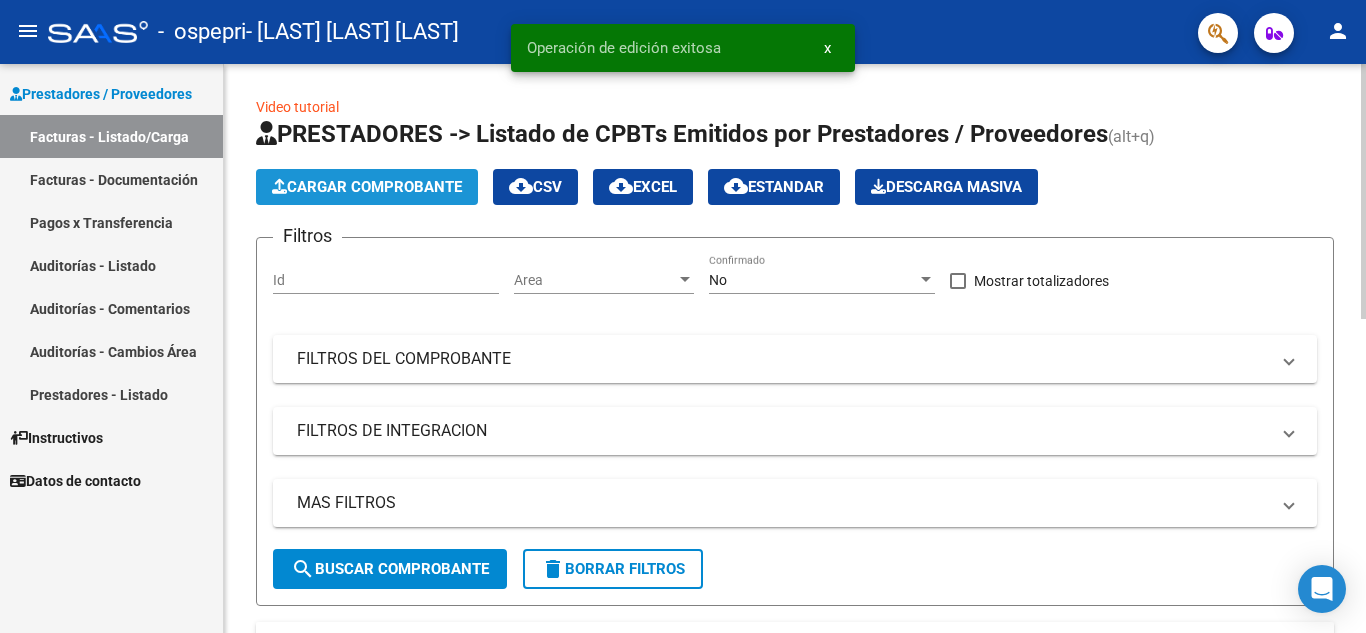 click on "Cargar Comprobante" 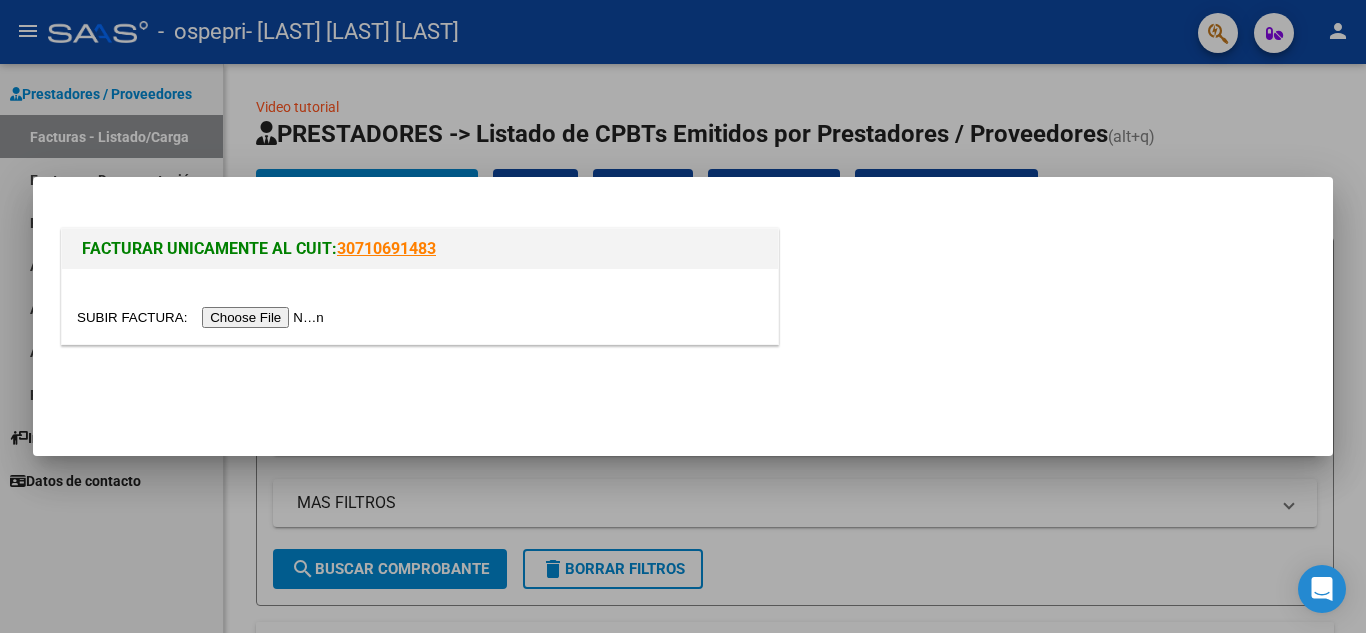 click at bounding box center [203, 317] 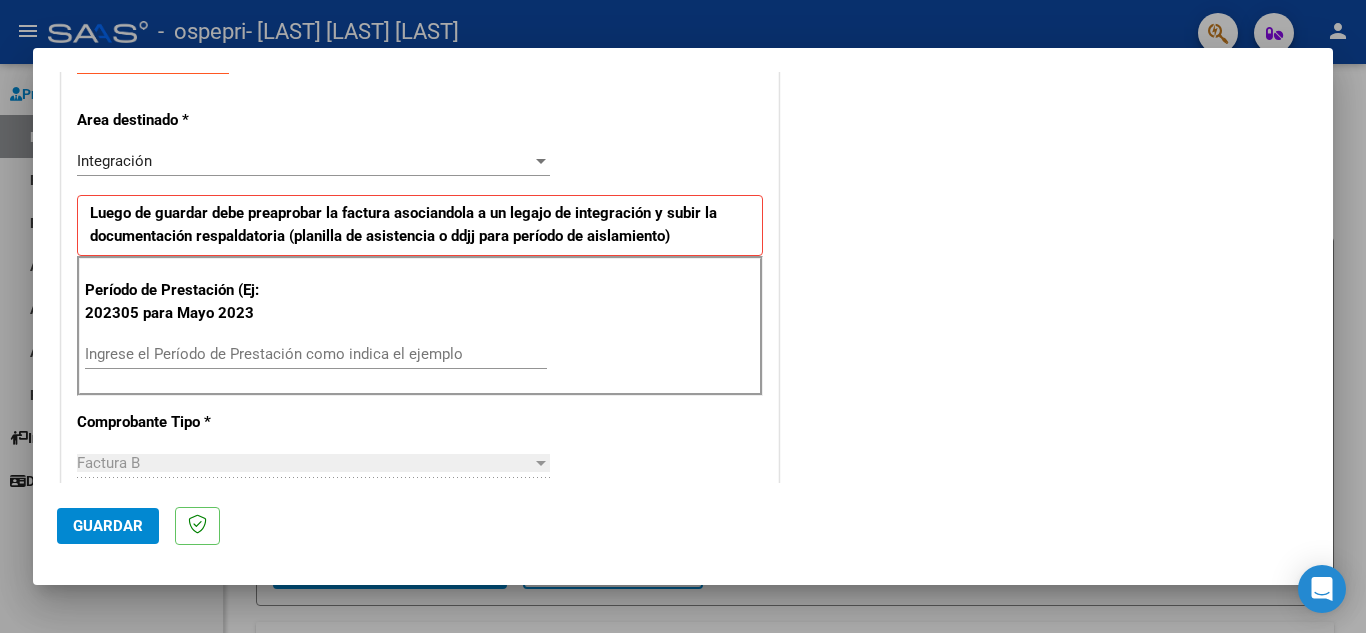 scroll, scrollTop: 400, scrollLeft: 0, axis: vertical 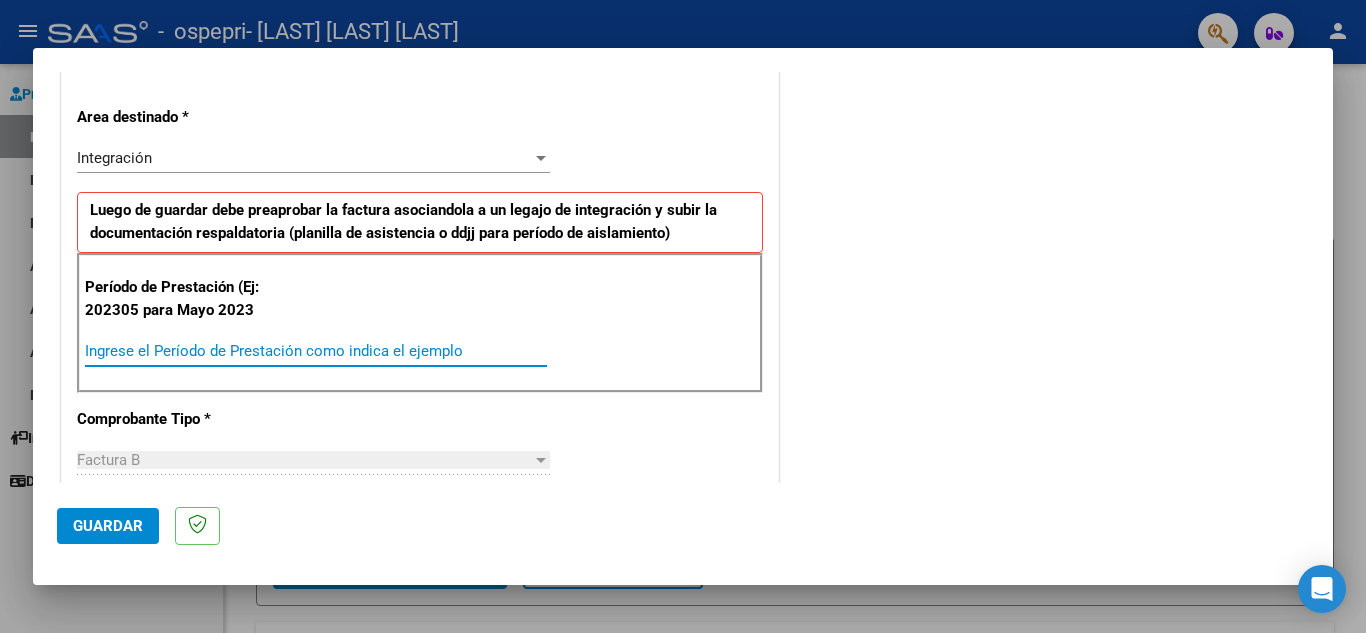click on "Ingrese el Período de Prestación como indica el ejemplo" at bounding box center [316, 351] 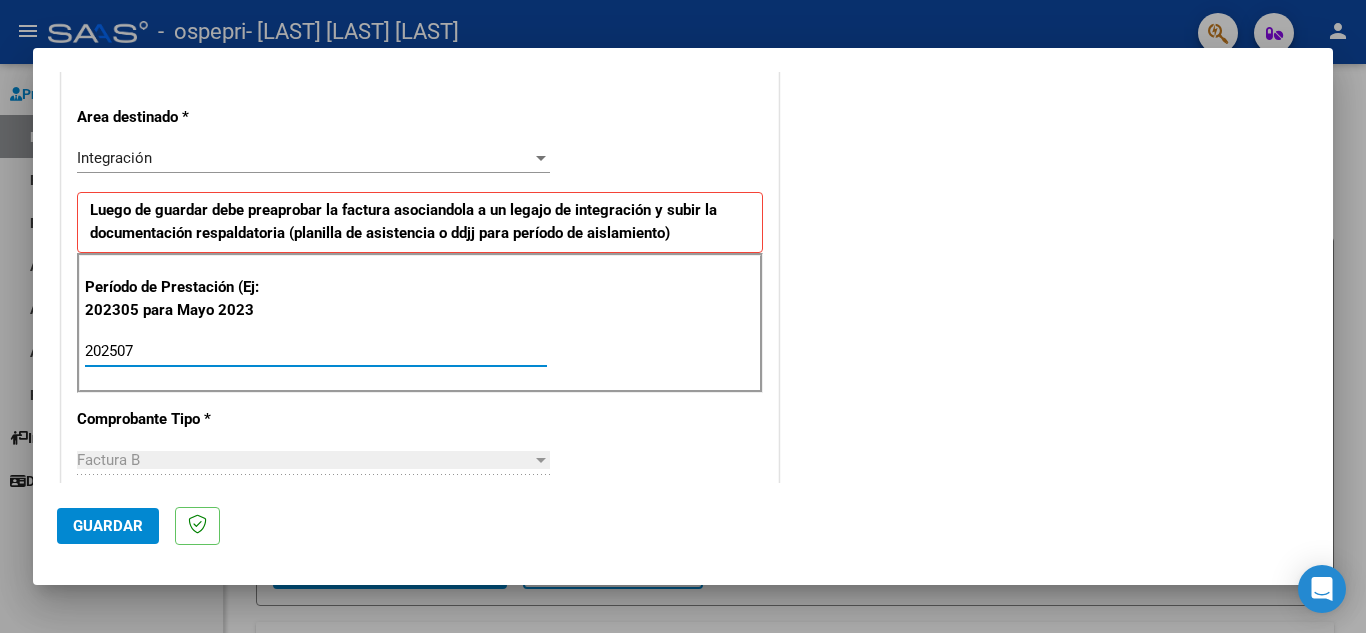 type on "202507" 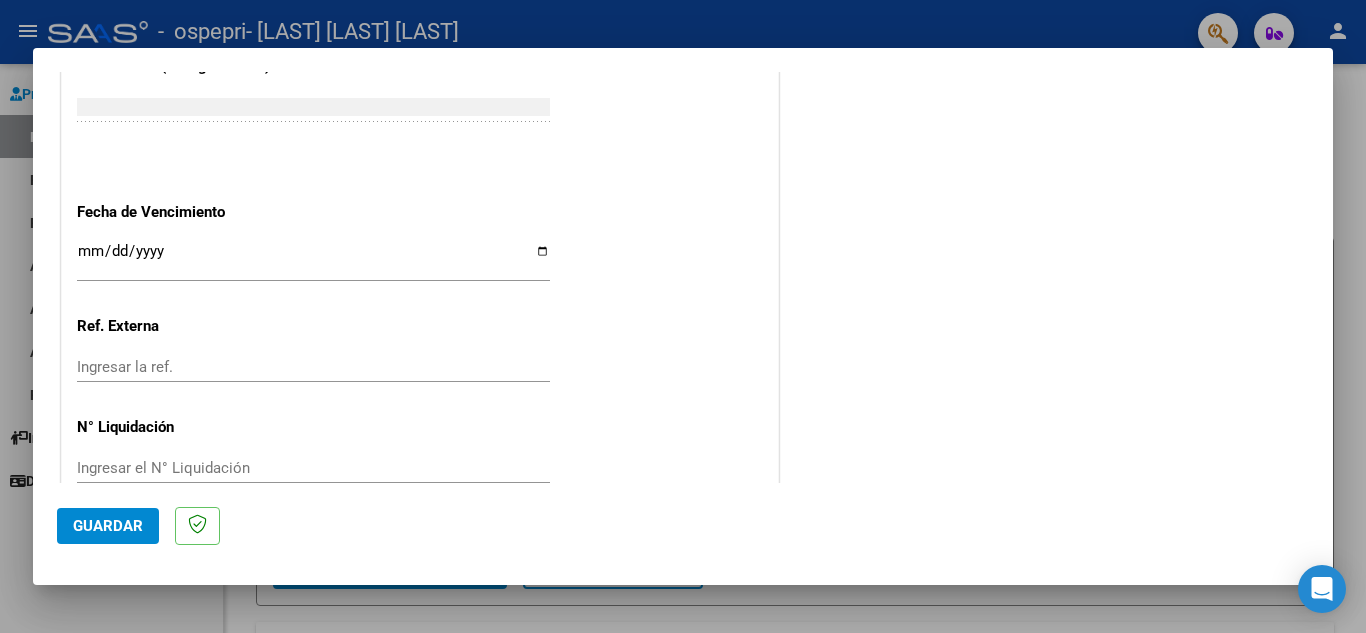 scroll, scrollTop: 1280, scrollLeft: 0, axis: vertical 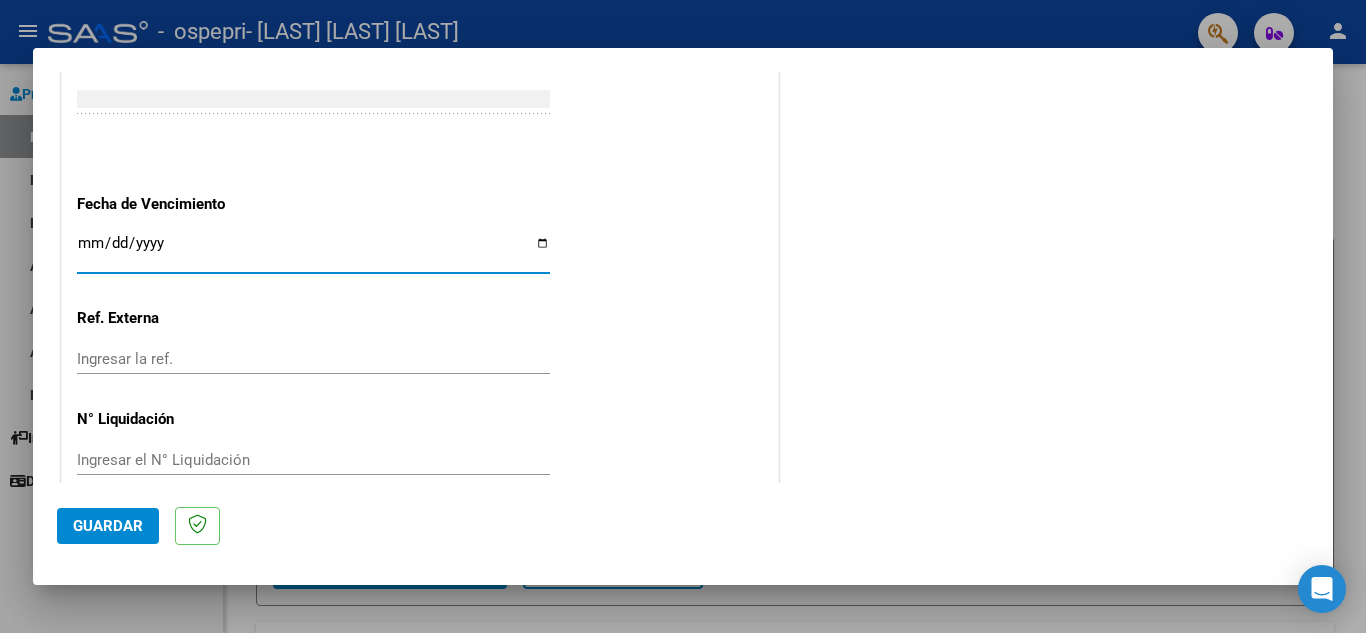 click on "Ingresar la fecha" at bounding box center [313, 251] 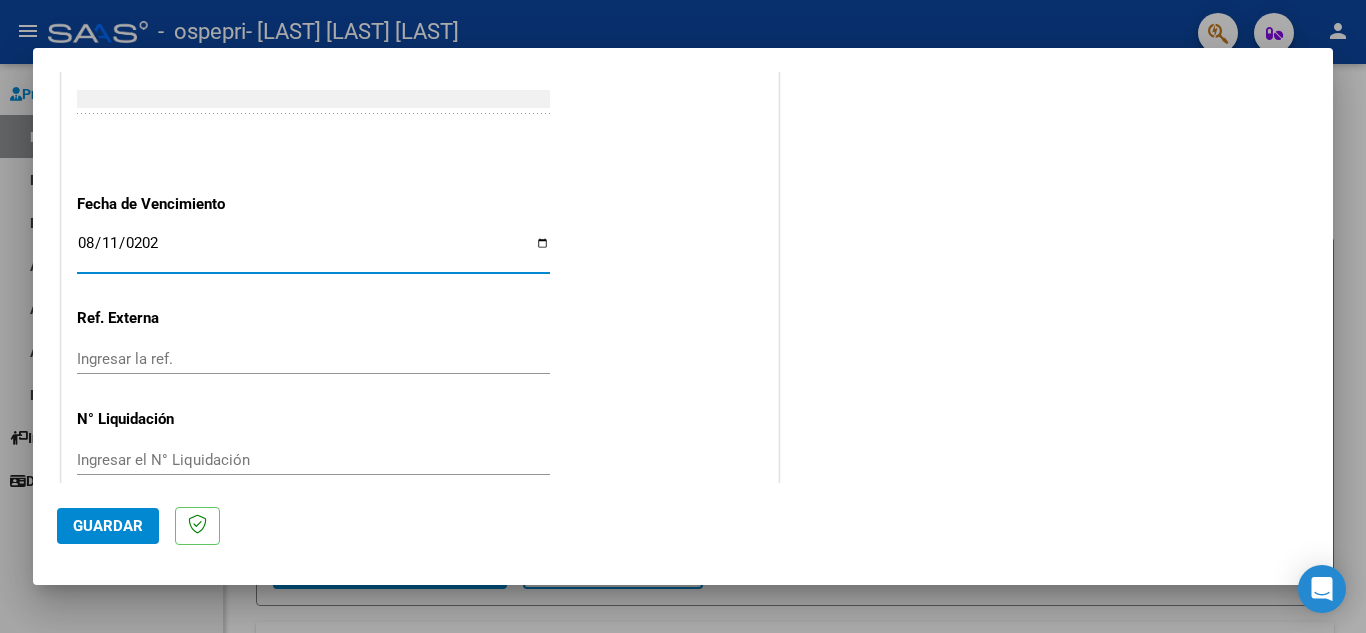 type on "2025-08-11" 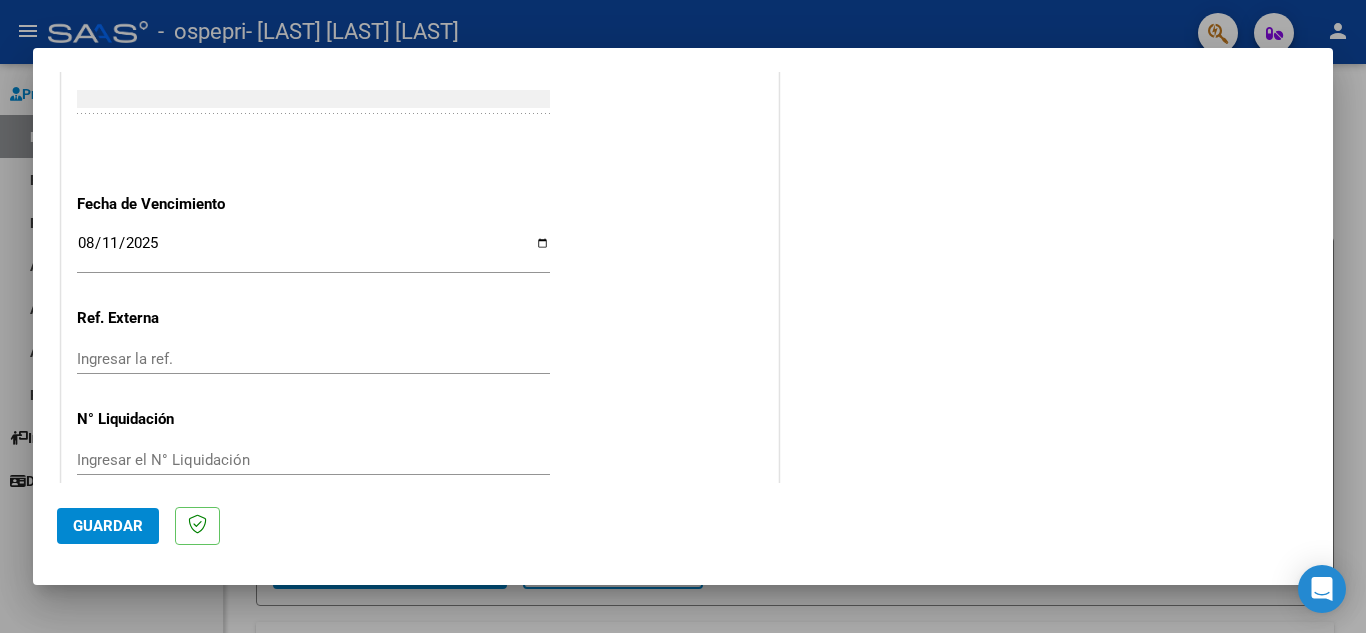 scroll, scrollTop: 1311, scrollLeft: 0, axis: vertical 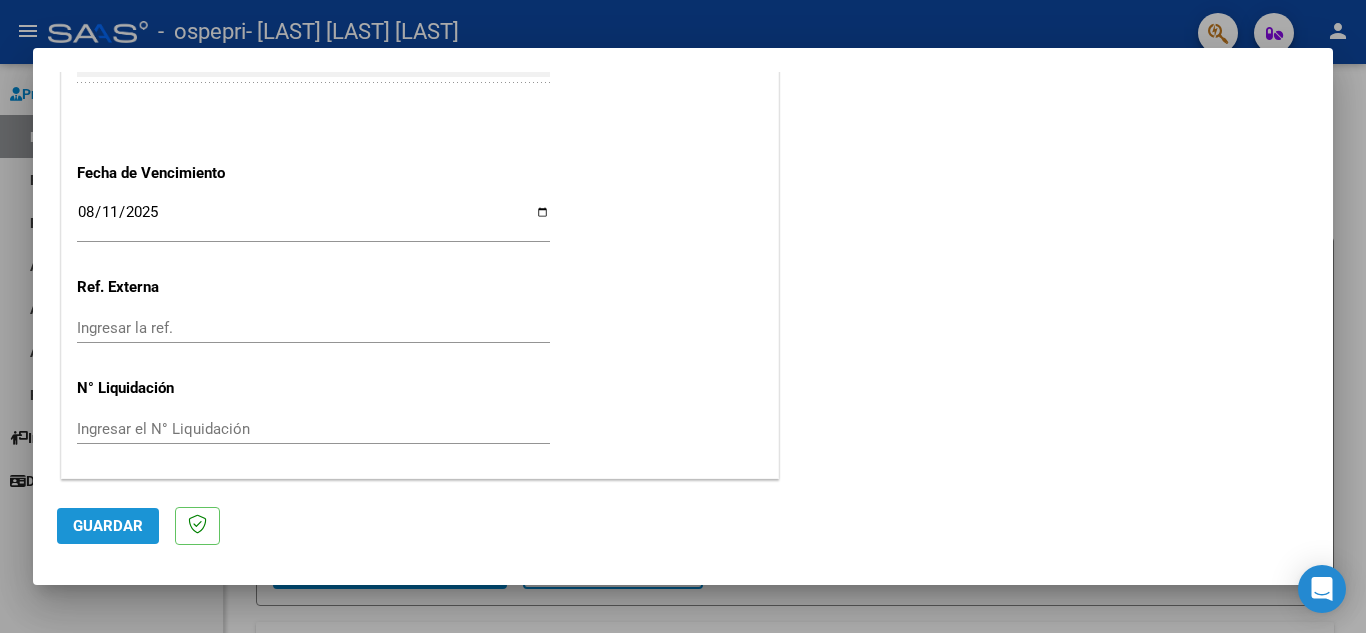 click on "Guardar" 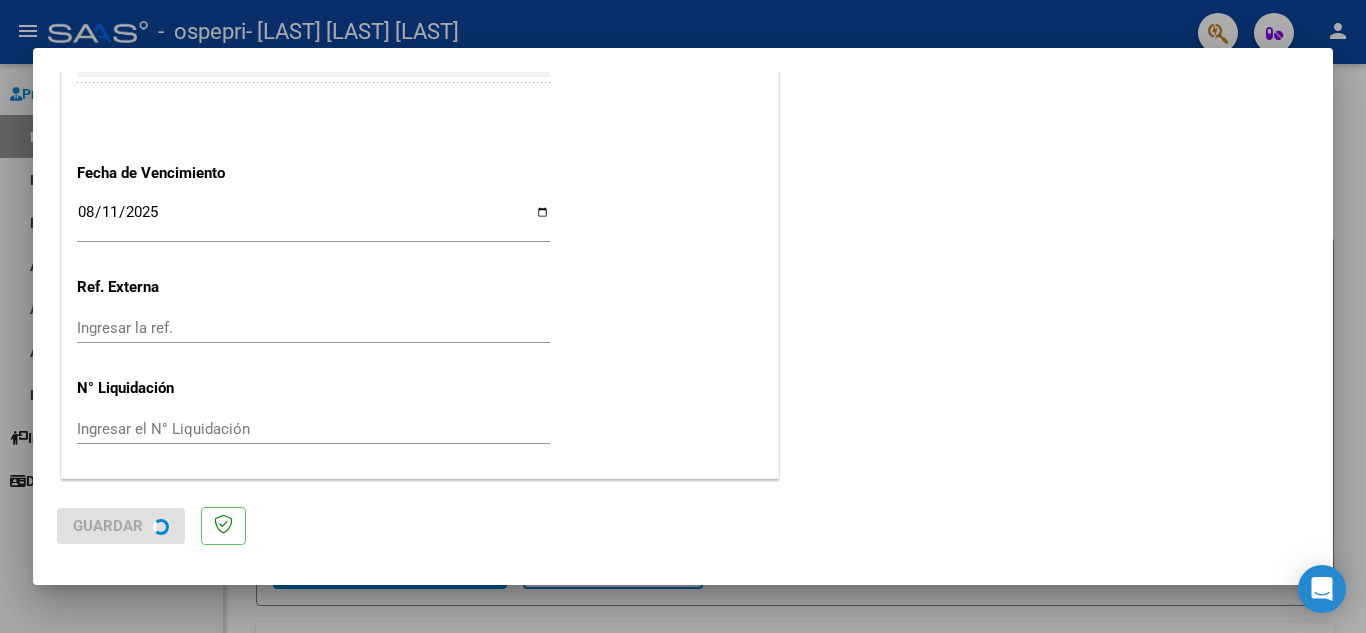 scroll, scrollTop: 0, scrollLeft: 0, axis: both 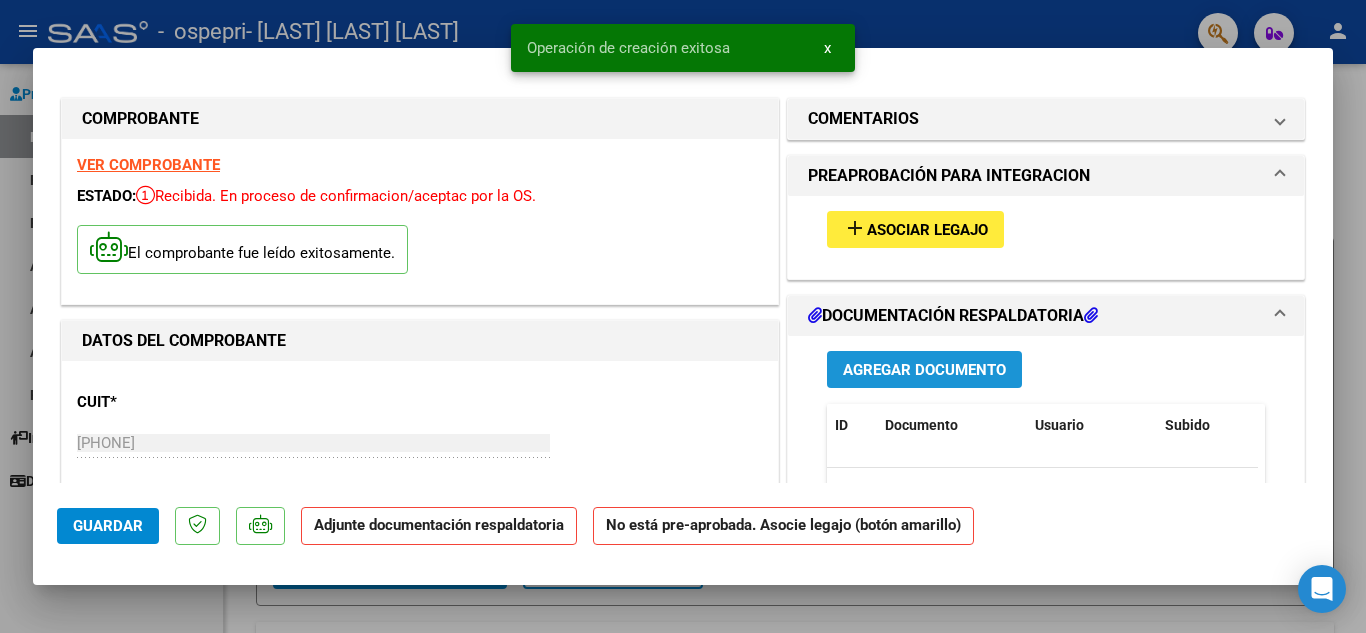 click on "Agregar Documento" at bounding box center (924, 370) 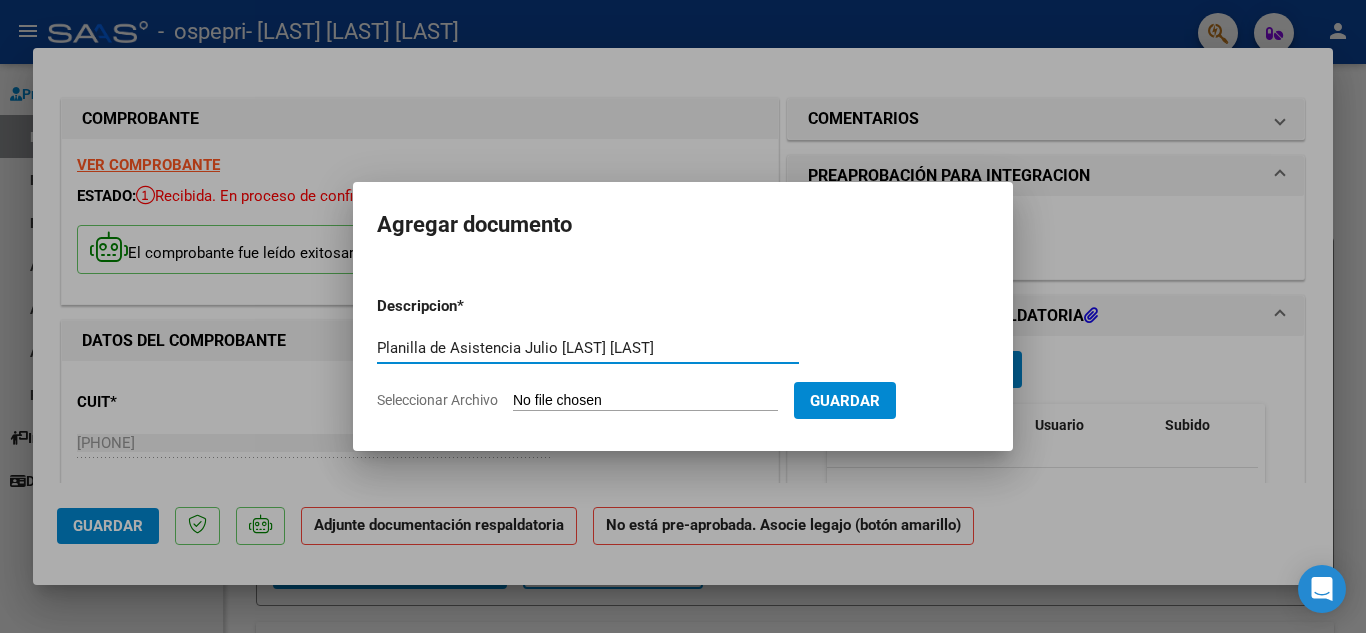 type on "Planilla de Asistencia Julio [LAST] [LAST]" 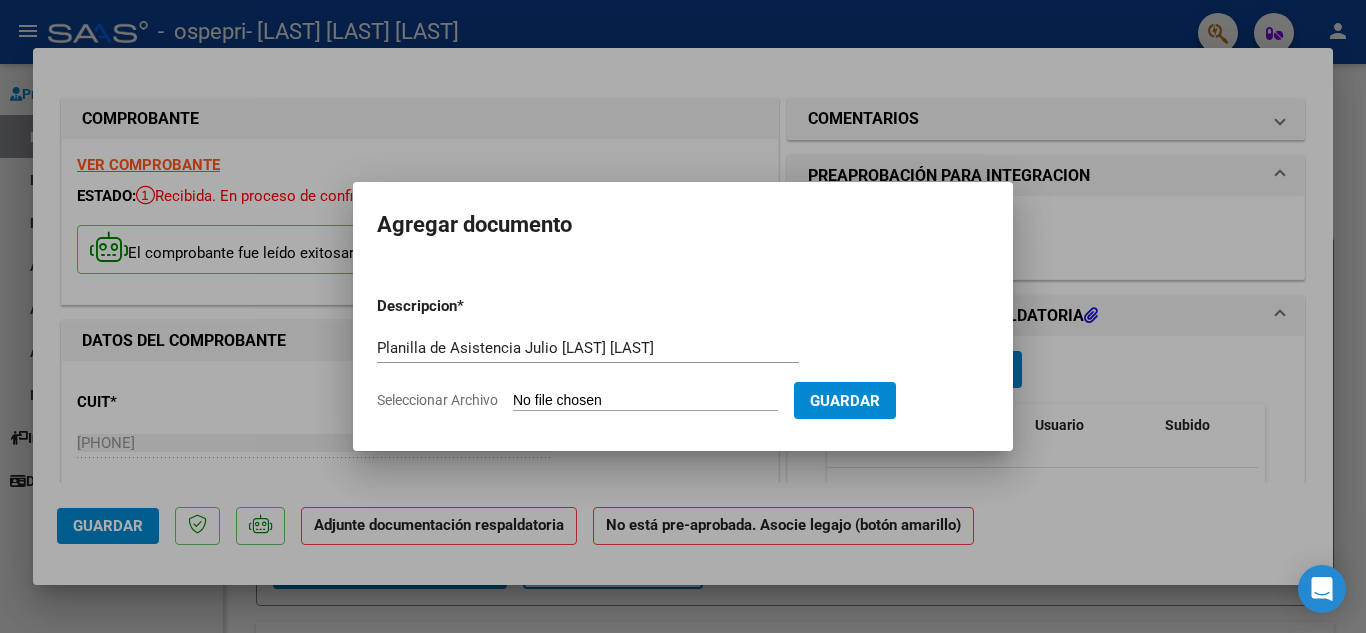 click on "Seleccionar Archivo" at bounding box center (645, 401) 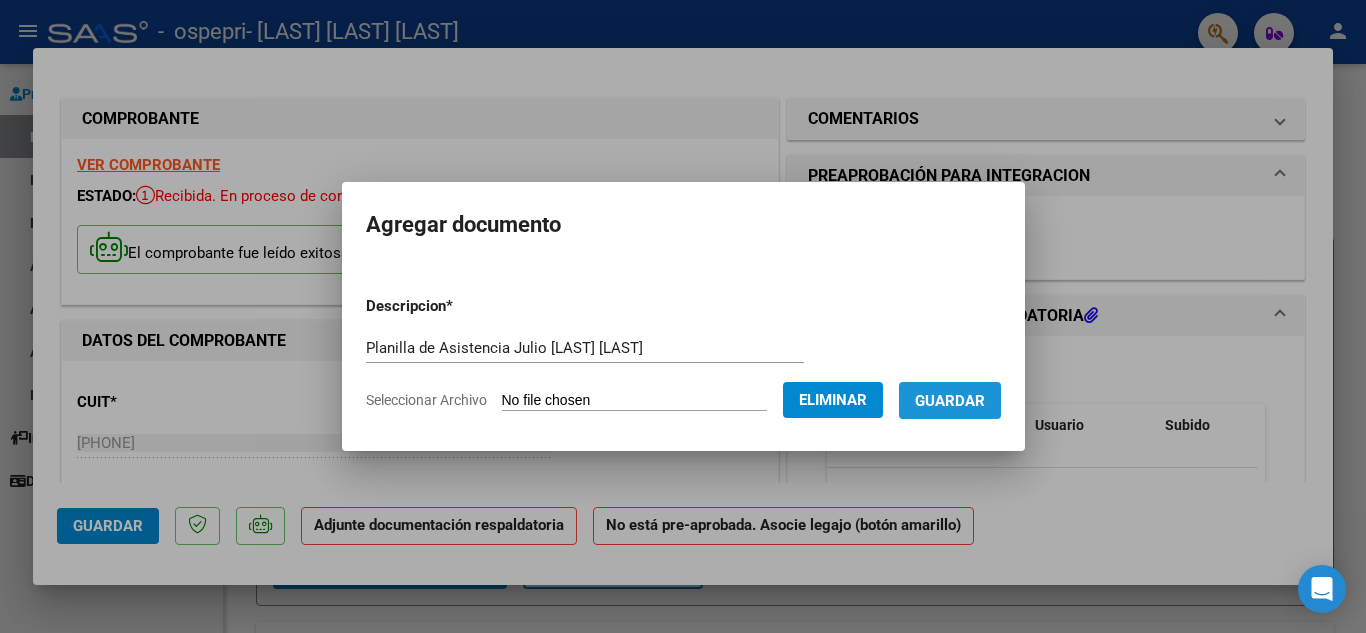 click on "Guardar" at bounding box center [950, 401] 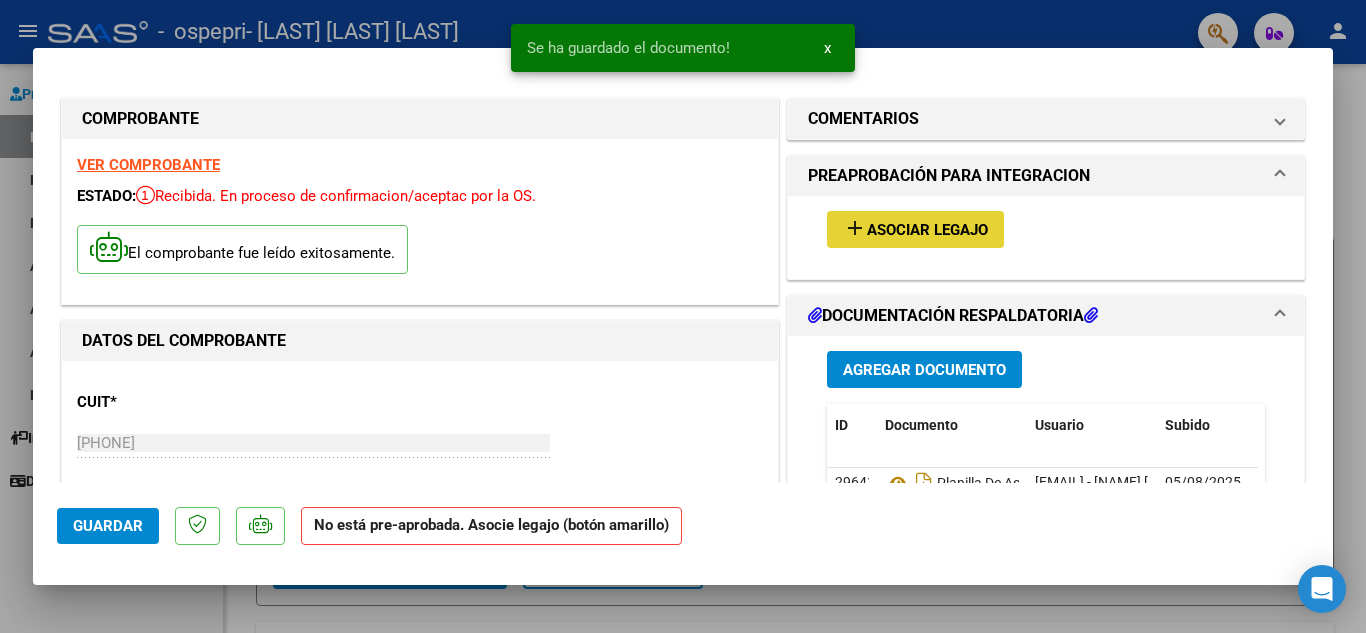 click on "Asociar Legajo" at bounding box center [927, 230] 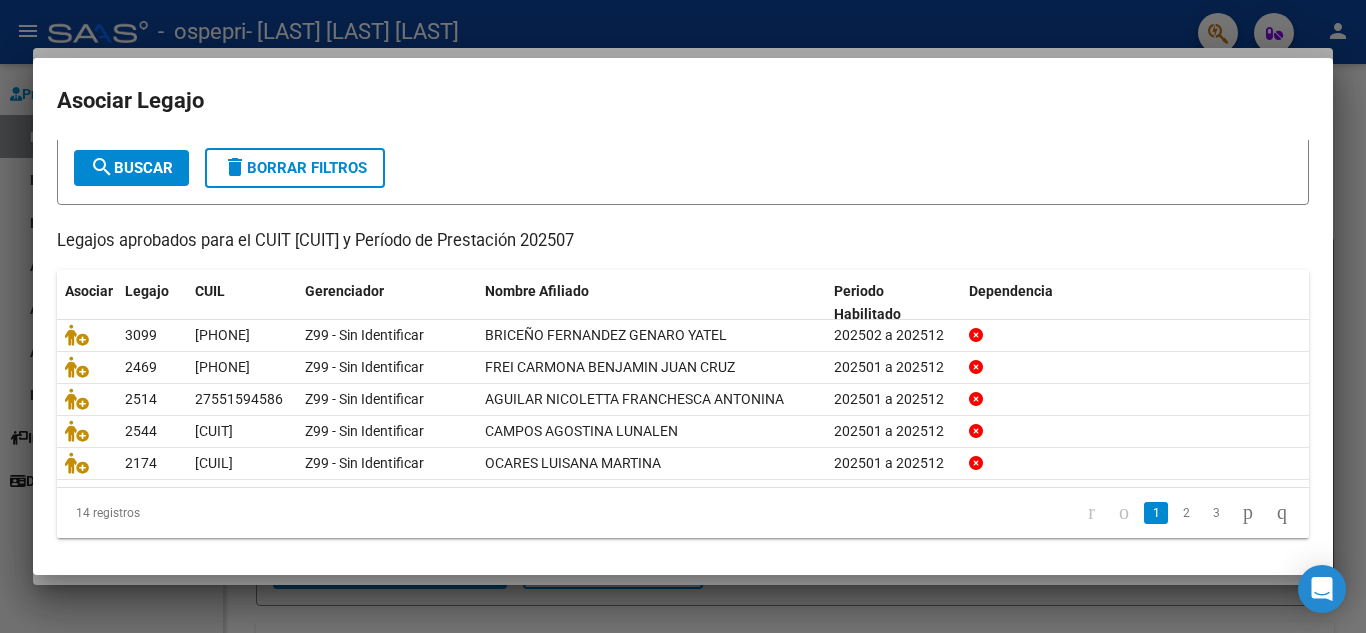scroll, scrollTop: 115, scrollLeft: 0, axis: vertical 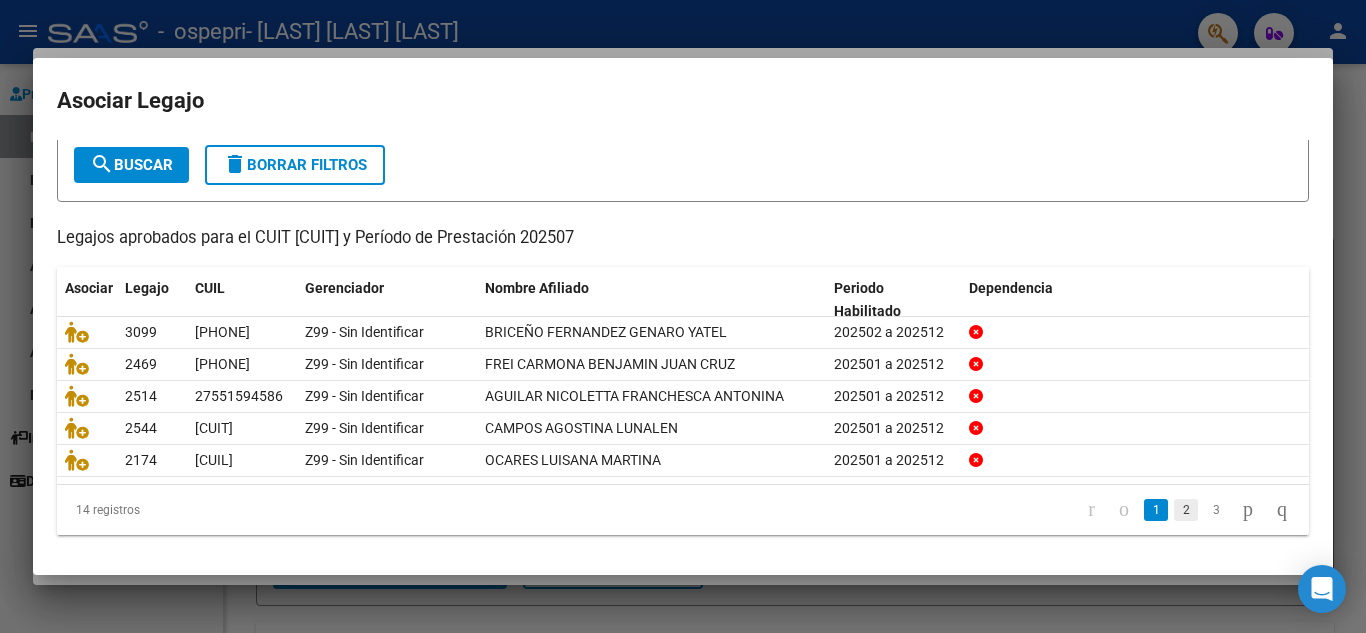 click on "2" 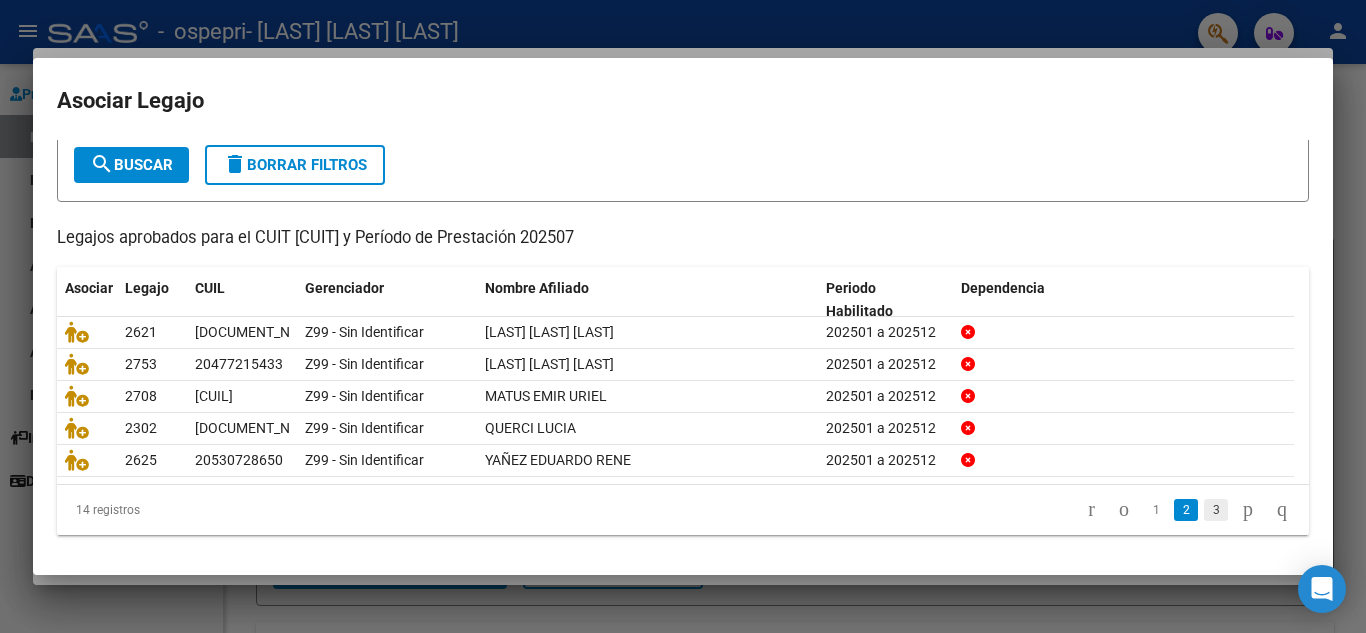click on "3" 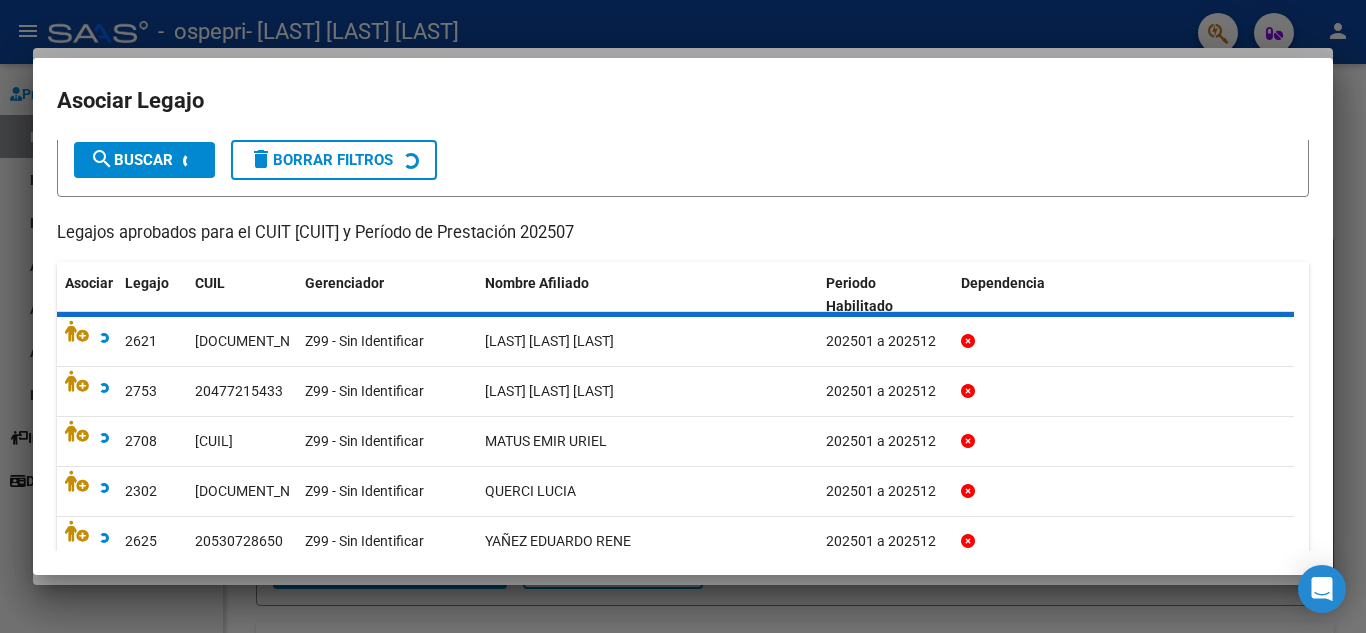 scroll, scrollTop: 82, scrollLeft: 0, axis: vertical 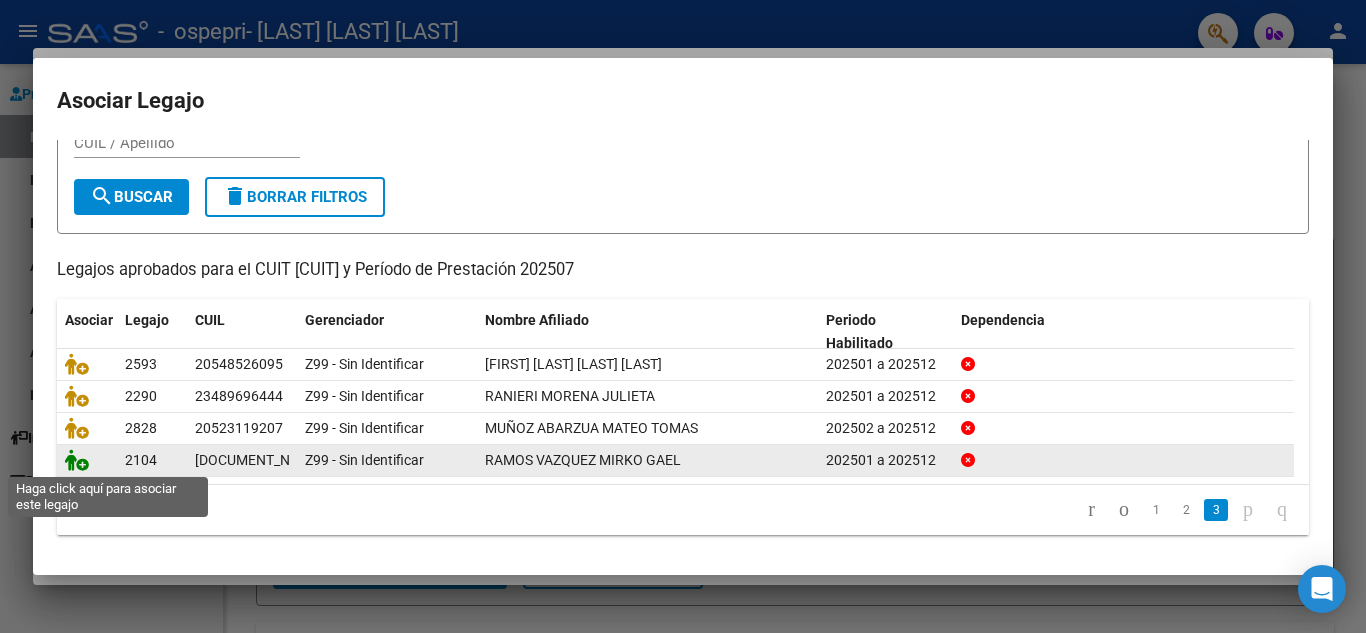 click 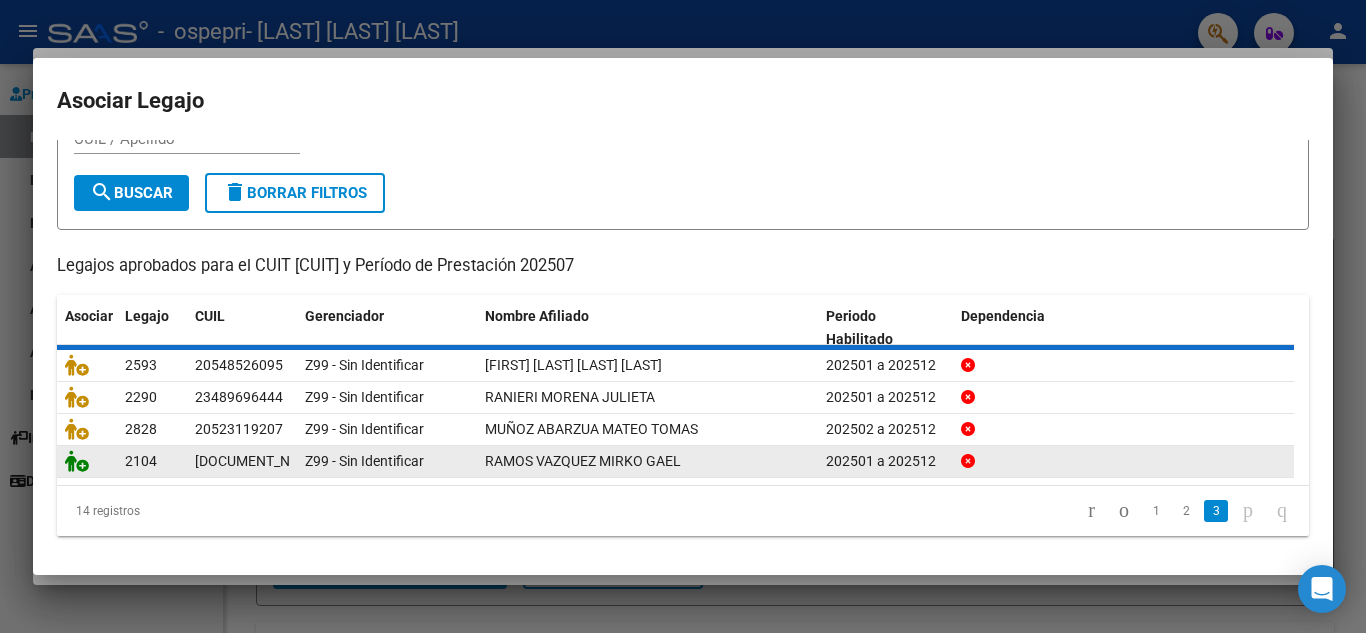 scroll, scrollTop: 0, scrollLeft: 0, axis: both 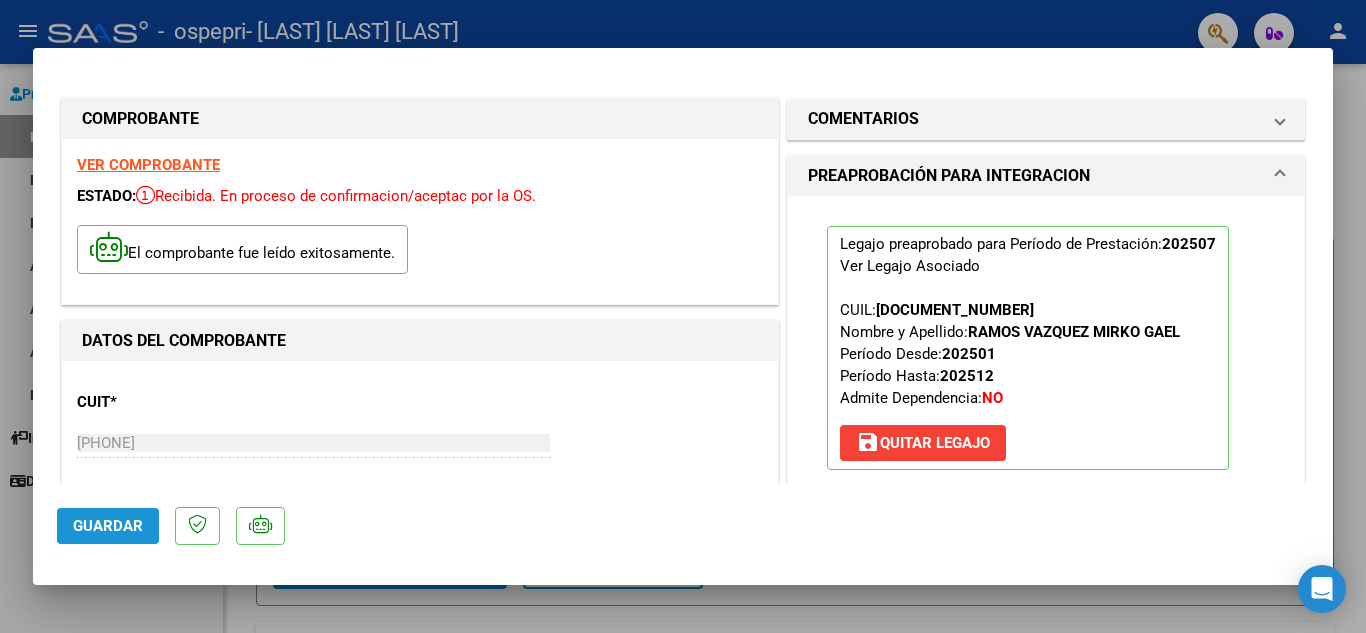 click on "Guardar" 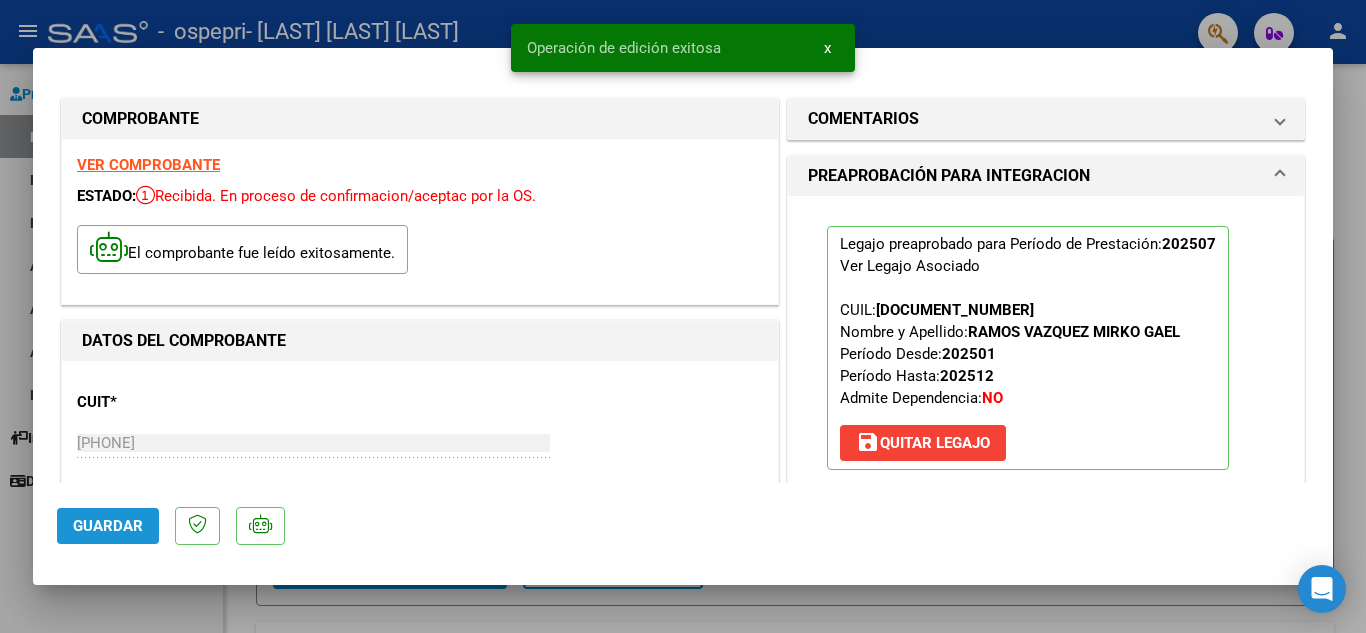 click on "Guardar" 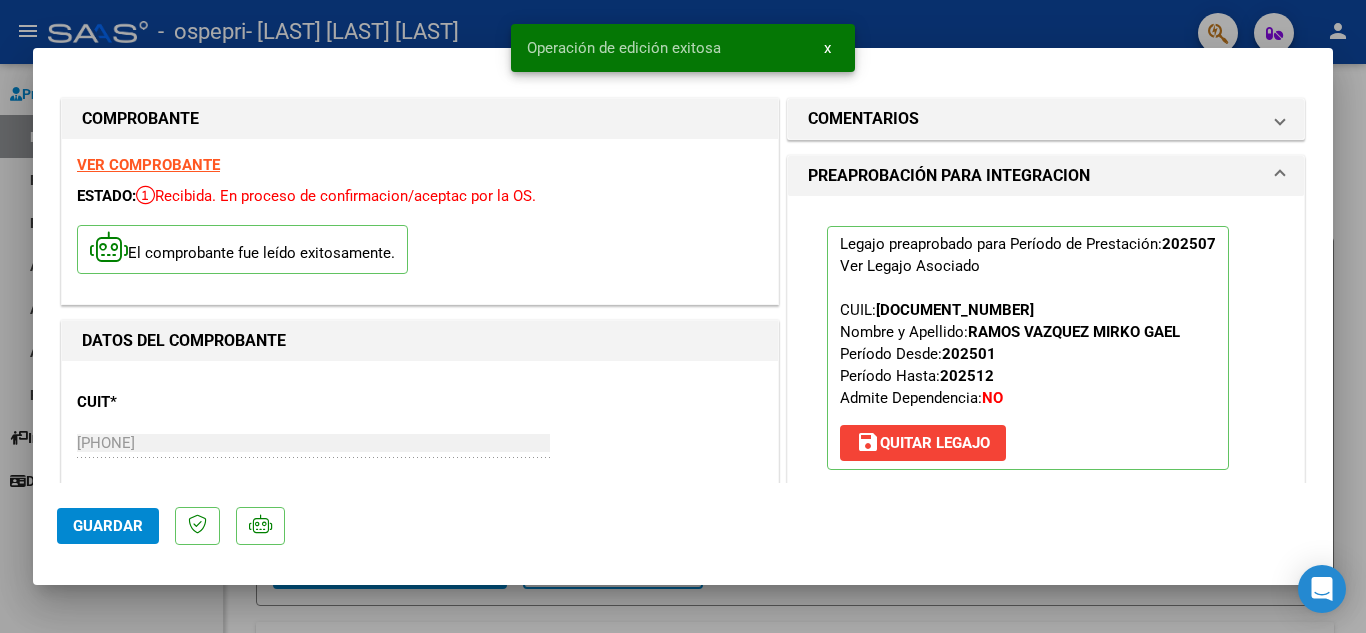 click at bounding box center (683, 316) 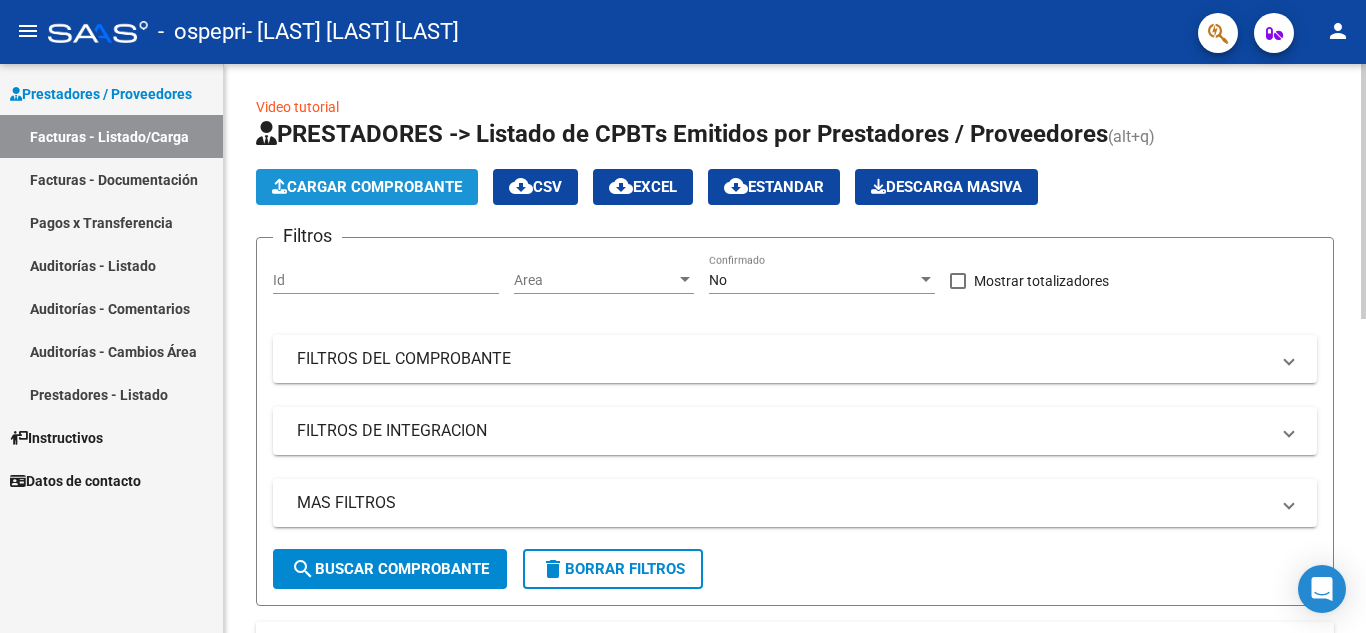 click on "Cargar Comprobante" 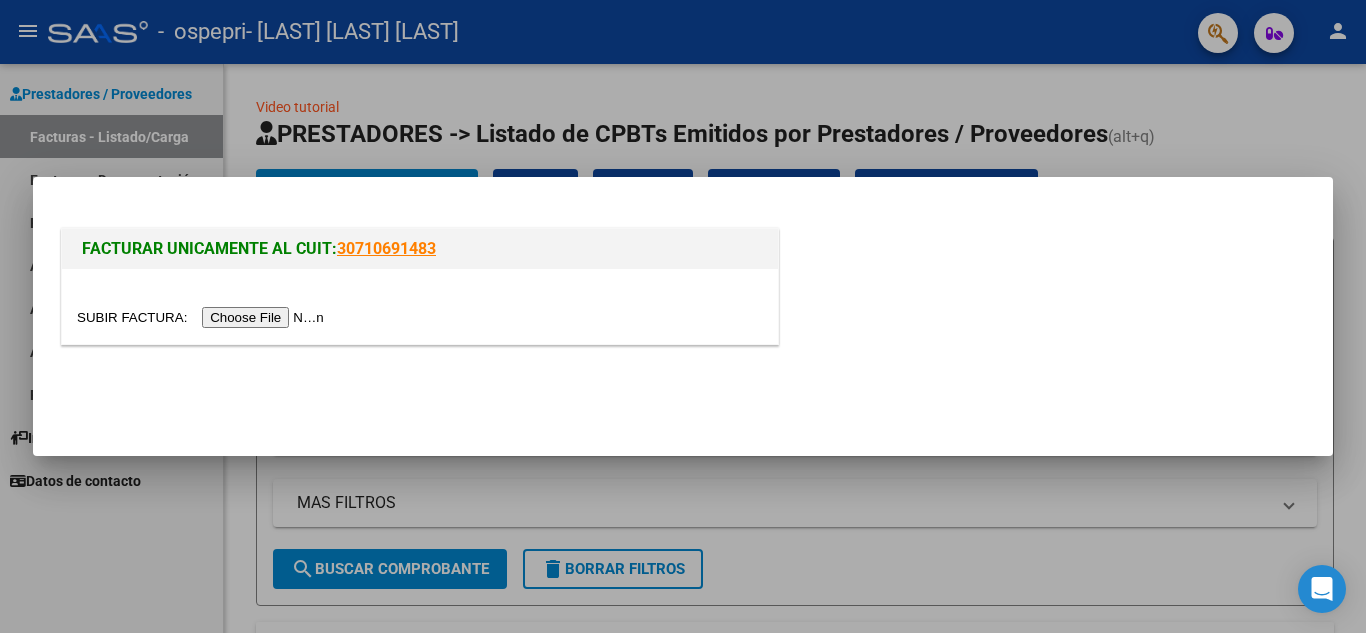 click at bounding box center [203, 317] 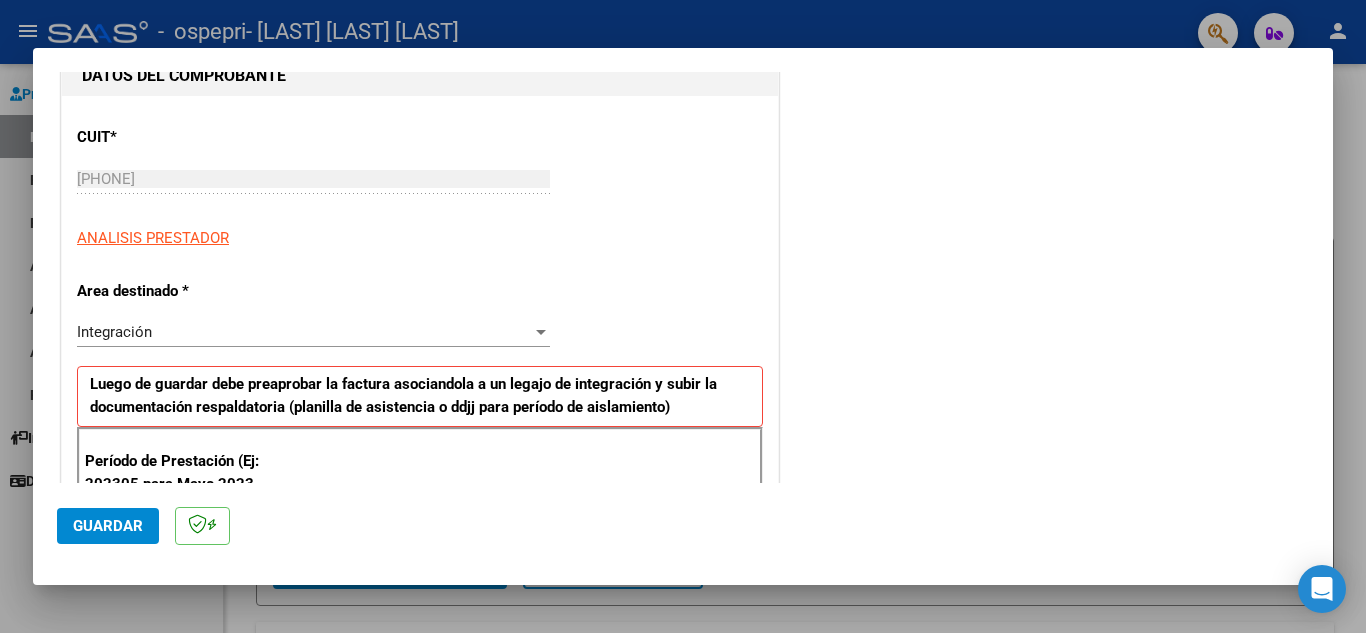 scroll, scrollTop: 240, scrollLeft: 0, axis: vertical 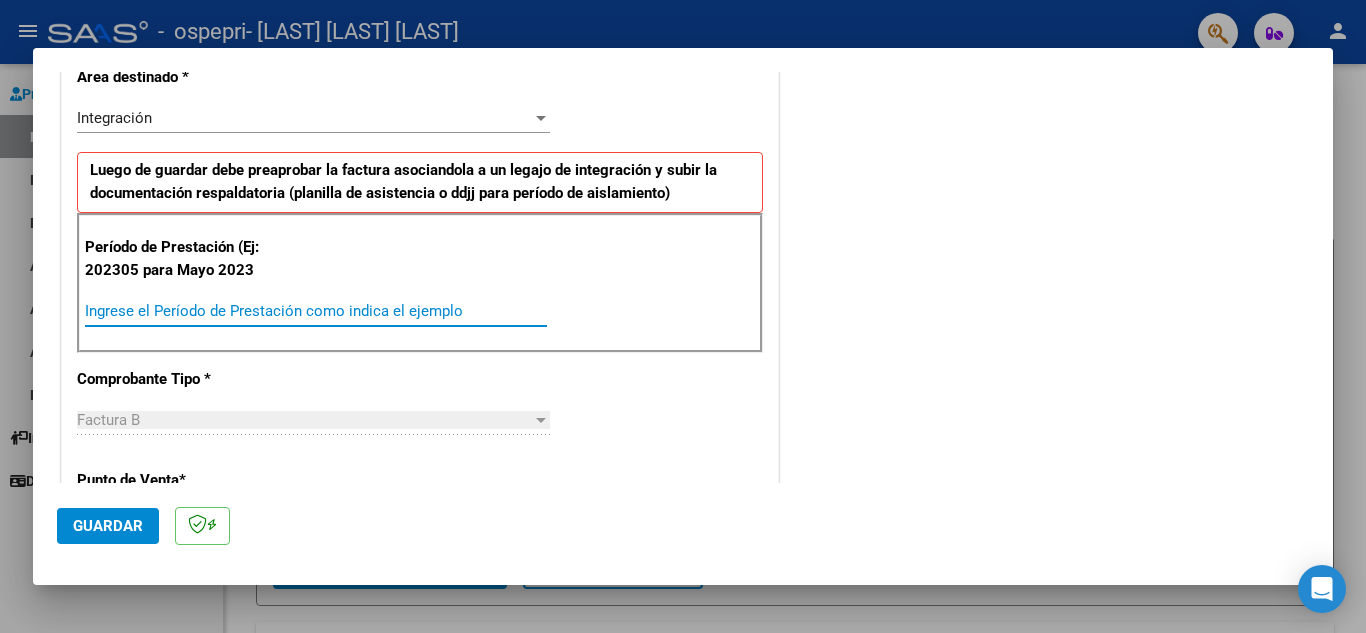 click on "Ingrese el Período de Prestación como indica el ejemplo" at bounding box center [316, 311] 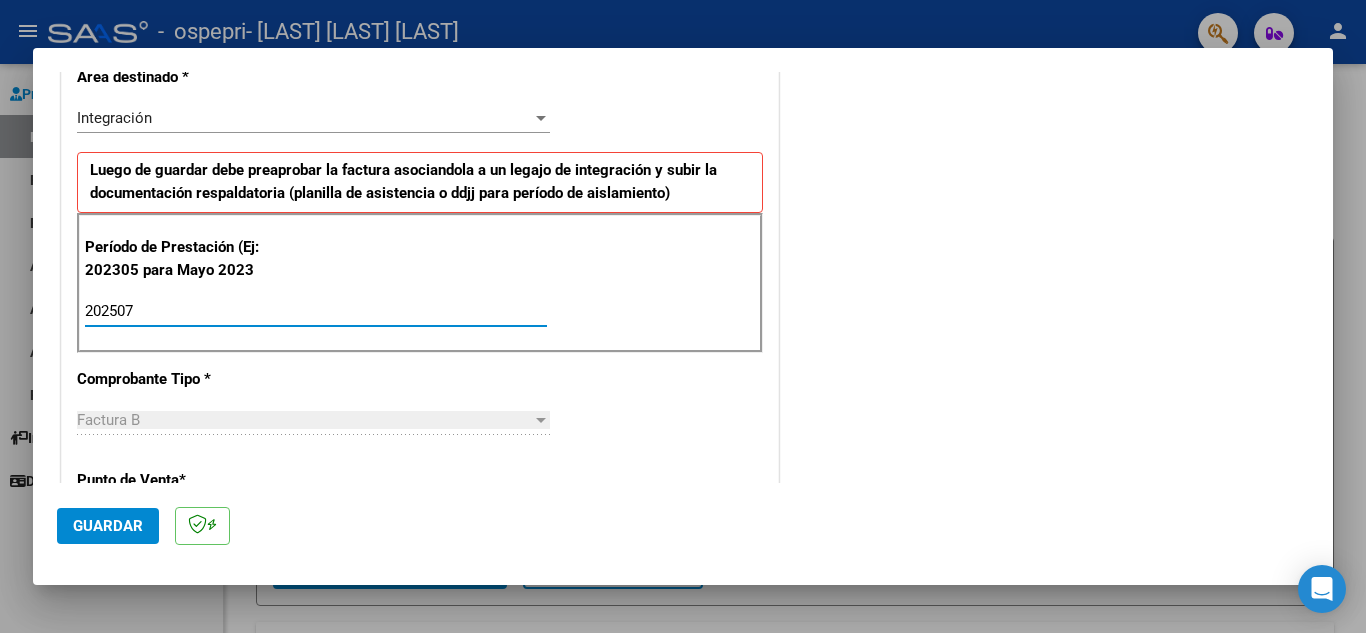 type on "202507" 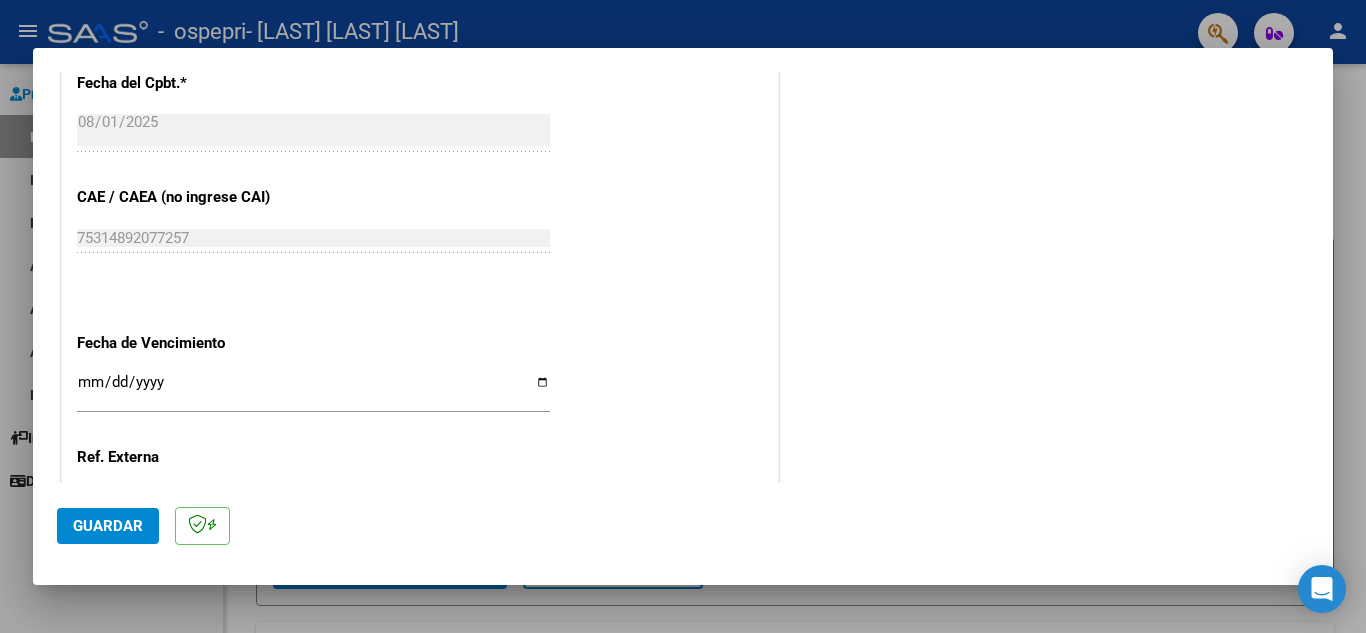 scroll, scrollTop: 1160, scrollLeft: 0, axis: vertical 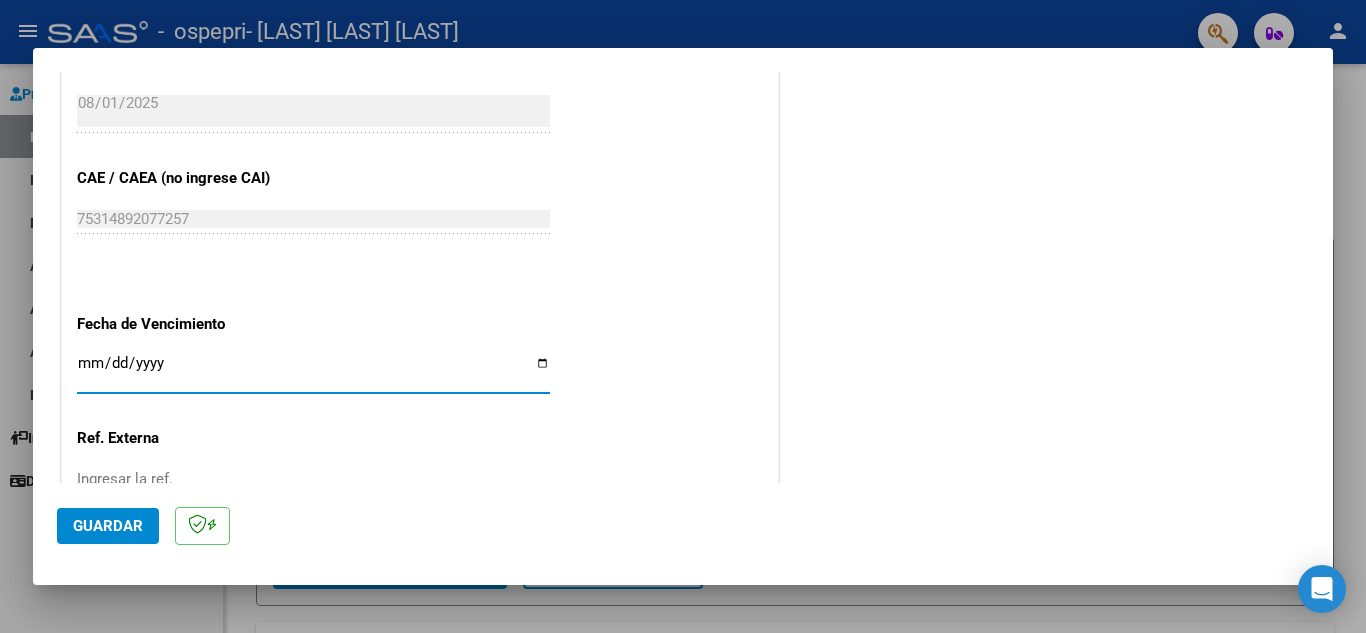 click on "Ingresar la fecha" at bounding box center [313, 371] 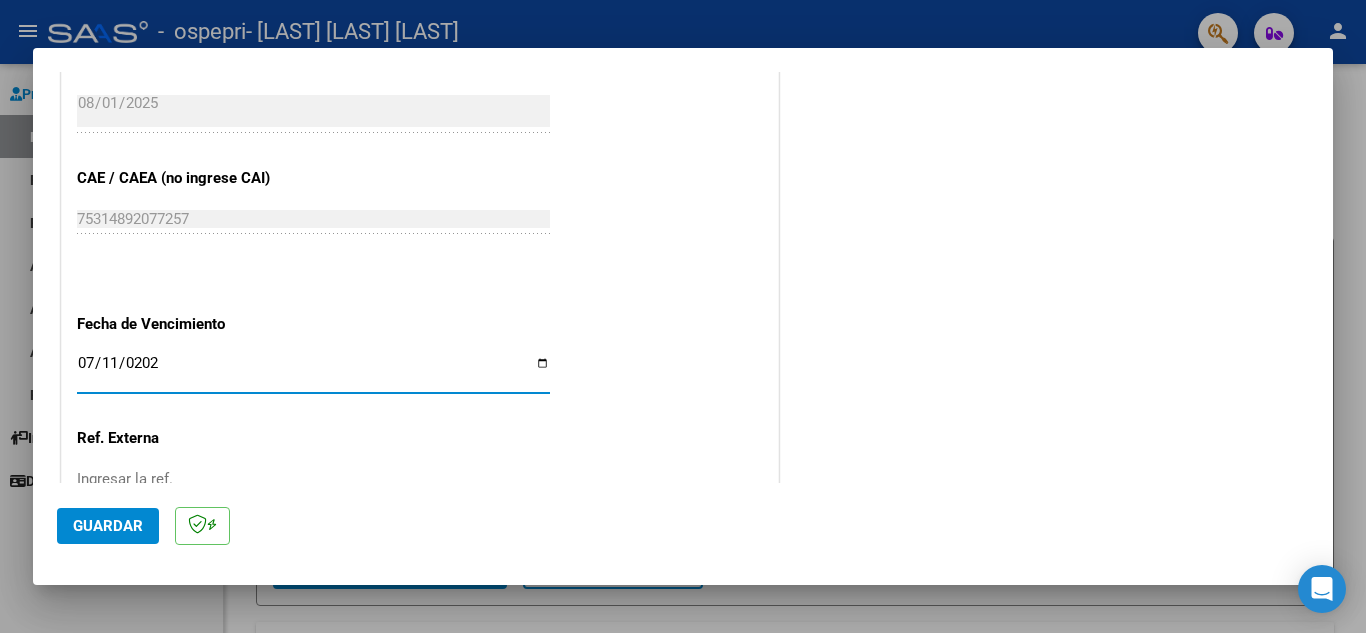 type on "2025-07-11" 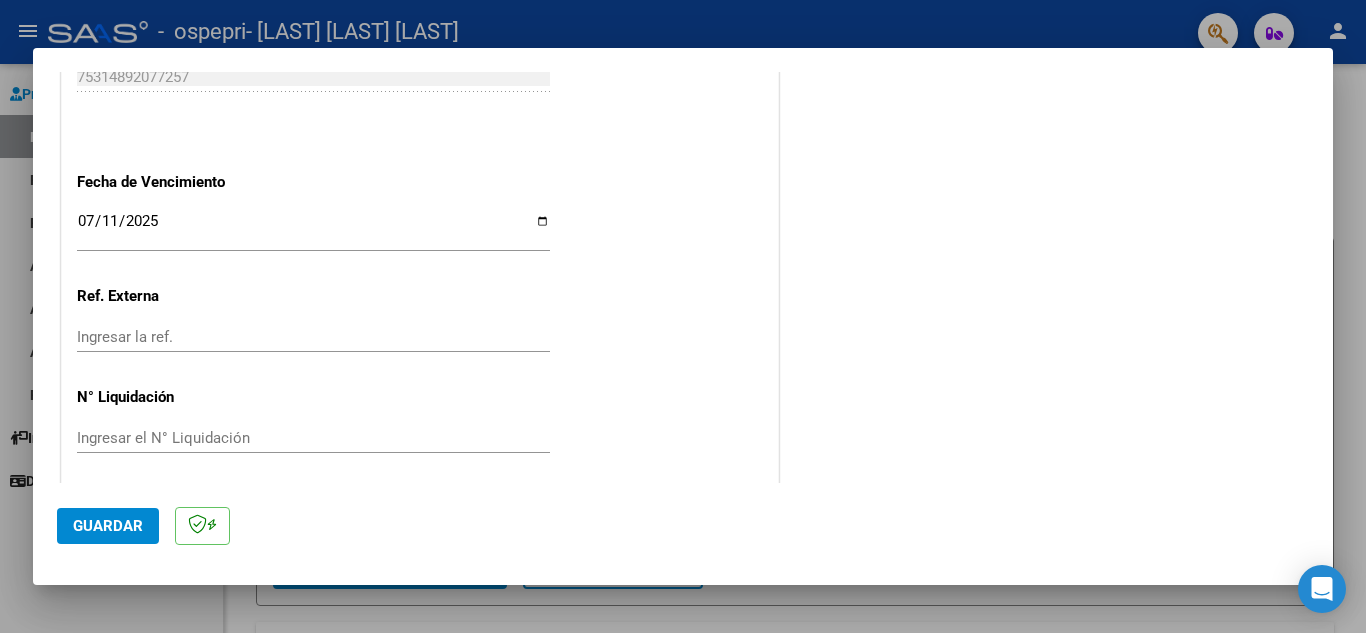 scroll, scrollTop: 1311, scrollLeft: 0, axis: vertical 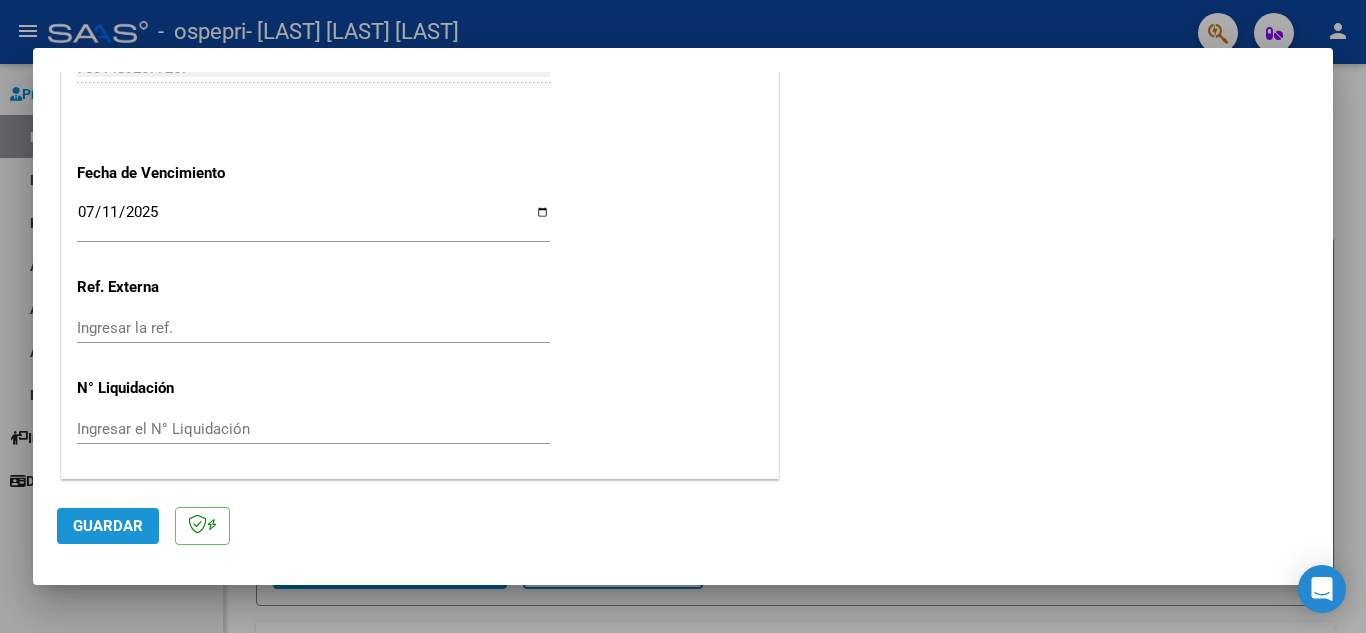 click on "Guardar" 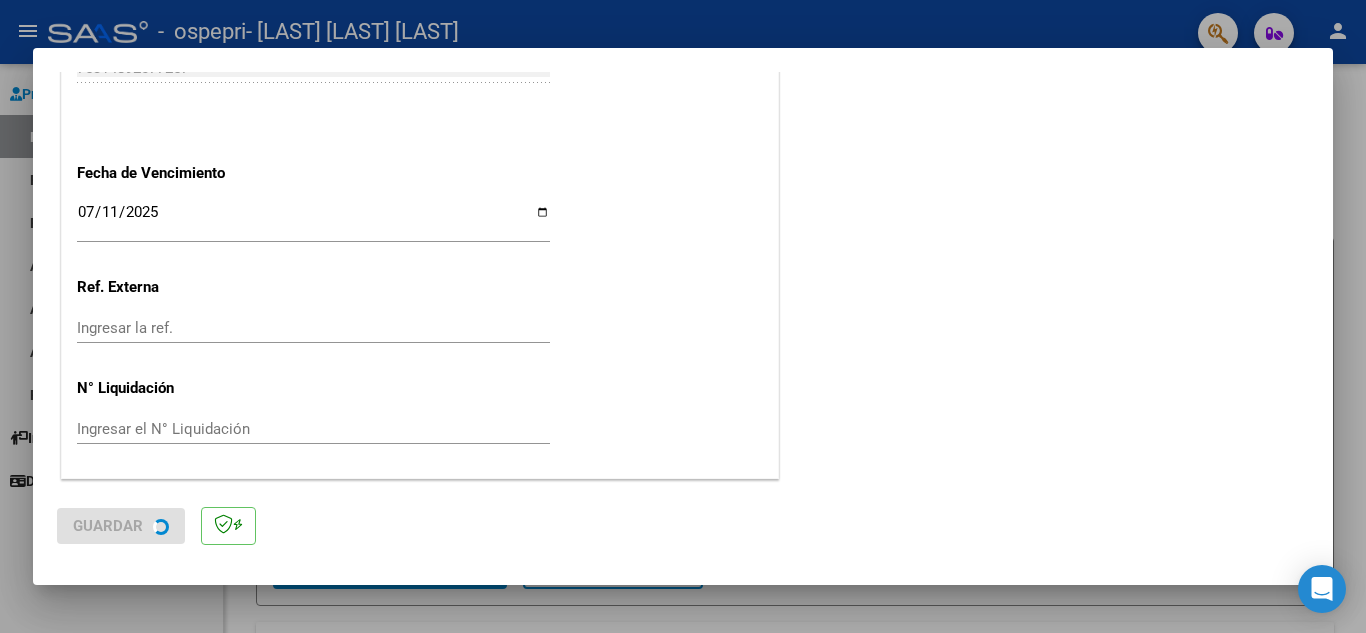 scroll, scrollTop: 0, scrollLeft: 0, axis: both 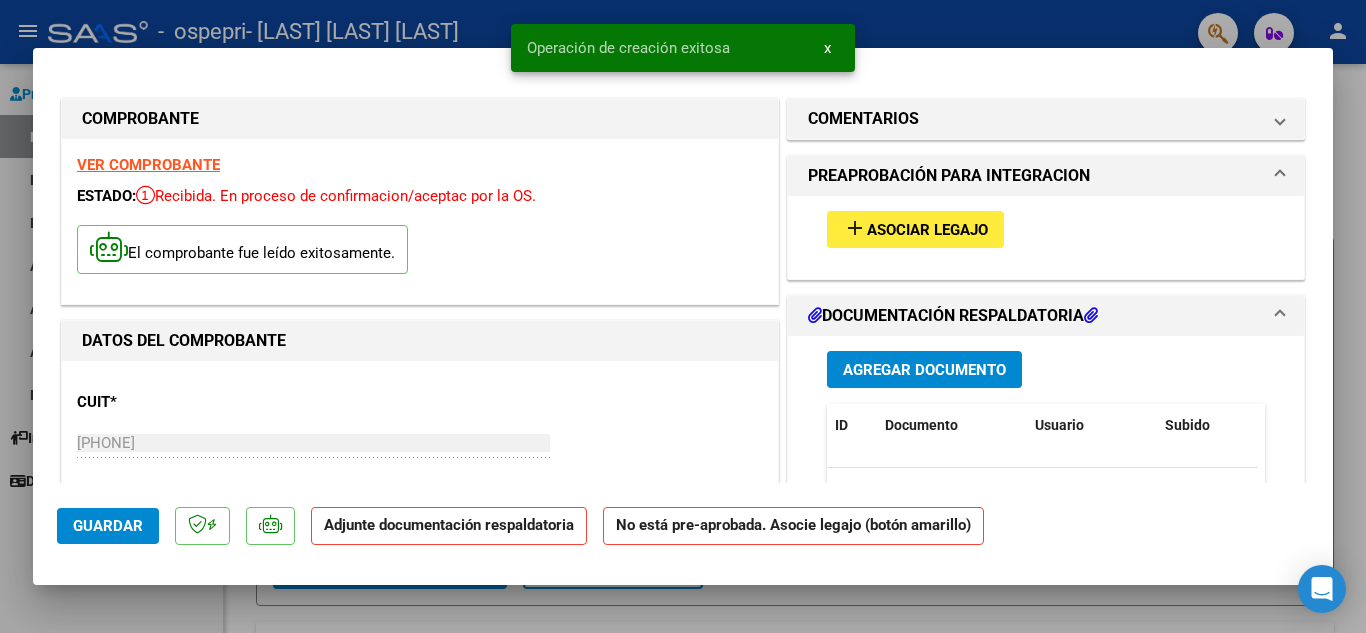 click on "Agregar Documento" at bounding box center [924, 370] 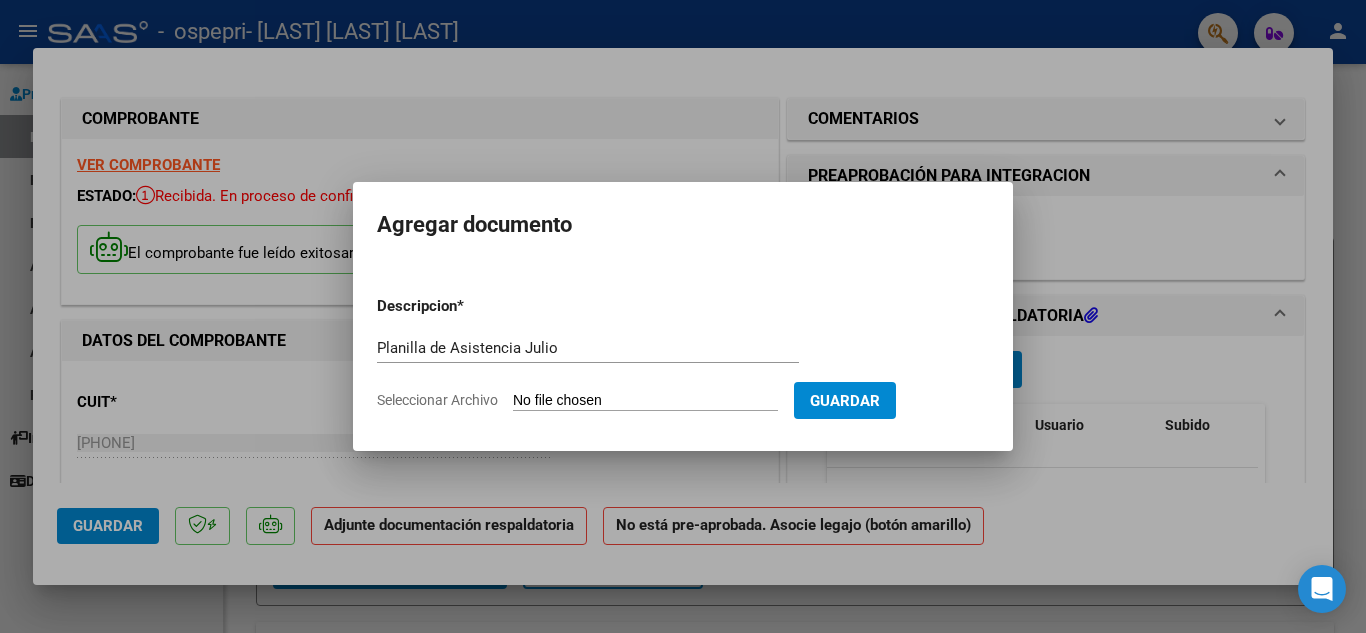 click on "Descripcion  *   Planilla de Asistencia Julio Escriba aquí una descripcion  Seleccionar Archivo Guardar" at bounding box center (683, 353) 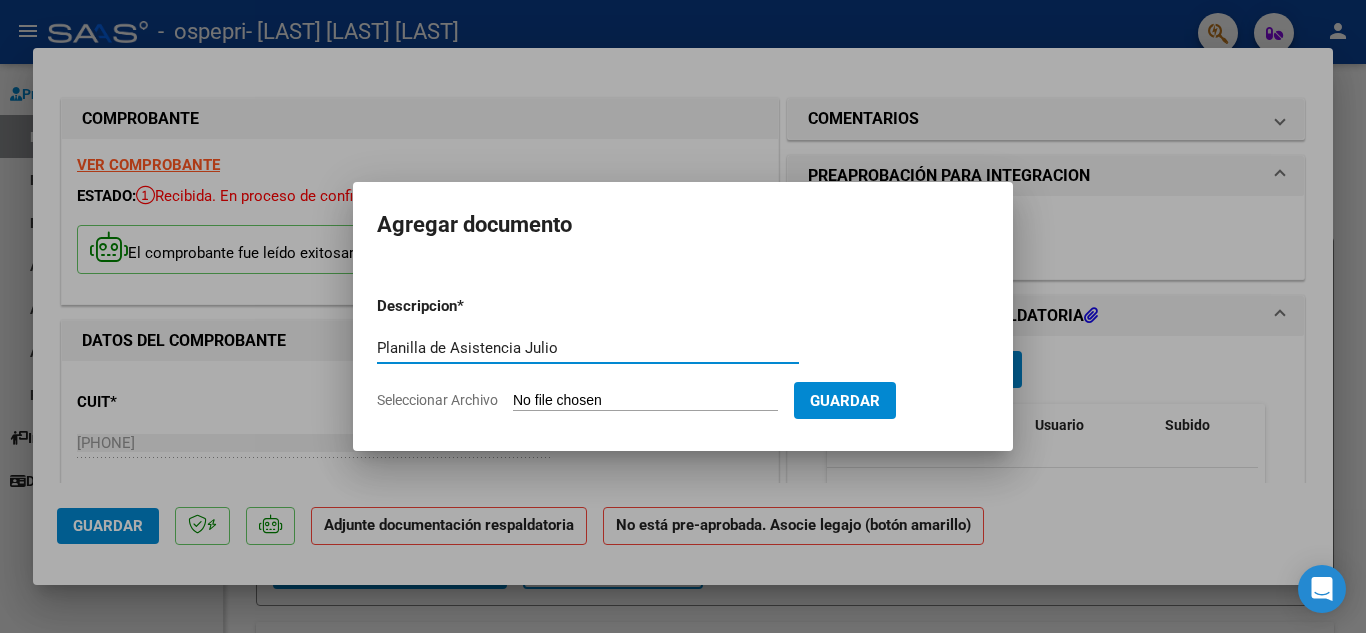 click on "Planilla de Asistencia Julio" at bounding box center (588, 348) 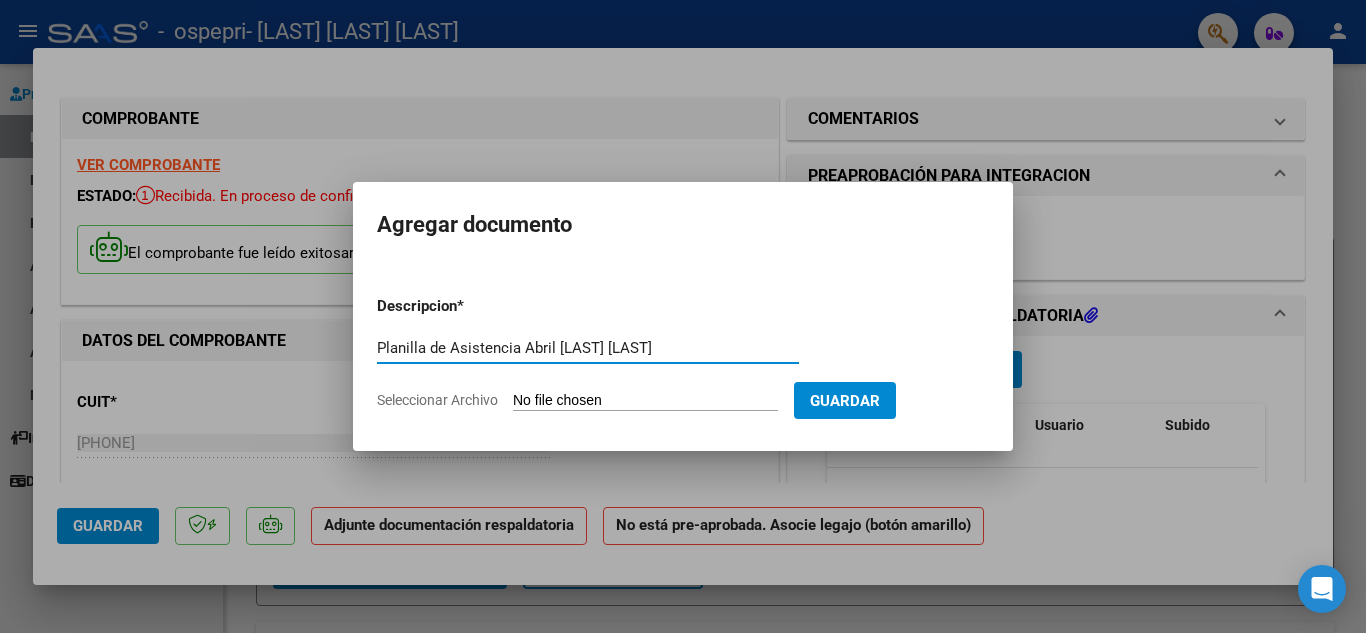type on "Planilla de Asistencia Abril [LAST] [LAST]" 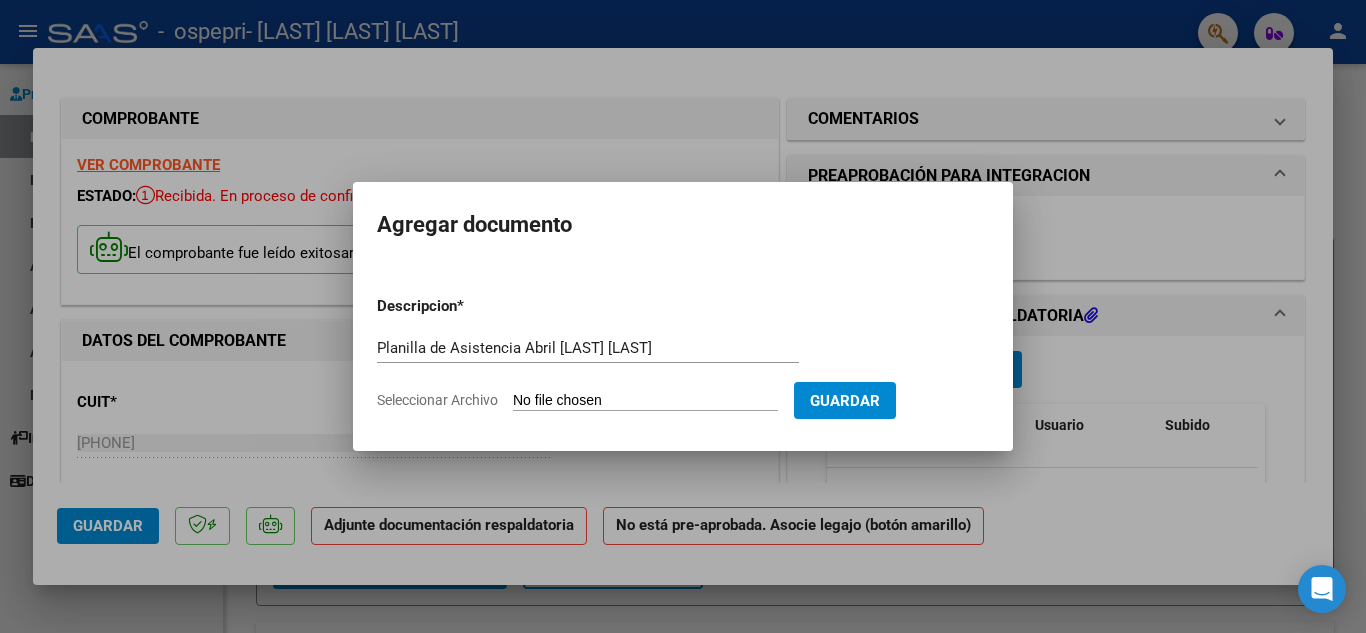 click on "Seleccionar Archivo" at bounding box center (645, 401) 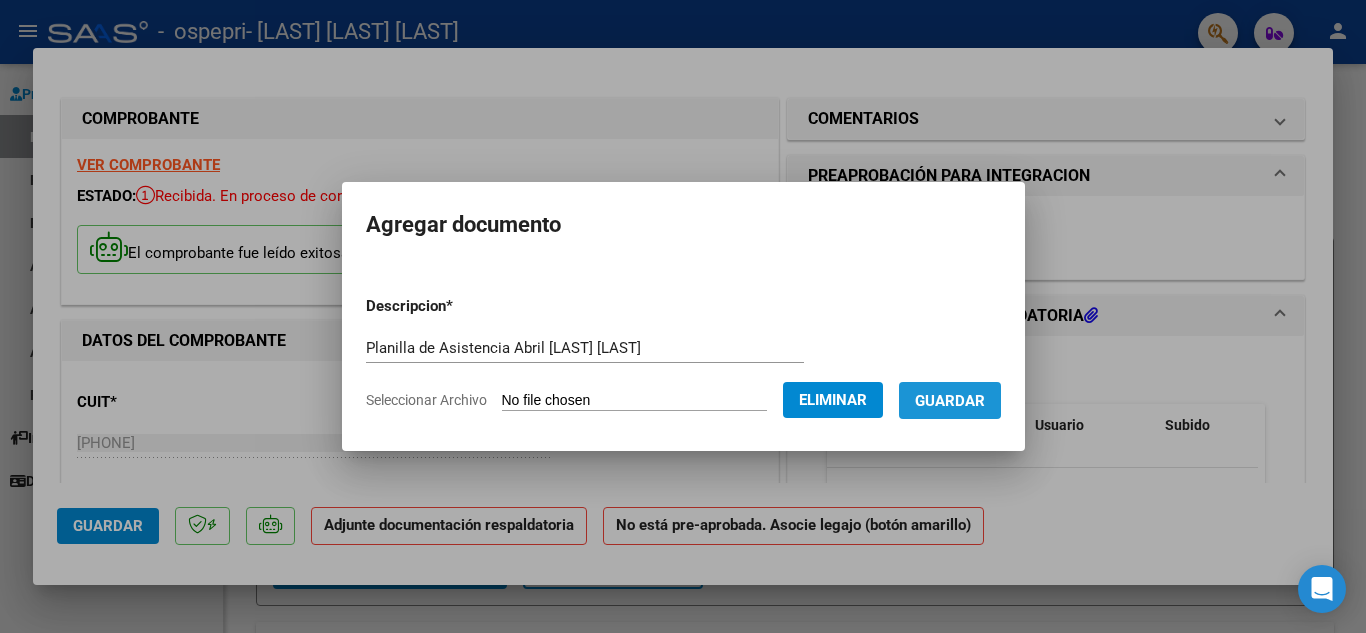 click on "Guardar" at bounding box center (950, 401) 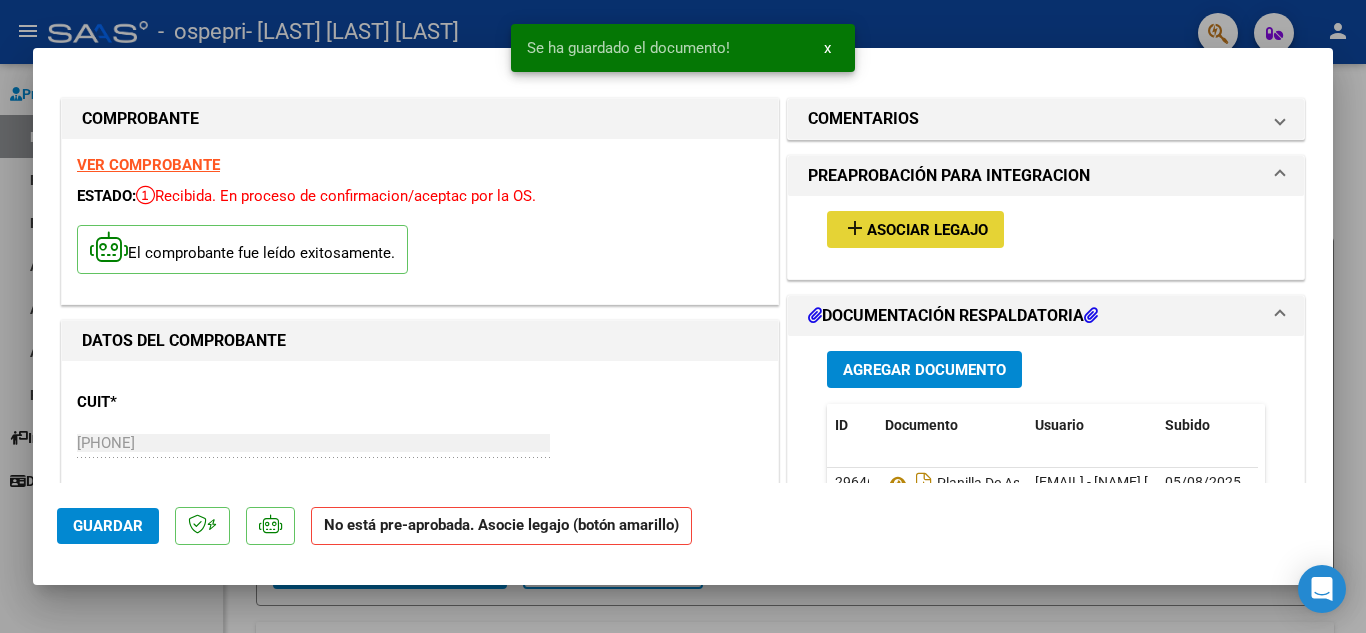 click on "Asociar Legajo" at bounding box center (927, 230) 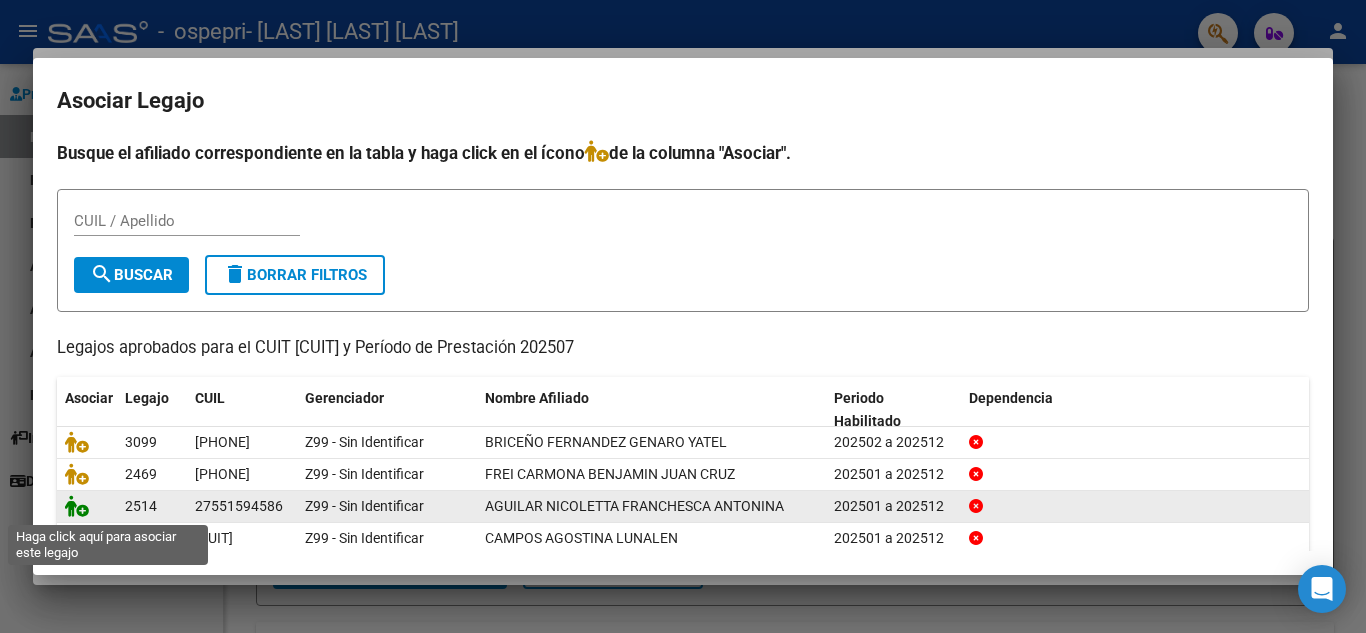 click 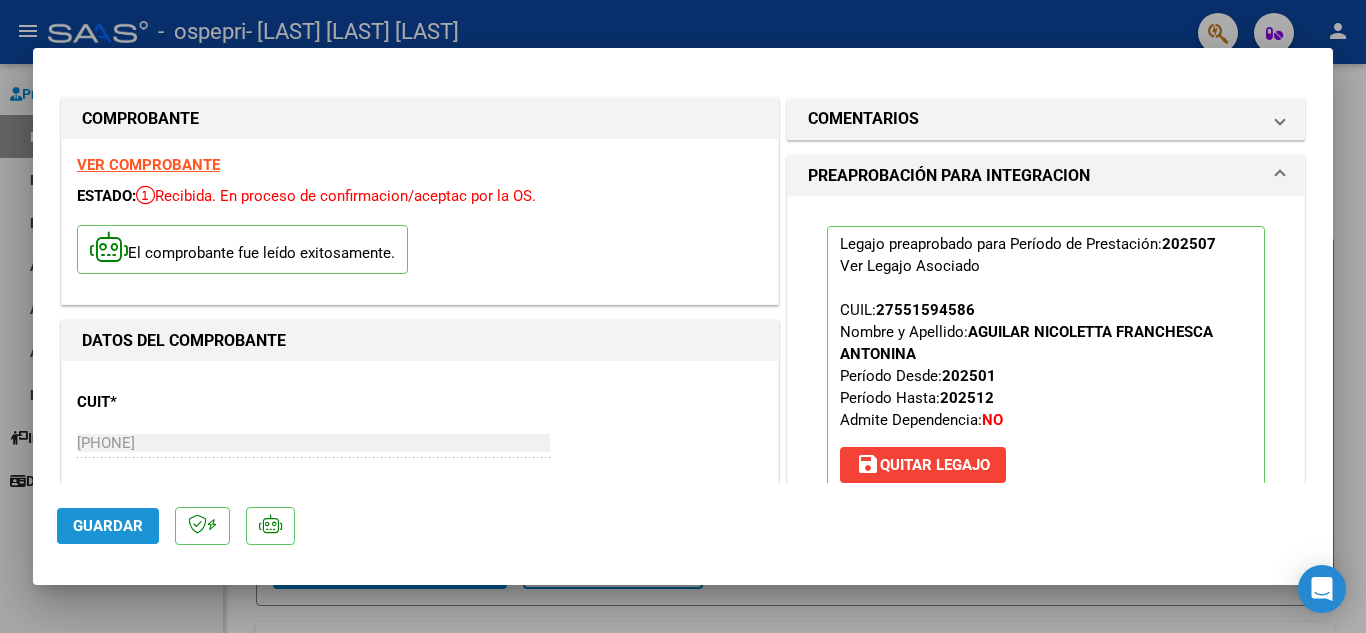 click on "Guardar" 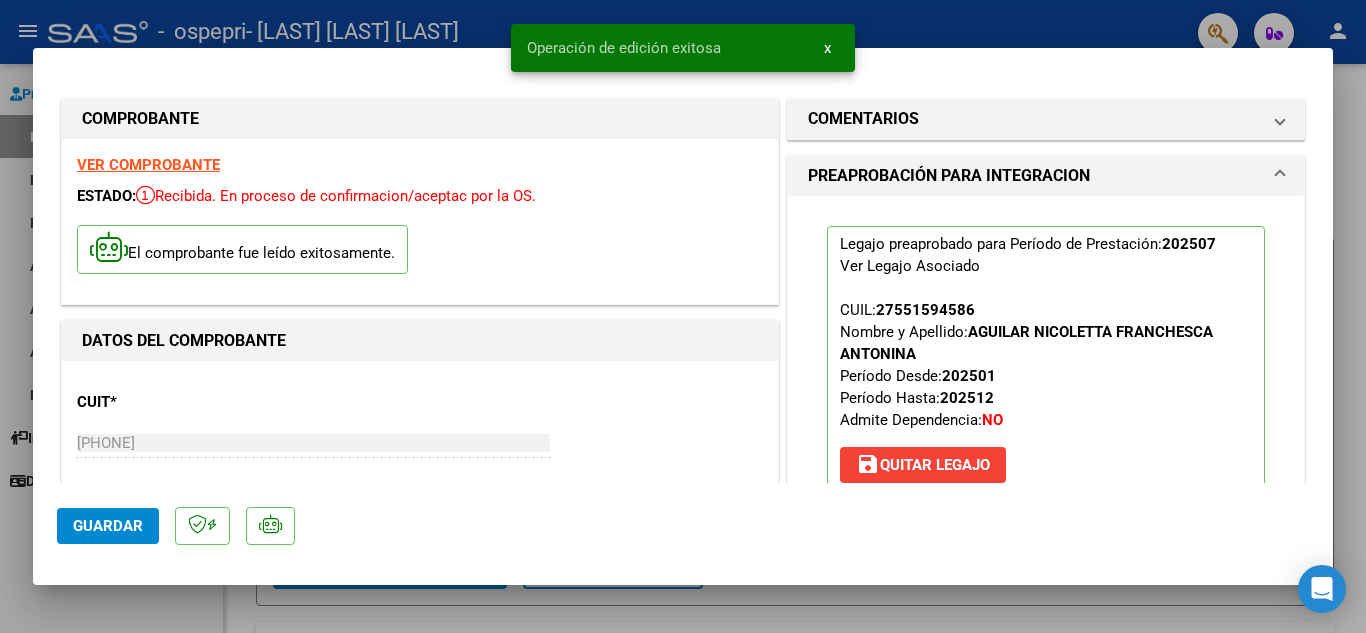 click at bounding box center [683, 316] 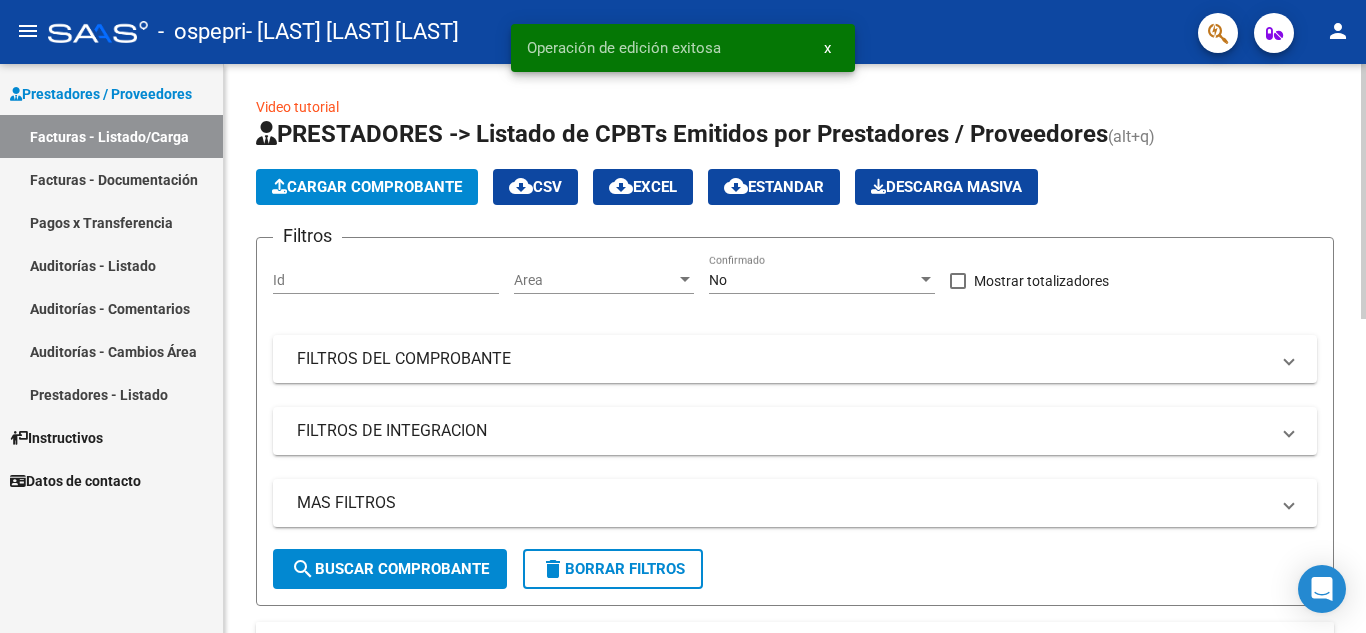 click on "Cargar Comprobante" 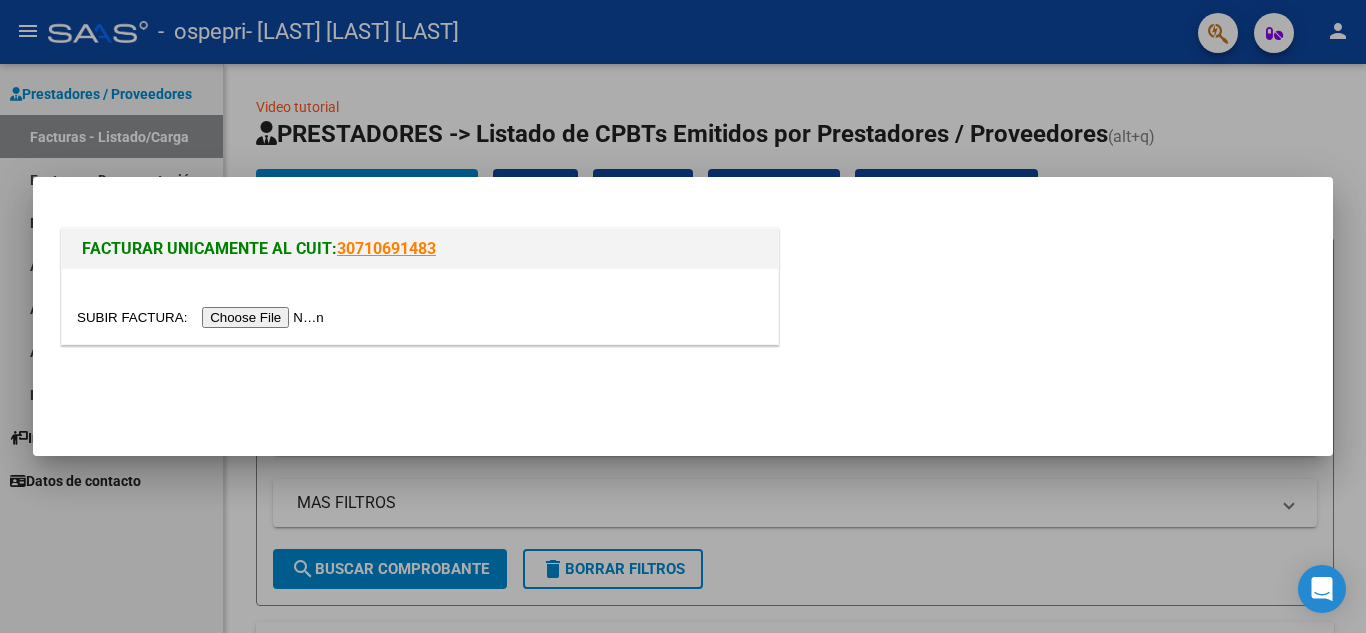 click at bounding box center [203, 317] 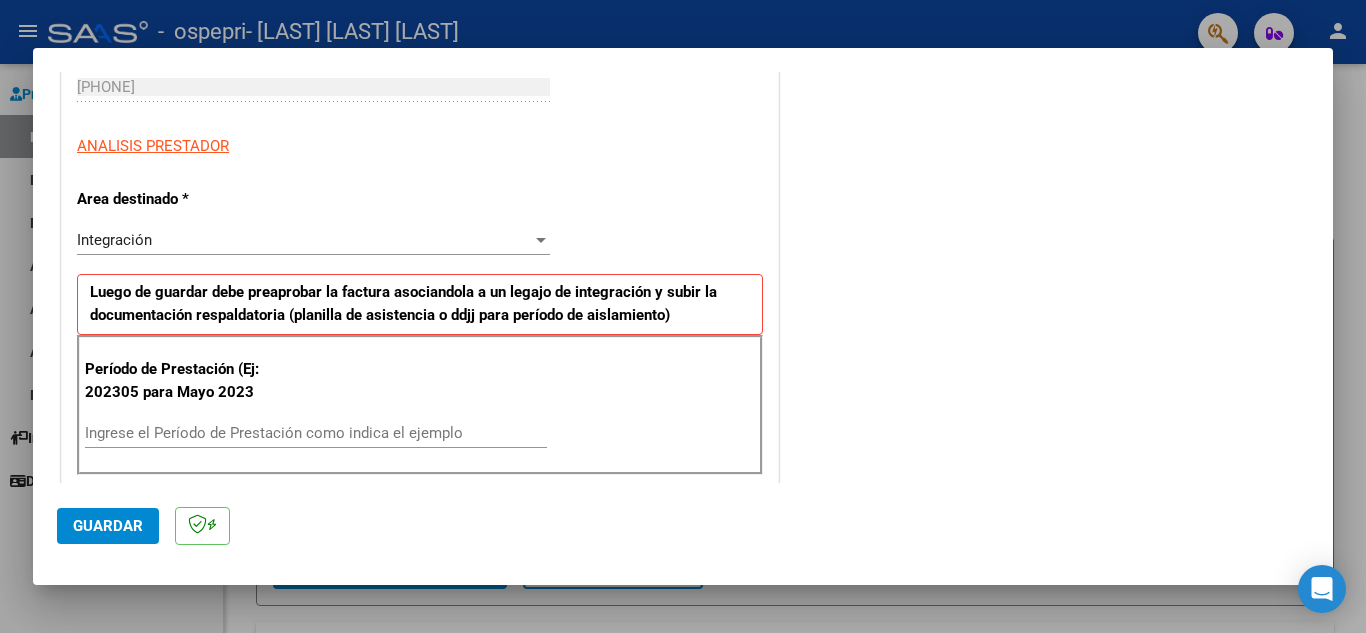scroll, scrollTop: 320, scrollLeft: 0, axis: vertical 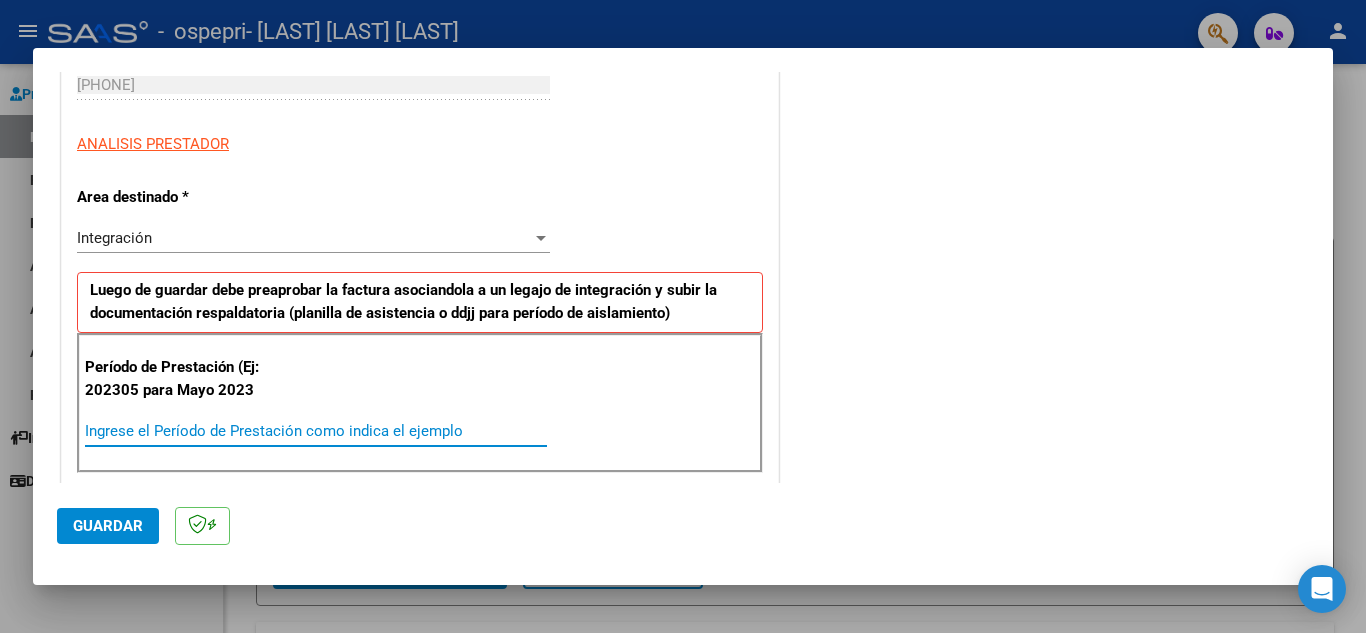 click on "Ingrese el Período de Prestación como indica el ejemplo" at bounding box center (316, 431) 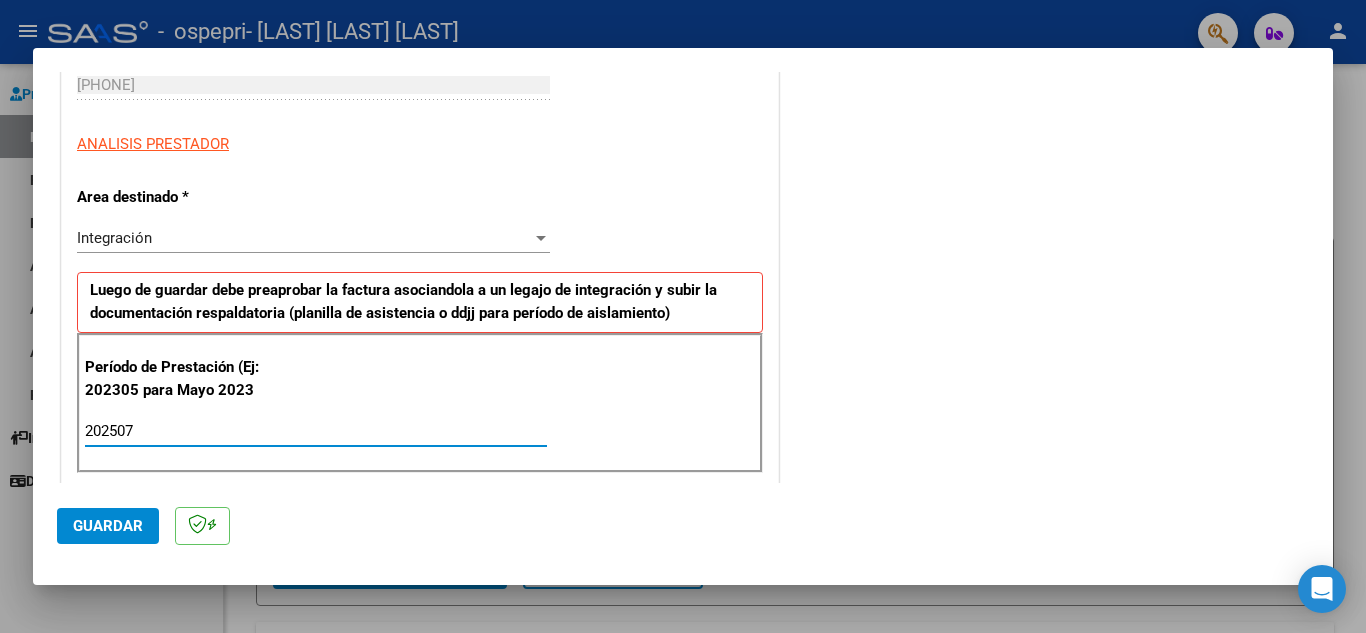 type on "202507" 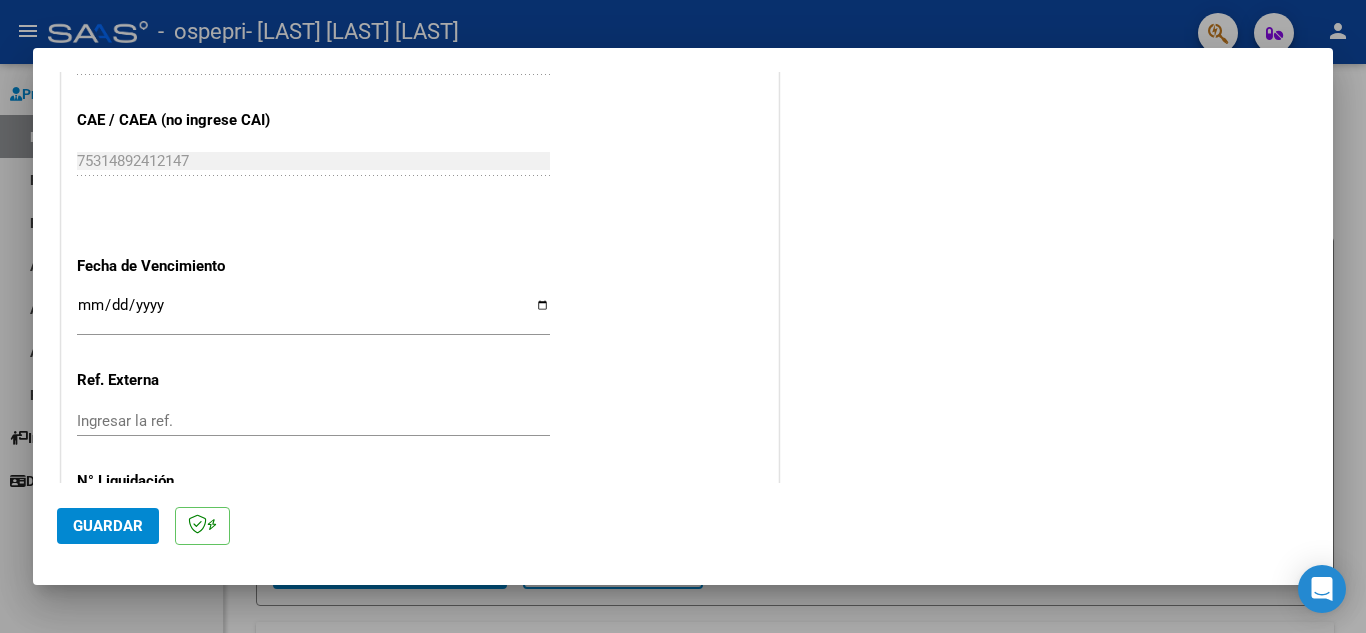 scroll, scrollTop: 1240, scrollLeft: 0, axis: vertical 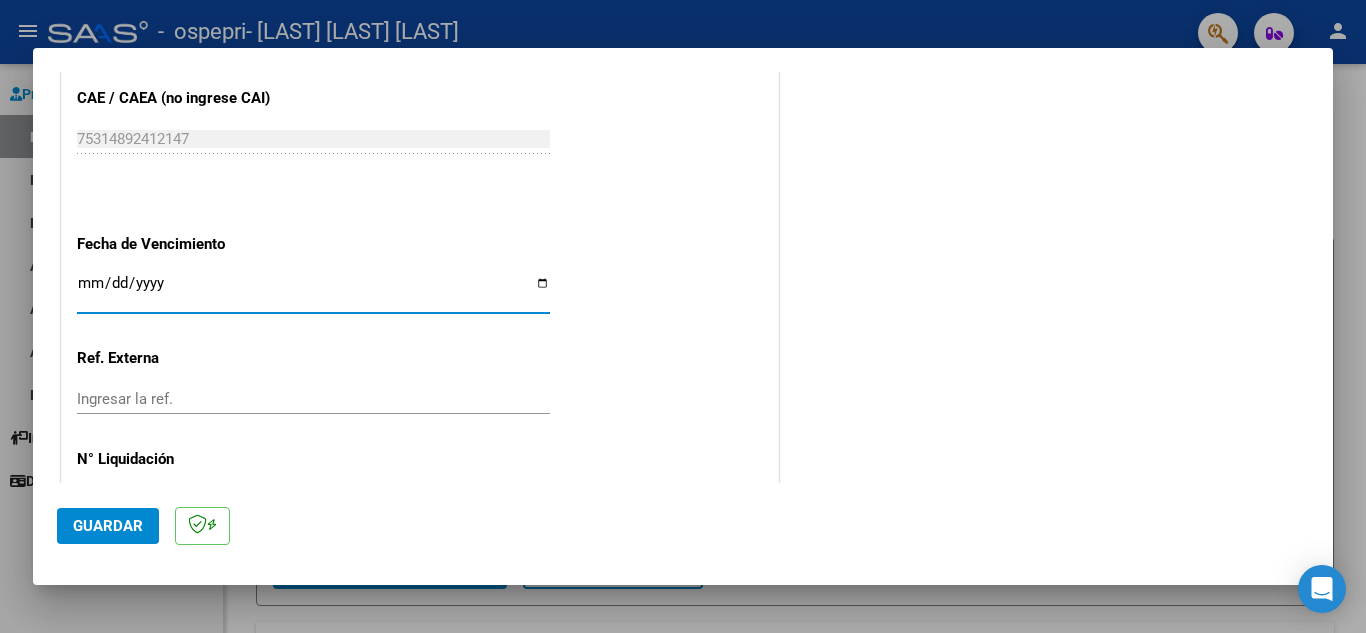 click on "Ingresar la fecha" at bounding box center [313, 291] 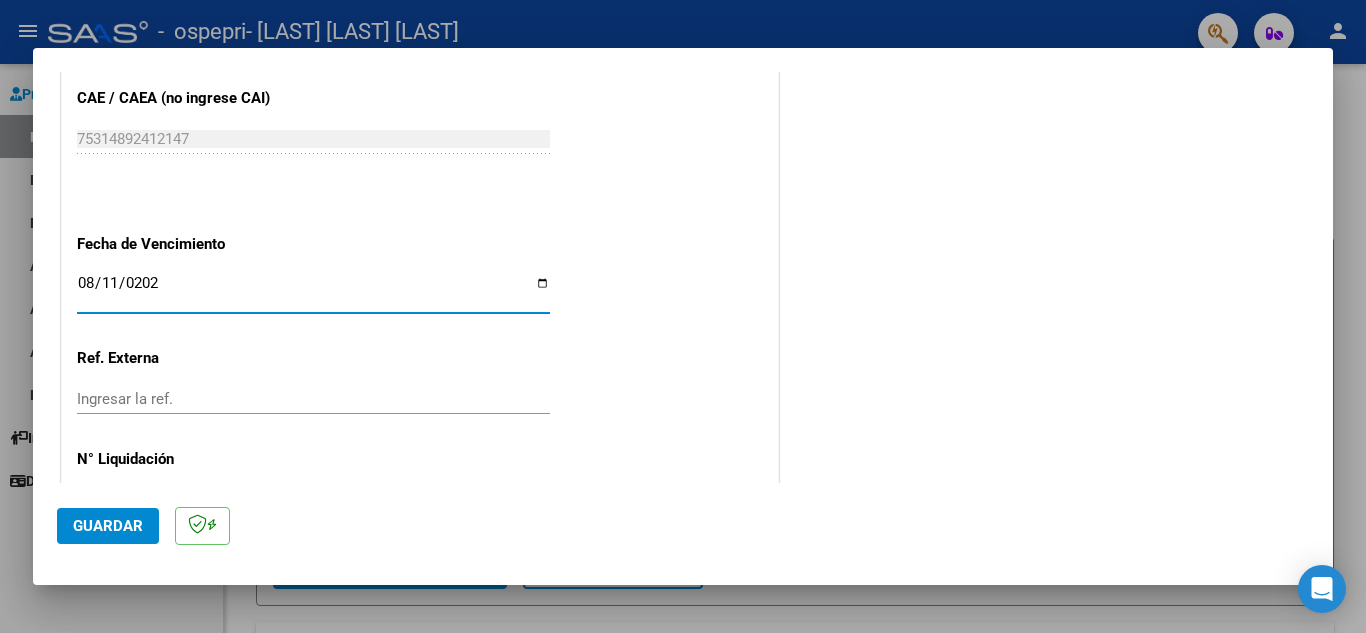 type on "2025-08-11" 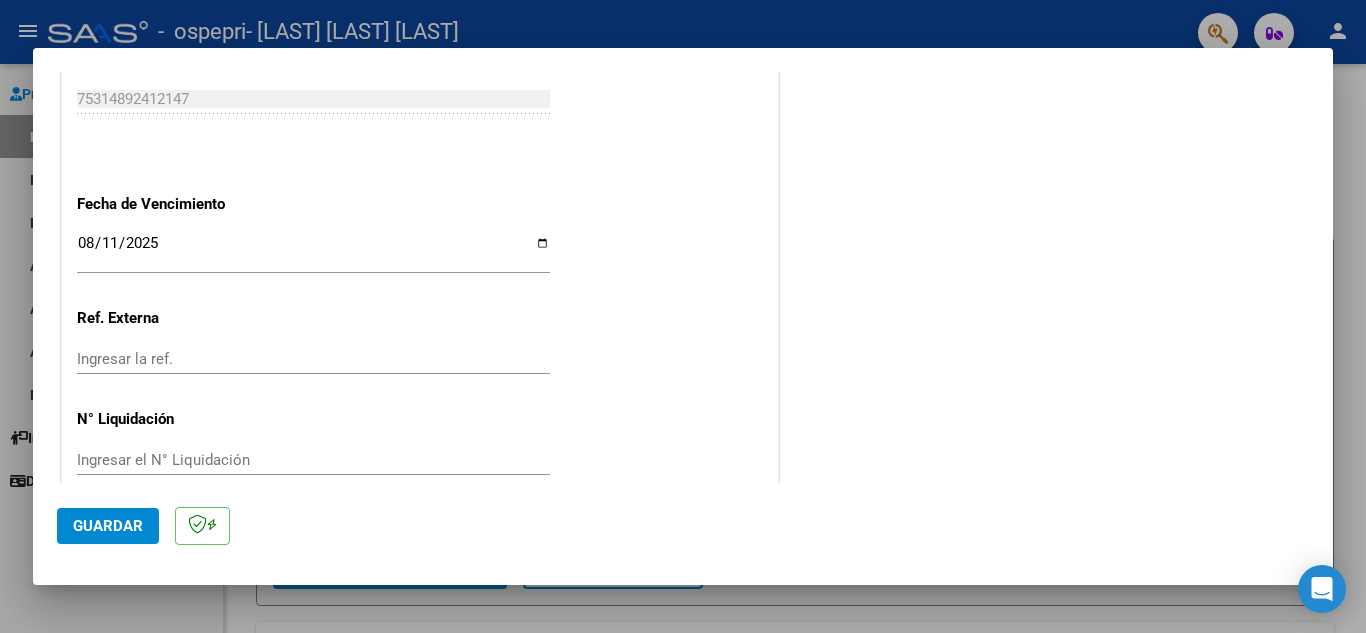 scroll, scrollTop: 1311, scrollLeft: 0, axis: vertical 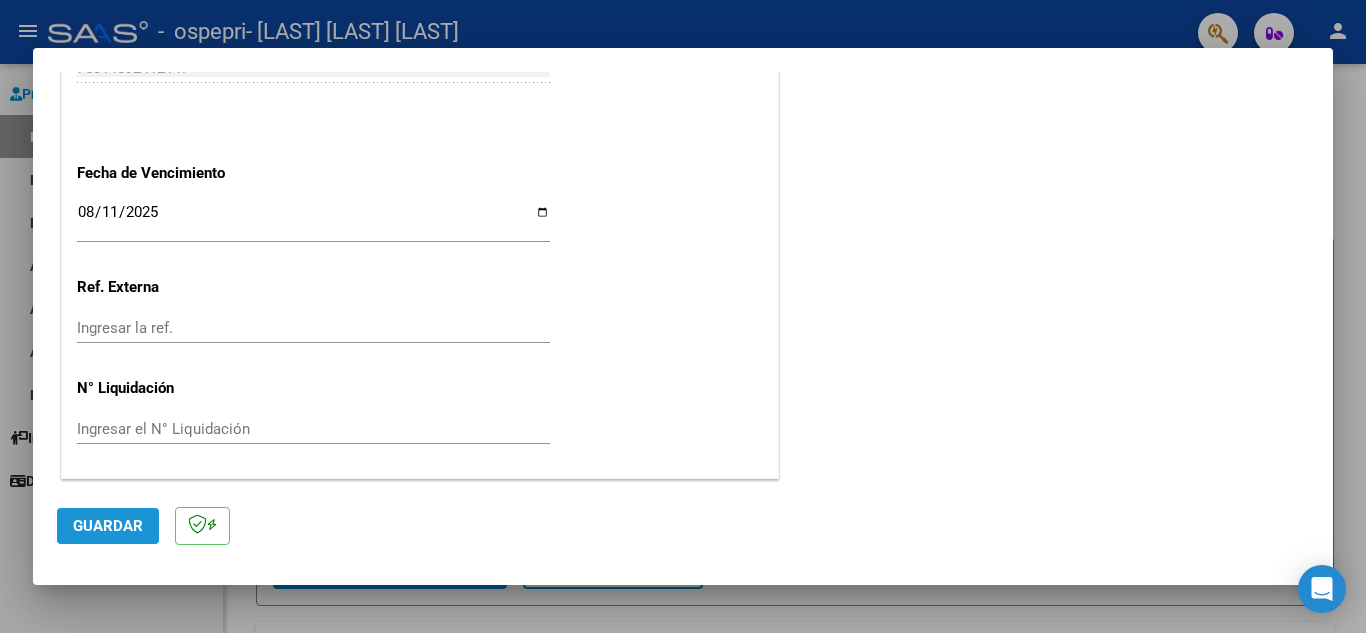 click on "Guardar" 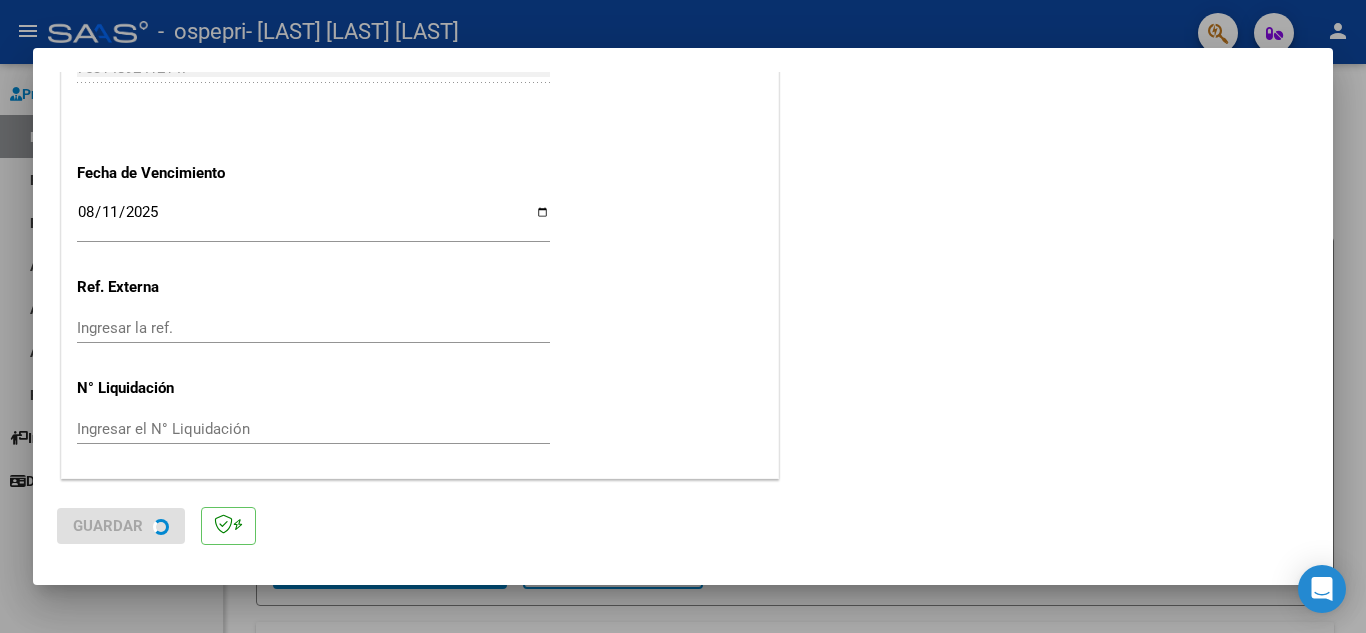 scroll, scrollTop: 0, scrollLeft: 0, axis: both 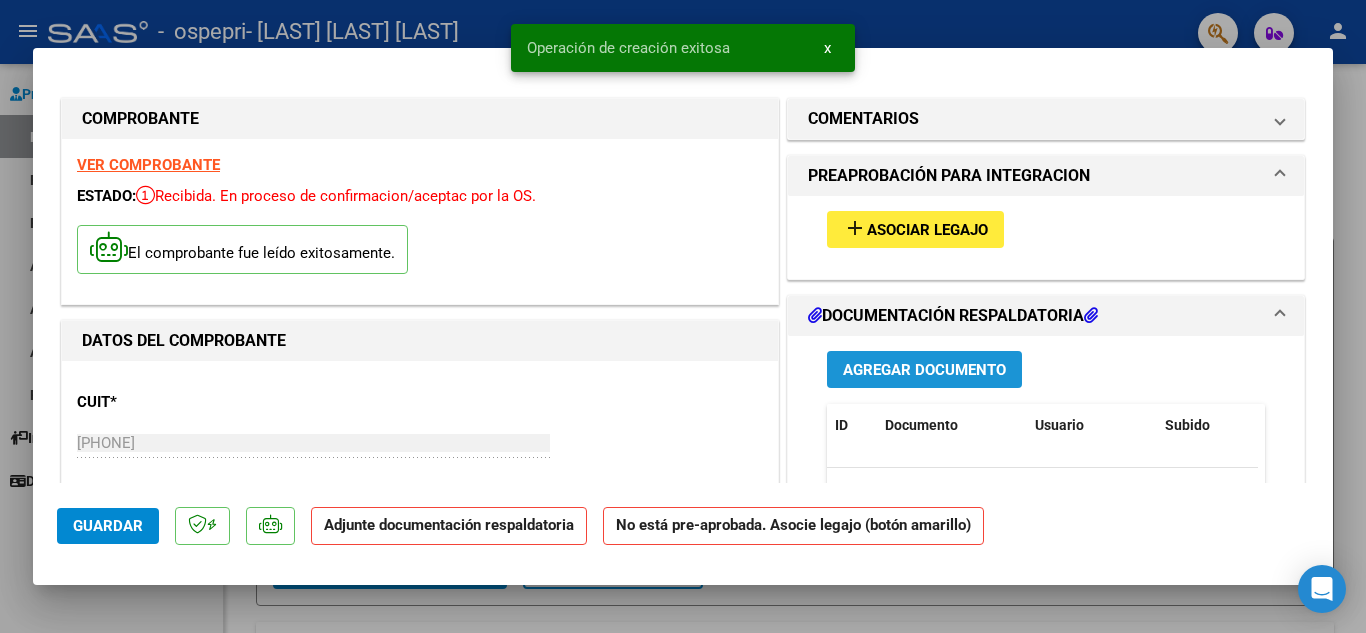 click on "Agregar Documento" at bounding box center (924, 369) 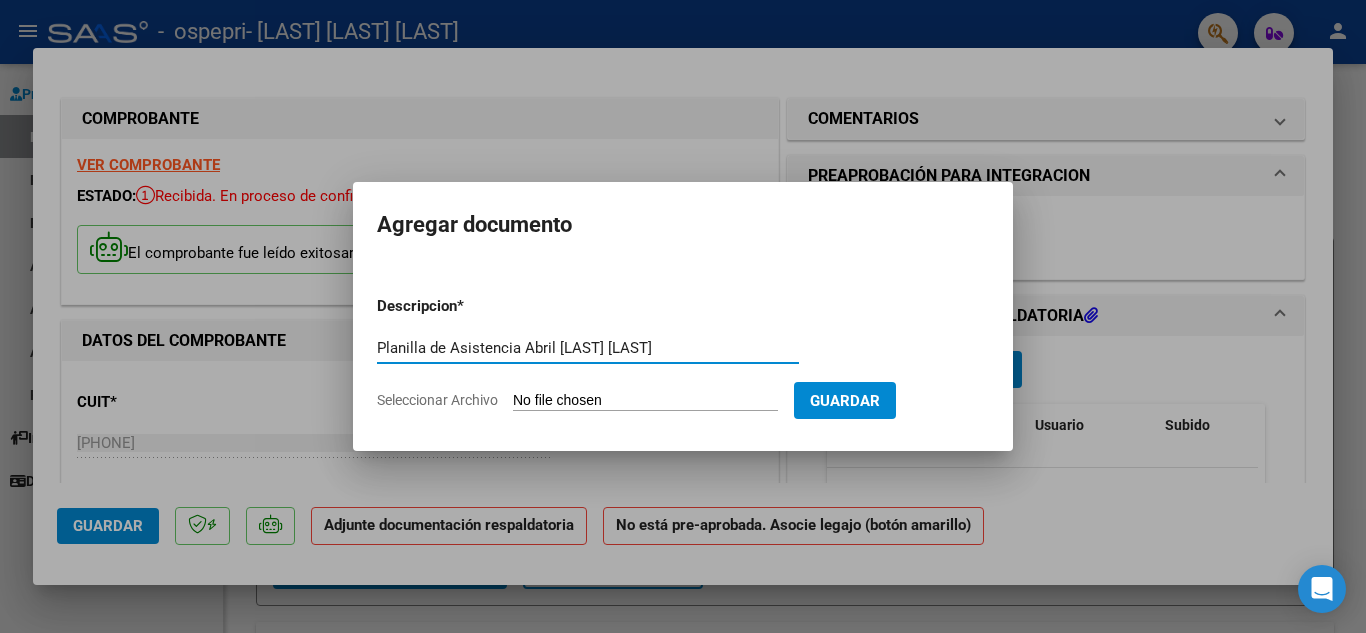 type on "Planilla de Asistencia Abril [LAST] [LAST]" 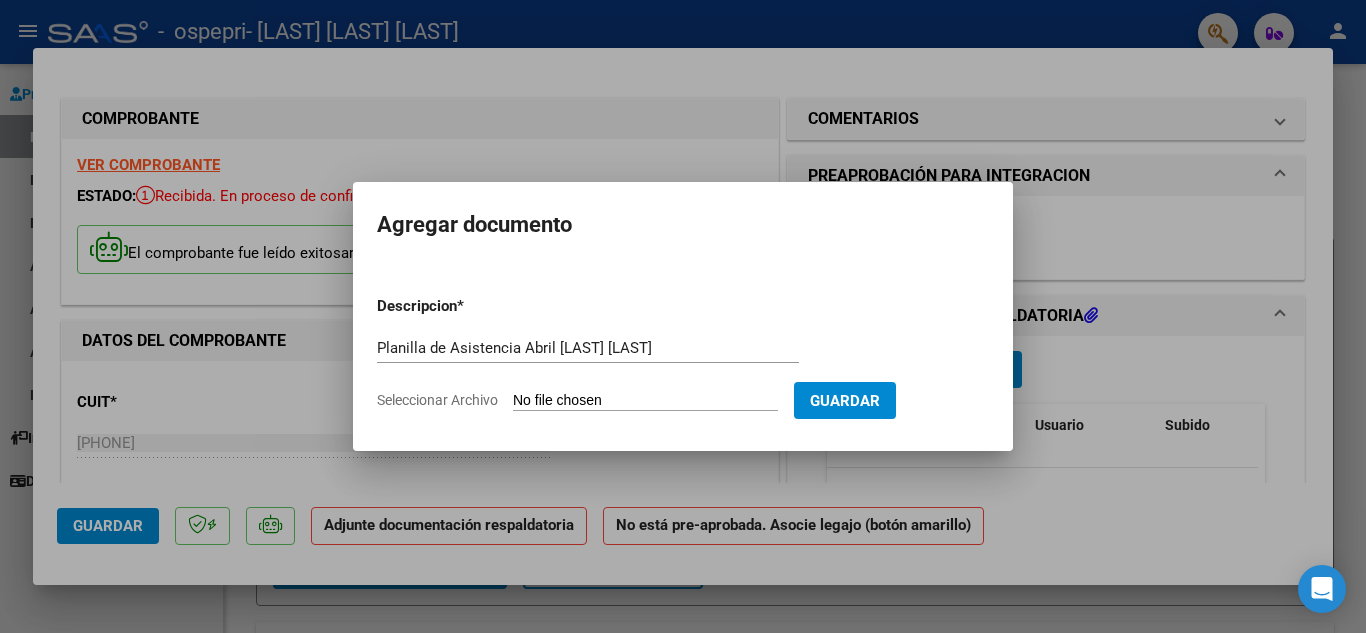 click on "Seleccionar Archivo" at bounding box center [645, 401] 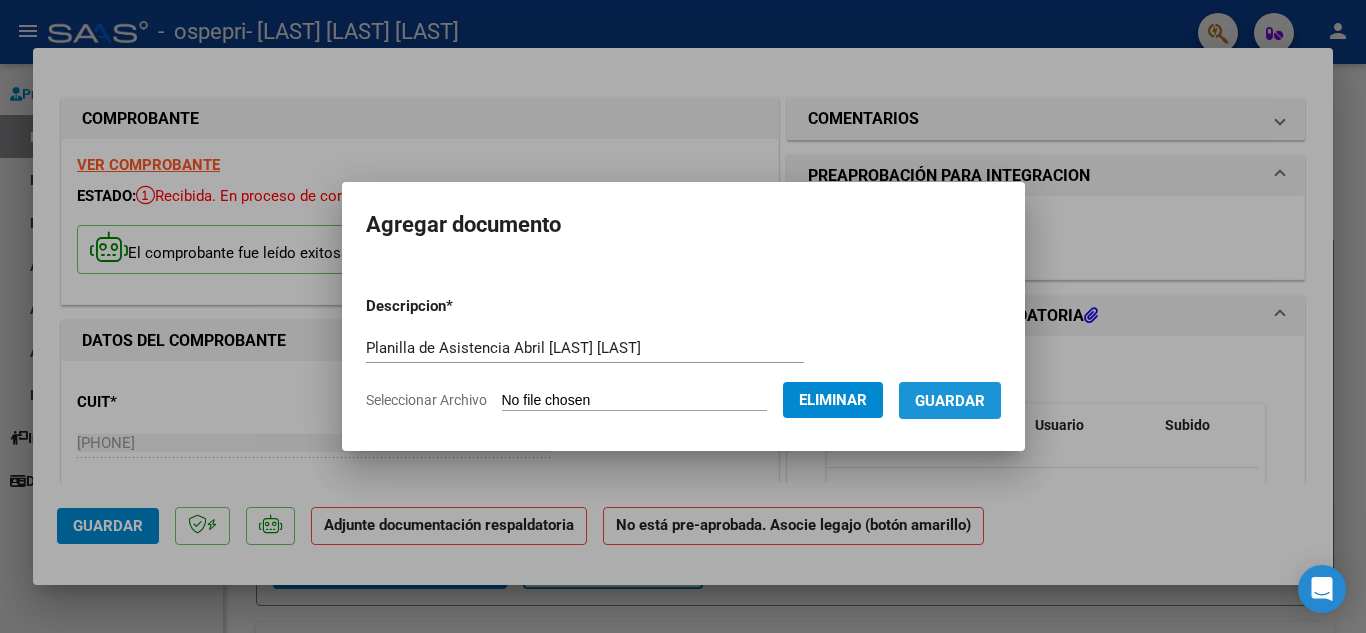 click on "Guardar" at bounding box center [950, 401] 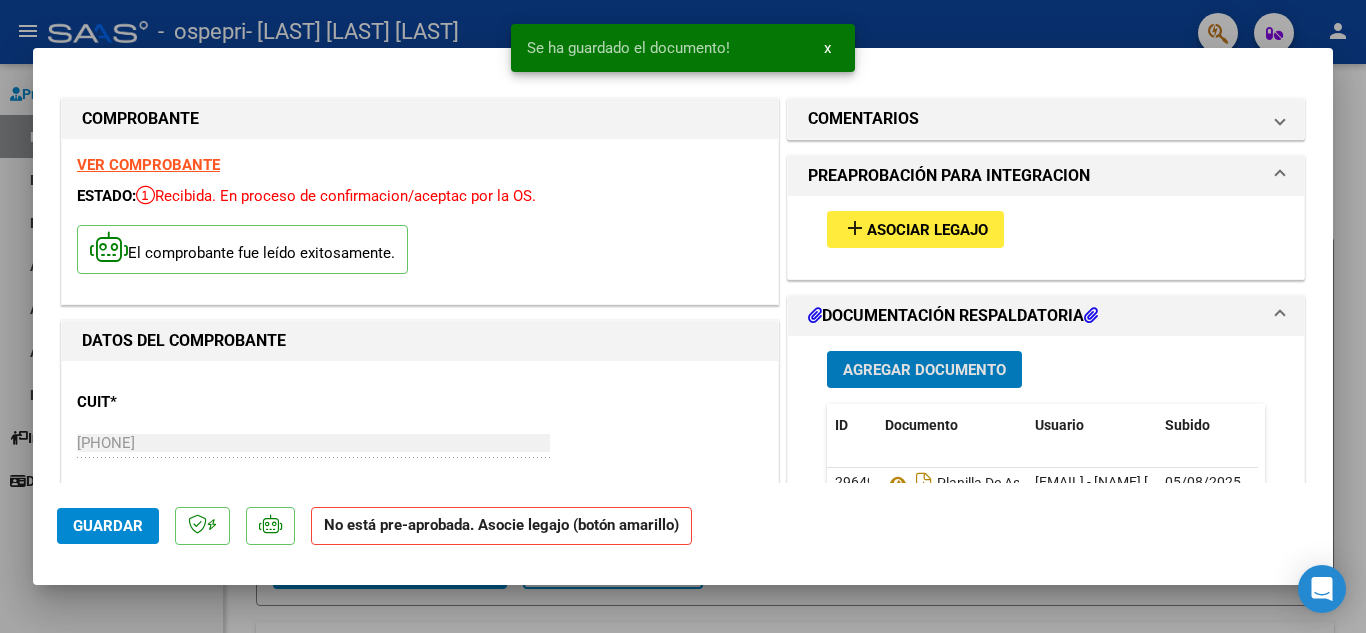 click on "Asociar Legajo" at bounding box center (927, 230) 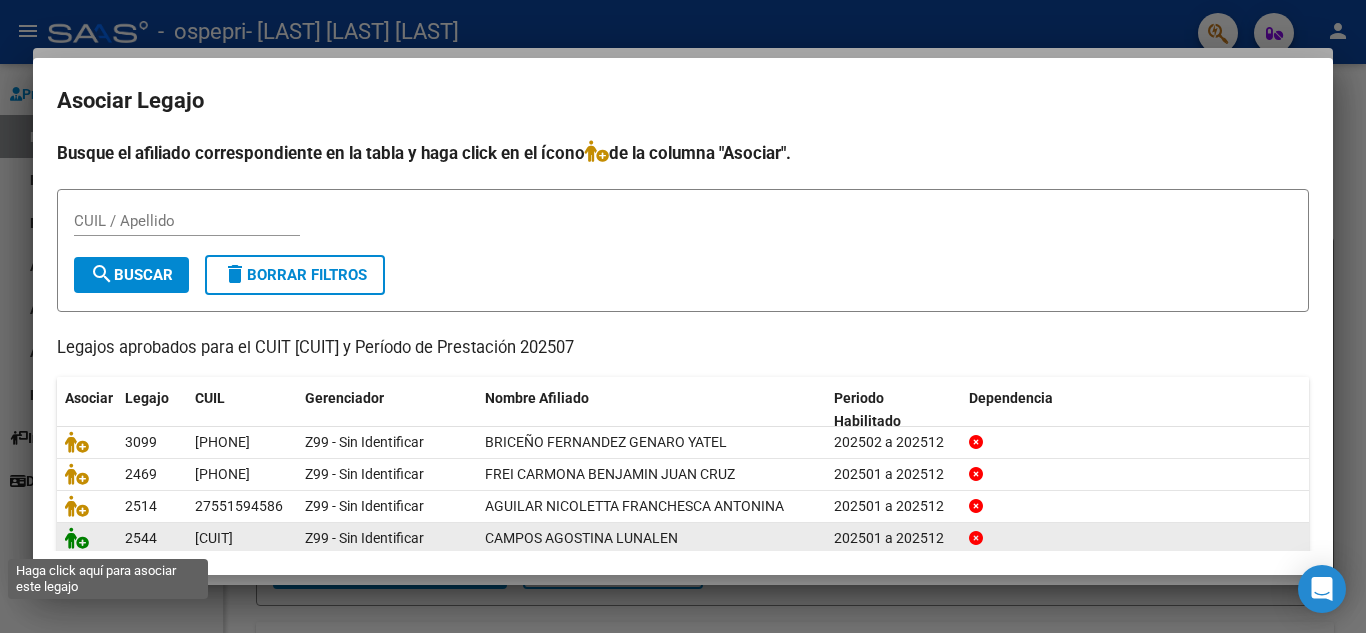 click 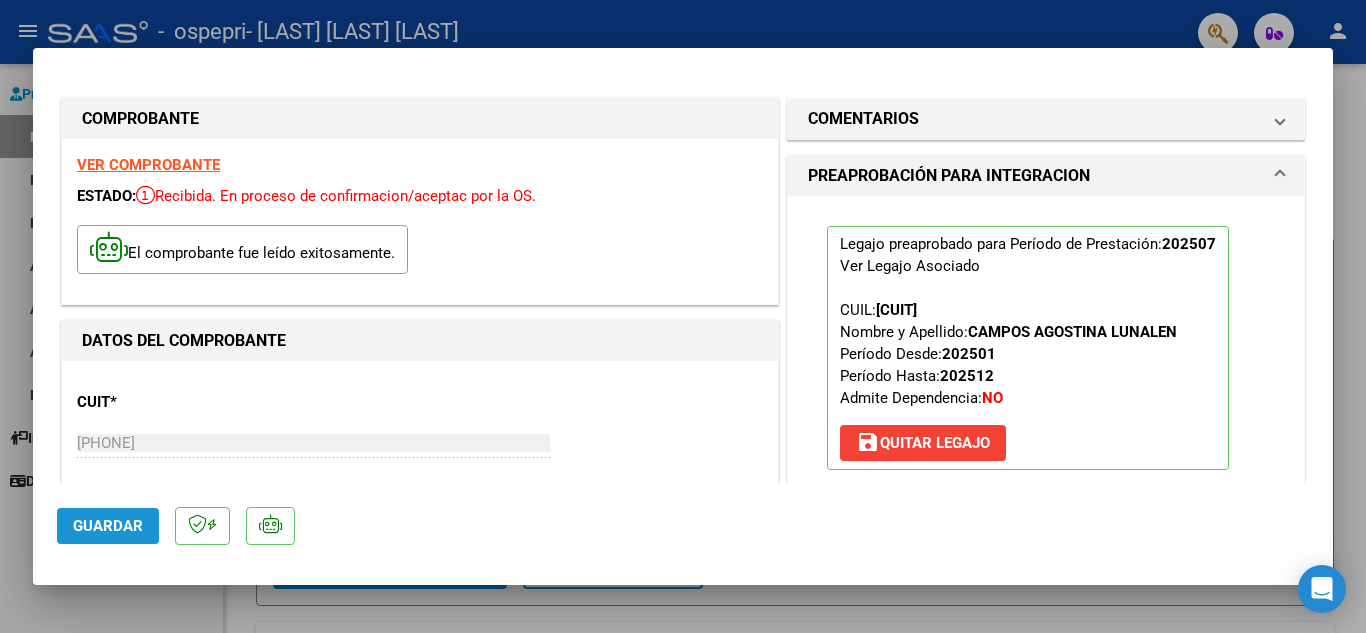 click on "Guardar" 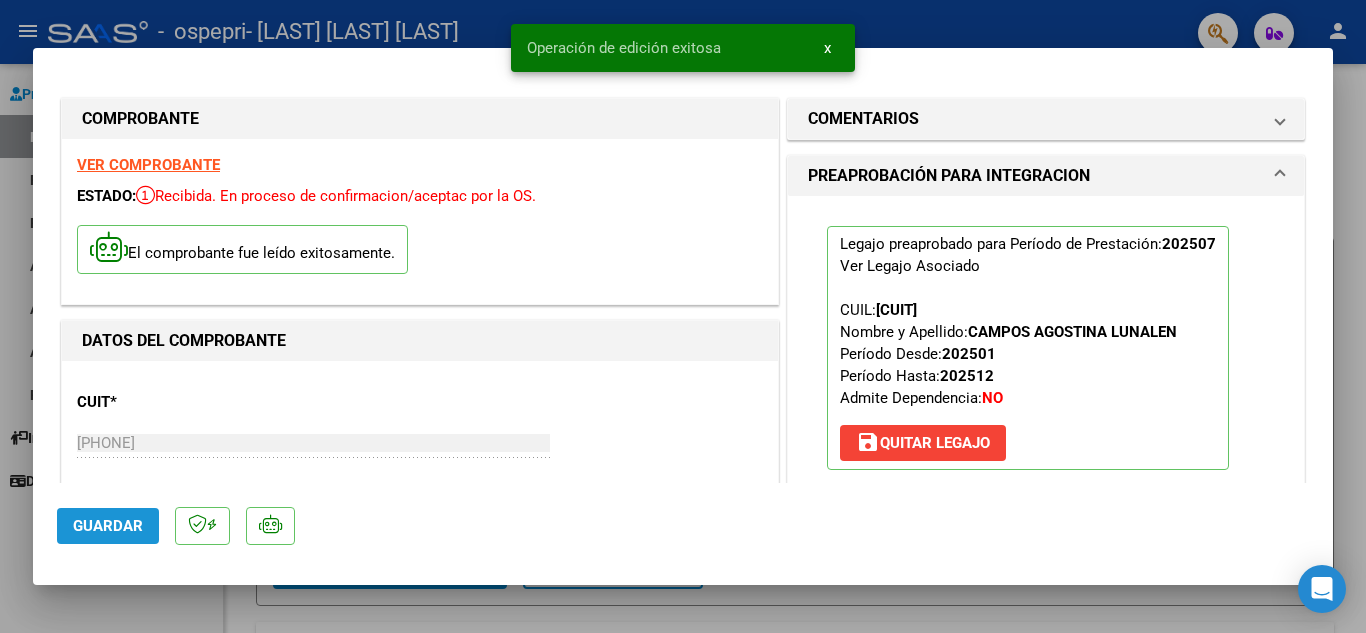 click on "Guardar" 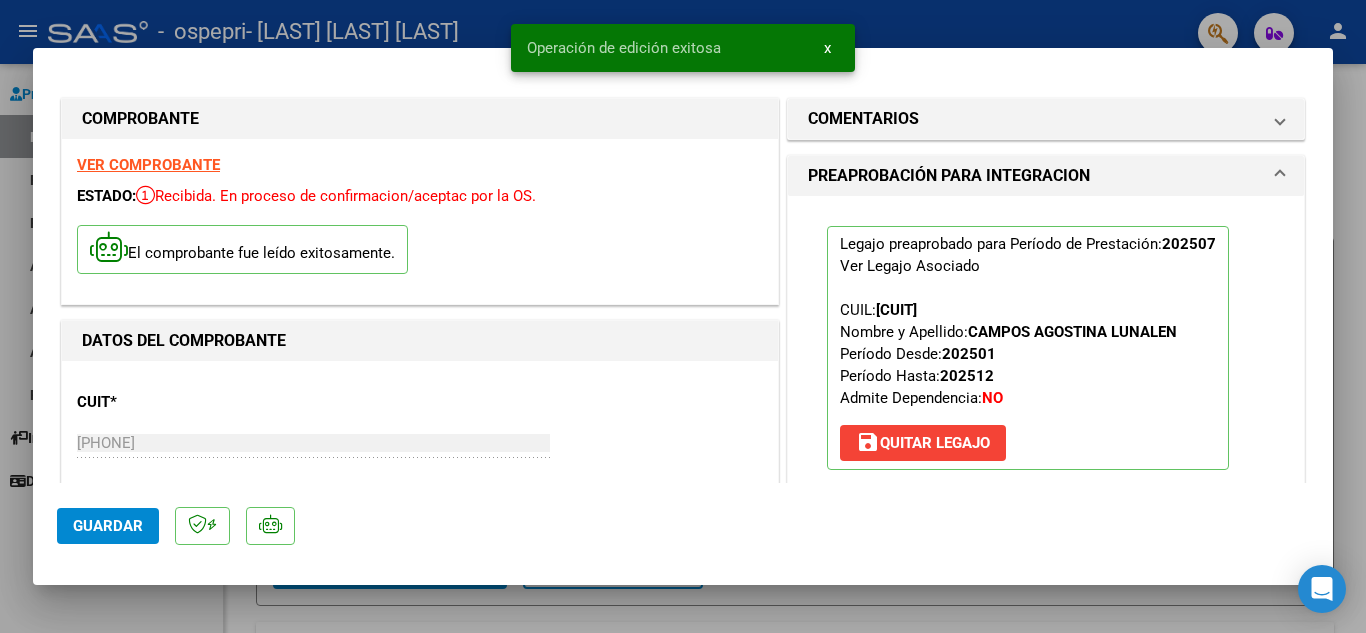 click at bounding box center [683, 316] 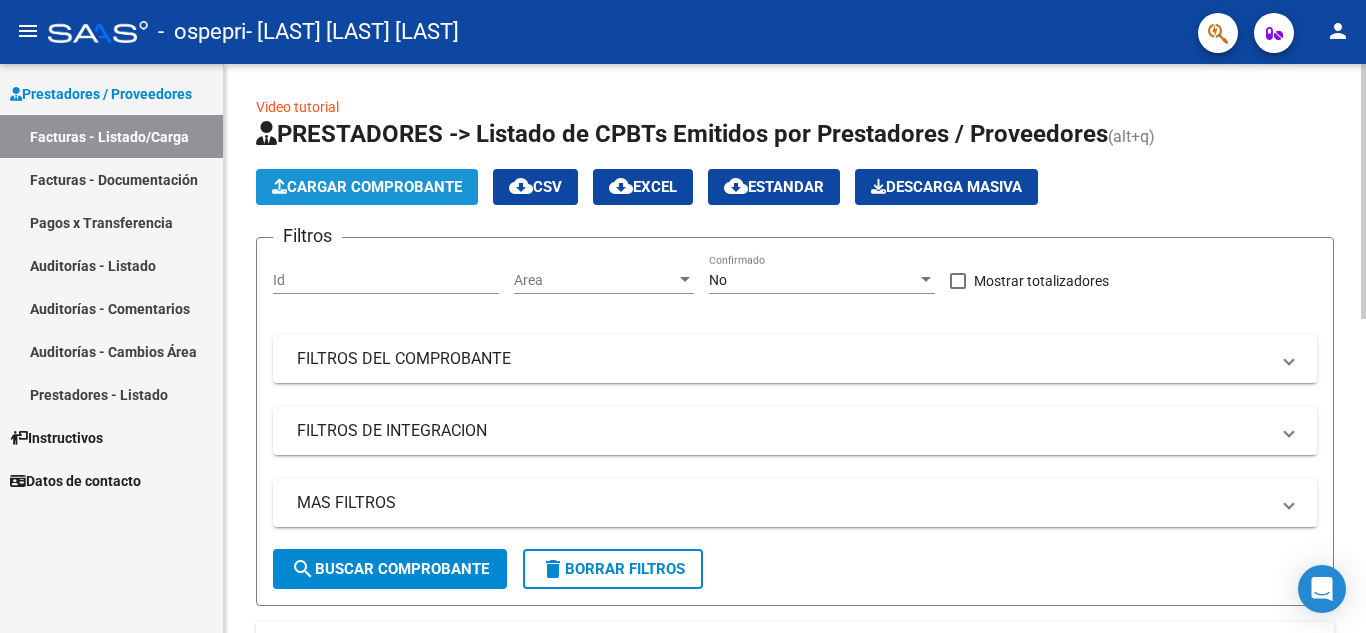 click on "Cargar Comprobante" 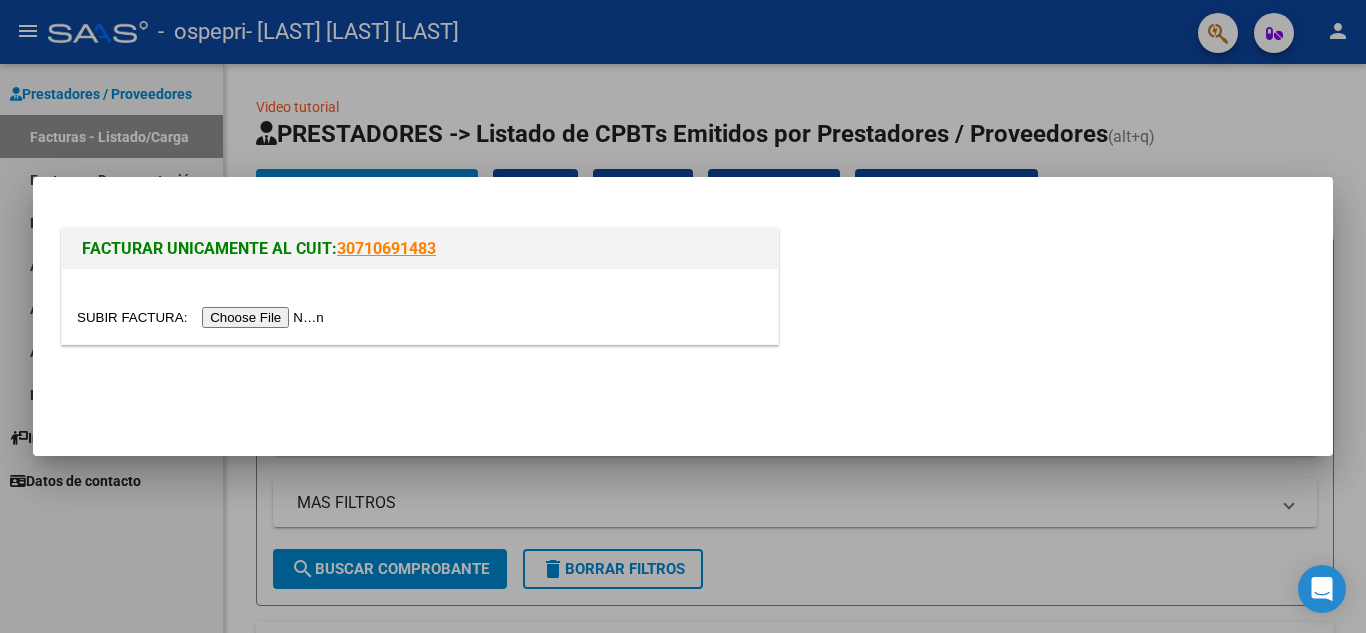 click at bounding box center (203, 317) 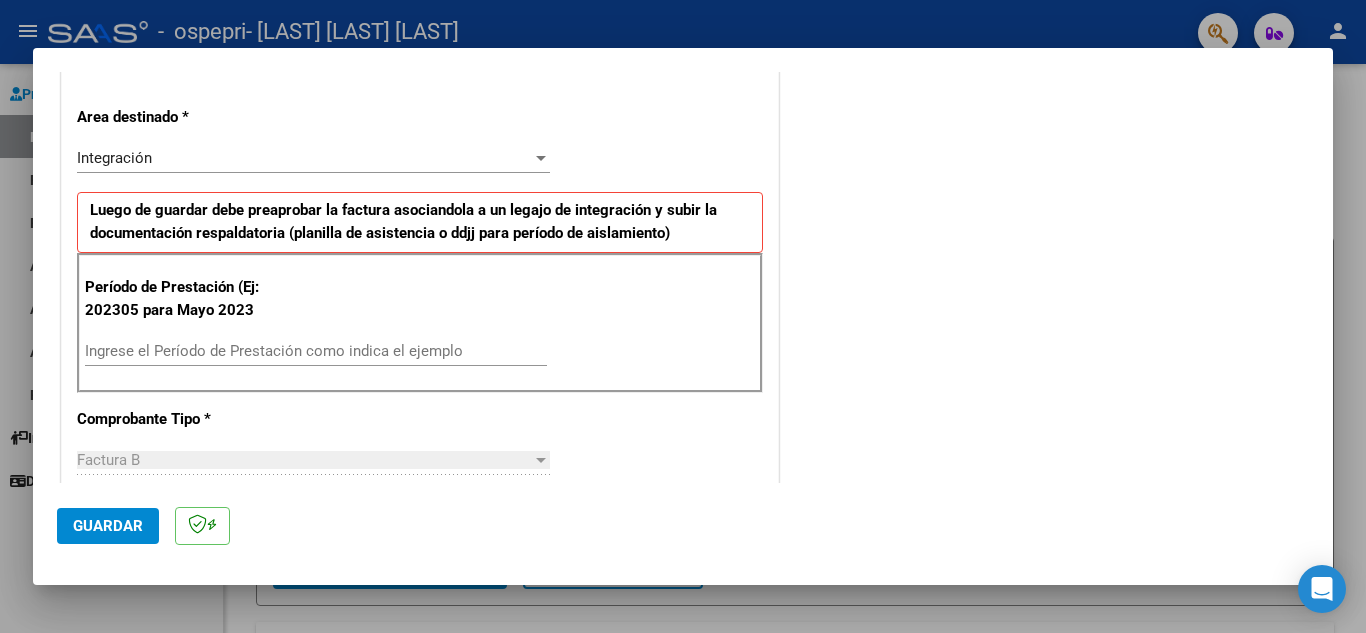 scroll, scrollTop: 440, scrollLeft: 0, axis: vertical 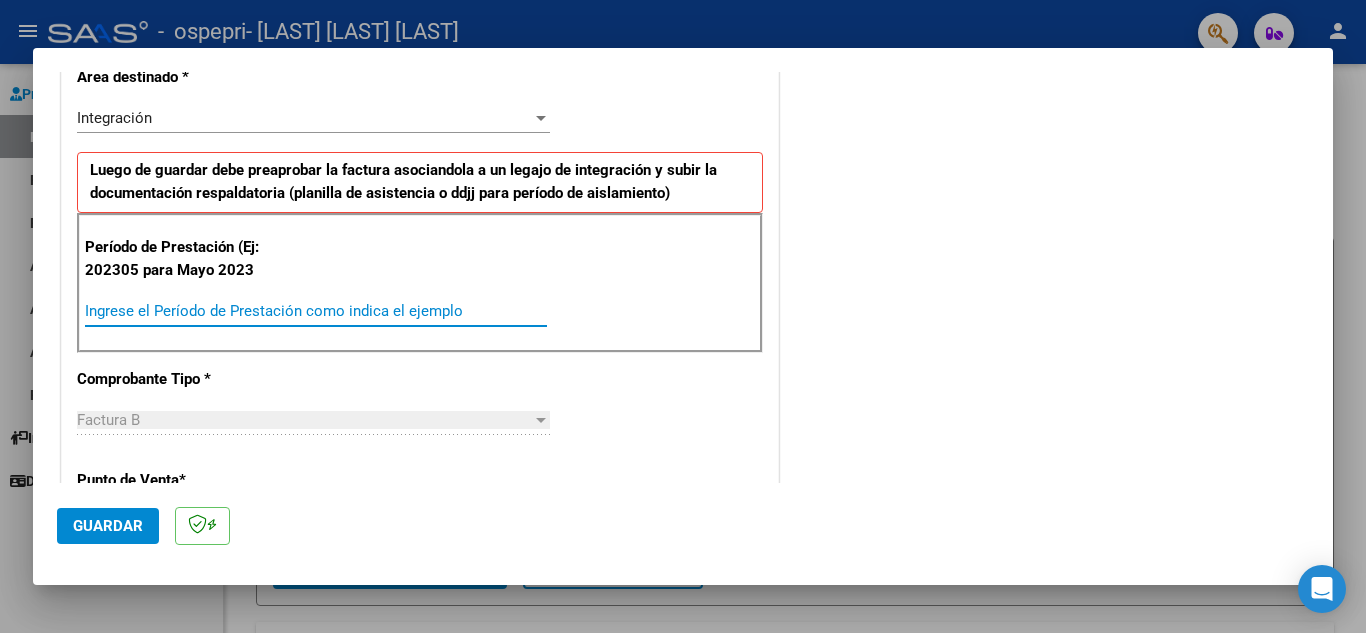 click on "Ingrese el Período de Prestación como indica el ejemplo" at bounding box center [316, 311] 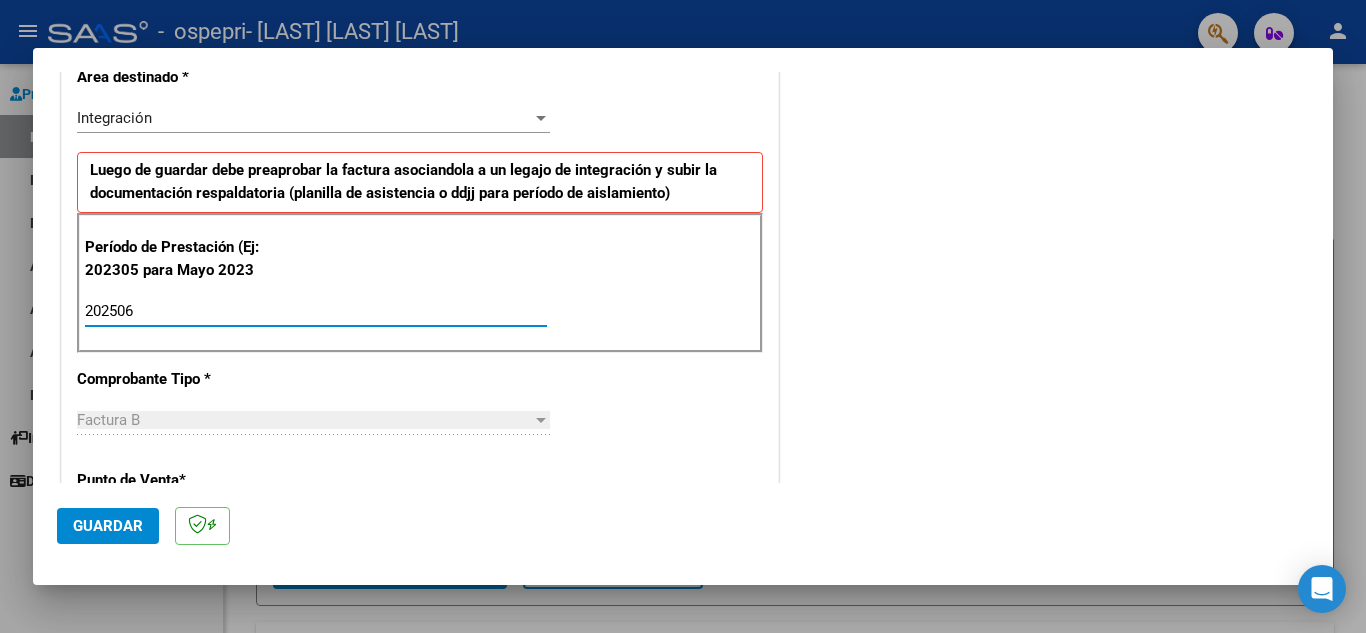type on "202506" 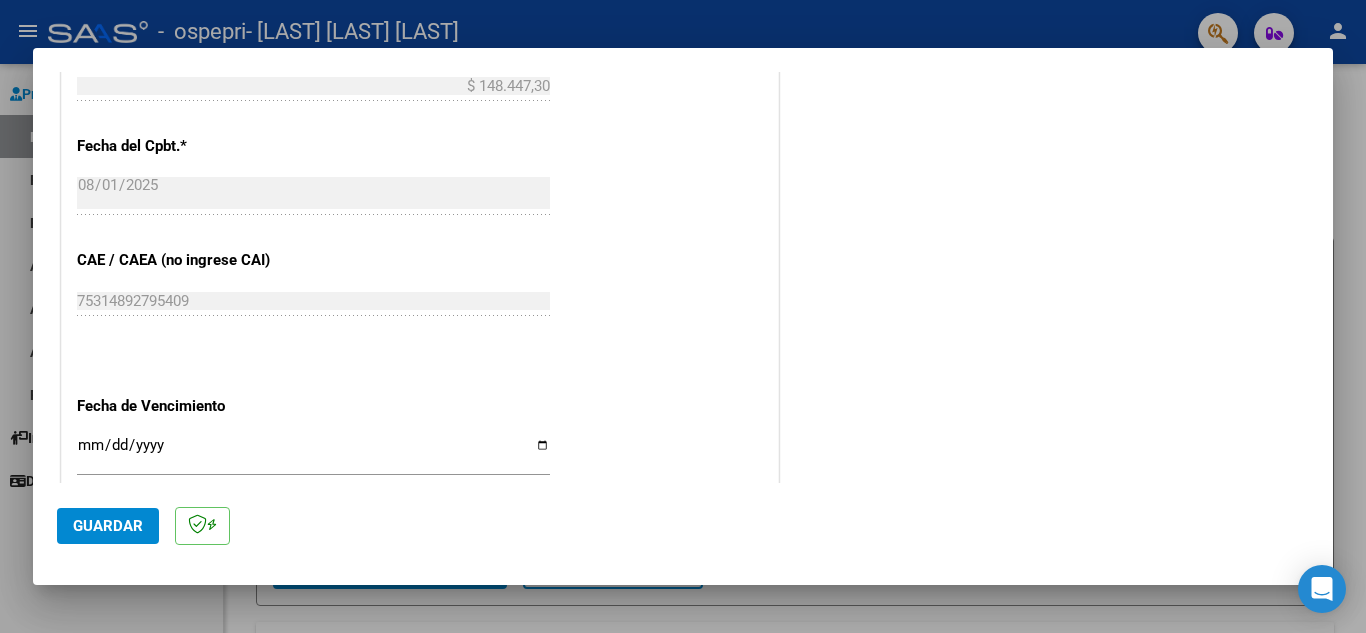 scroll, scrollTop: 1080, scrollLeft: 0, axis: vertical 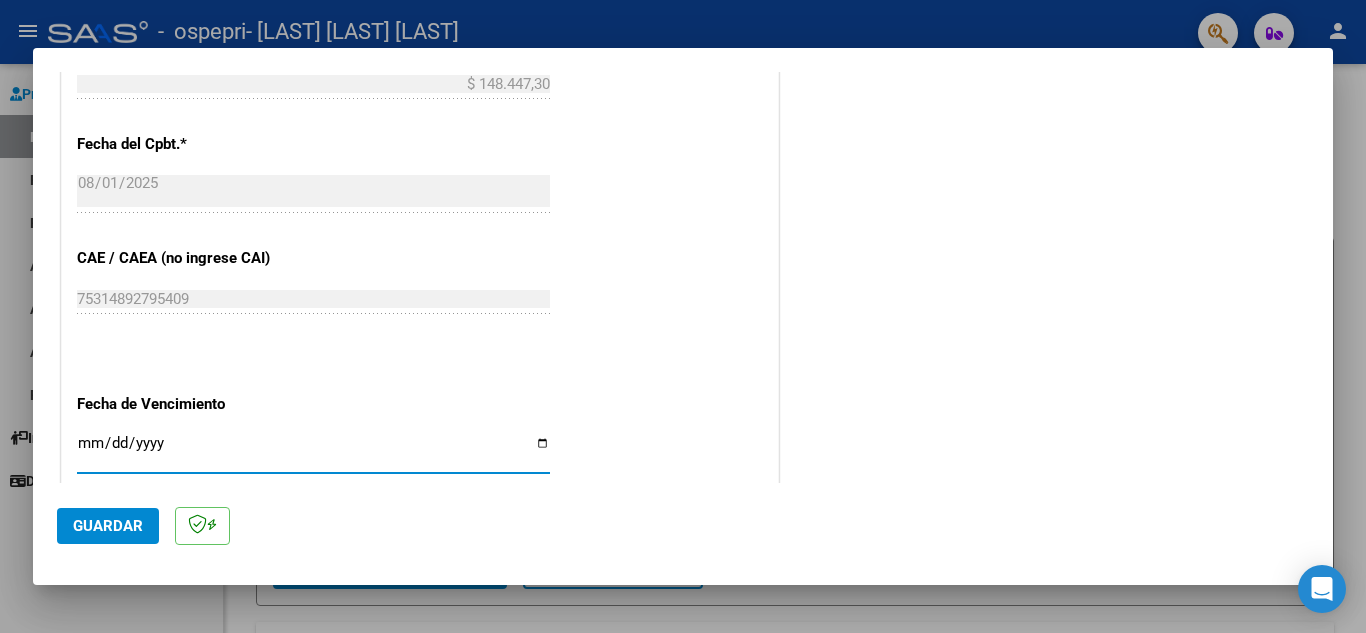 click on "Ingresar la fecha" at bounding box center [313, 451] 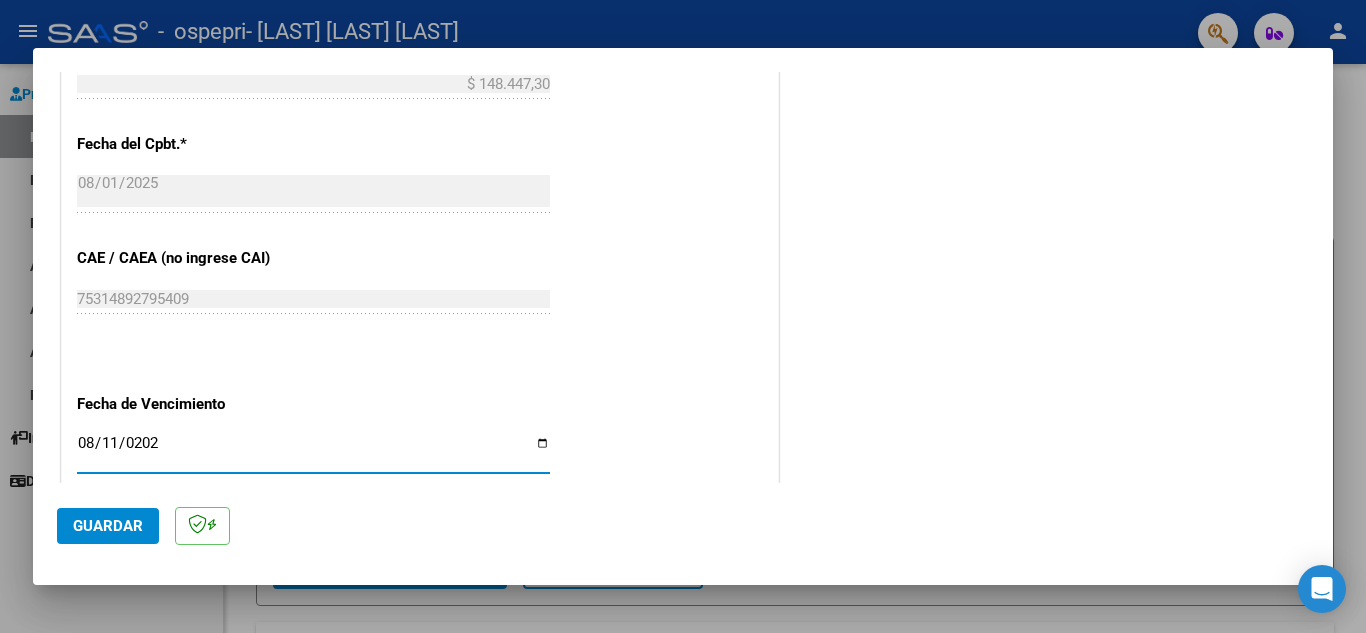 type on "2025-08-11" 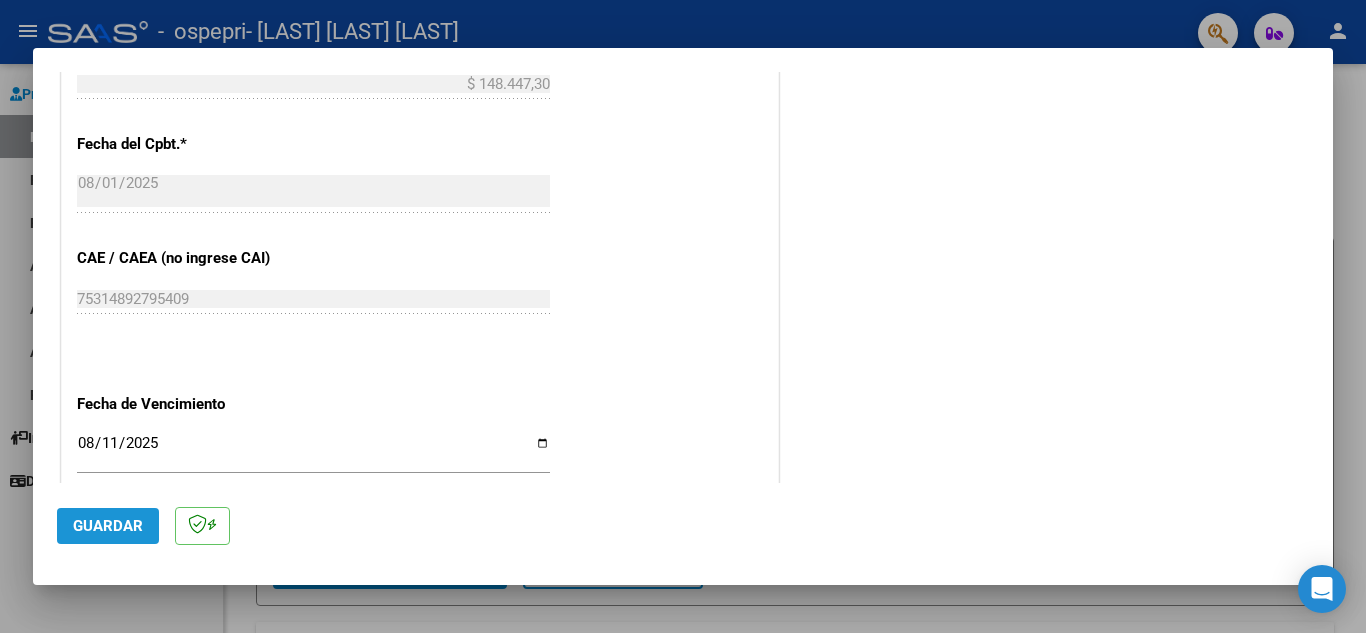click on "Guardar" 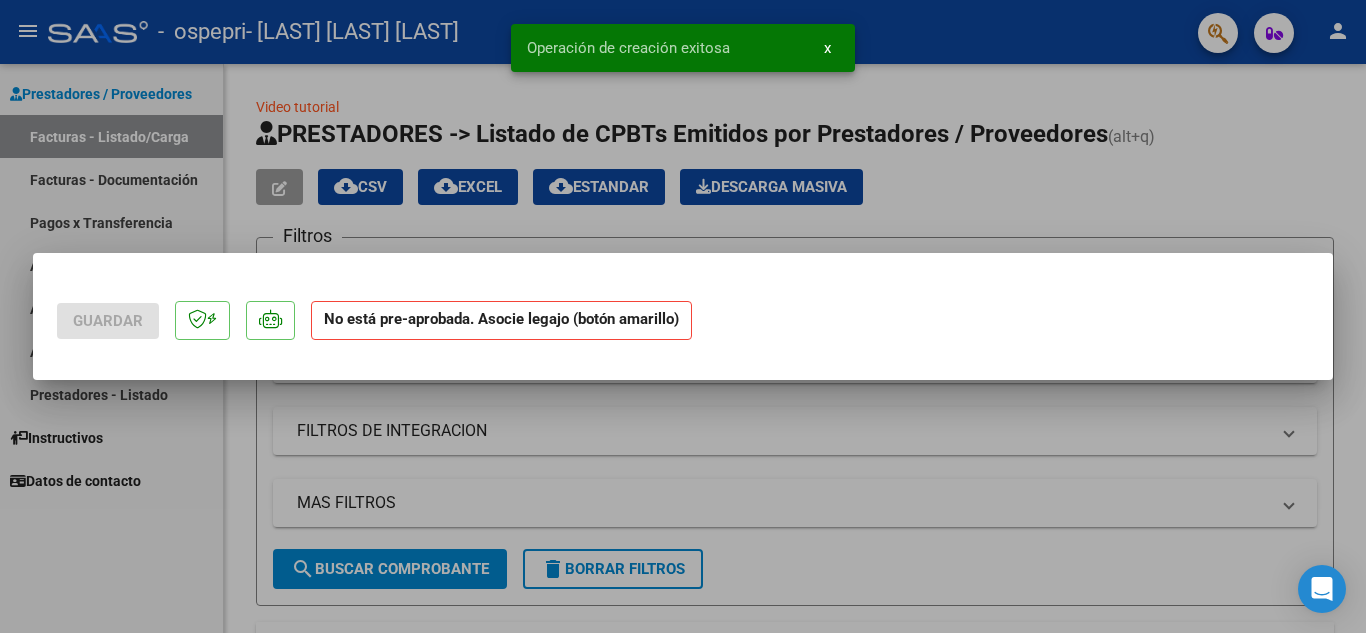 scroll, scrollTop: 0, scrollLeft: 0, axis: both 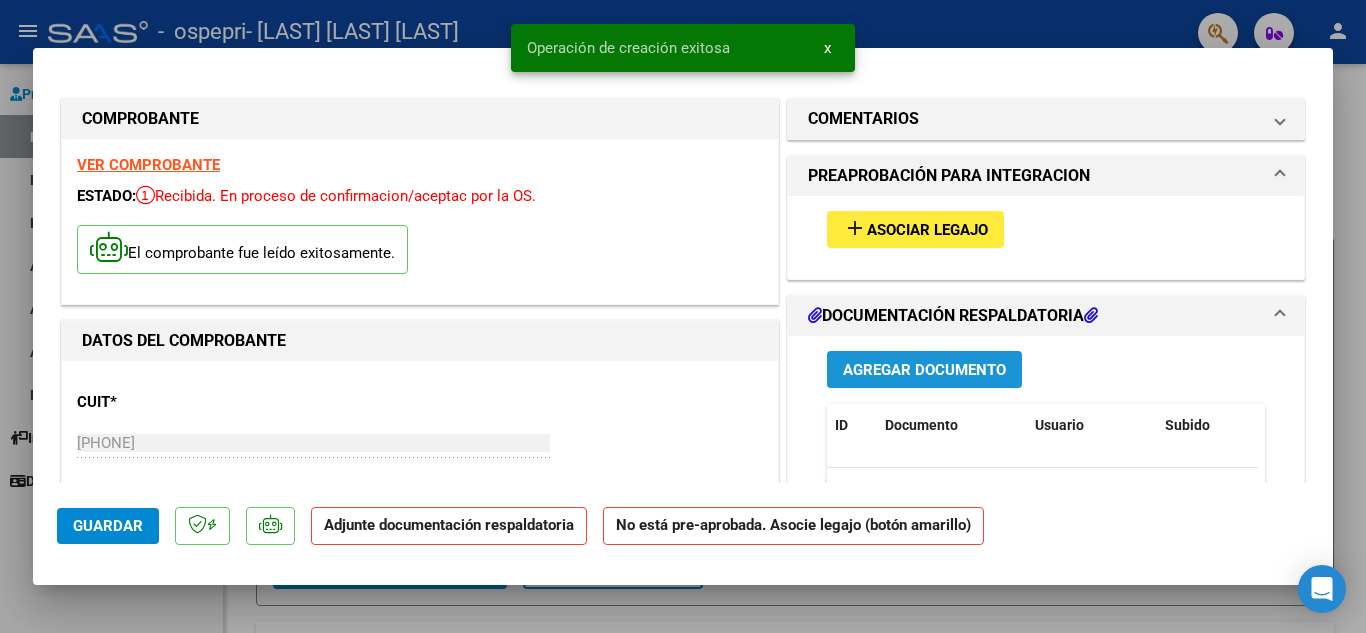 click on "Agregar Documento" at bounding box center (924, 370) 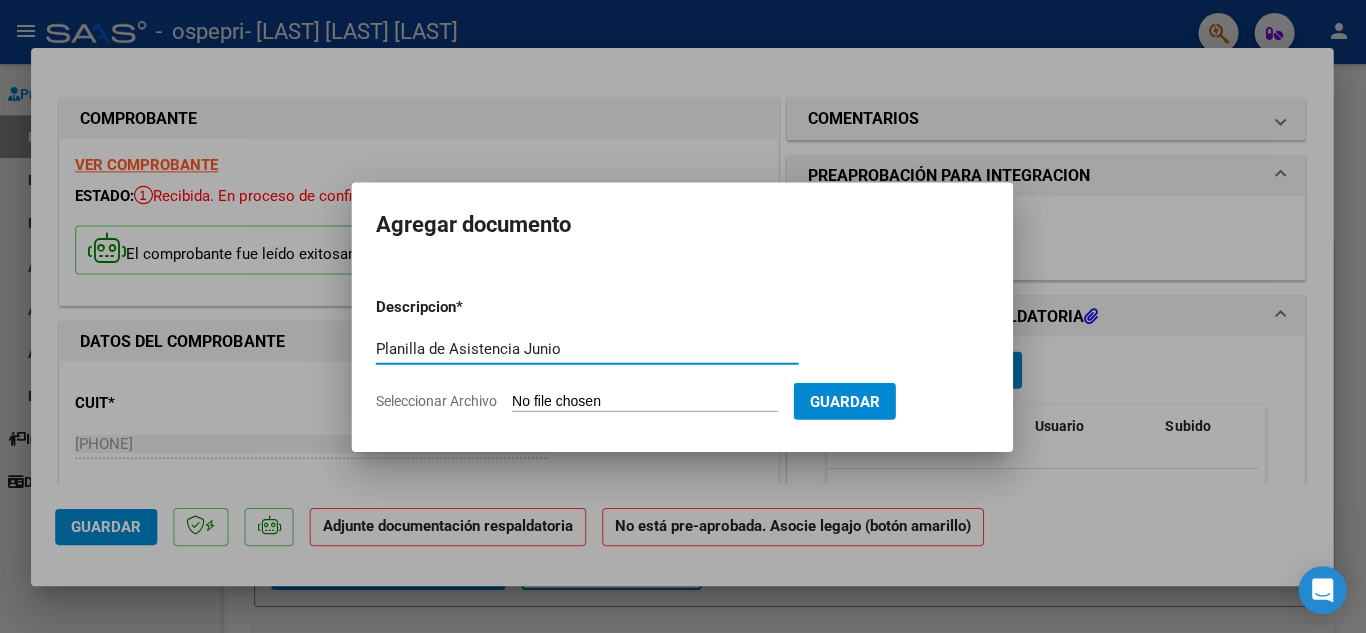 scroll, scrollTop: 0, scrollLeft: 0, axis: both 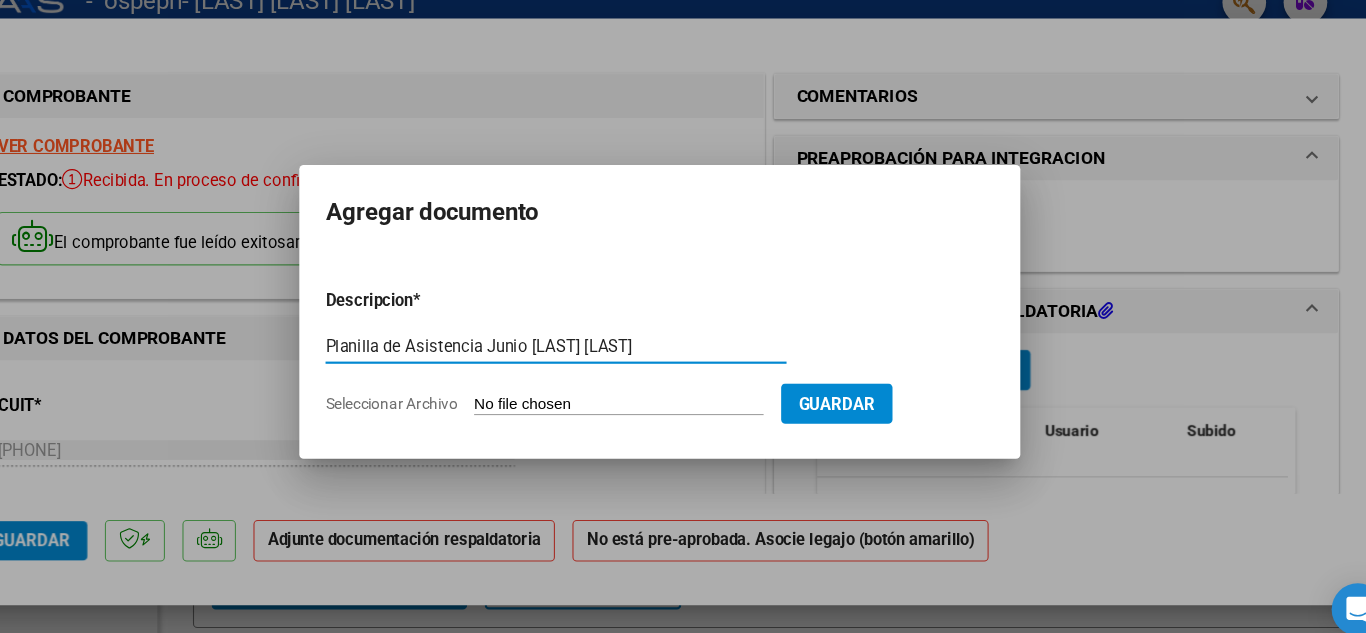 type on "Planilla de Asistencia Junio [LAST] [LAST]" 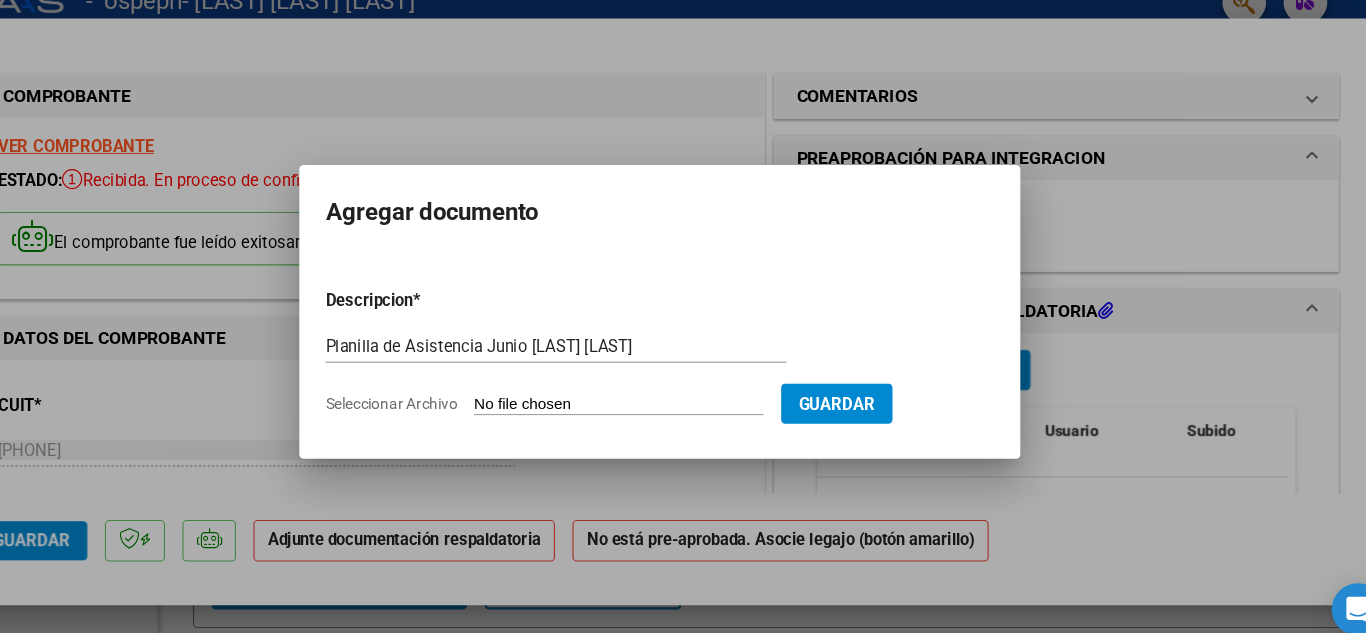 click on "Seleccionar Archivo" at bounding box center [645, 401] 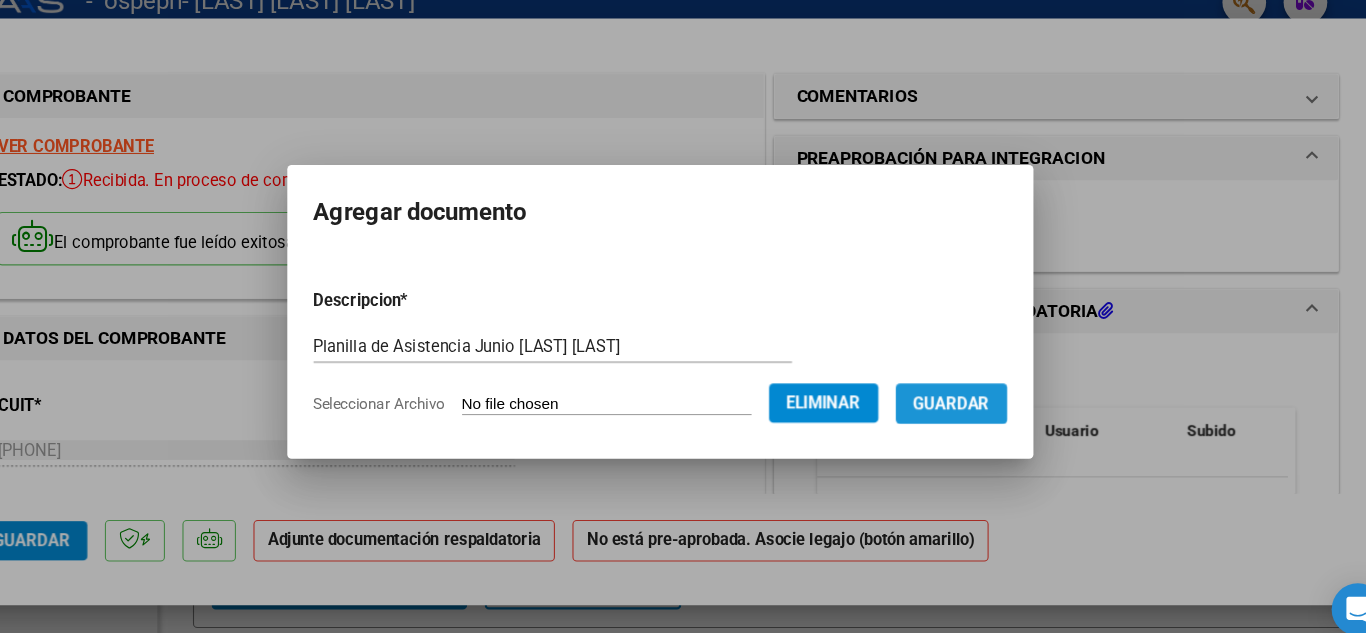 click on "Guardar" at bounding box center [950, 401] 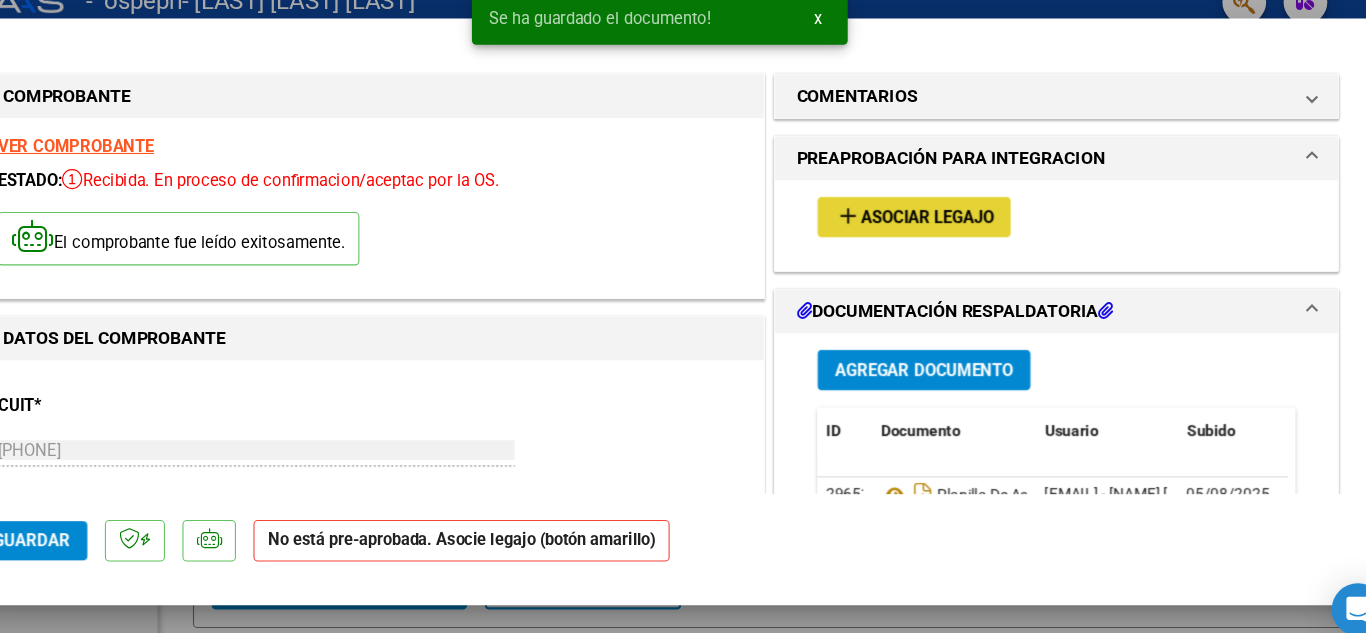 click on "add Asociar Legajo" at bounding box center [915, 229] 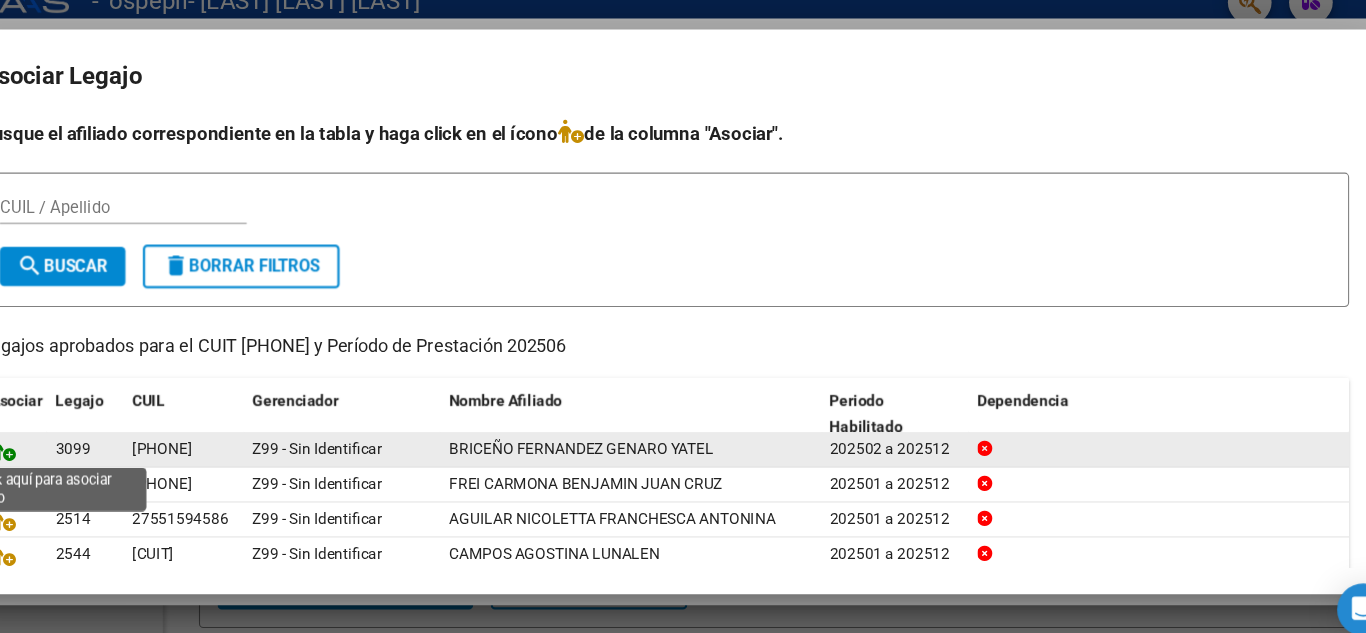 click 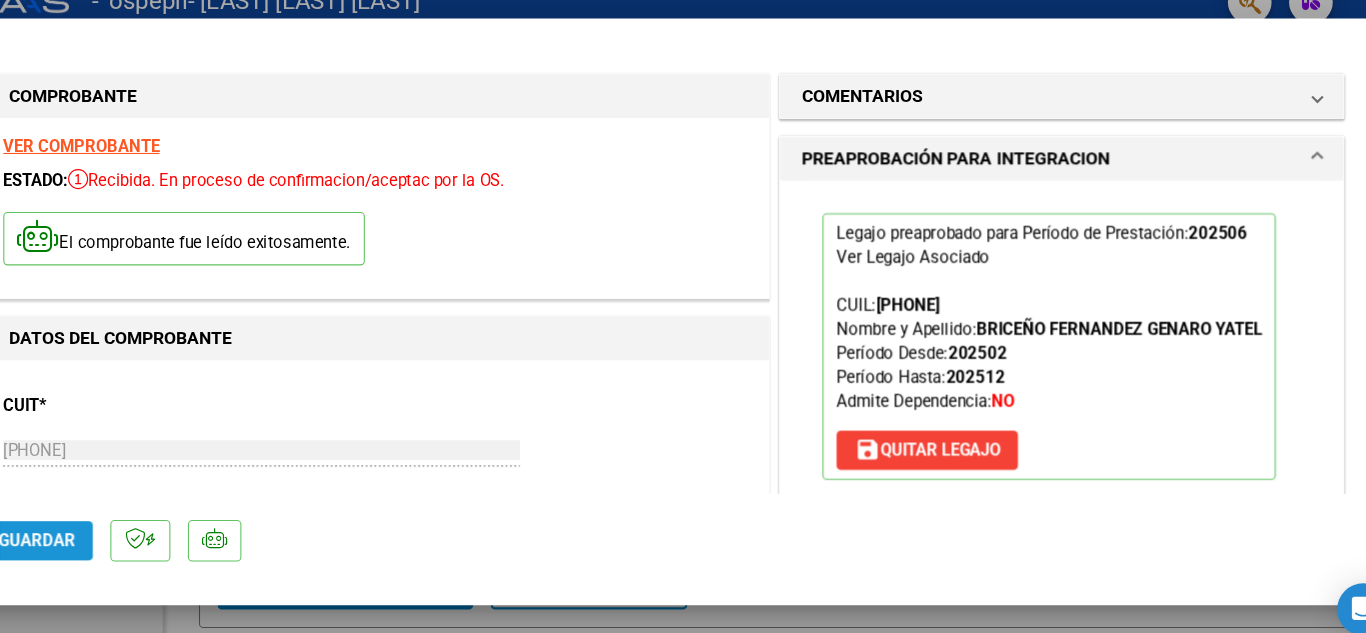 click on "Guardar" 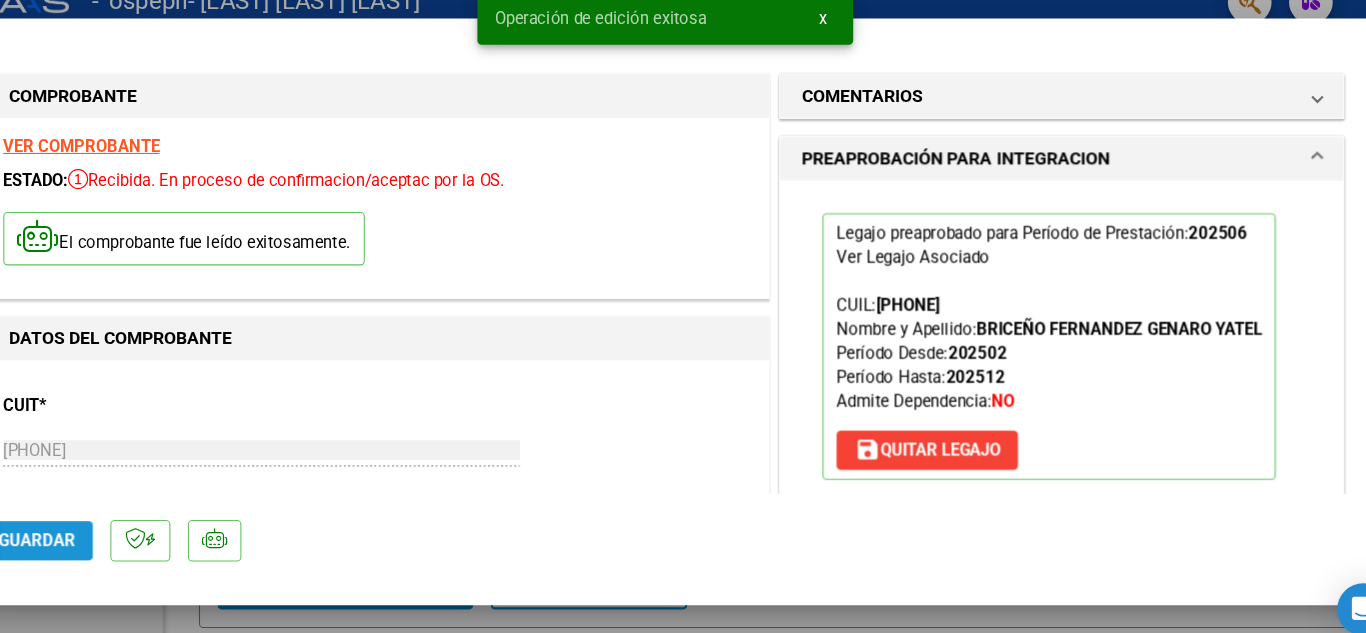 click on "Guardar" 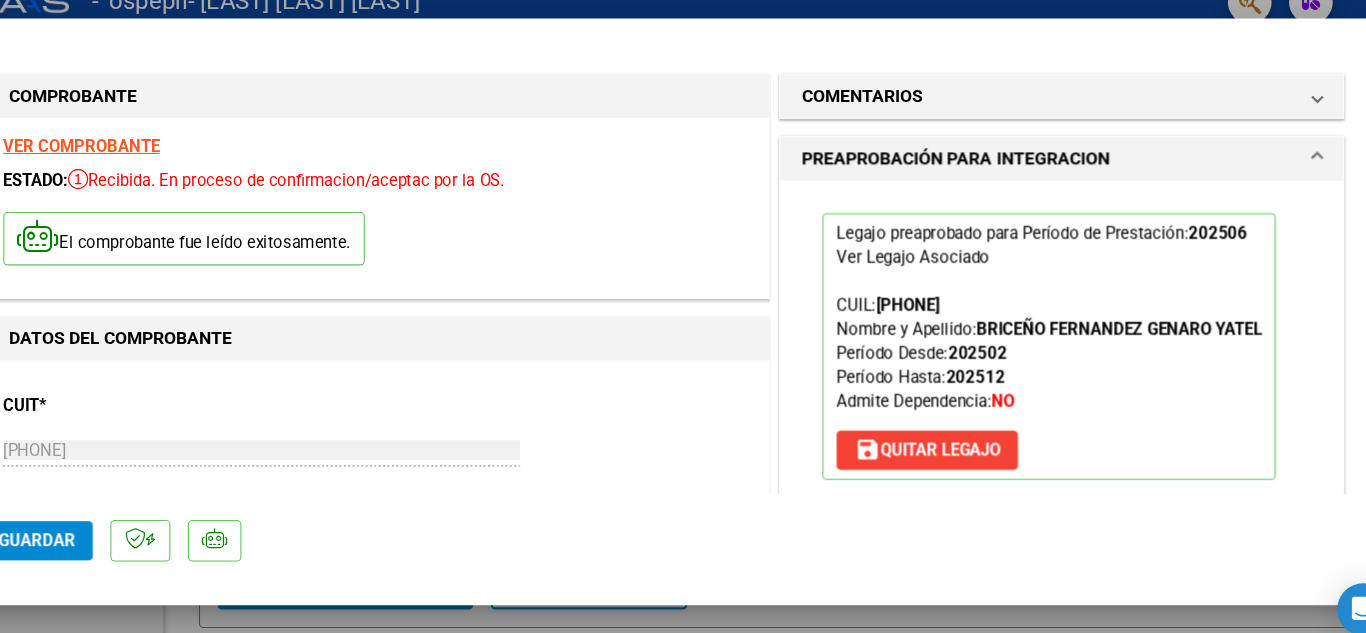 type 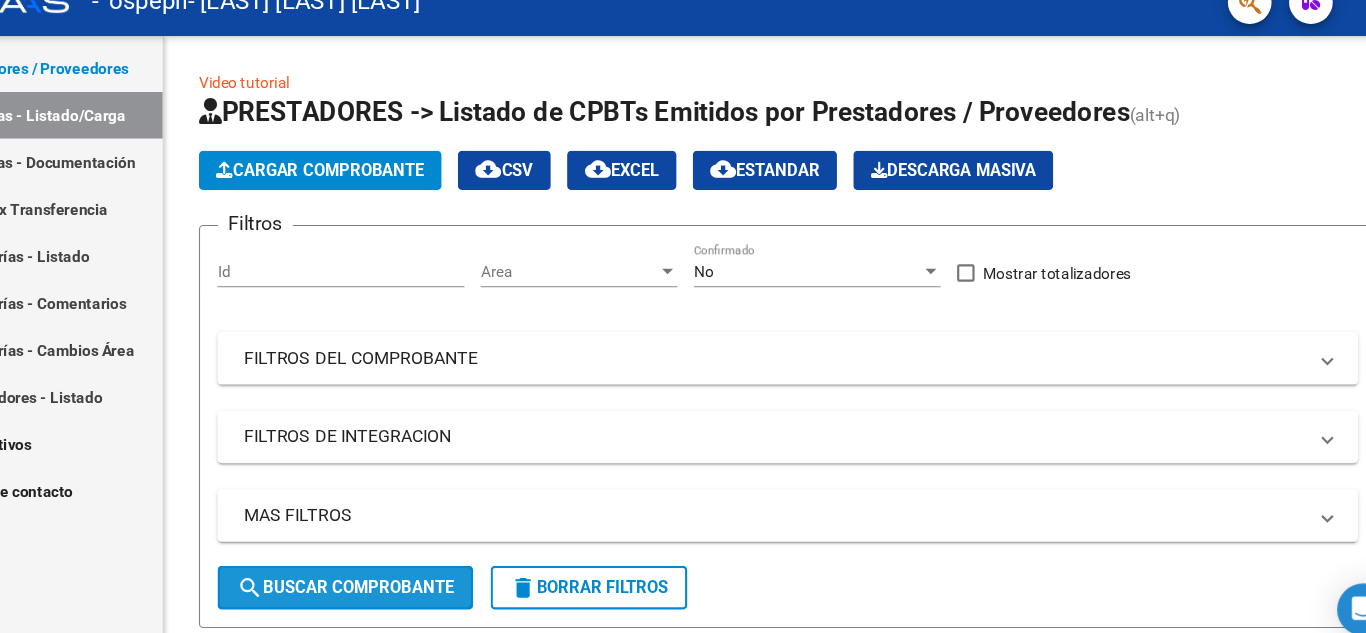 click on "search  Buscar Comprobante" 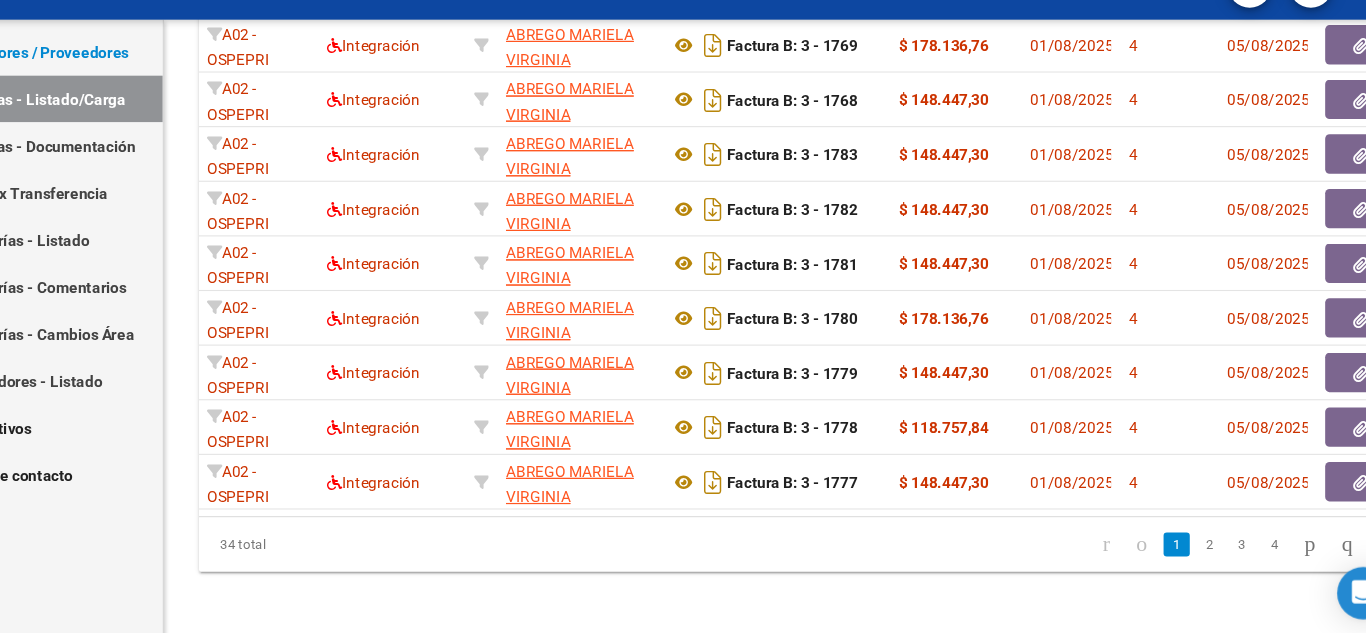 scroll, scrollTop: 699, scrollLeft: 0, axis: vertical 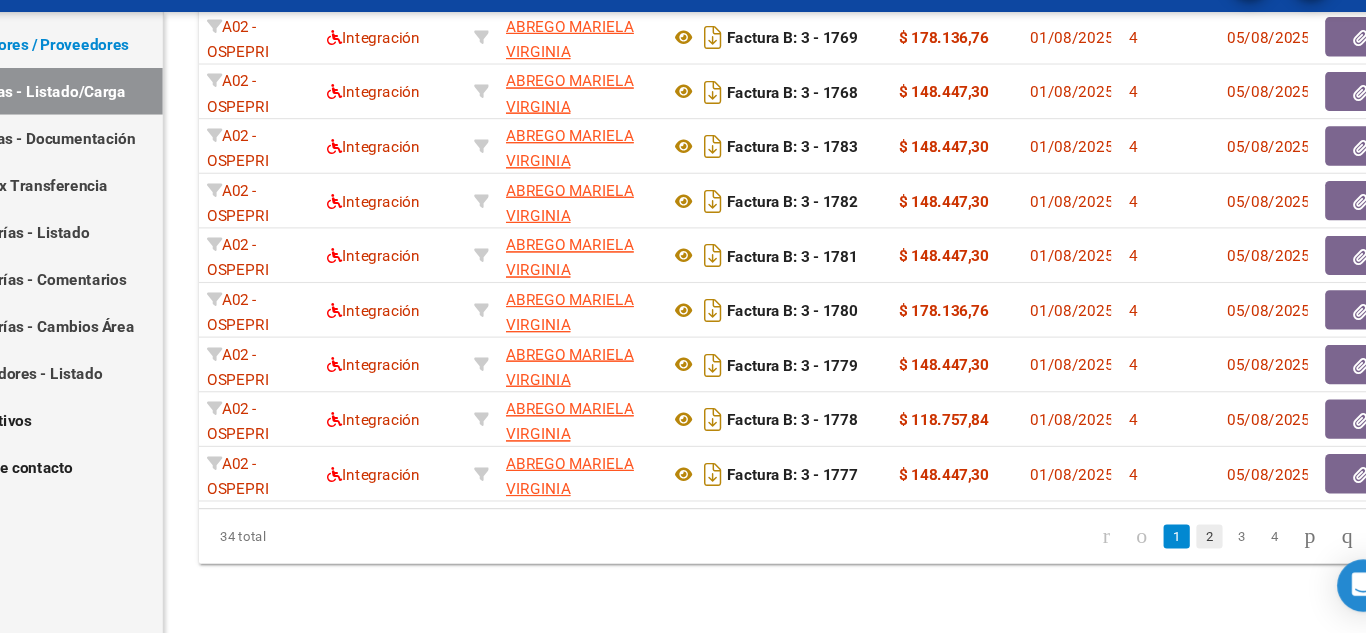 click on "2" 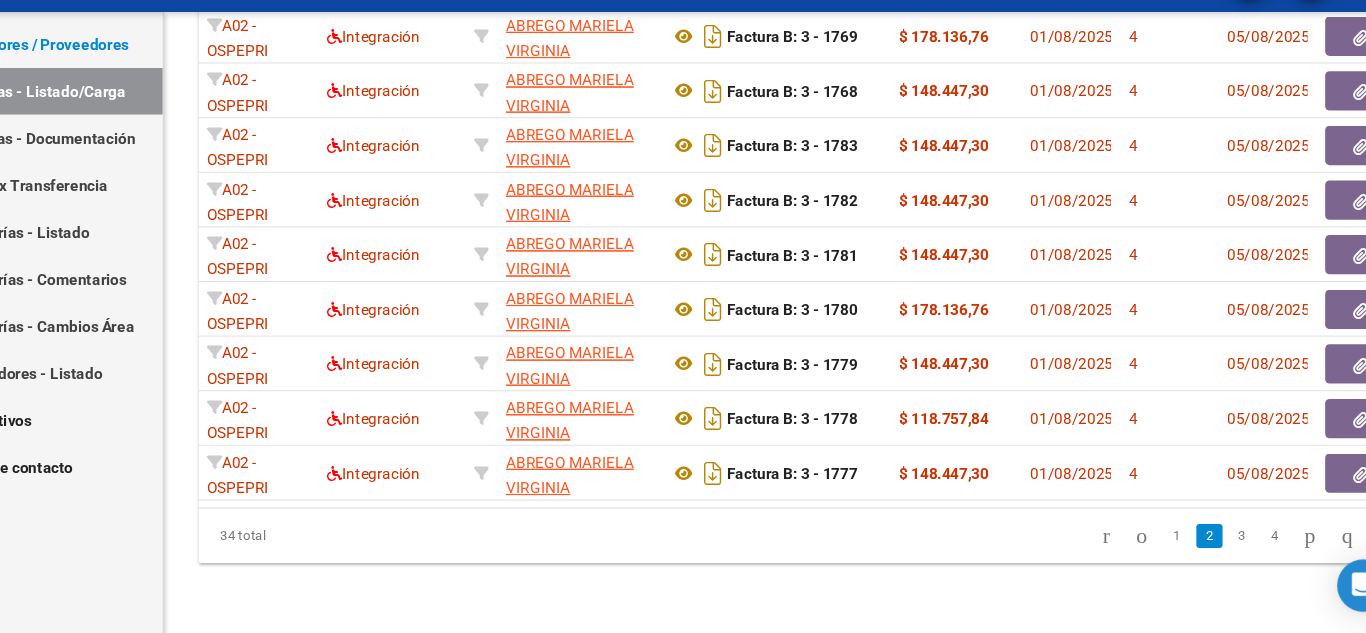 scroll, scrollTop: 699, scrollLeft: 0, axis: vertical 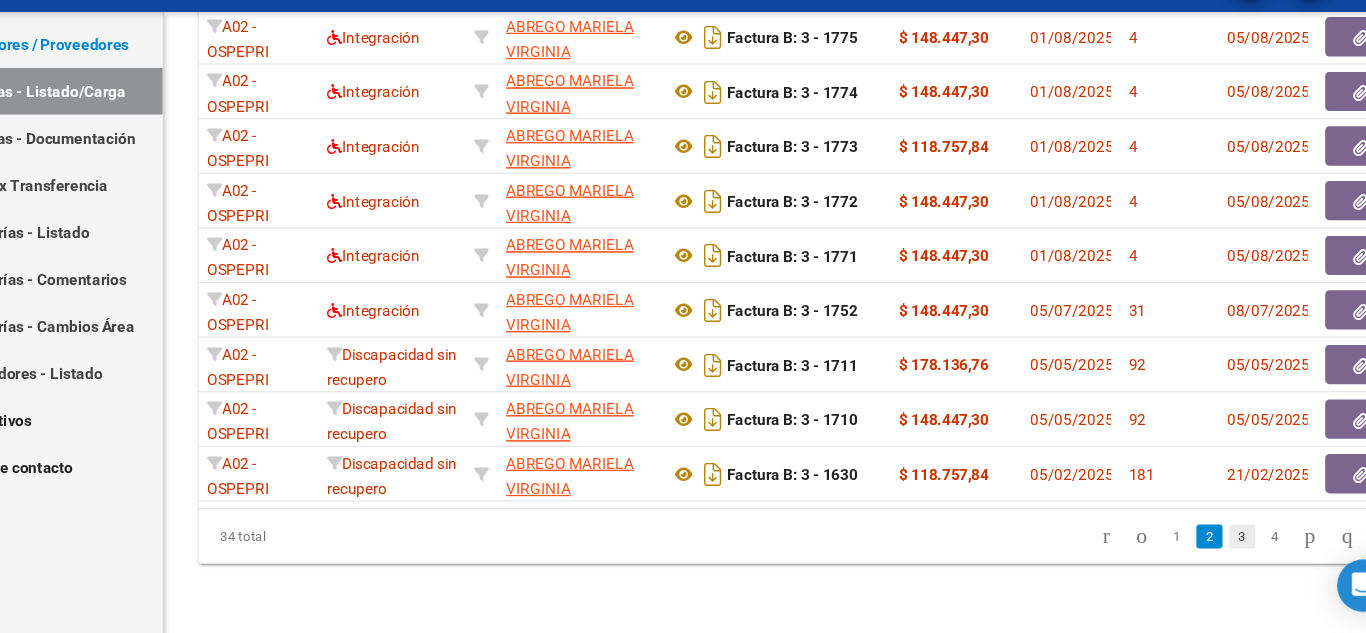click on "3" 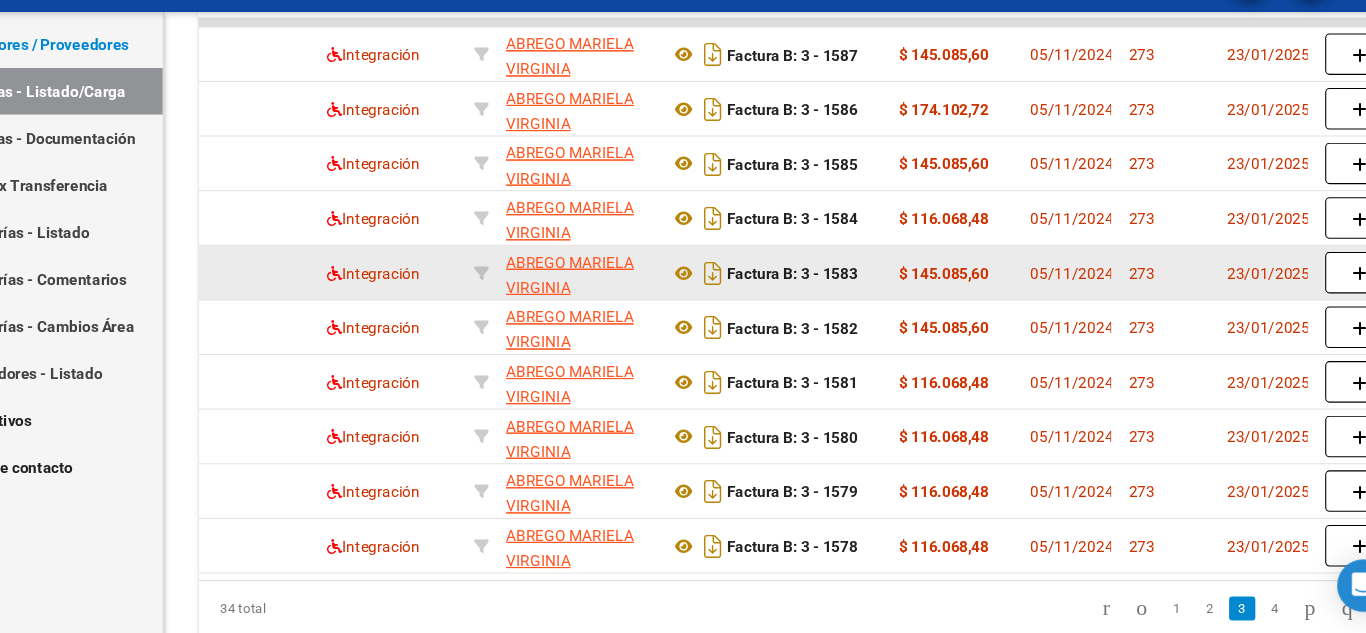 scroll, scrollTop: 619, scrollLeft: 0, axis: vertical 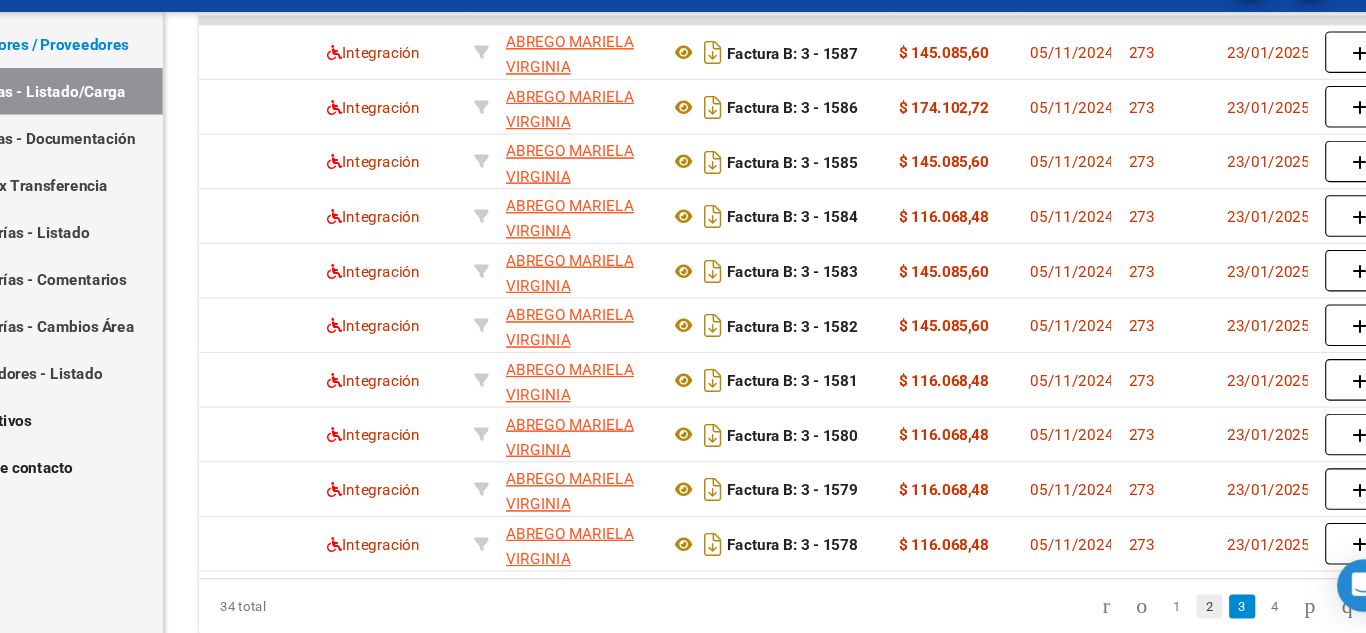 click on "2" 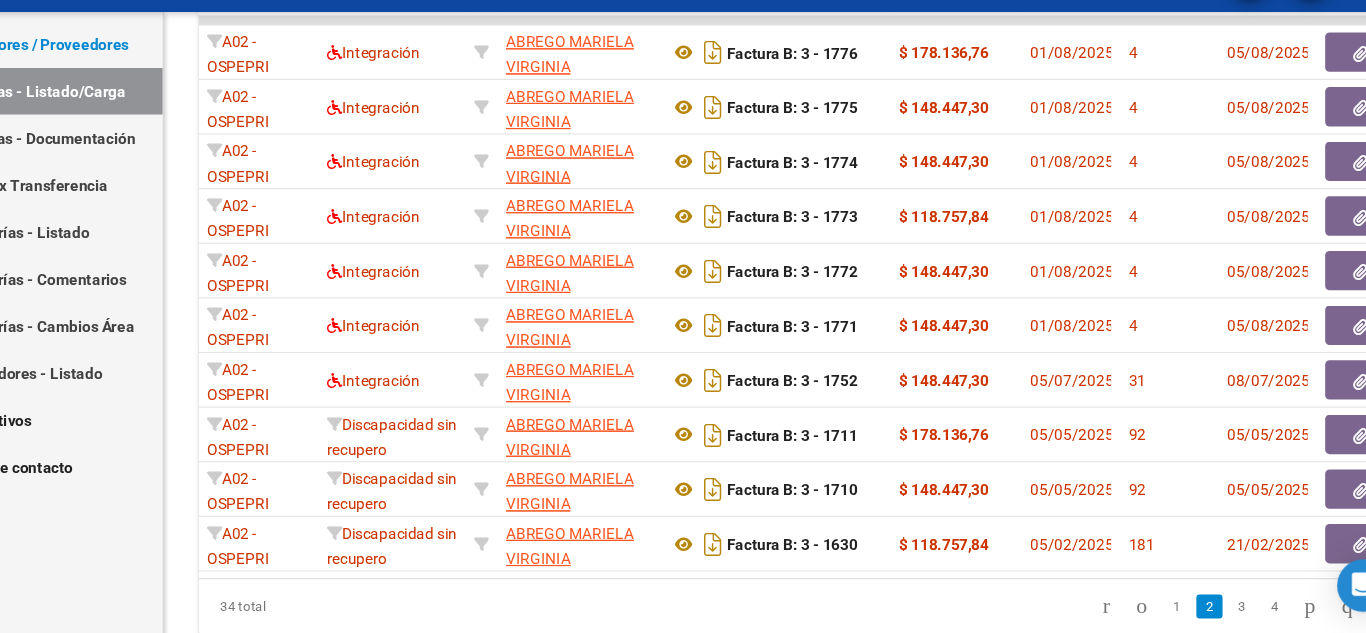 scroll, scrollTop: 0, scrollLeft: 243, axis: horizontal 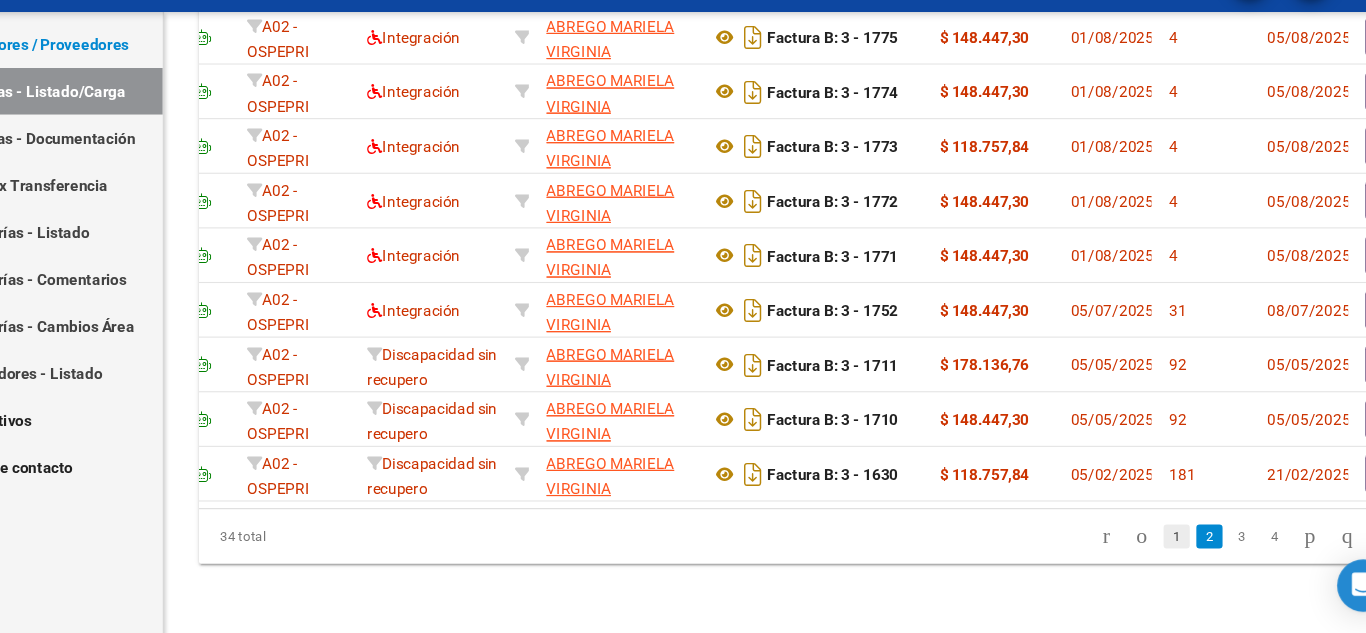 click on "1" 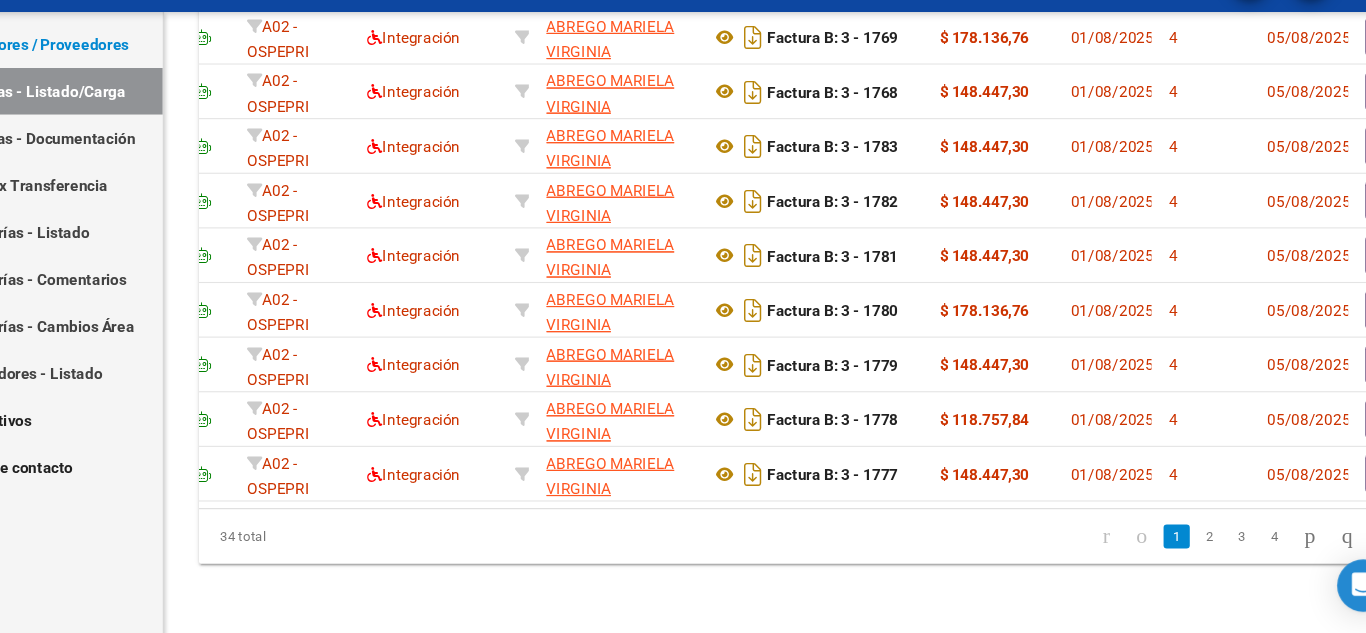 scroll, scrollTop: 699, scrollLeft: 0, axis: vertical 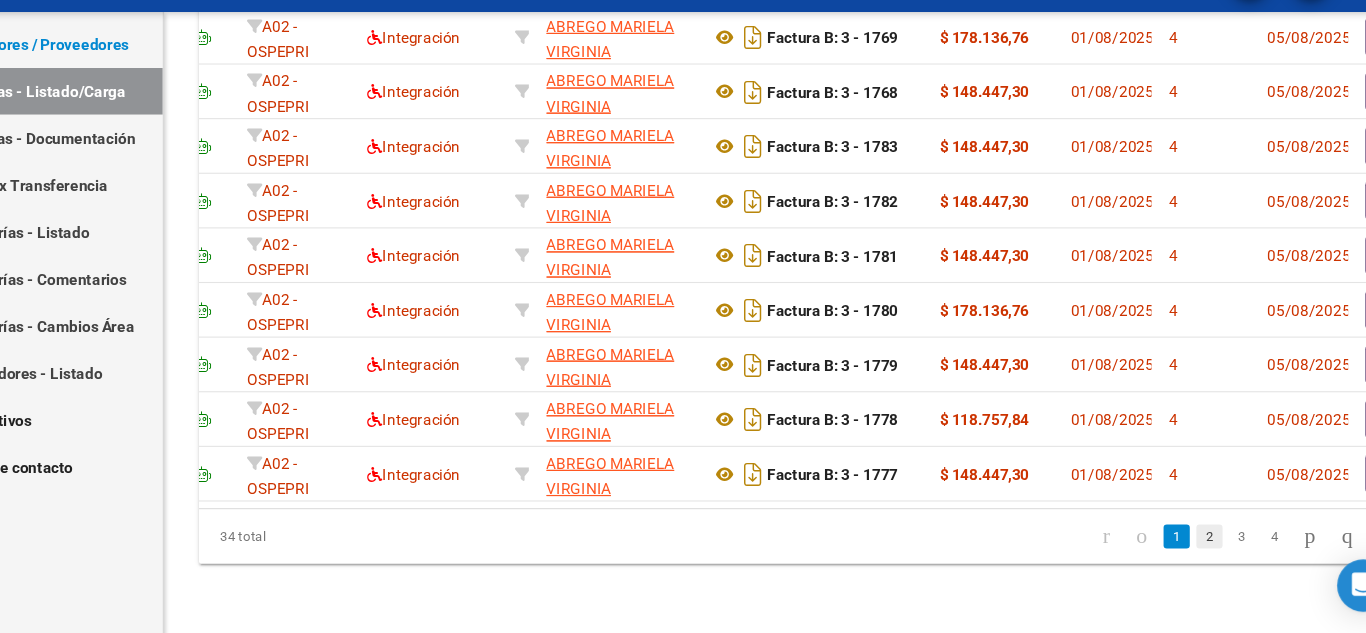 click on "2" 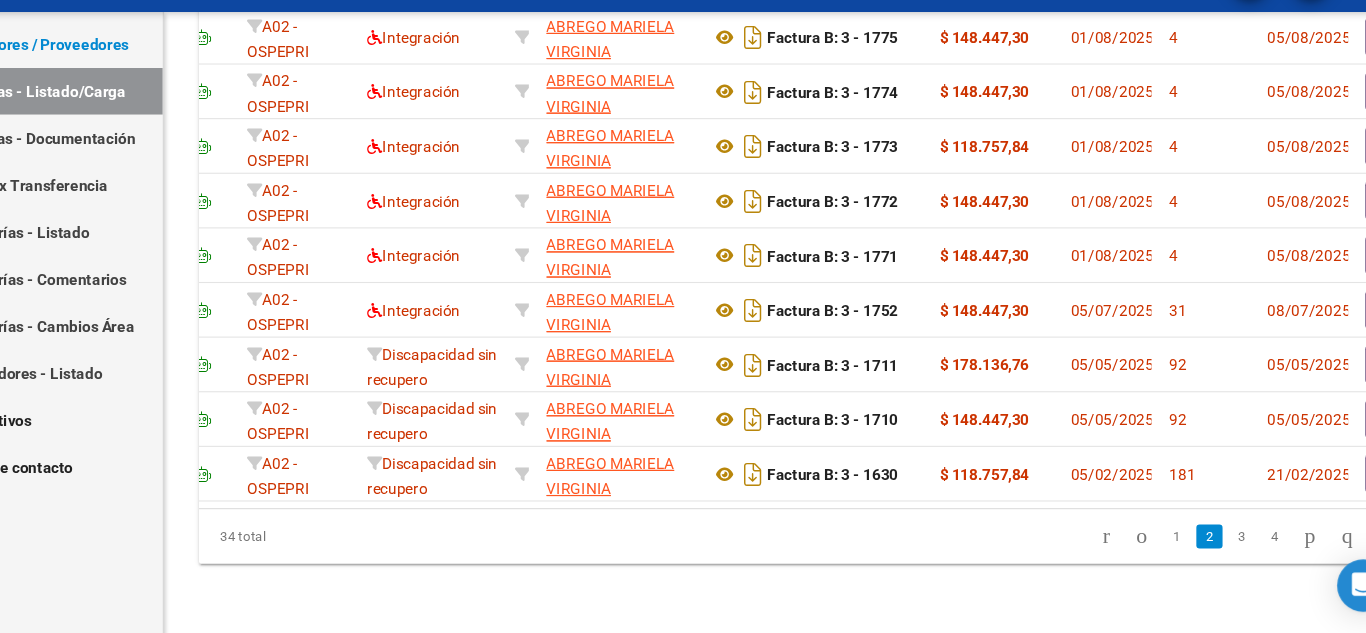 scroll, scrollTop: 699, scrollLeft: 0, axis: vertical 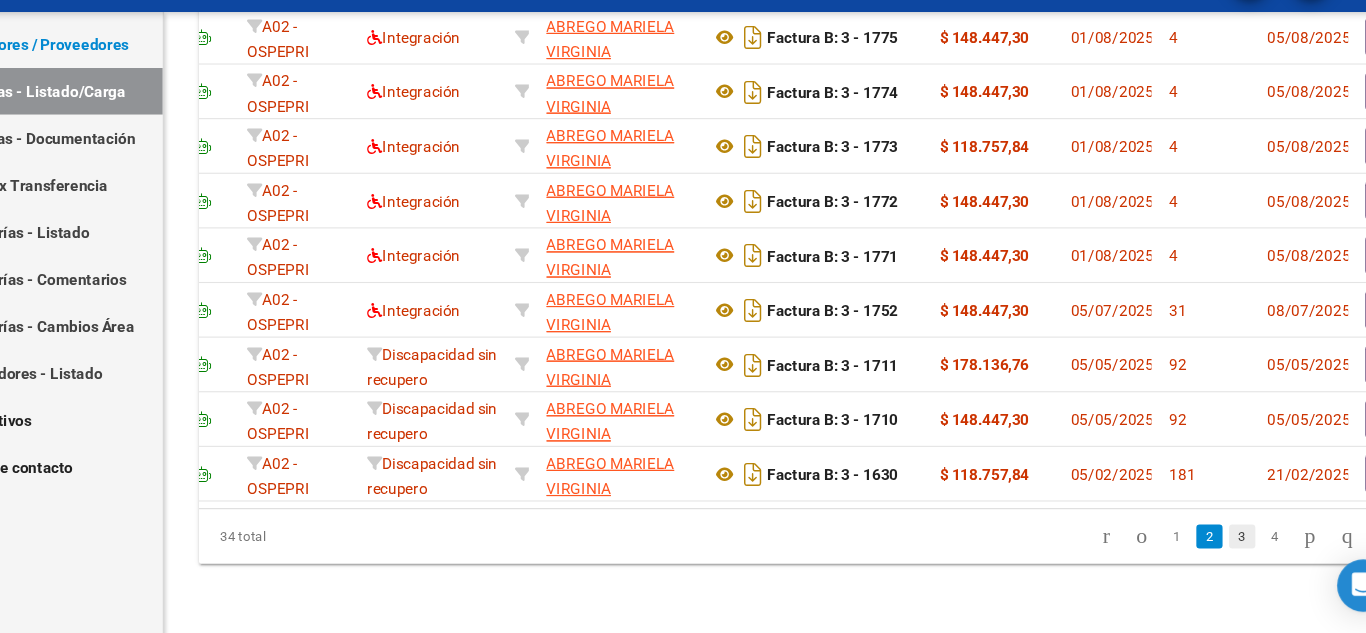click on "3" 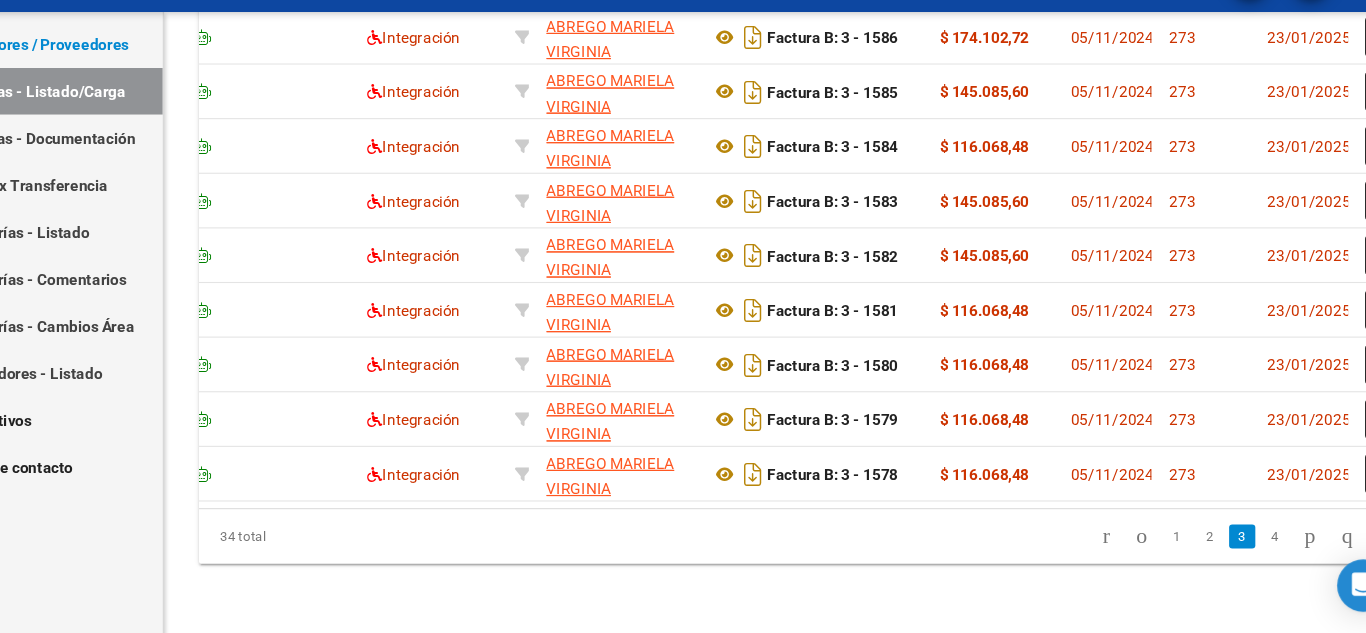 scroll, scrollTop: 699, scrollLeft: 0, axis: vertical 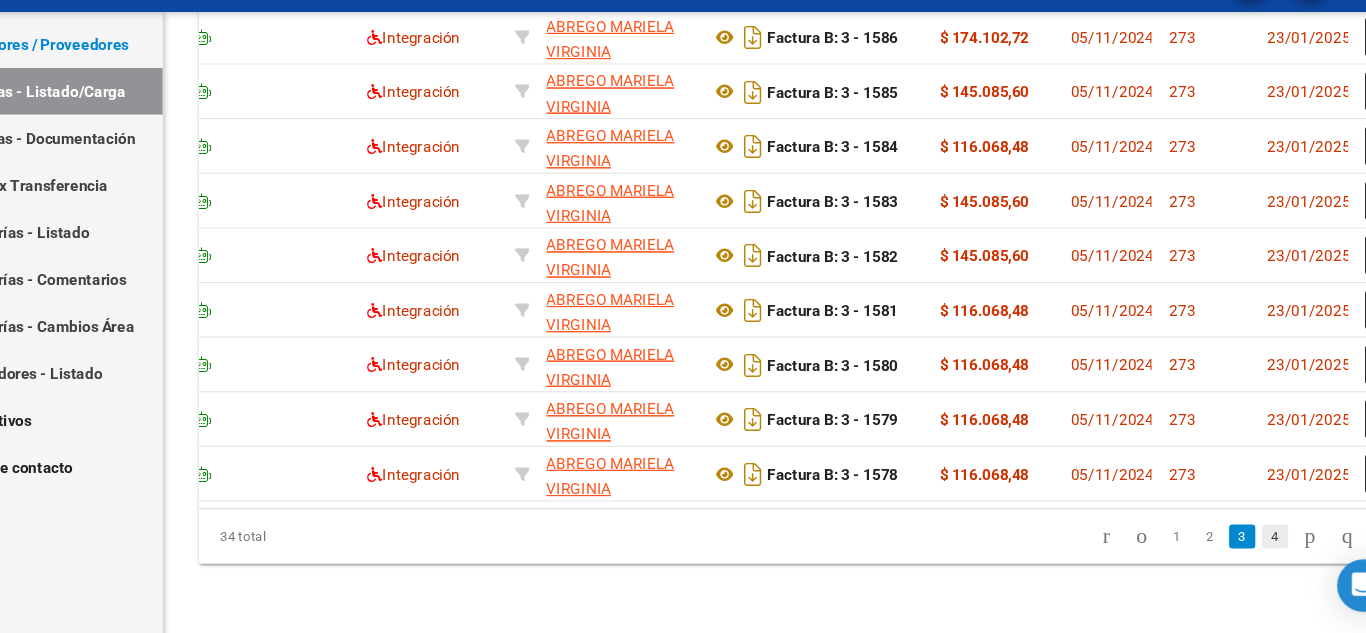 click on "4" 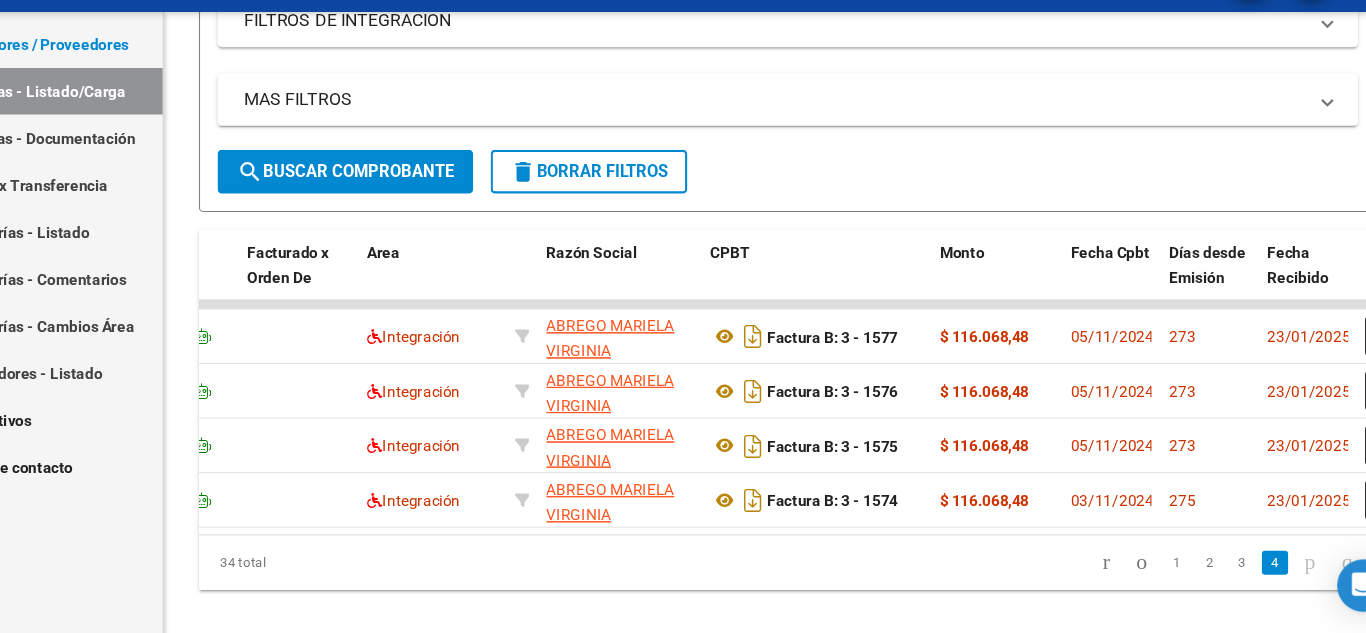 scroll, scrollTop: 399, scrollLeft: 0, axis: vertical 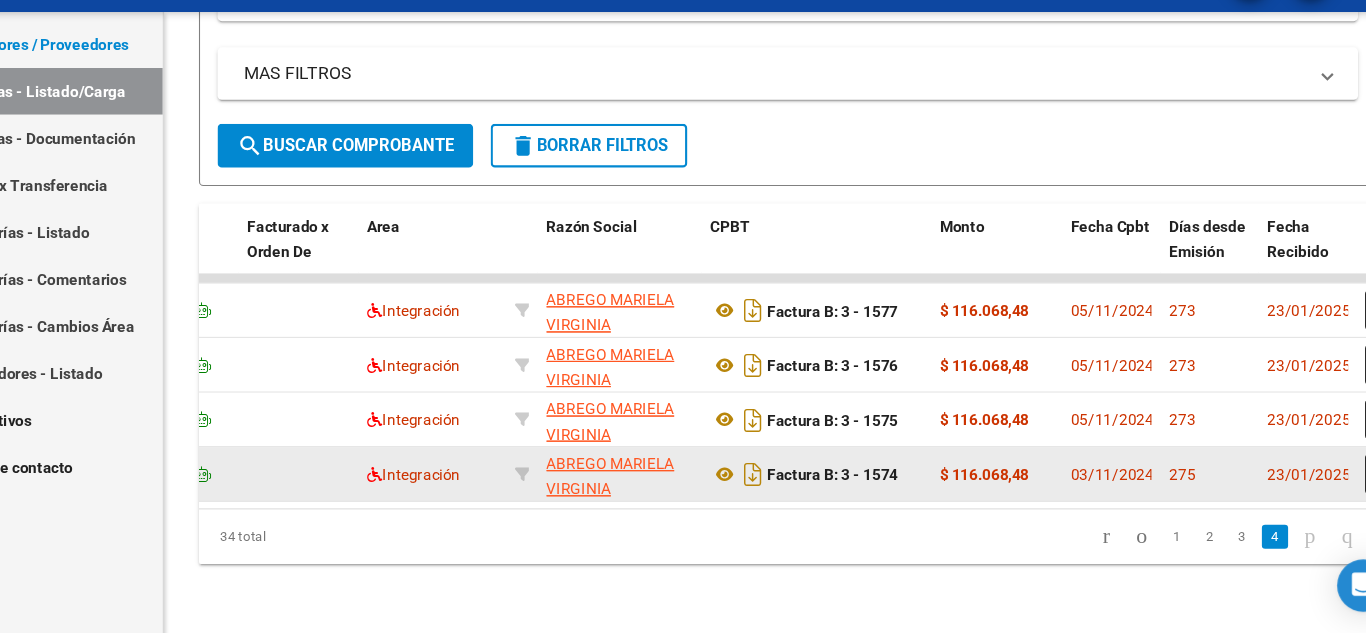 click on "Factura B: 3 - 1574" 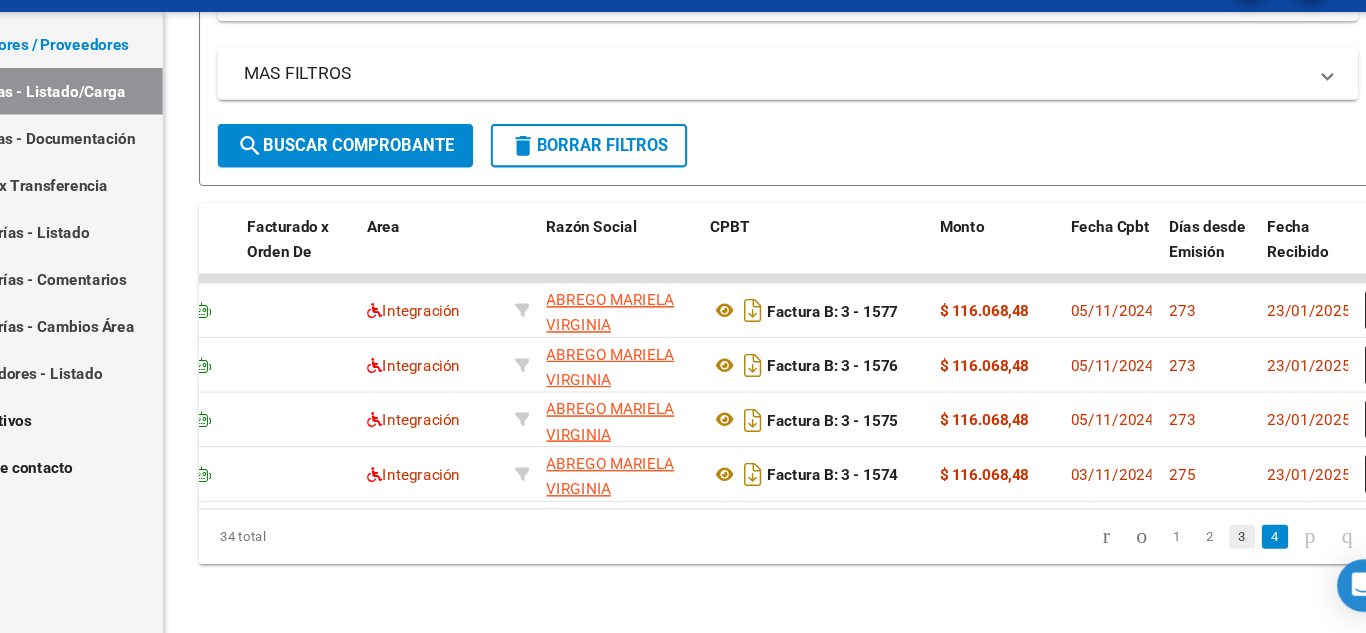 click on "3" 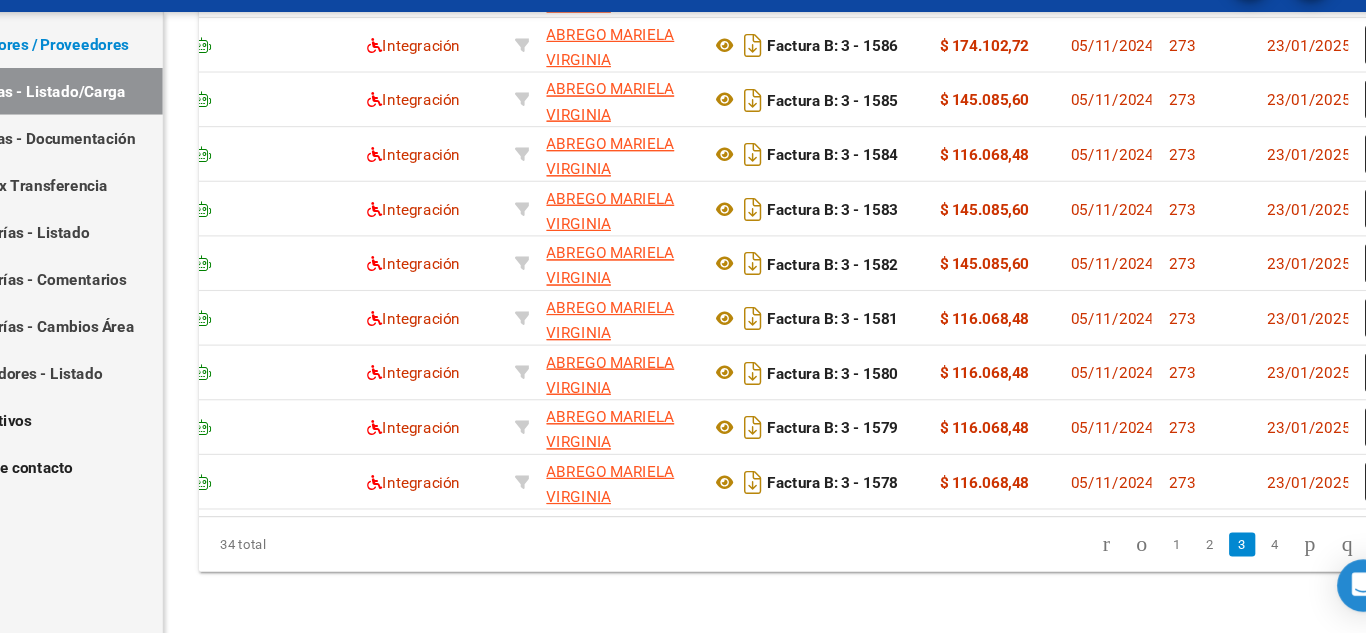 scroll, scrollTop: 679, scrollLeft: 0, axis: vertical 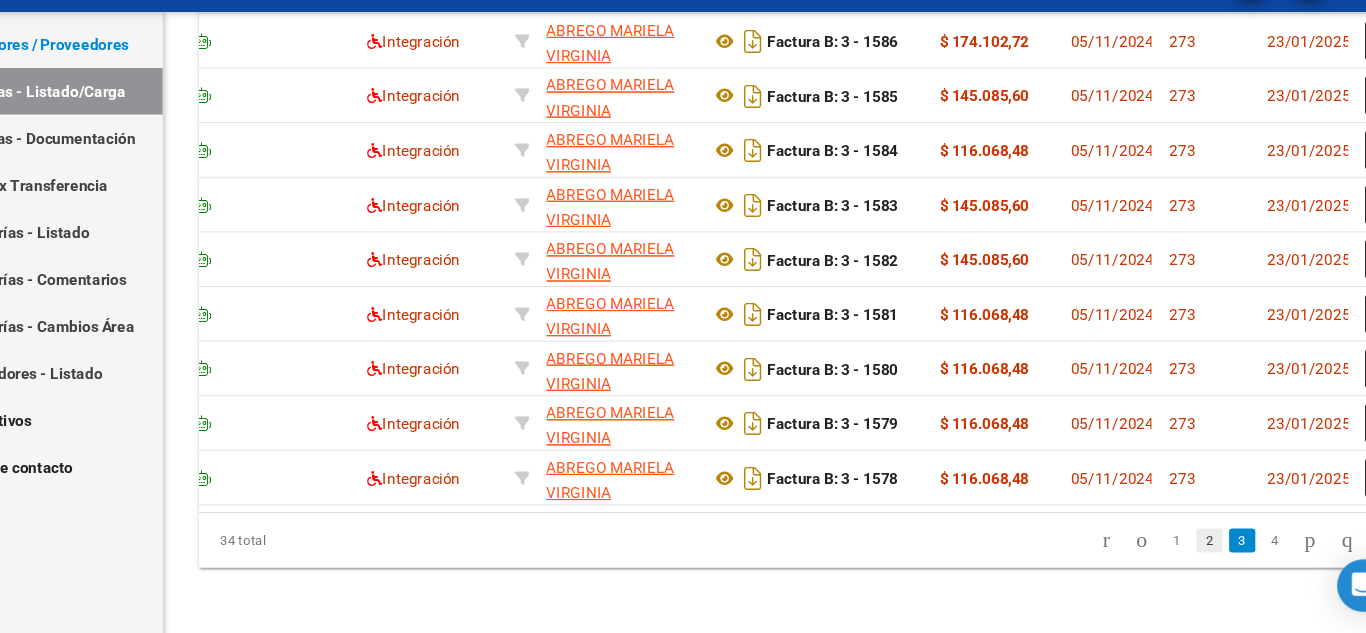 click on "2" 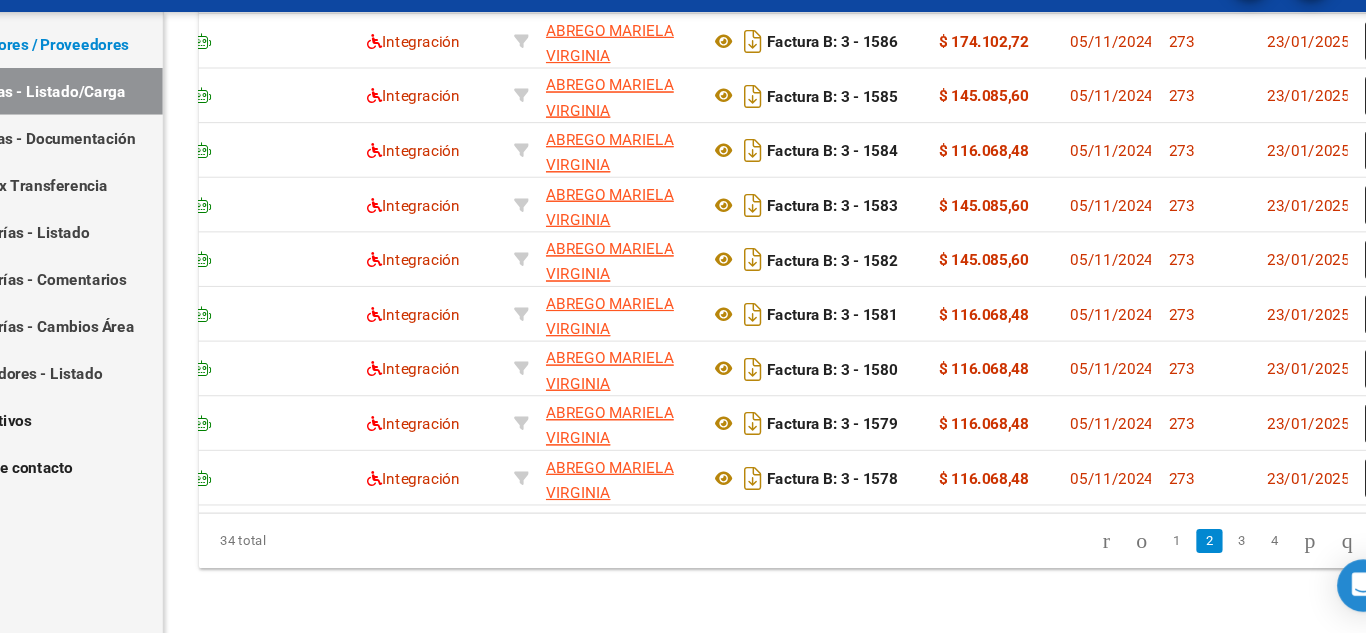 scroll, scrollTop: 679, scrollLeft: 0, axis: vertical 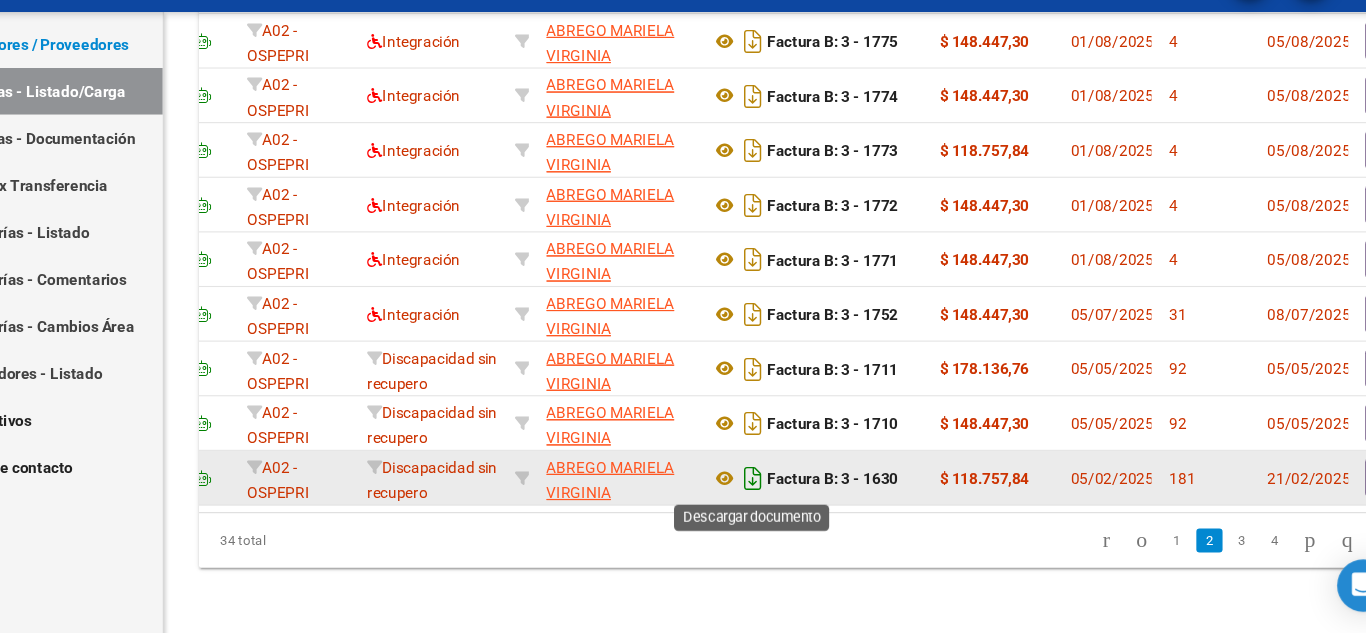 click 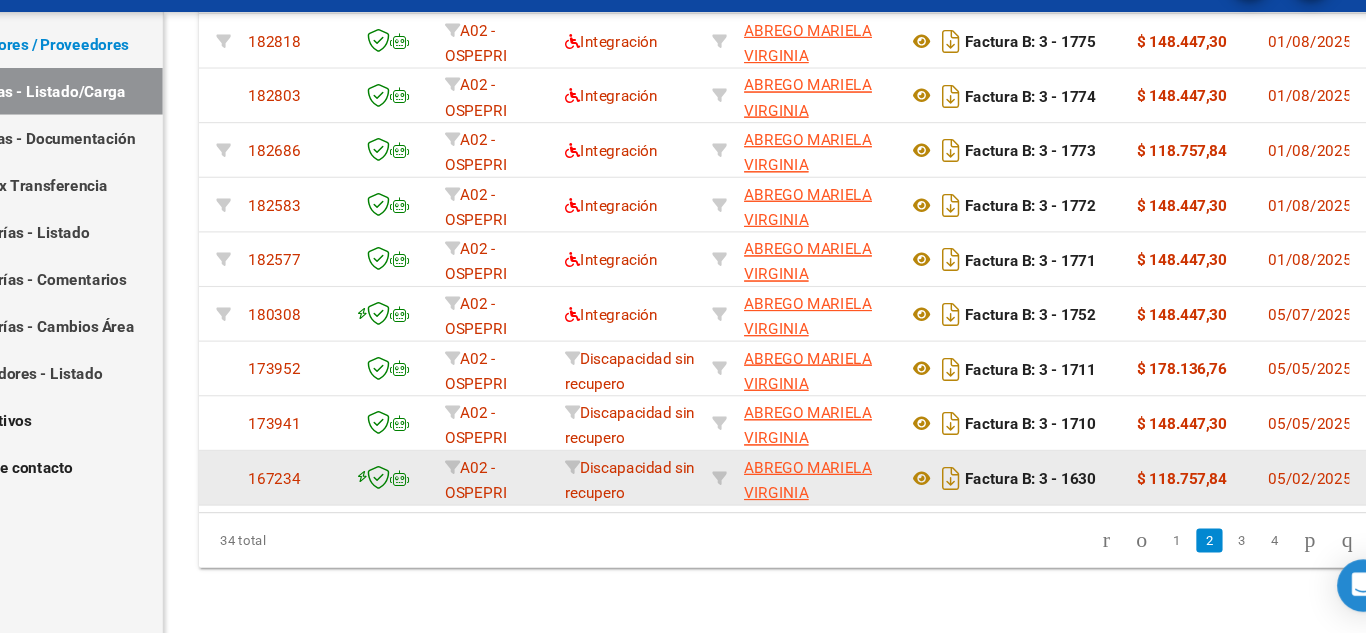 scroll, scrollTop: 0, scrollLeft: 0, axis: both 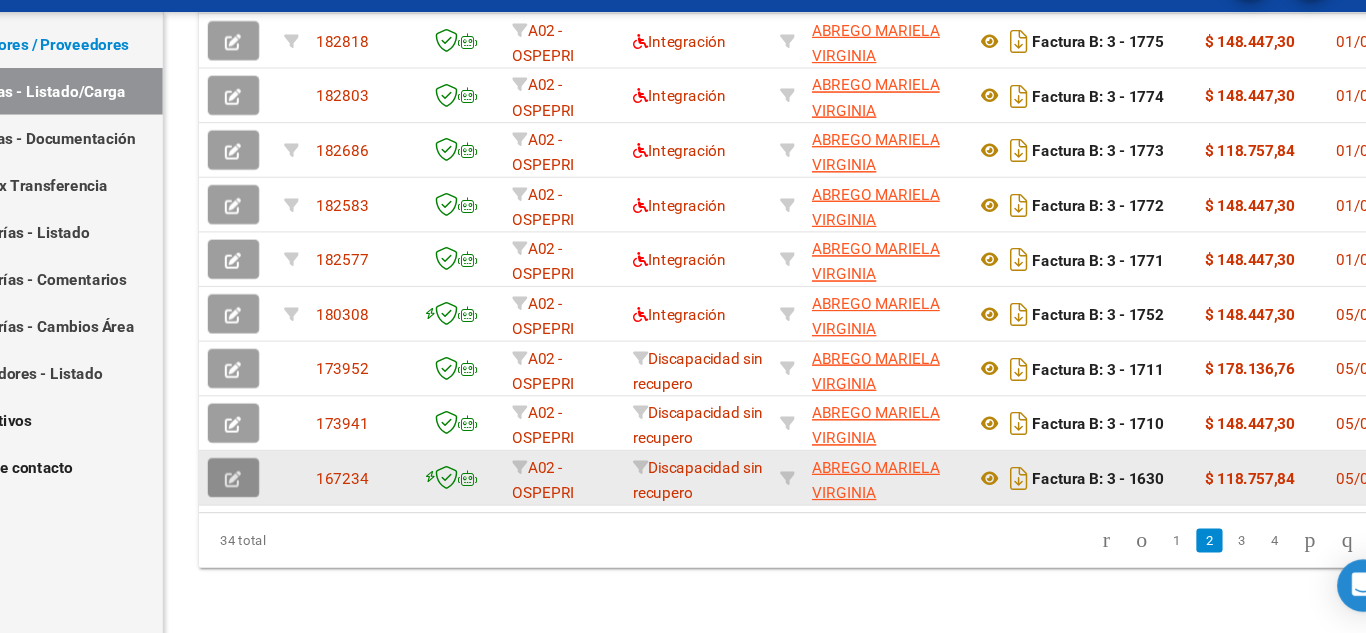 click 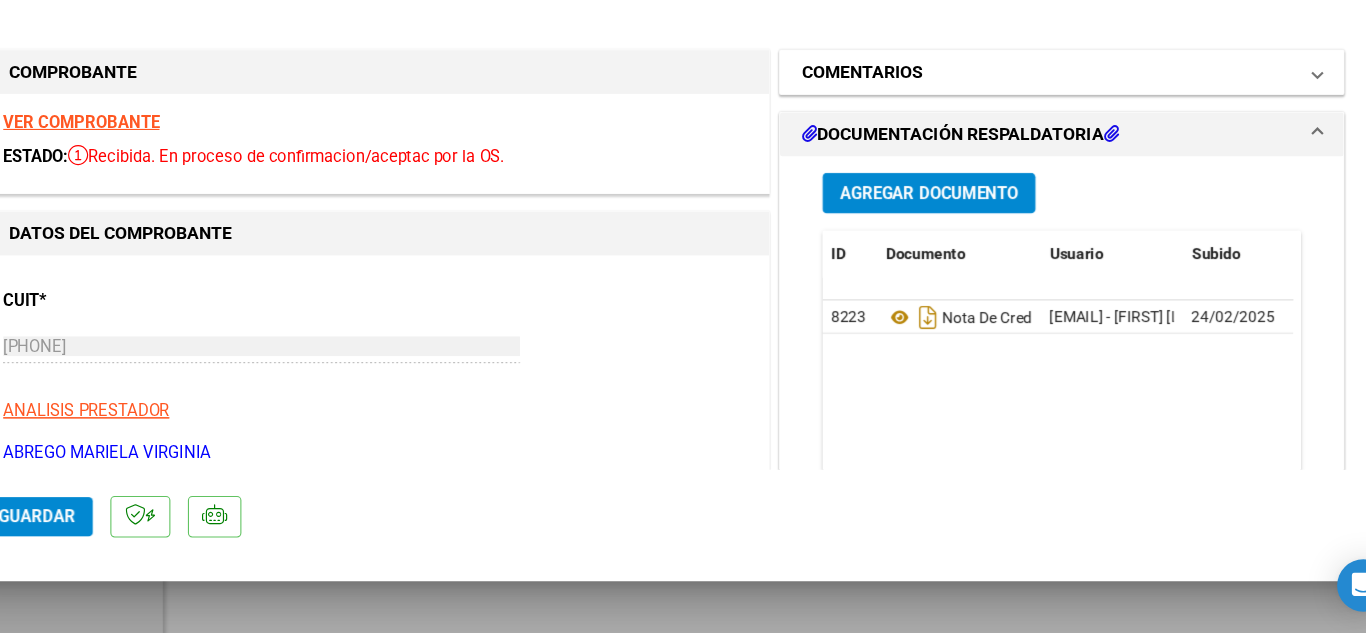 click at bounding box center [1280, 119] 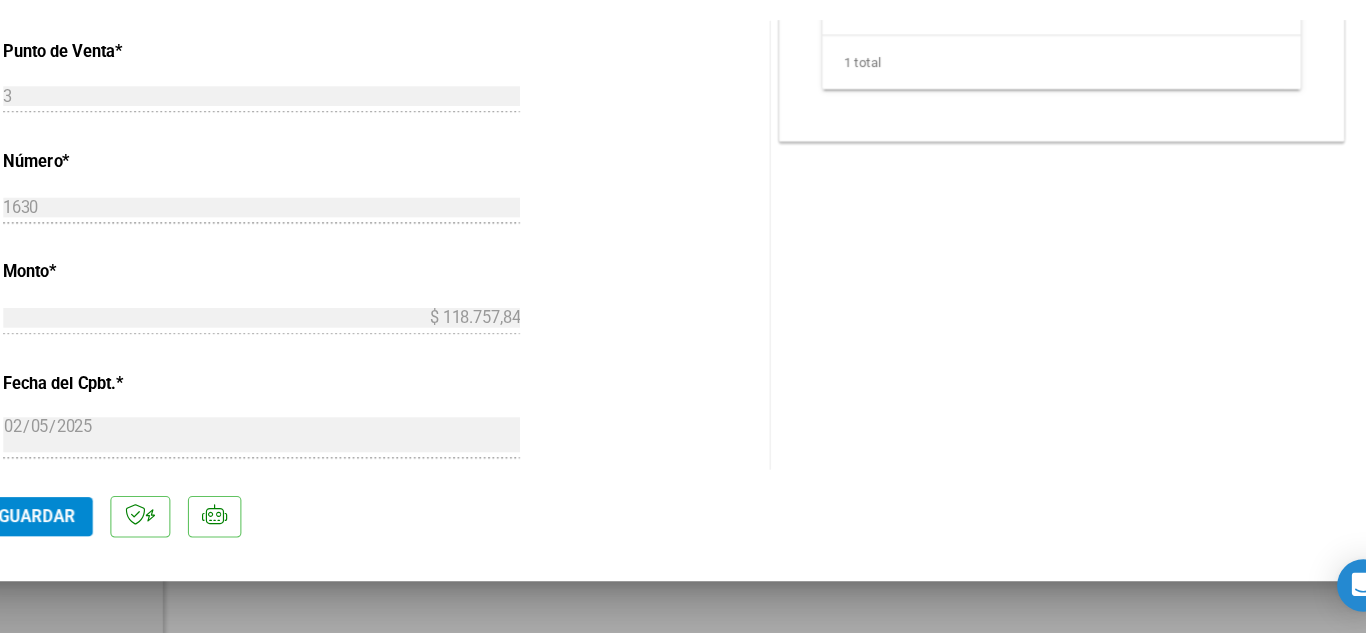 scroll, scrollTop: 659, scrollLeft: 0, axis: vertical 